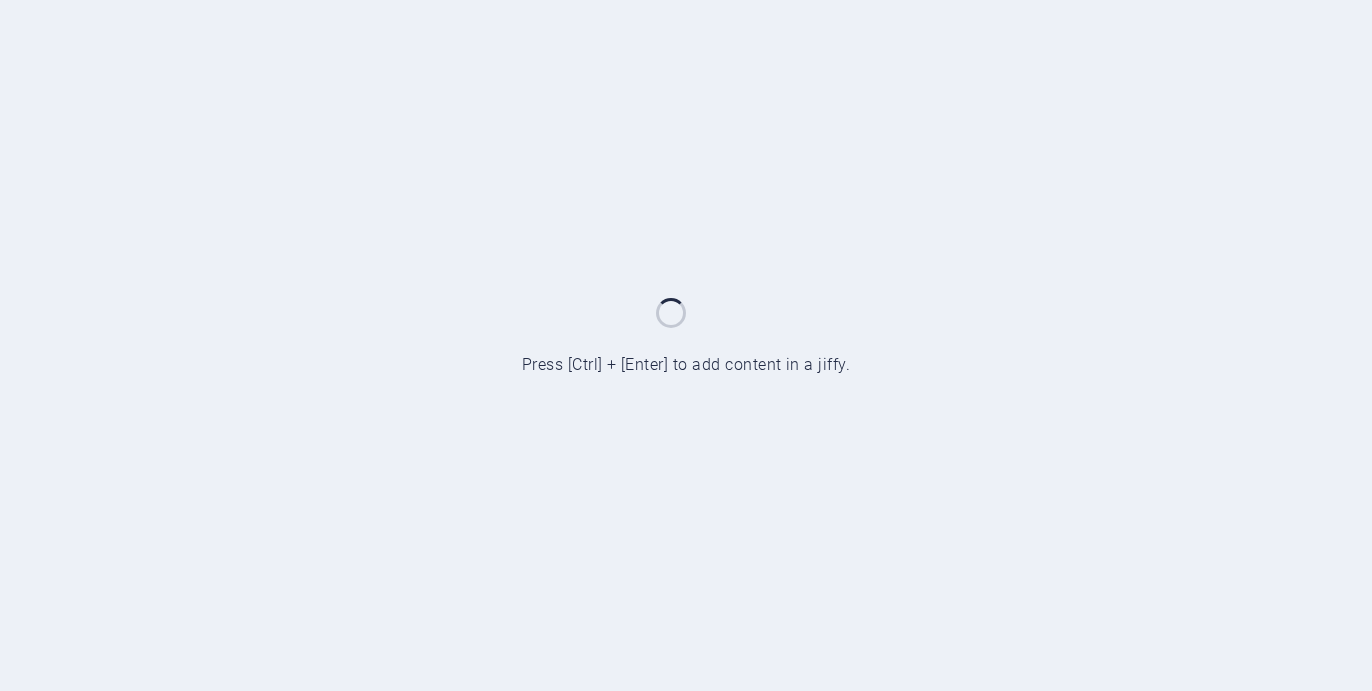 scroll, scrollTop: 0, scrollLeft: 0, axis: both 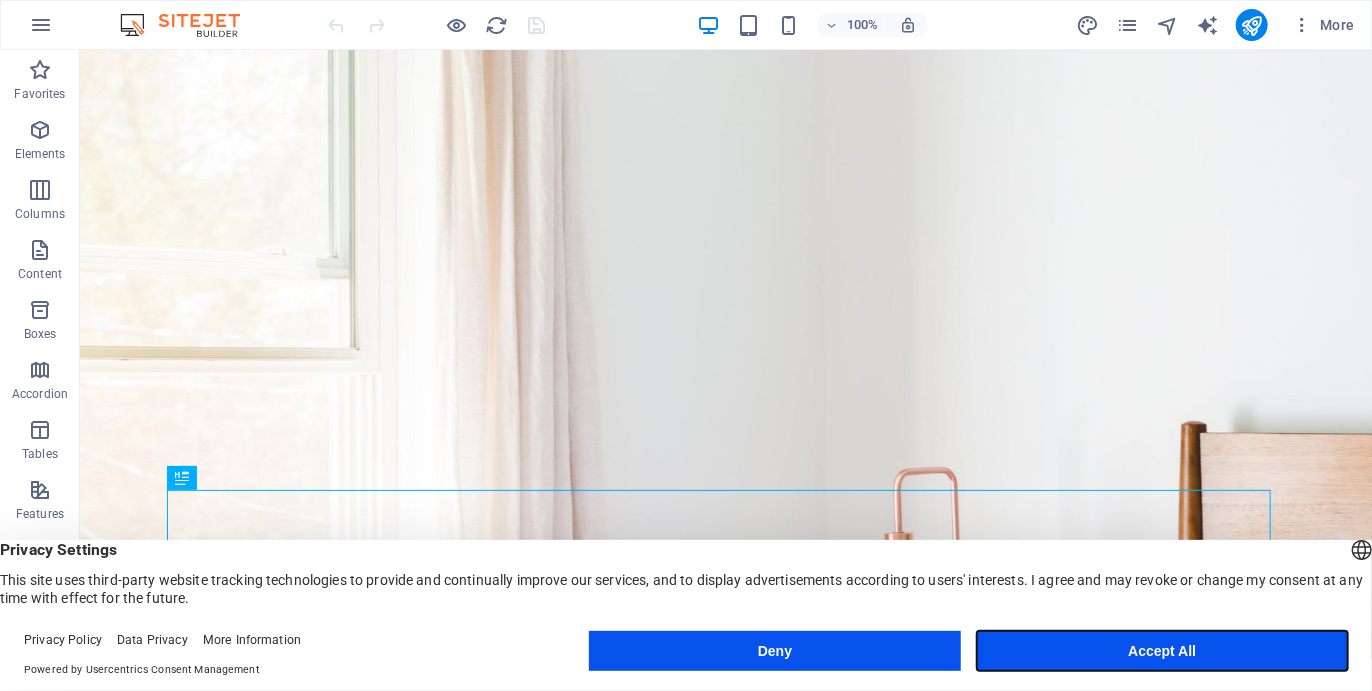 click on "Accept All" at bounding box center (1162, 651) 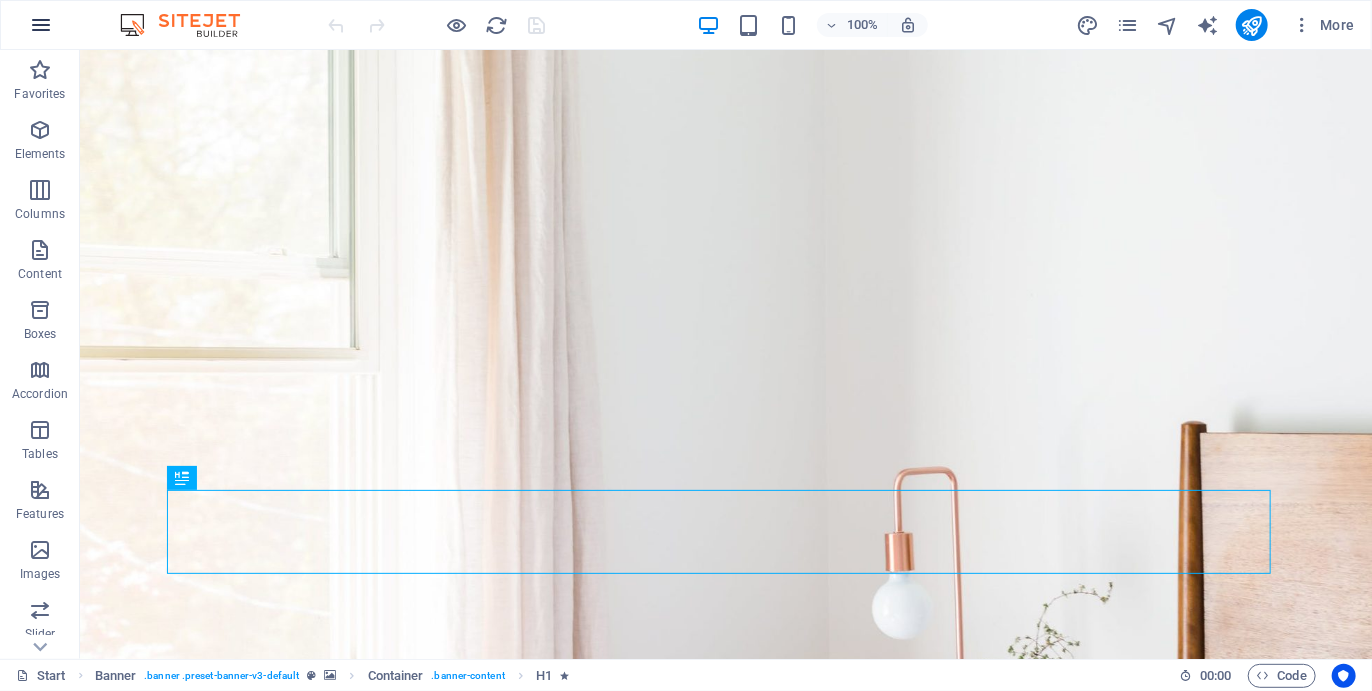 click at bounding box center [41, 25] 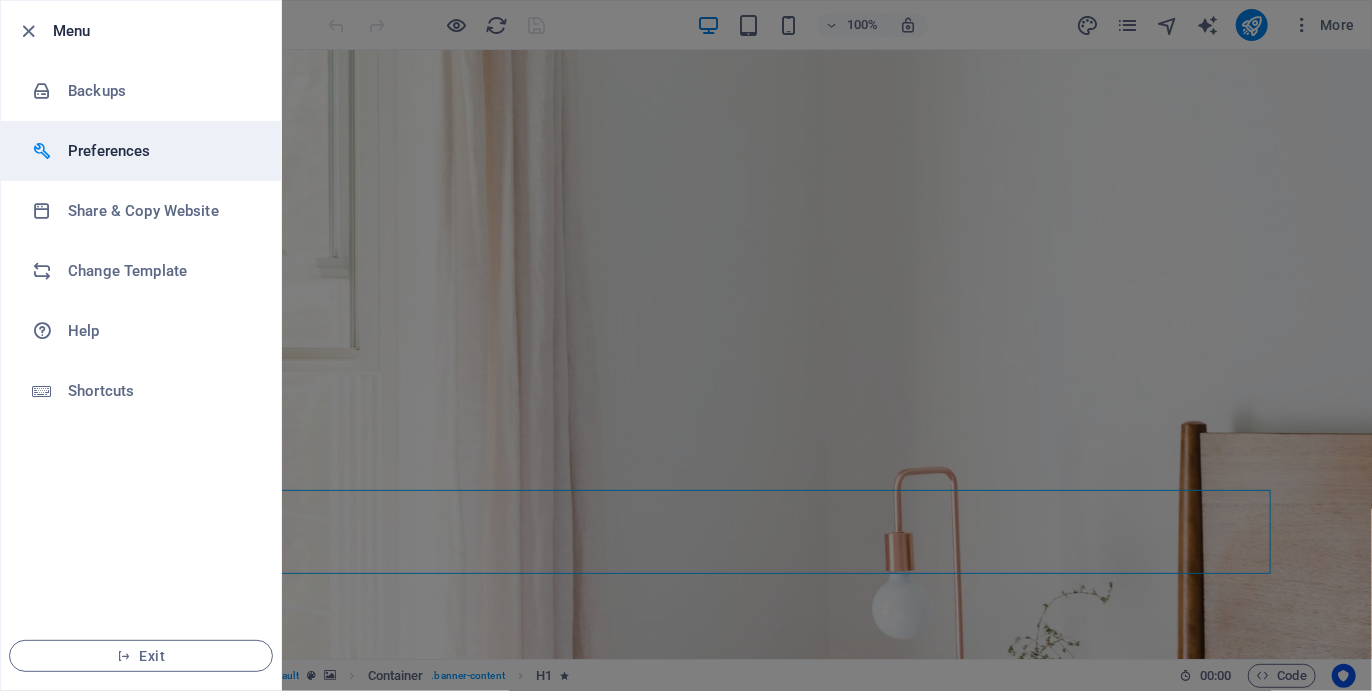 click on "Preferences" at bounding box center [160, 151] 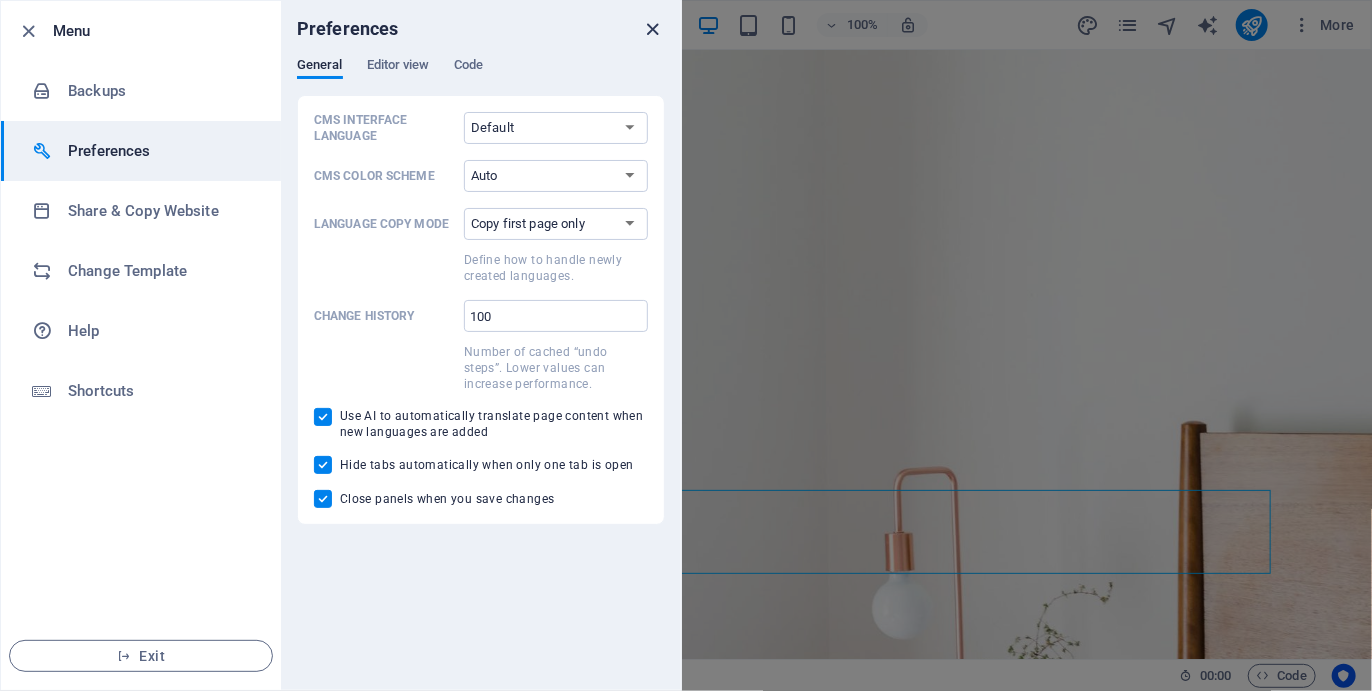 click at bounding box center [653, 29] 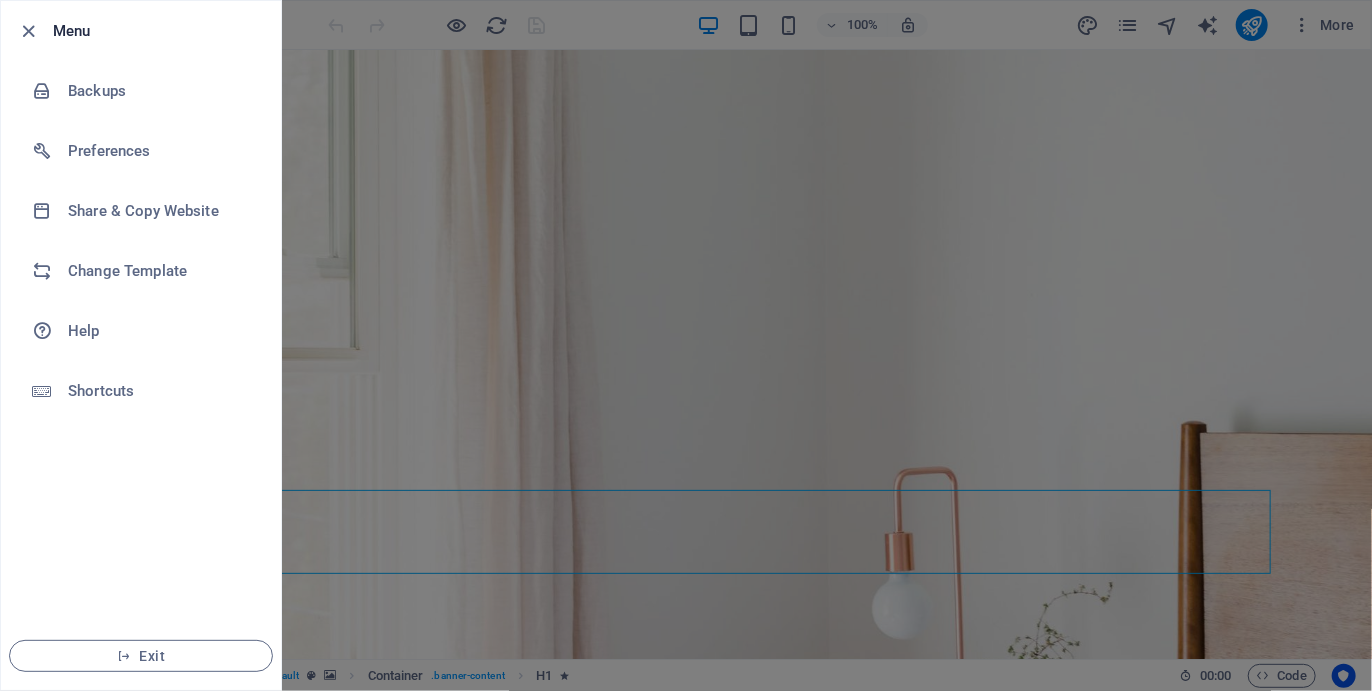 click at bounding box center [686, 345] 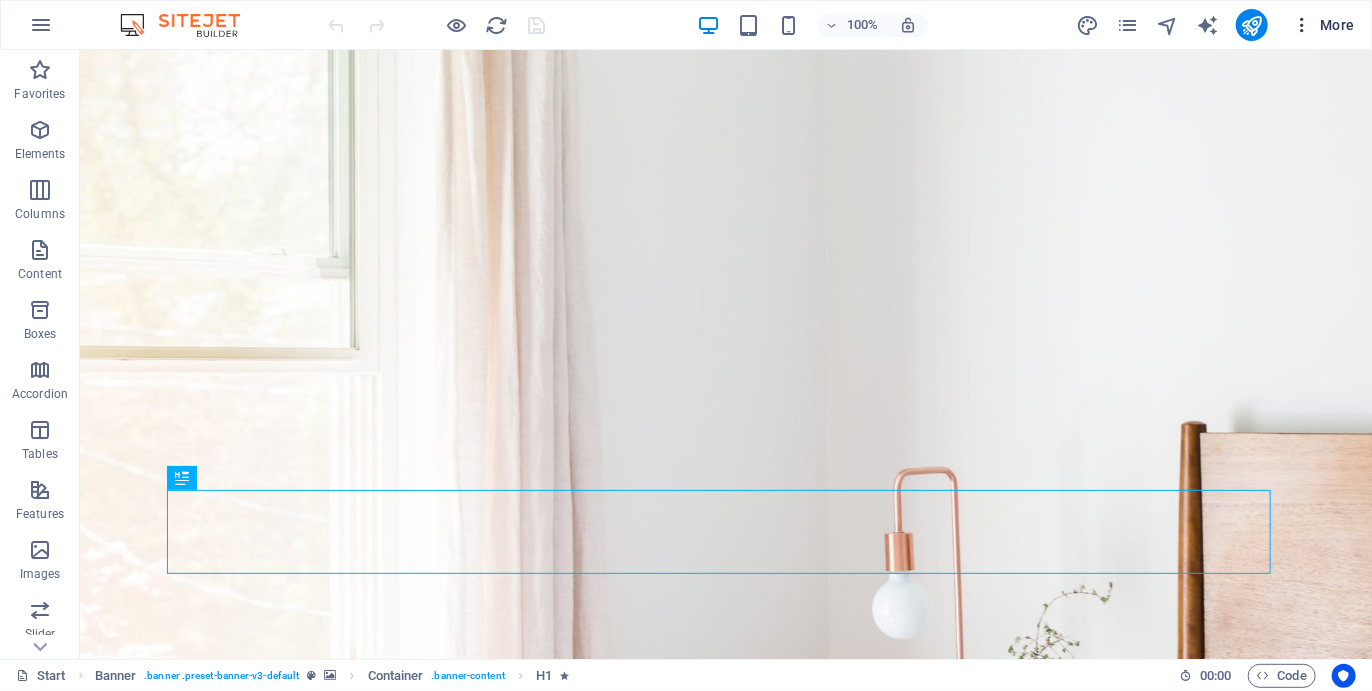 click at bounding box center [1302, 25] 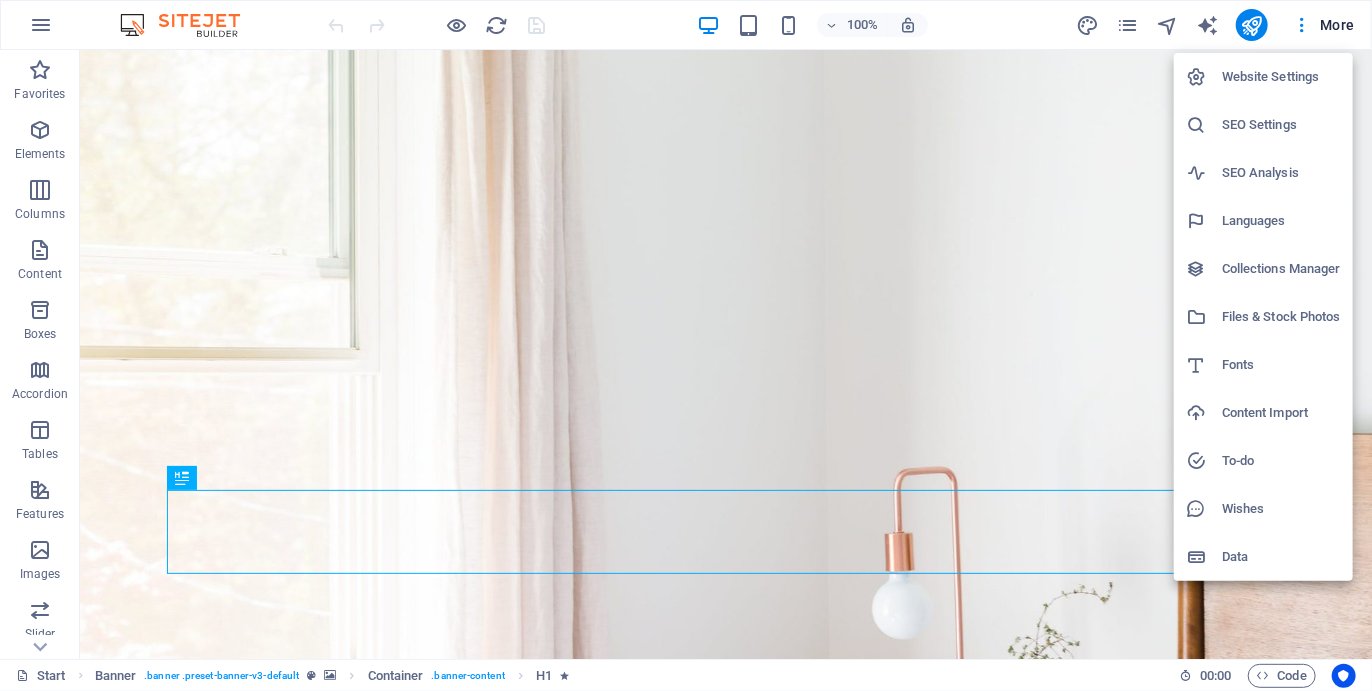 click on "Website Settings" at bounding box center (1281, 77) 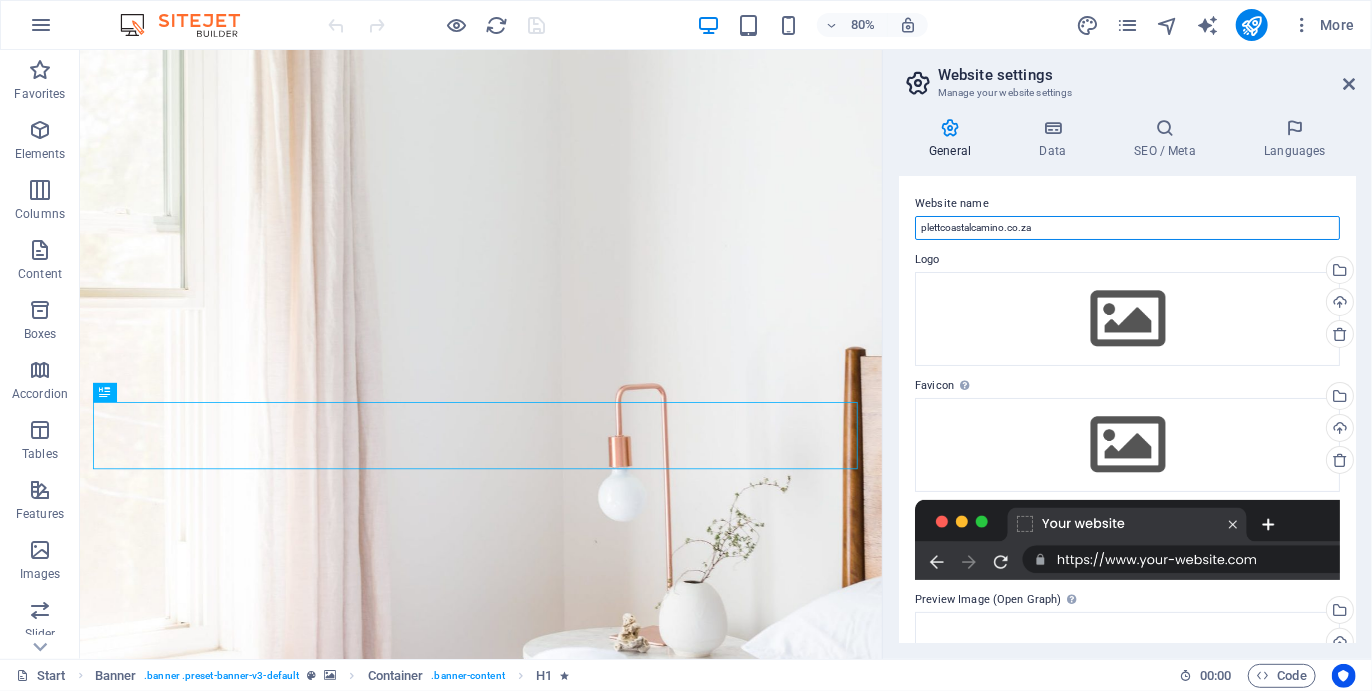 click on "plettcoastalcamino.co.za" at bounding box center [1127, 228] 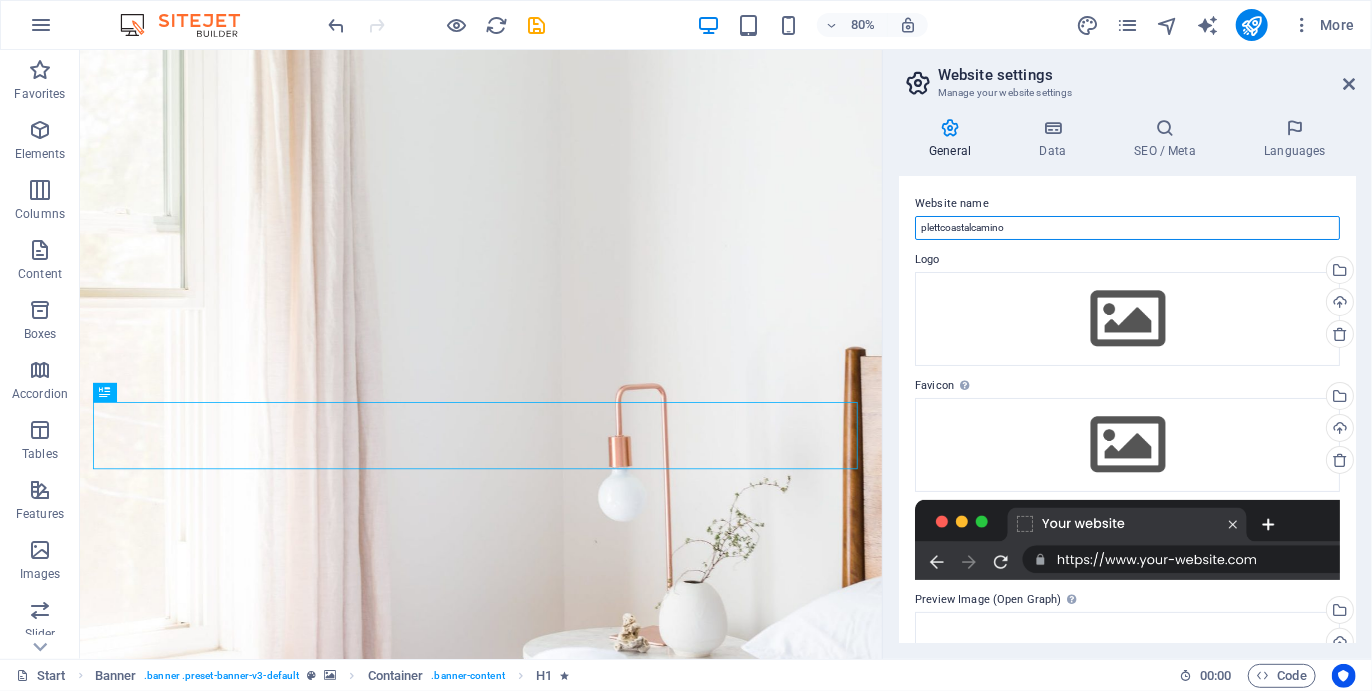 scroll, scrollTop: 0, scrollLeft: 0, axis: both 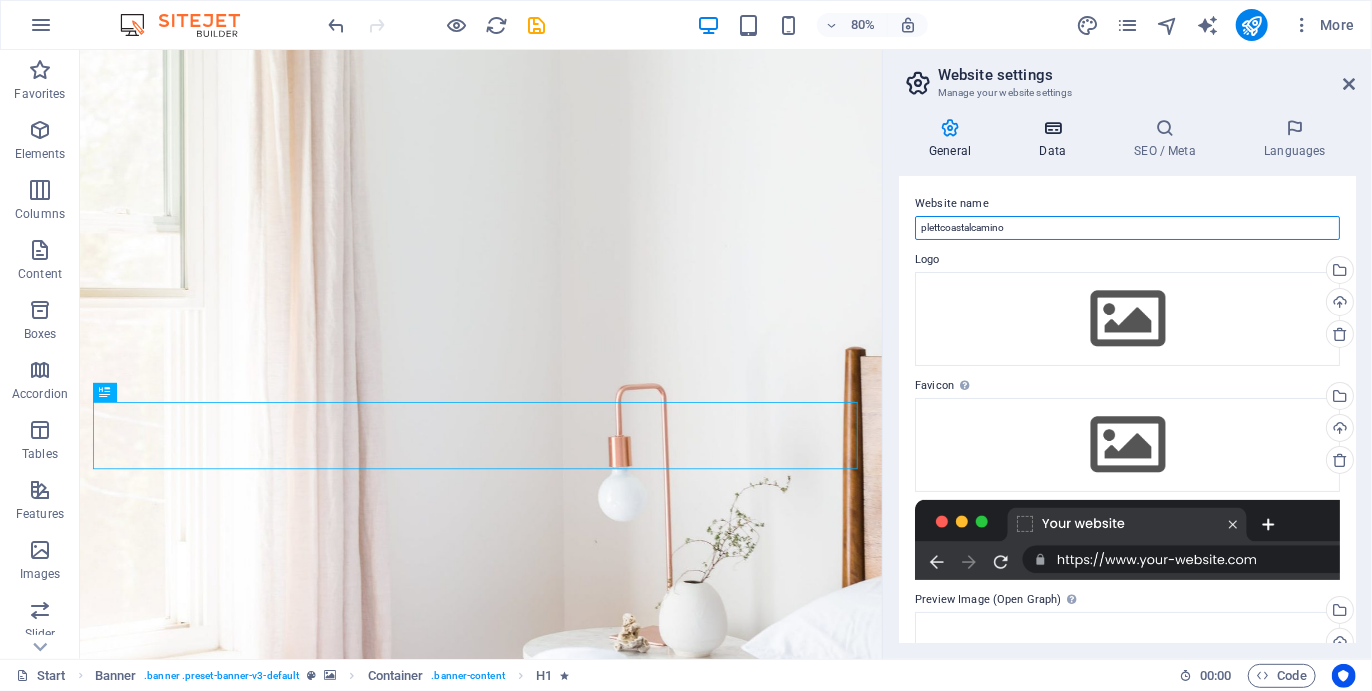 type on "plettcoastalcamino" 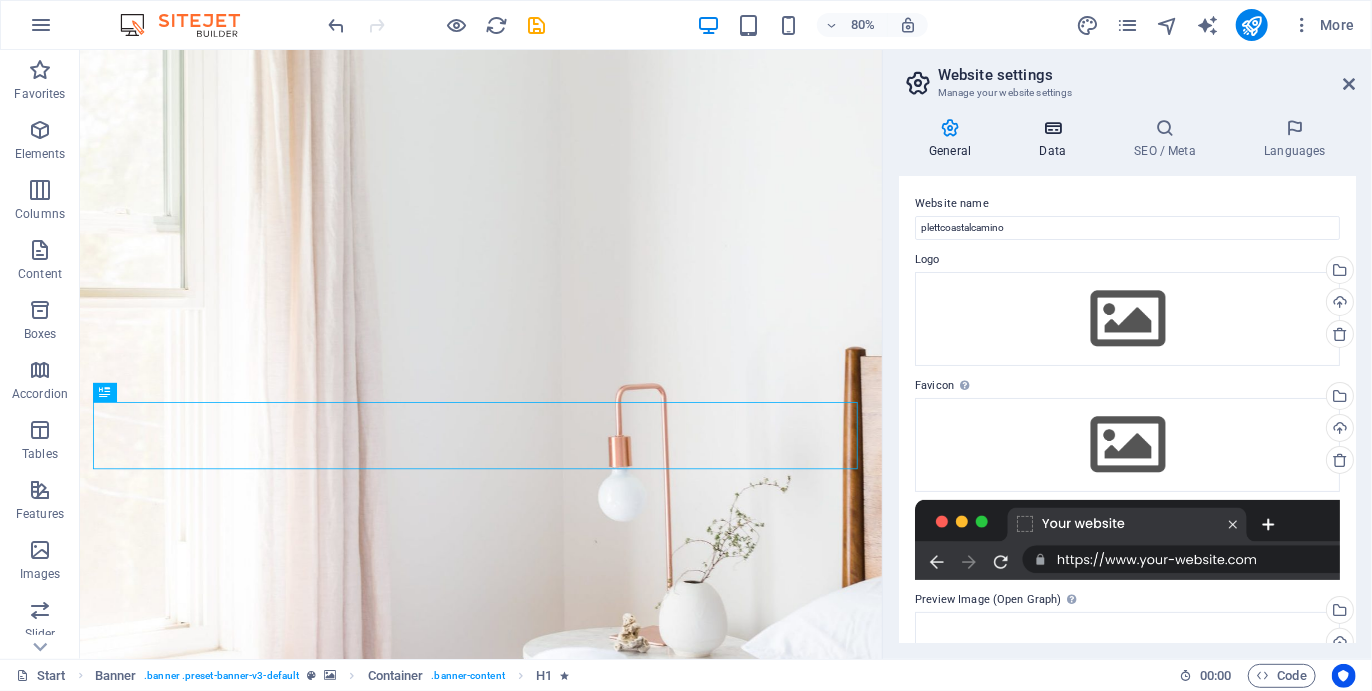 click at bounding box center [1052, 128] 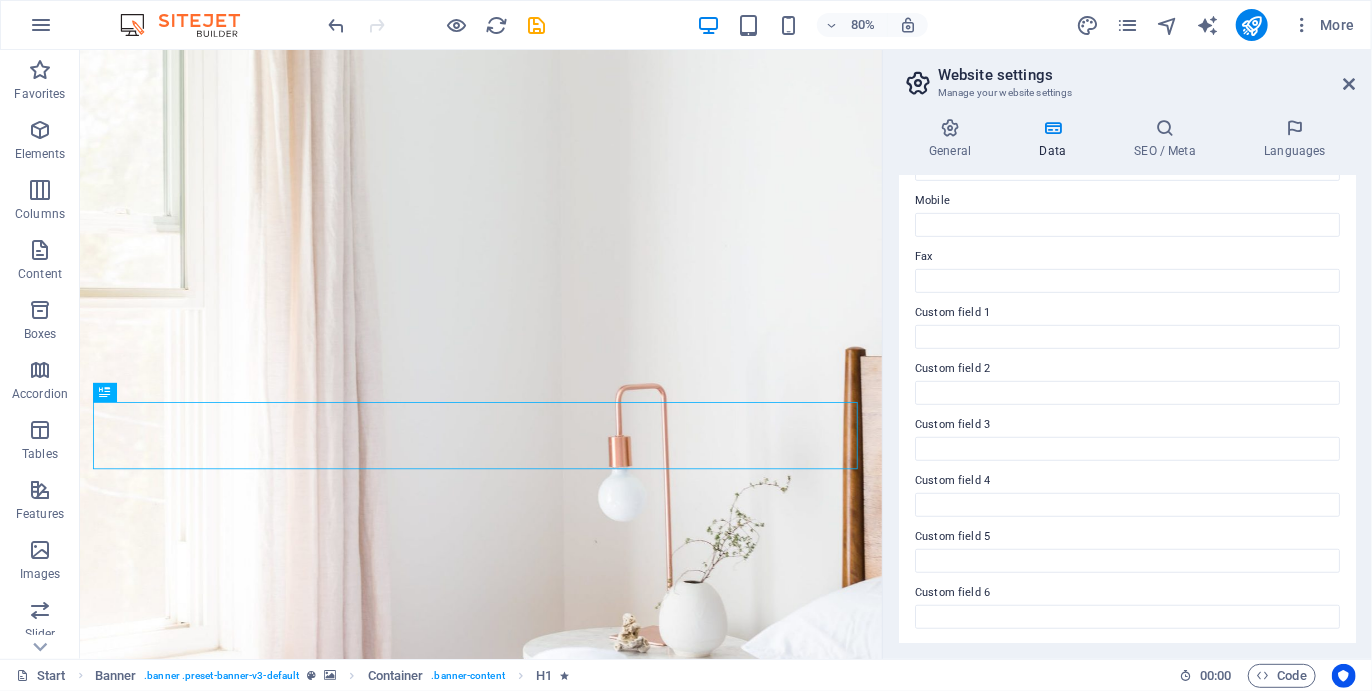 scroll, scrollTop: 0, scrollLeft: 0, axis: both 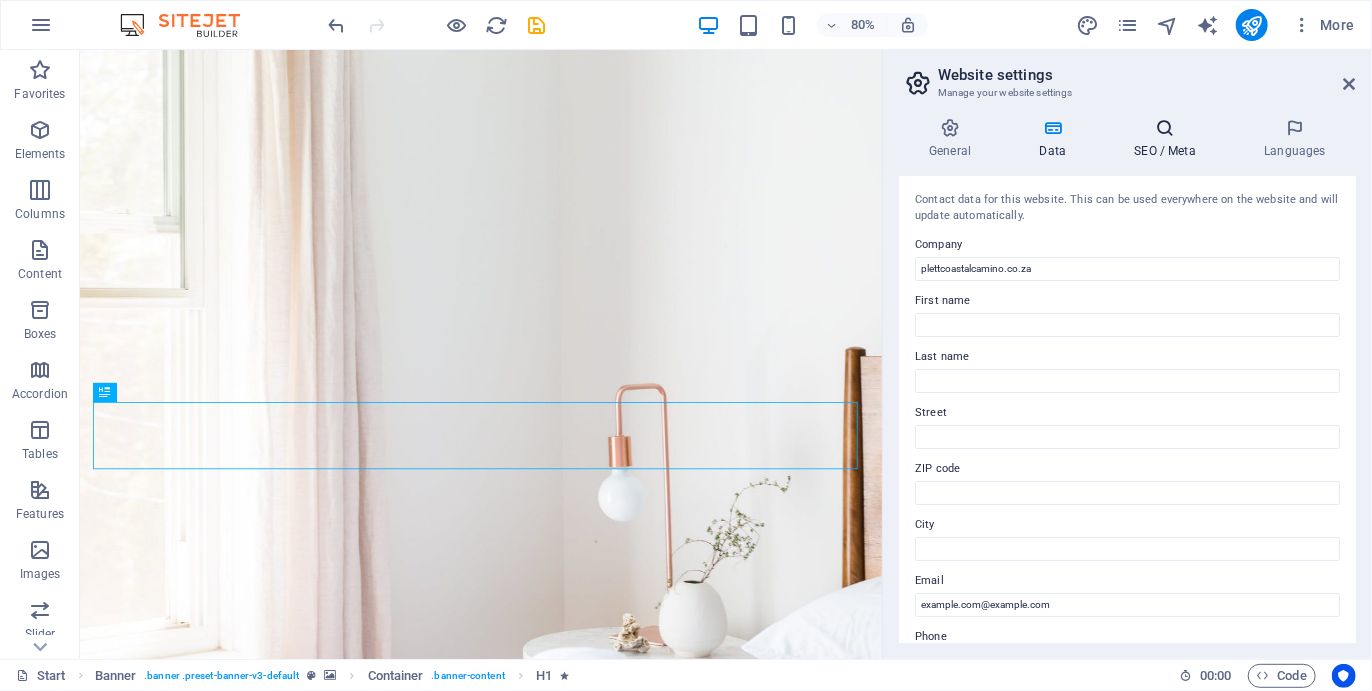 click at bounding box center (1165, 128) 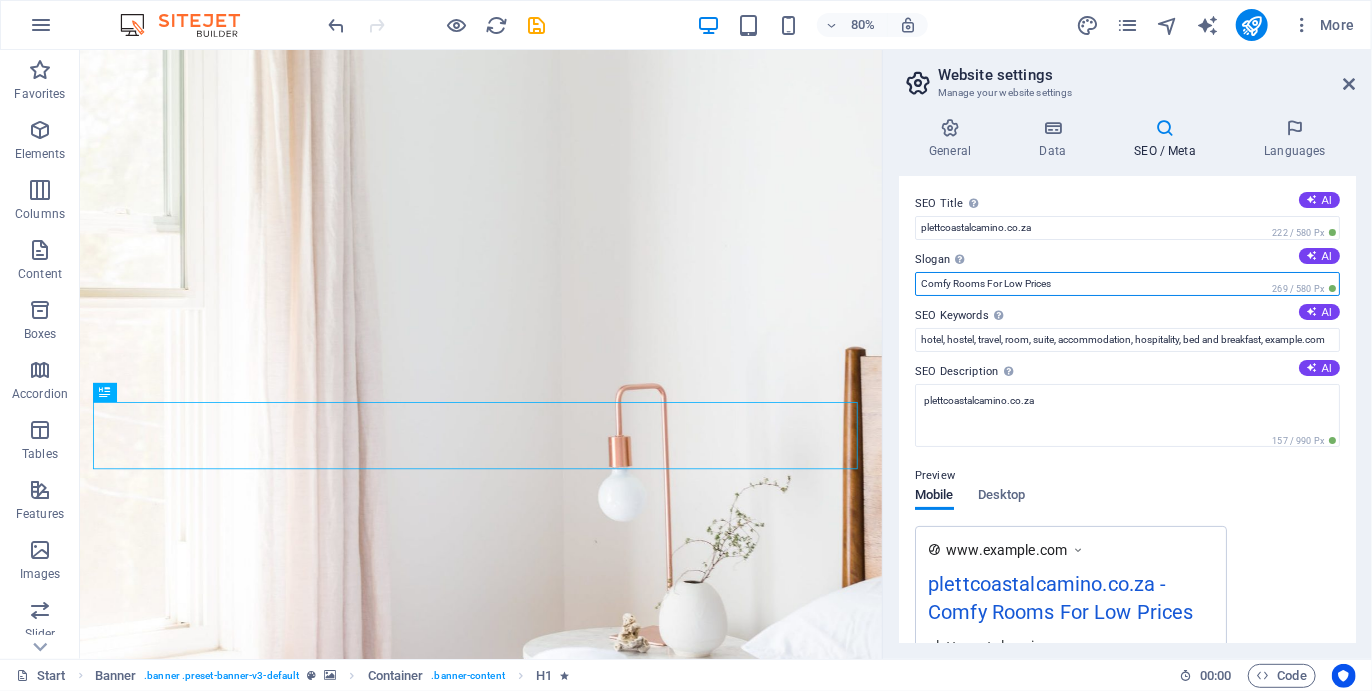 click on "Comfy Rooms For Low Prices" at bounding box center (1127, 284) 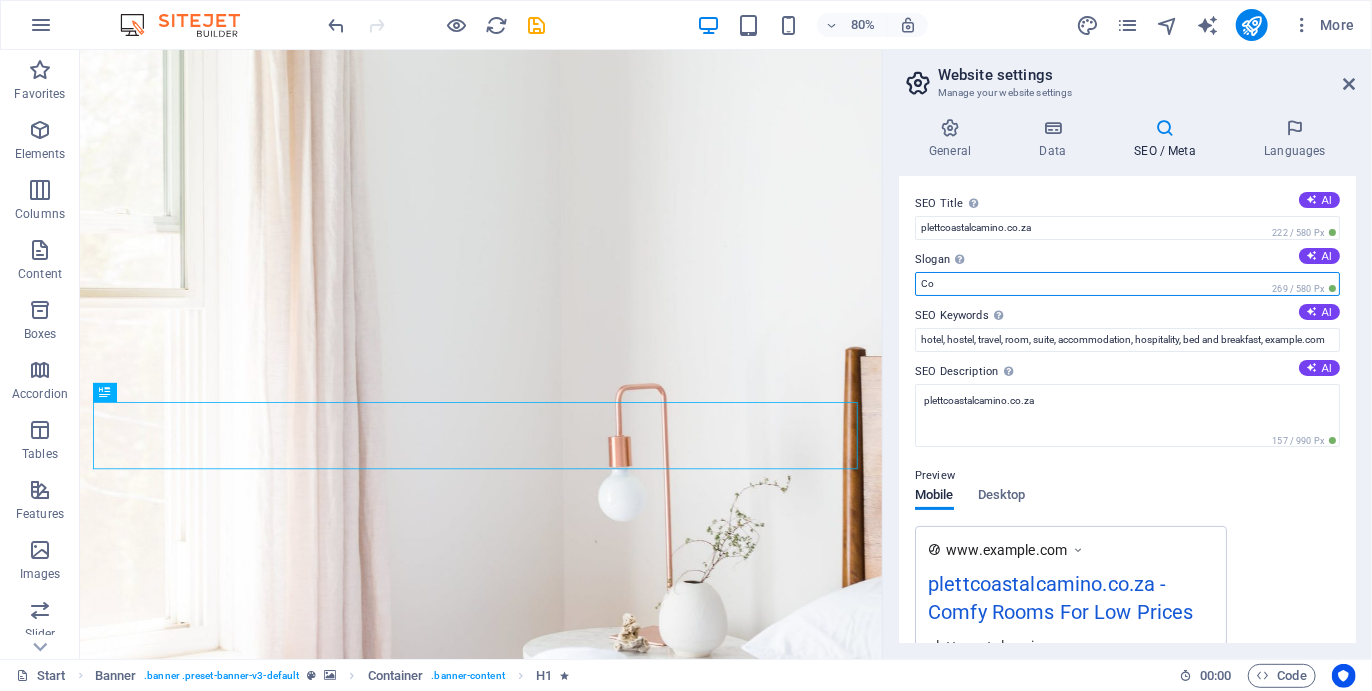 type on "C" 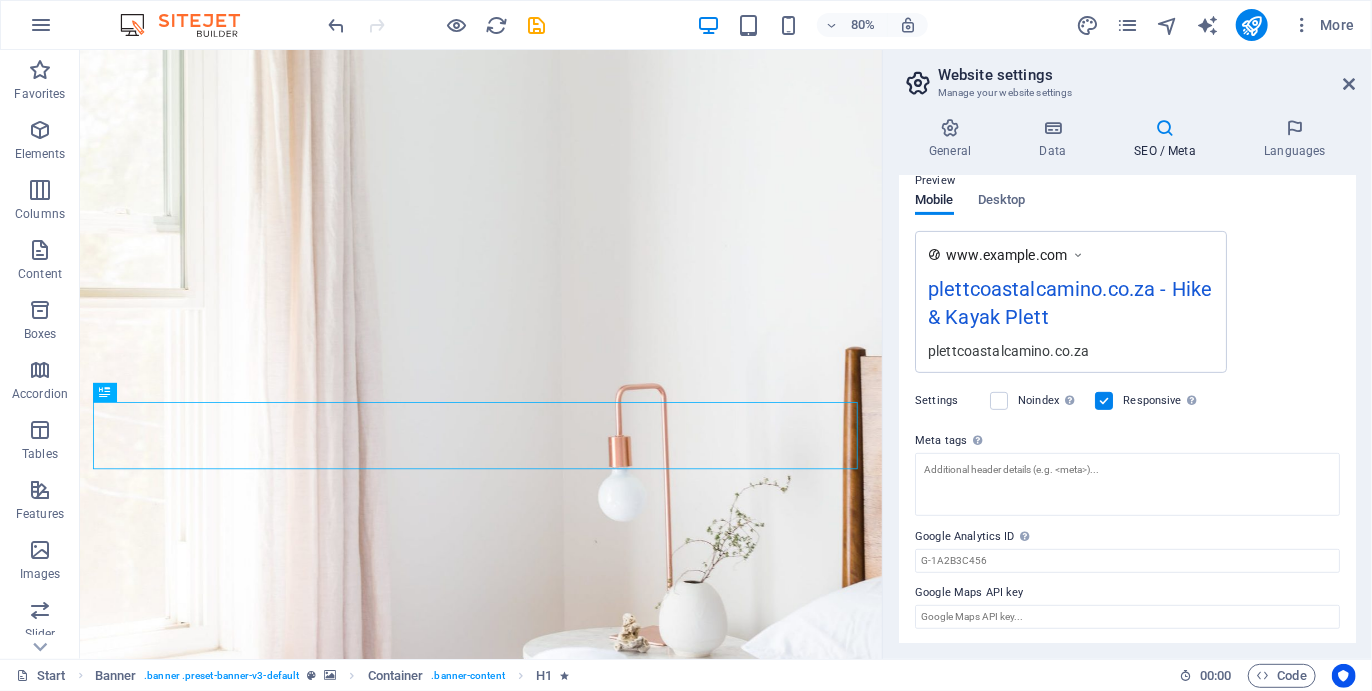 scroll, scrollTop: 0, scrollLeft: 0, axis: both 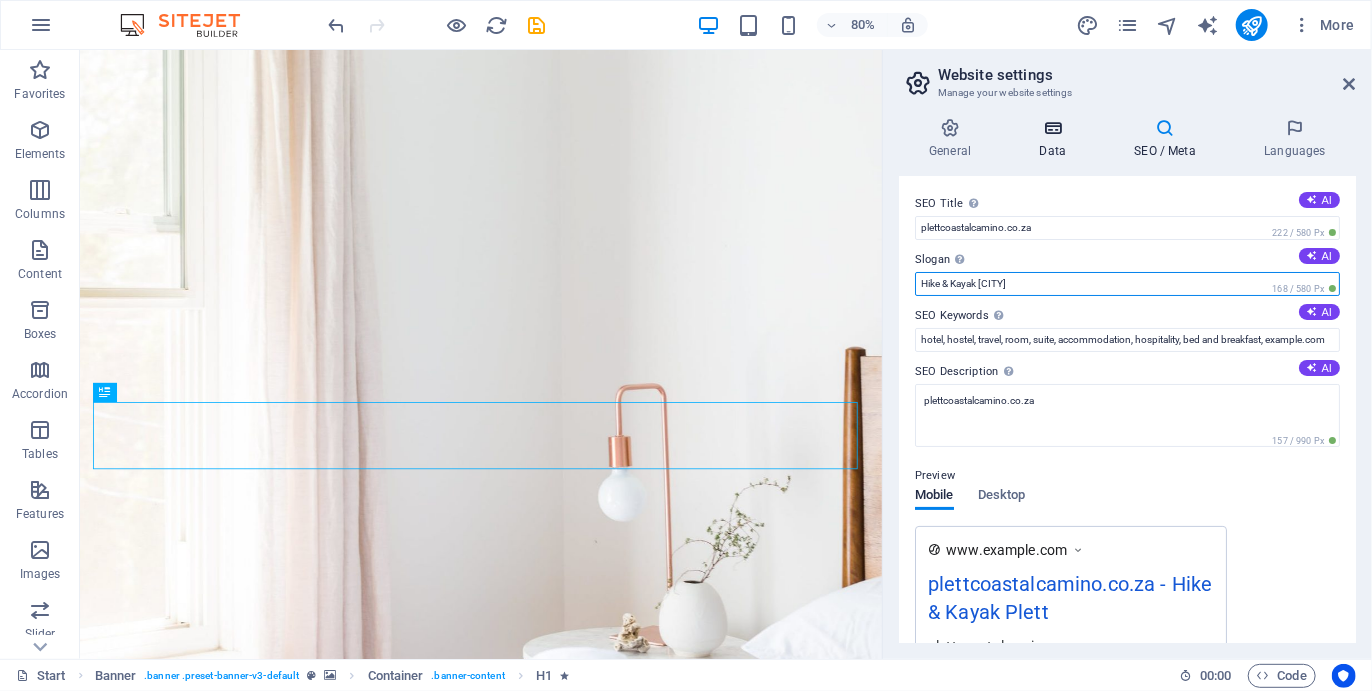 type on "Hike & Kayak [CITY]" 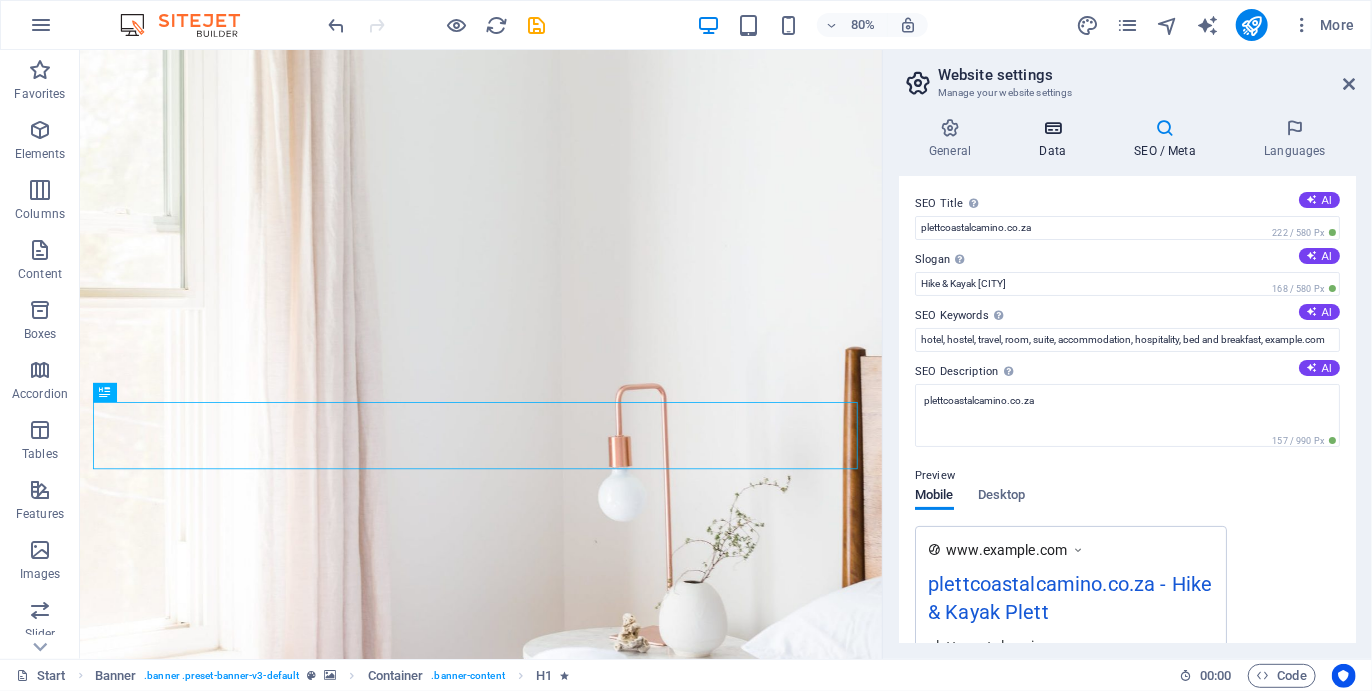 click on "Data" at bounding box center [1056, 139] 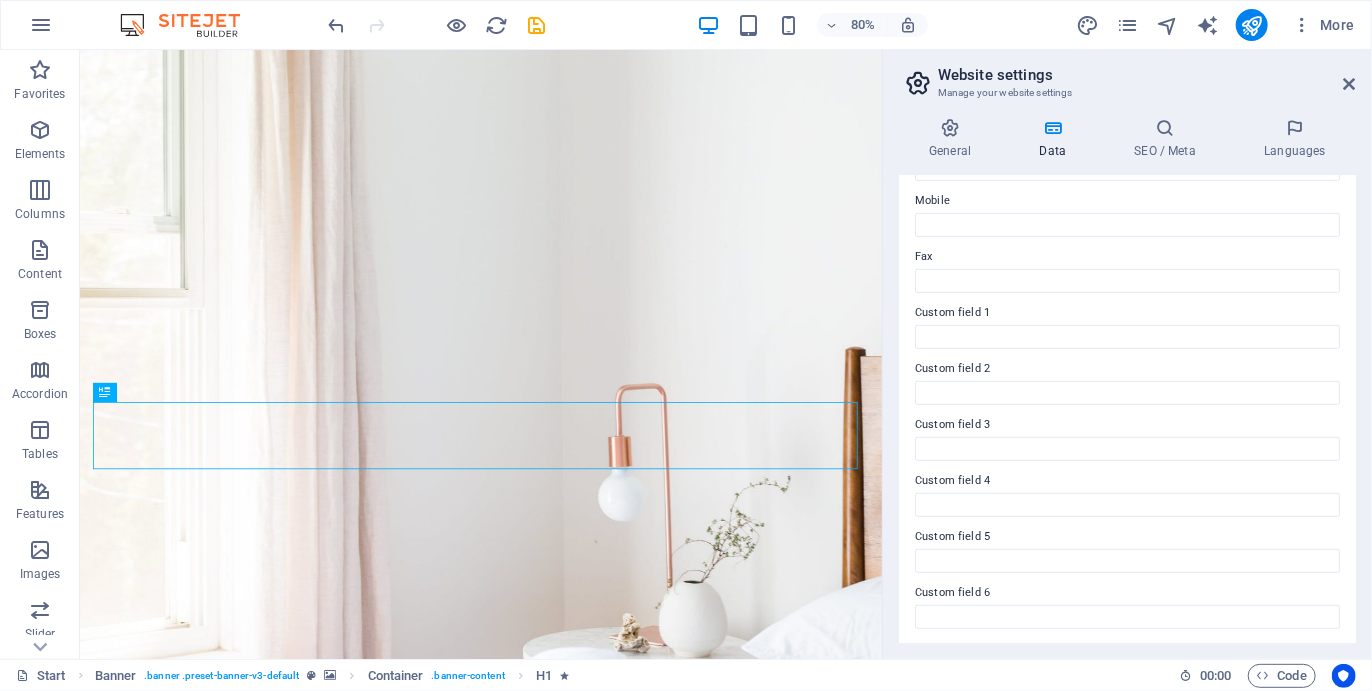 scroll, scrollTop: 341, scrollLeft: 0, axis: vertical 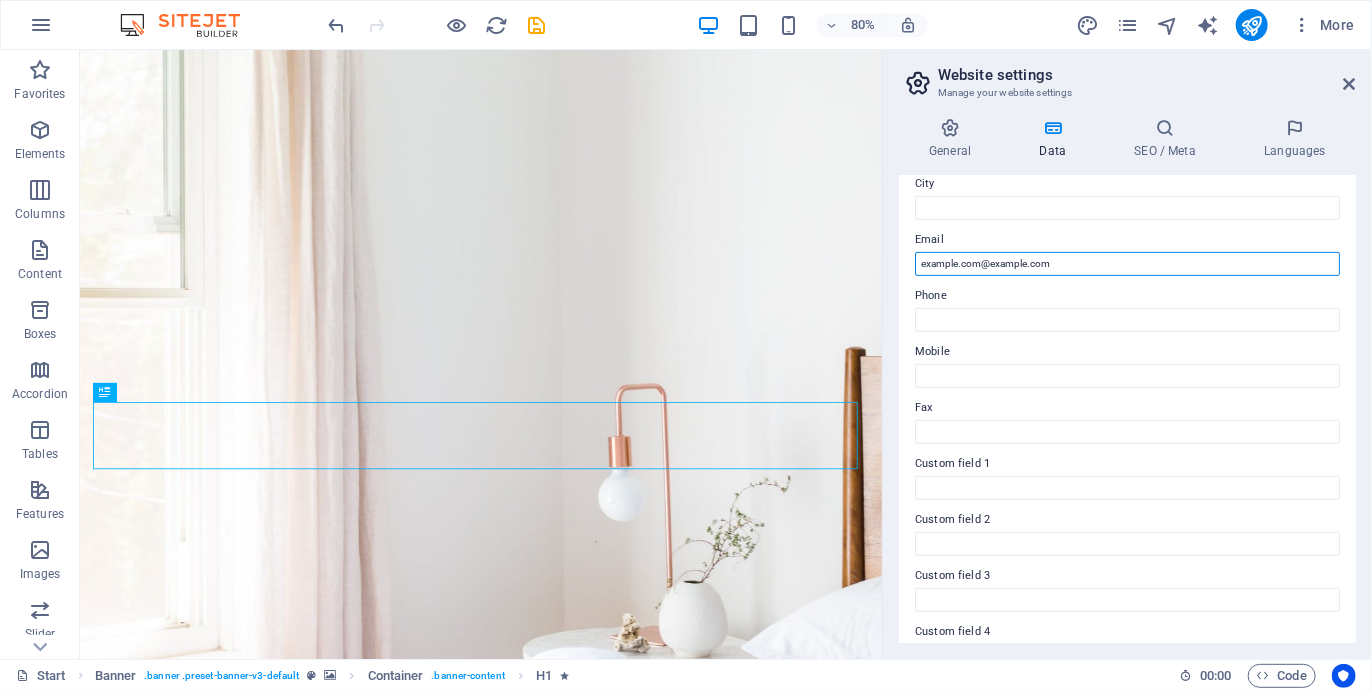 click on "example.com@example.com" at bounding box center (1127, 264) 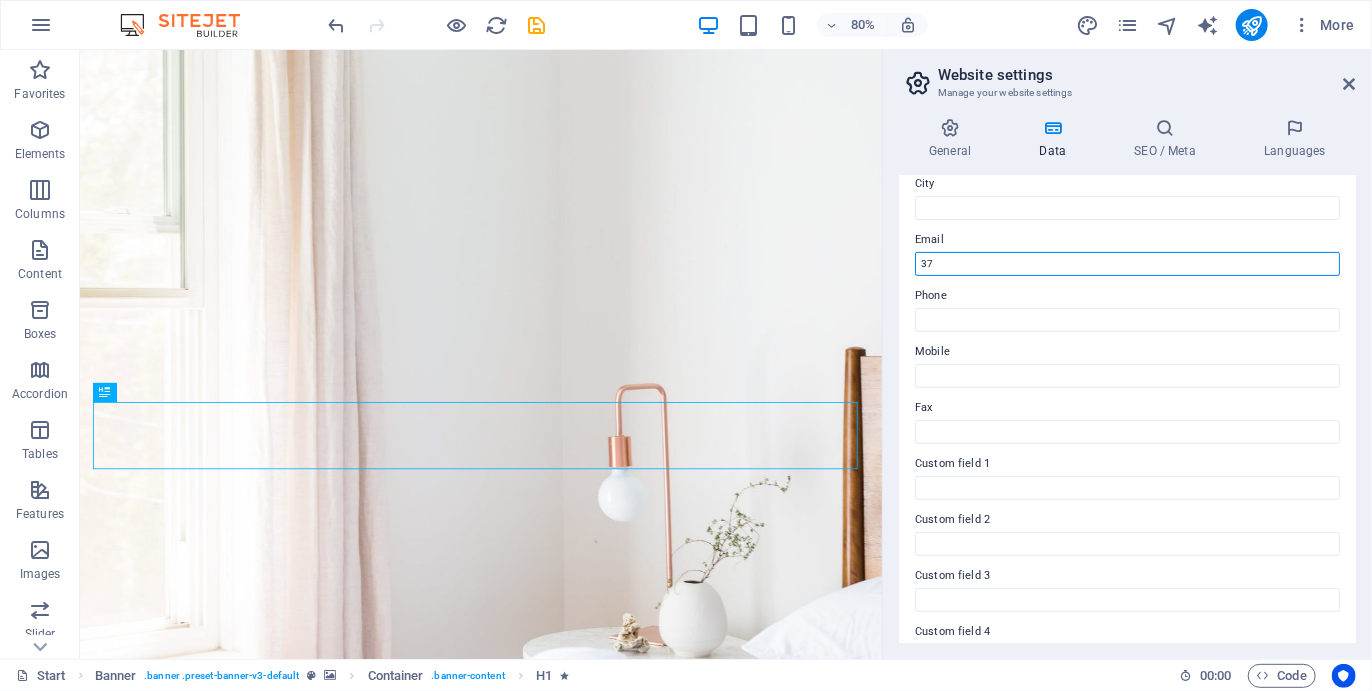 type on "3" 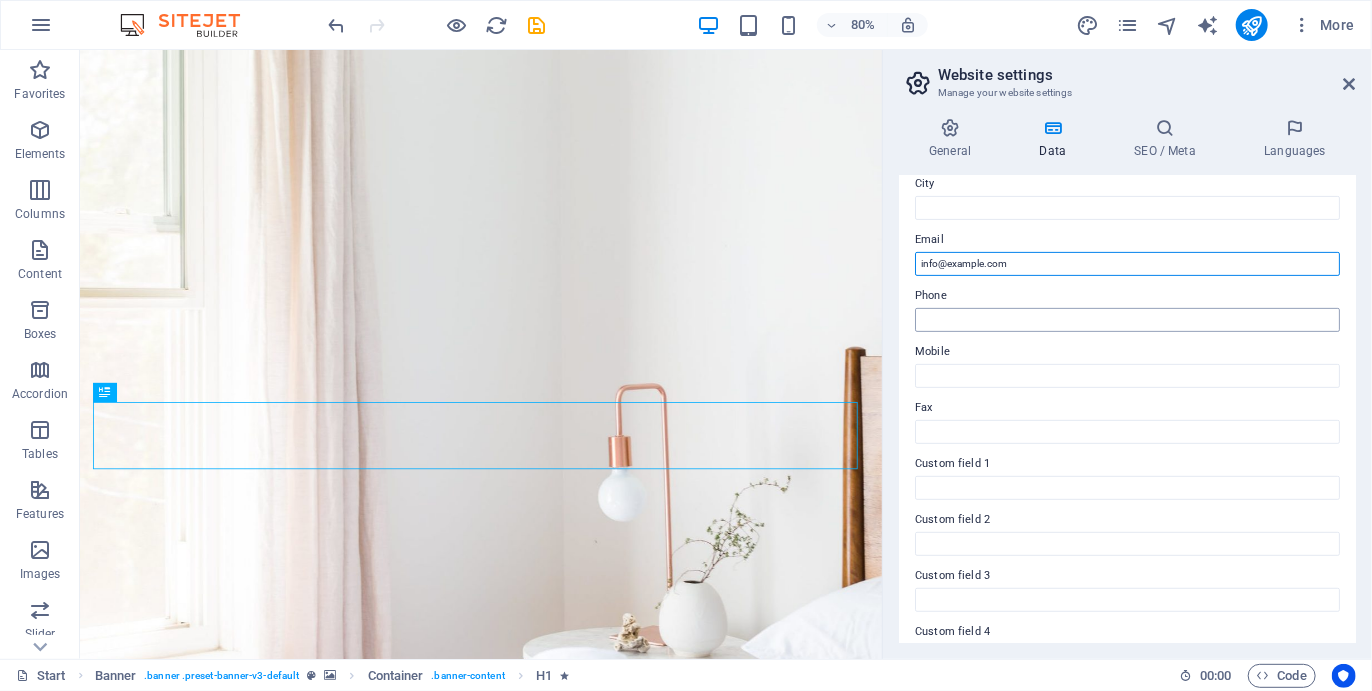 type on "info@example.com" 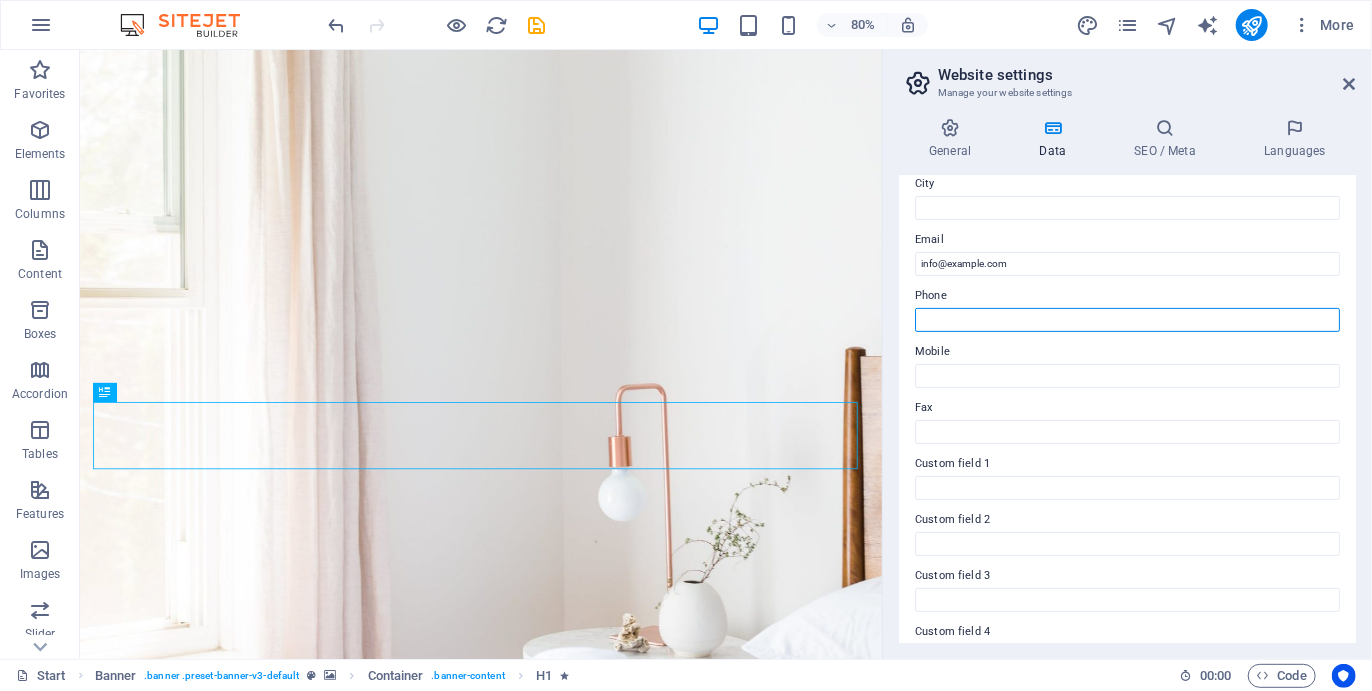 click on "Phone" at bounding box center [1127, 320] 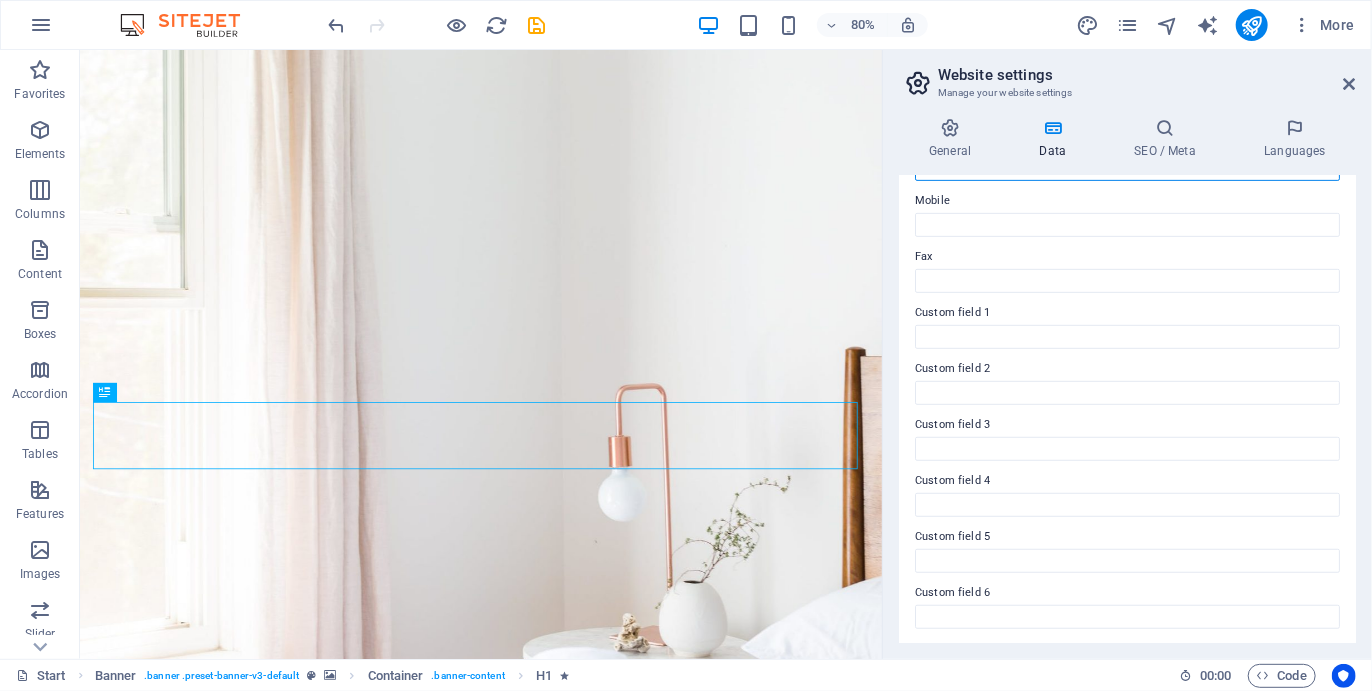 scroll, scrollTop: 0, scrollLeft: 0, axis: both 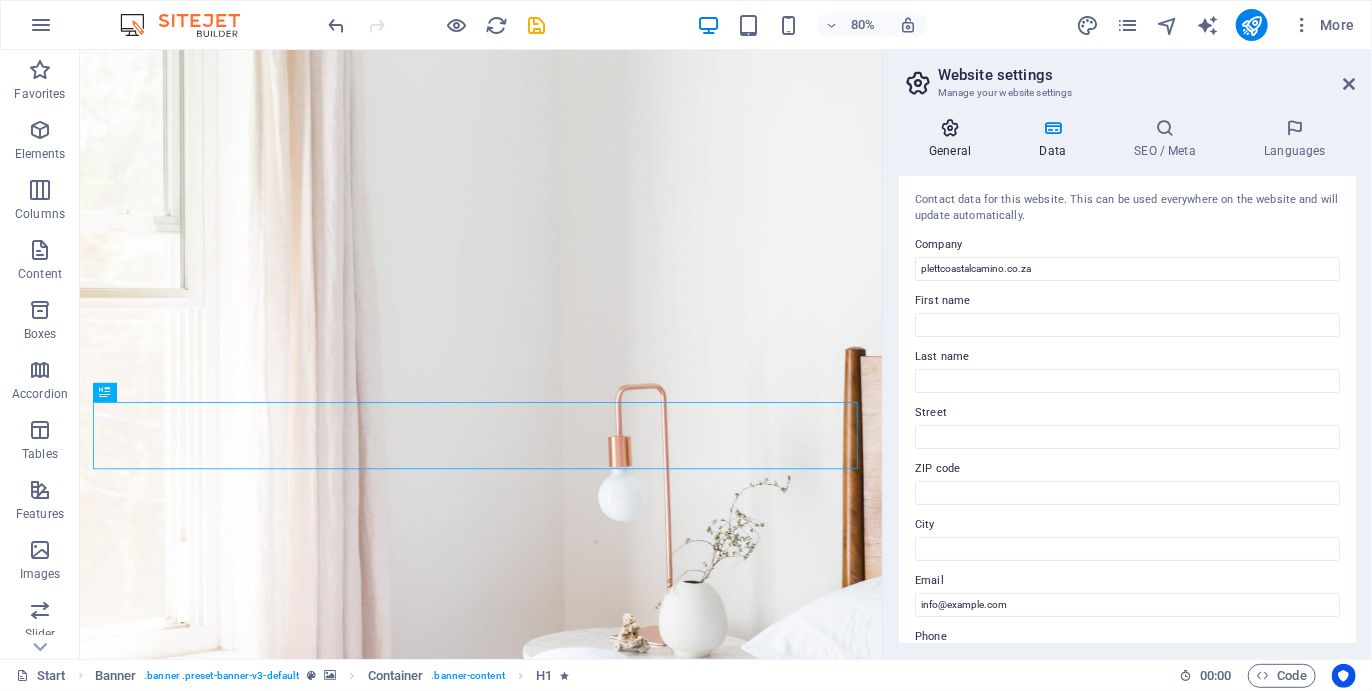 type on "+27 [PHONE]" 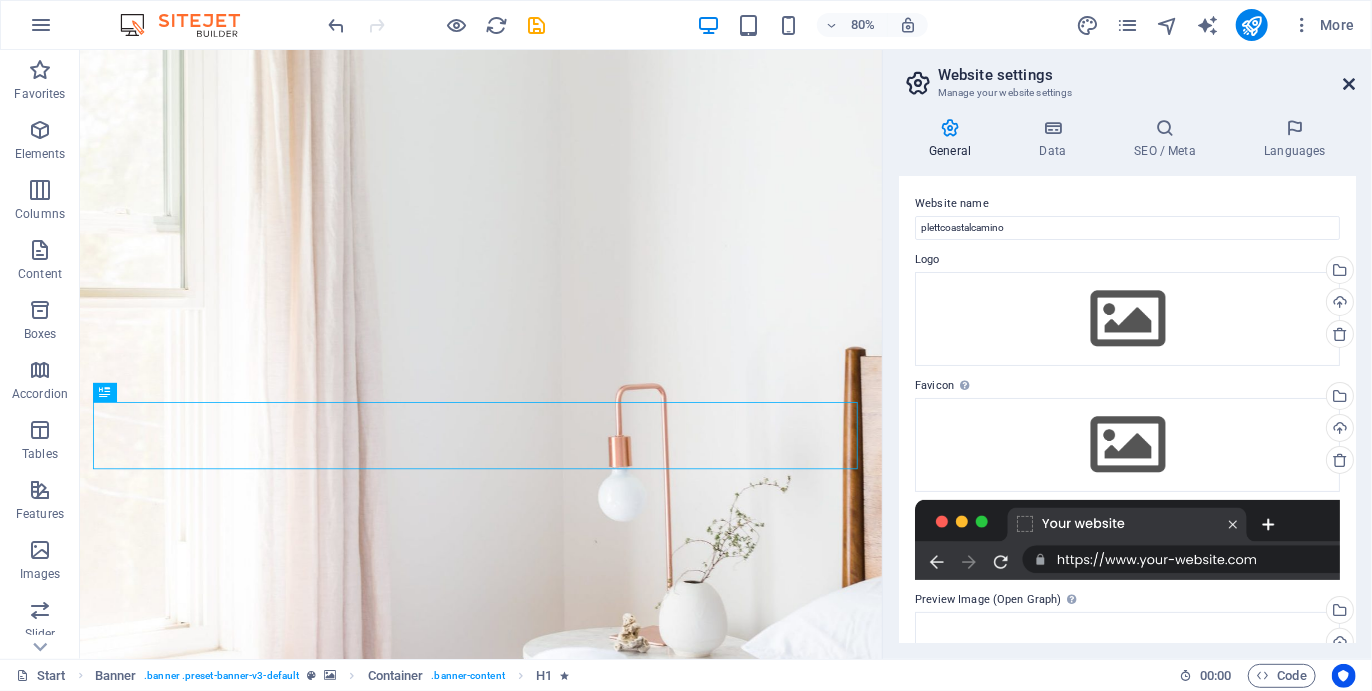 click at bounding box center (1350, 84) 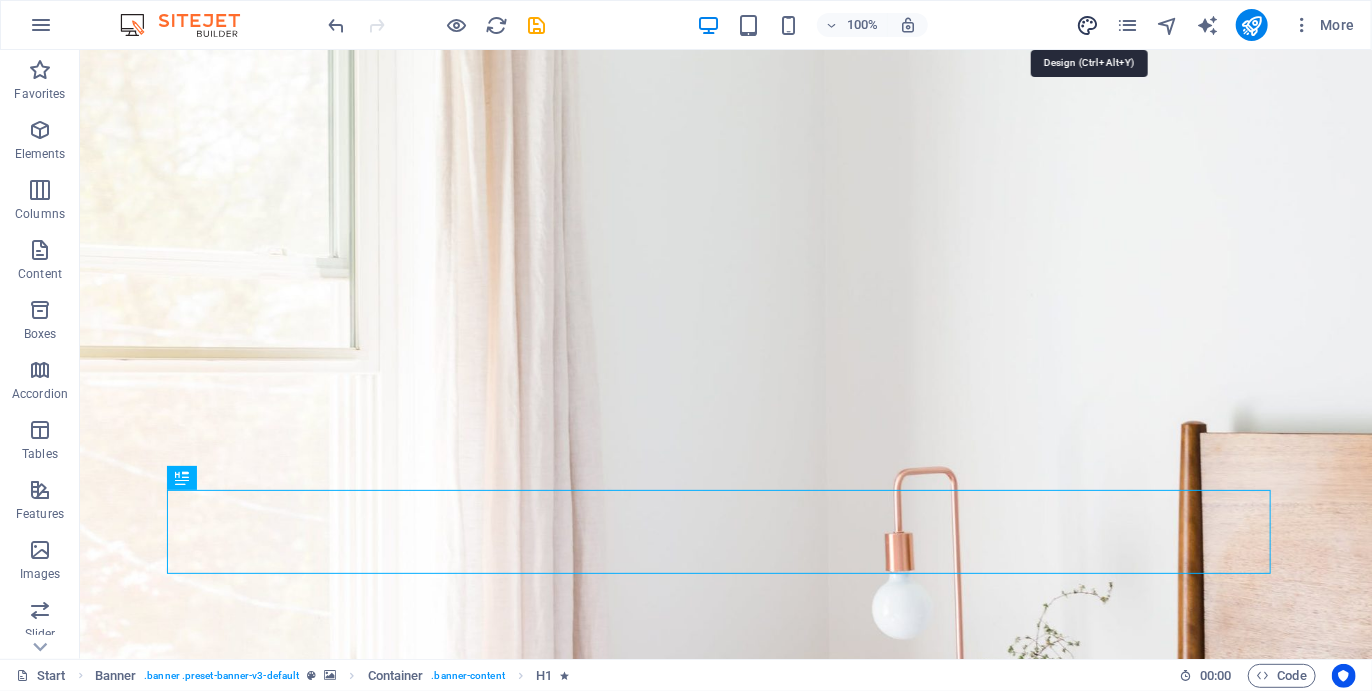 click at bounding box center (1087, 25) 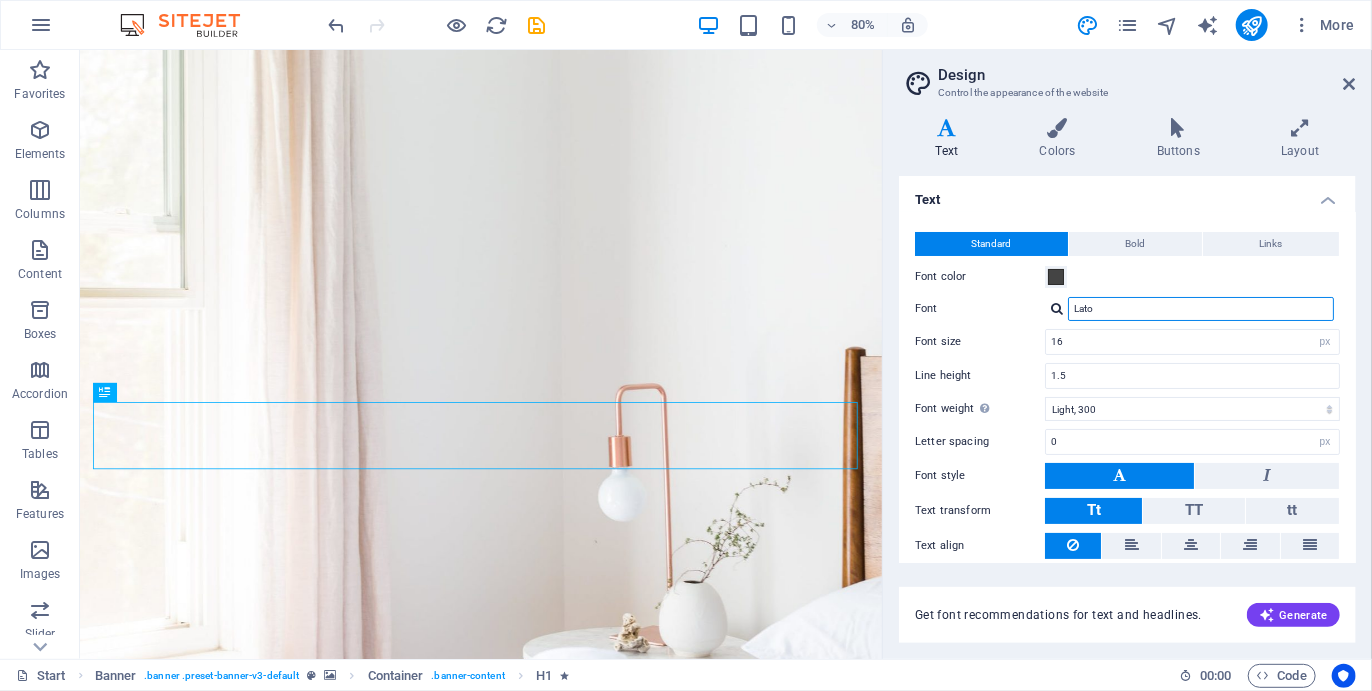 click on "Lato" at bounding box center (1201, 309) 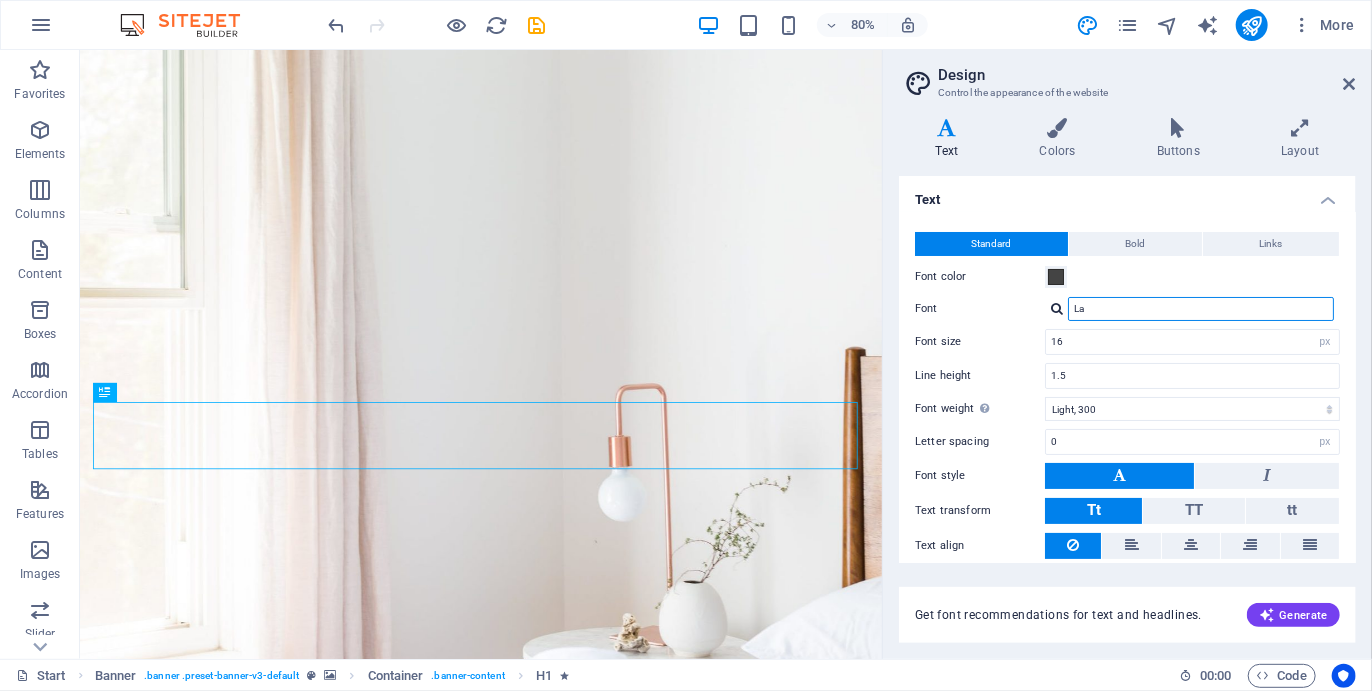 type on "L" 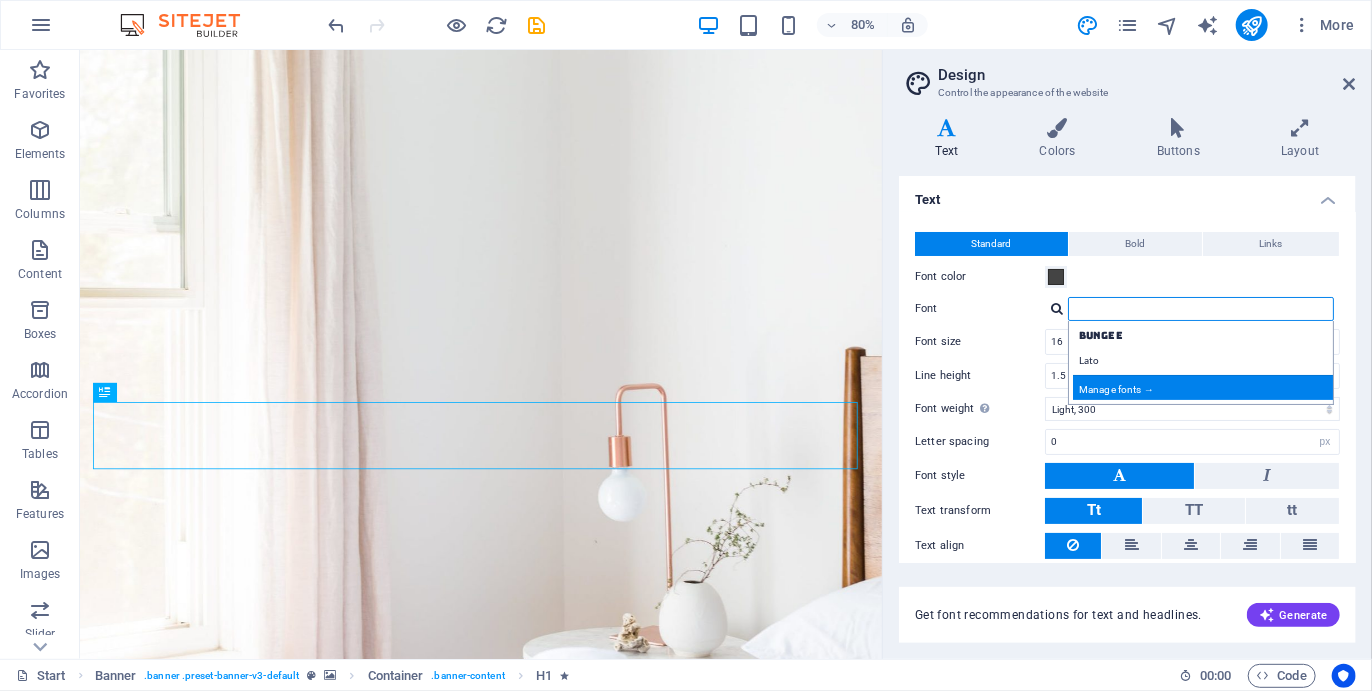type 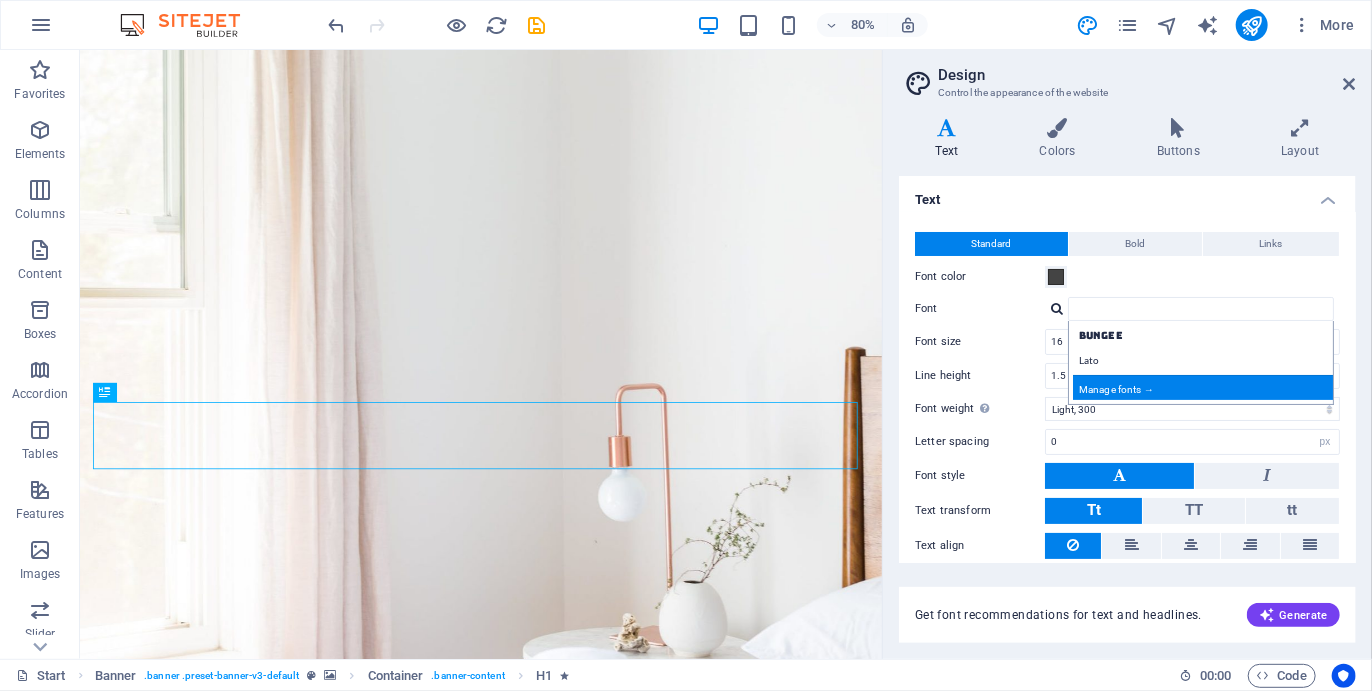 click on "Manage fonts →" at bounding box center [1205, 387] 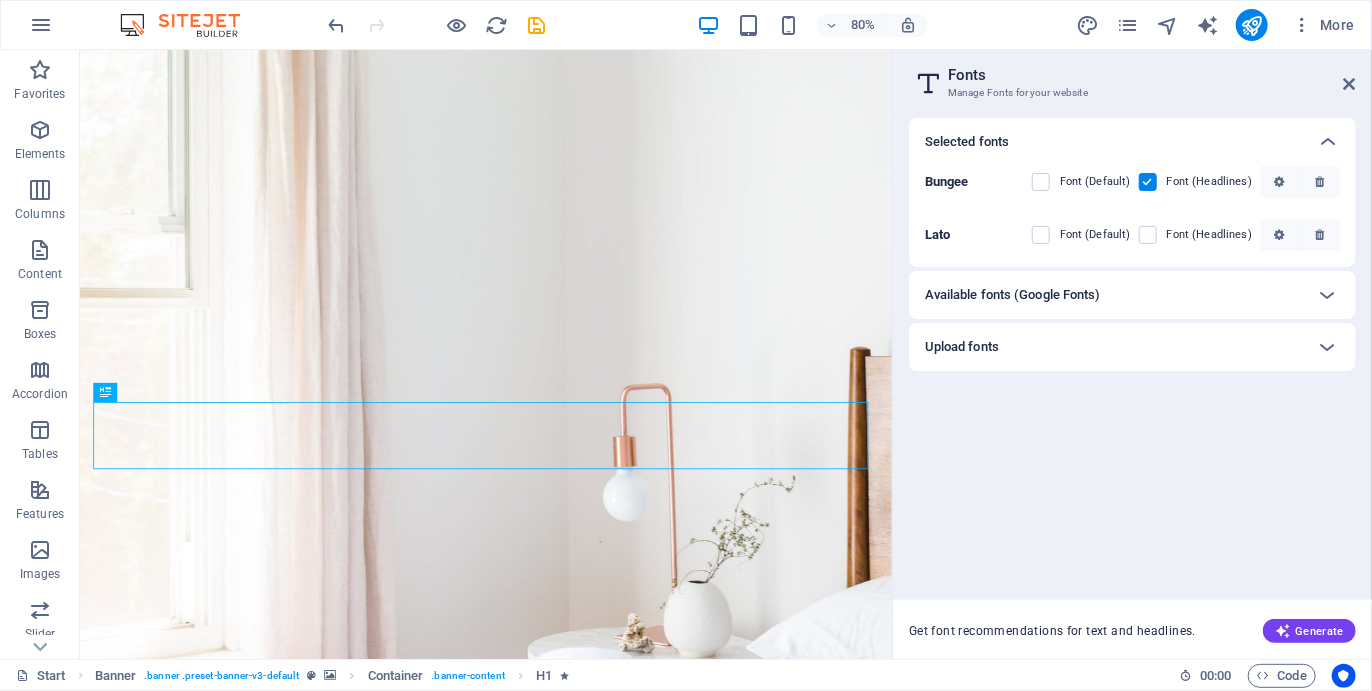 click on "Available fonts (Google Fonts)" at bounding box center [1013, 295] 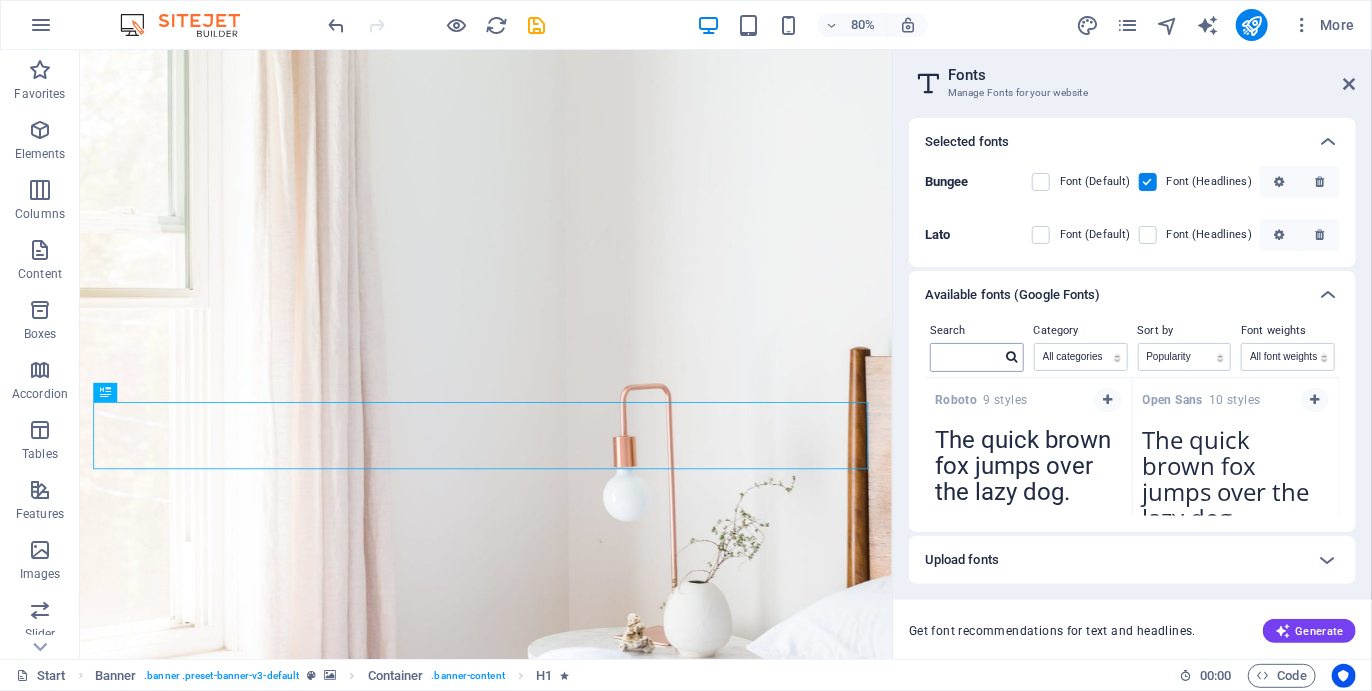 click at bounding box center (1012, 357) 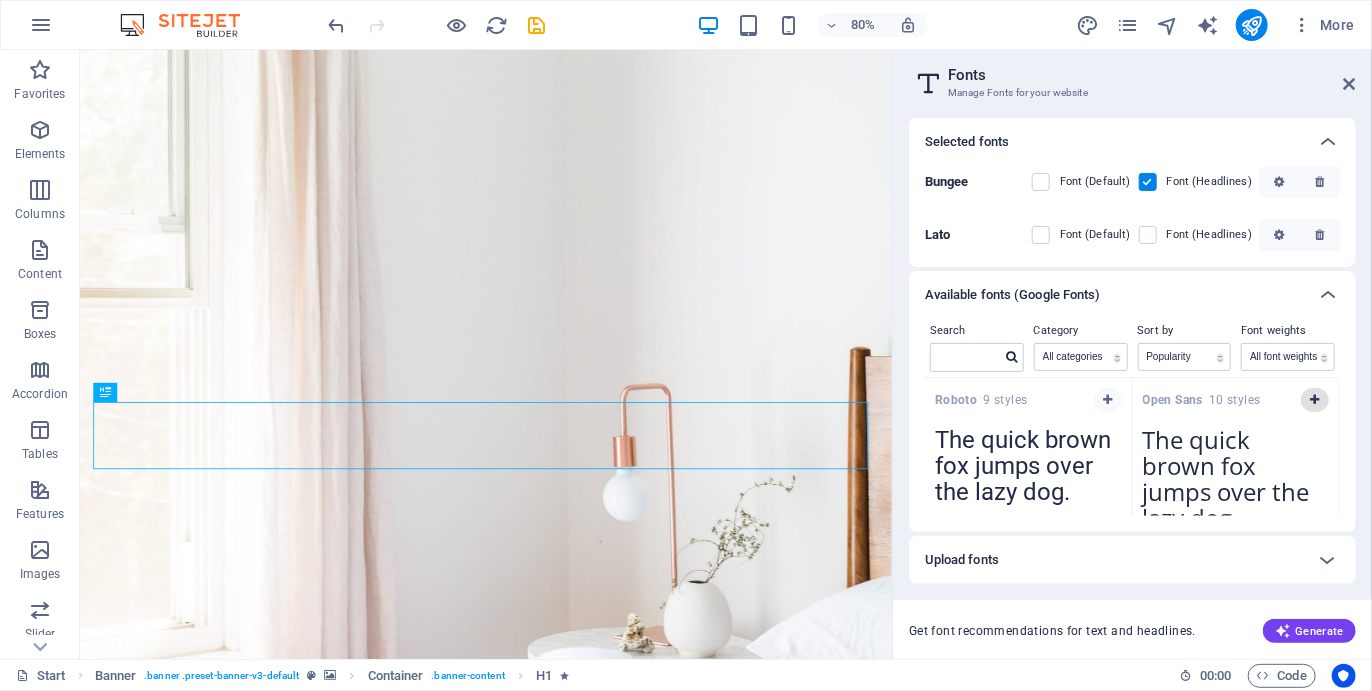 click at bounding box center [1315, 400] 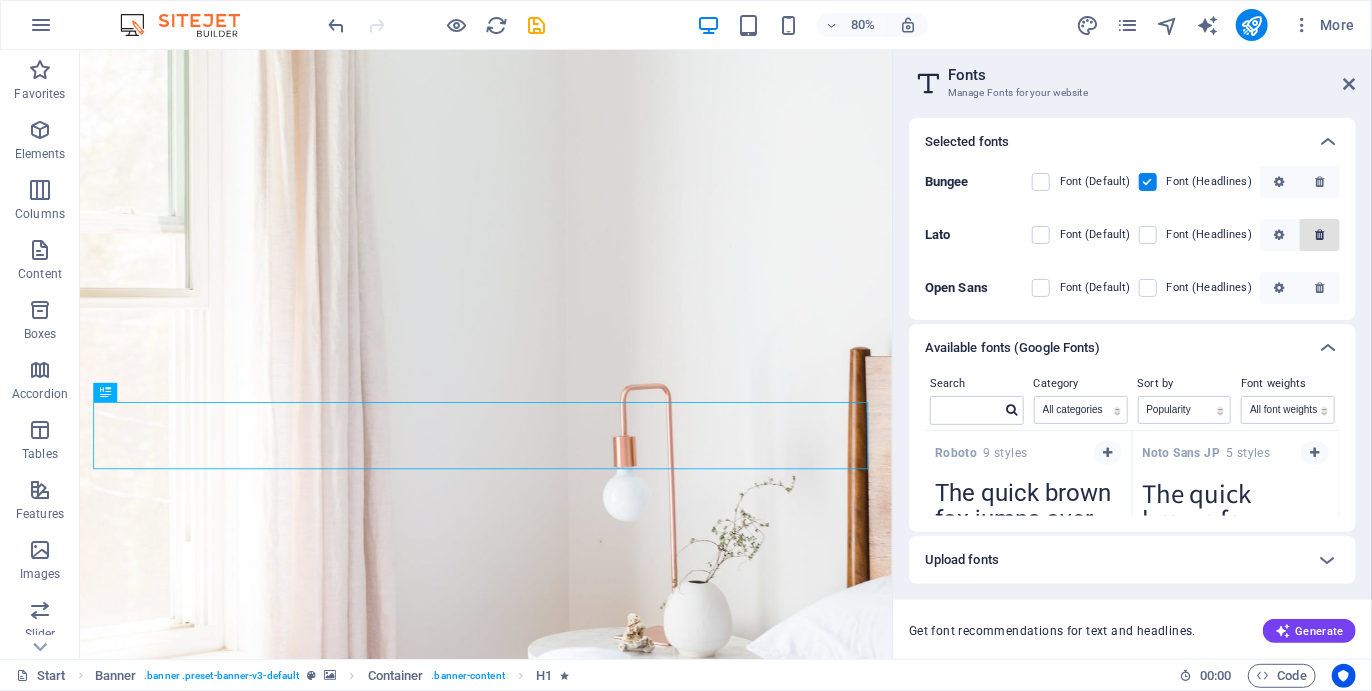 click at bounding box center (1319, 235) 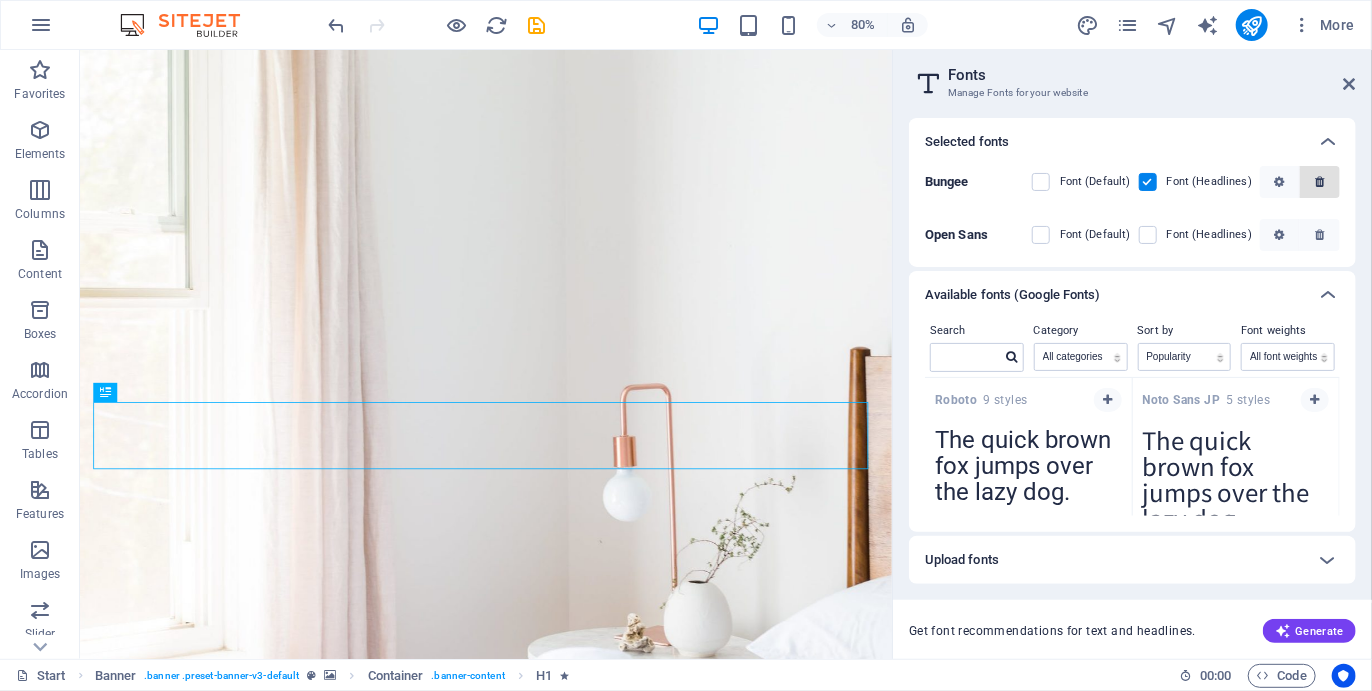 click at bounding box center (1319, 182) 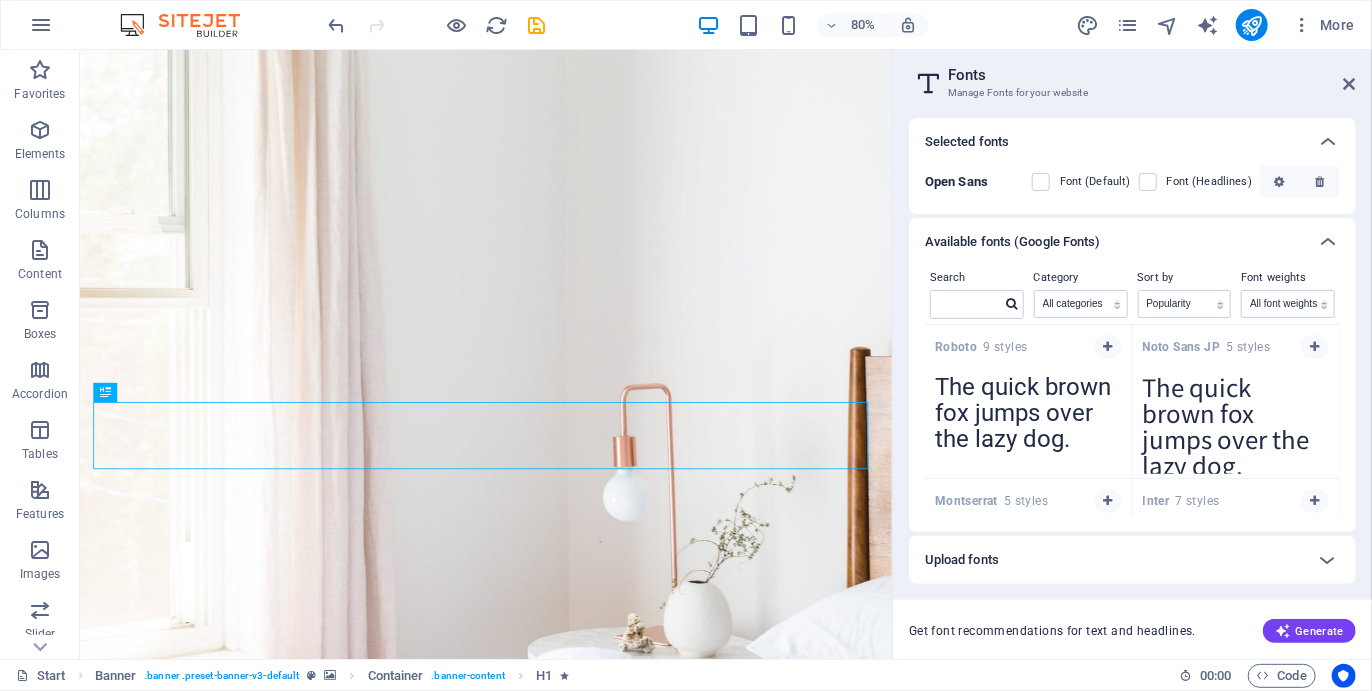 click on "Font (Default)" at bounding box center [1095, 182] 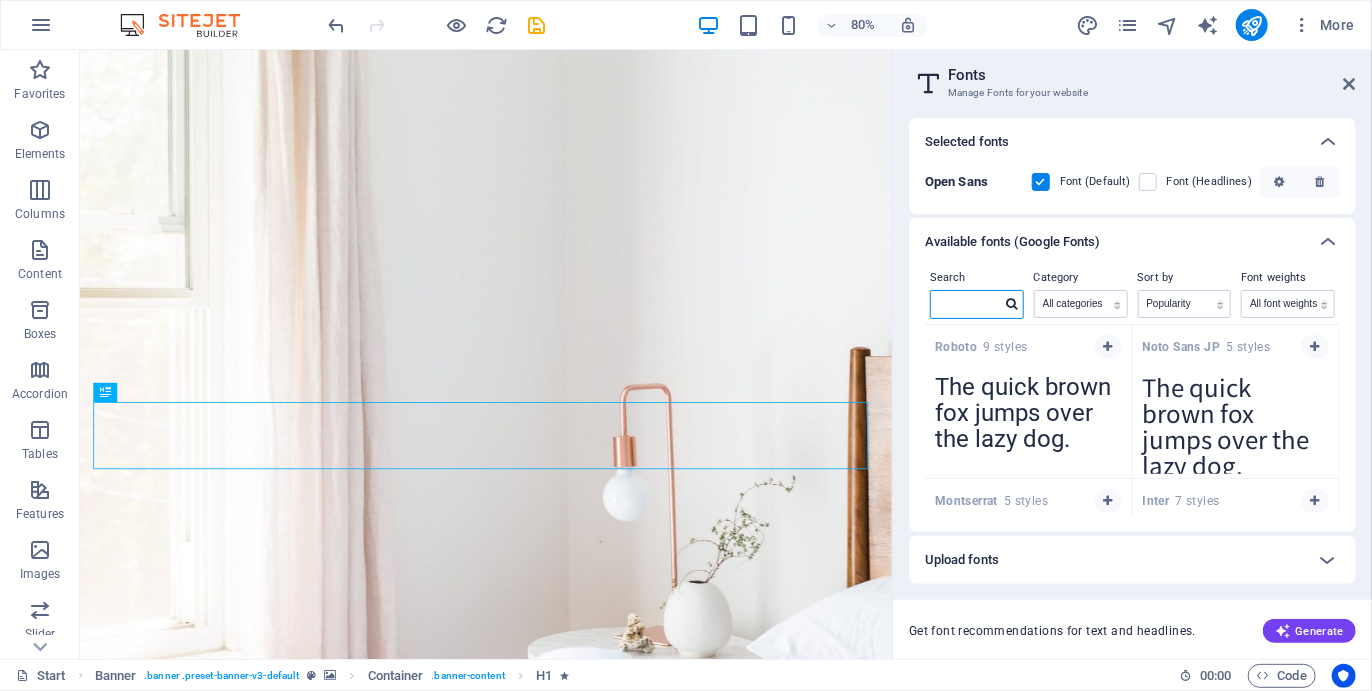 click at bounding box center [966, 304] 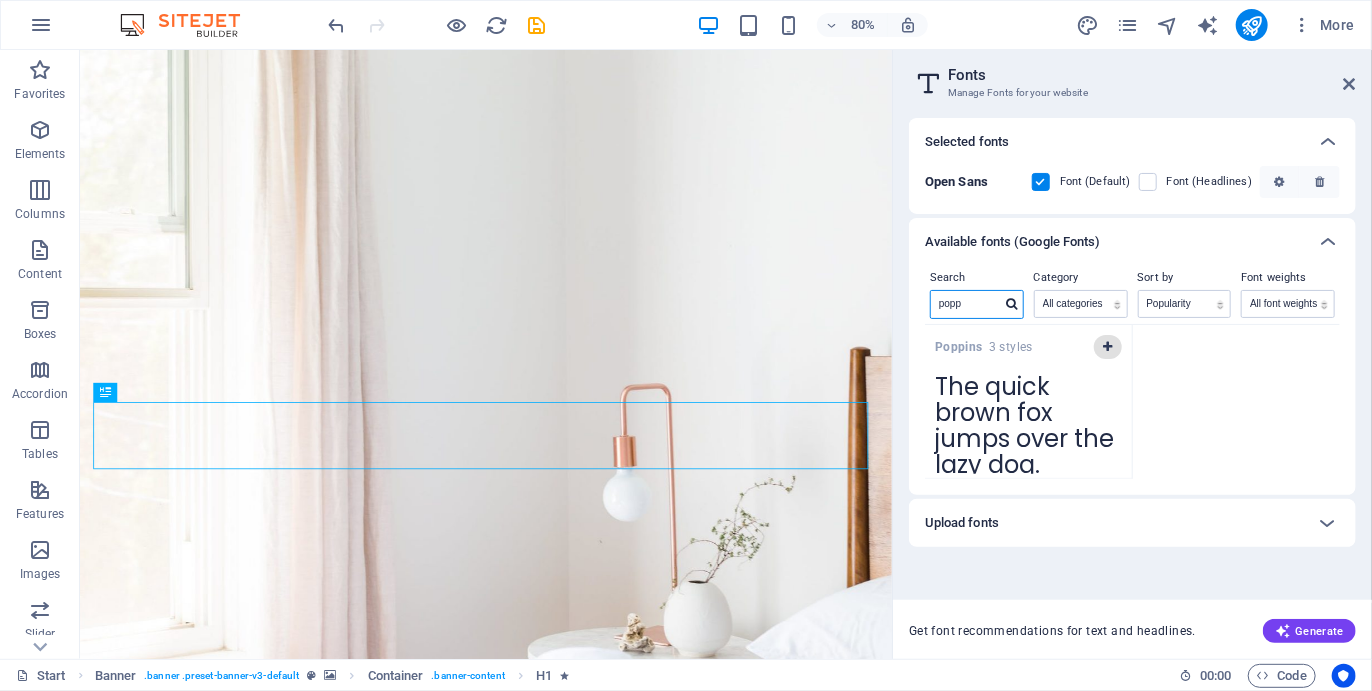 type on "popp" 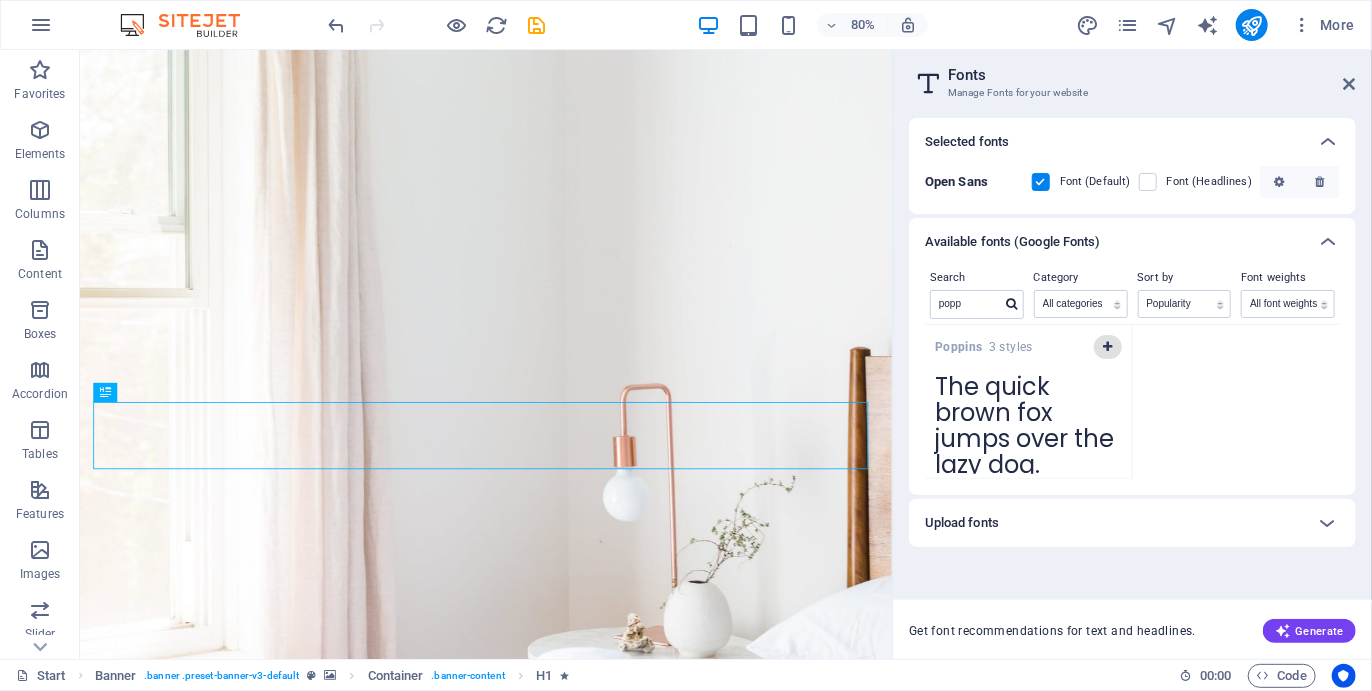 click at bounding box center (1107, 347) 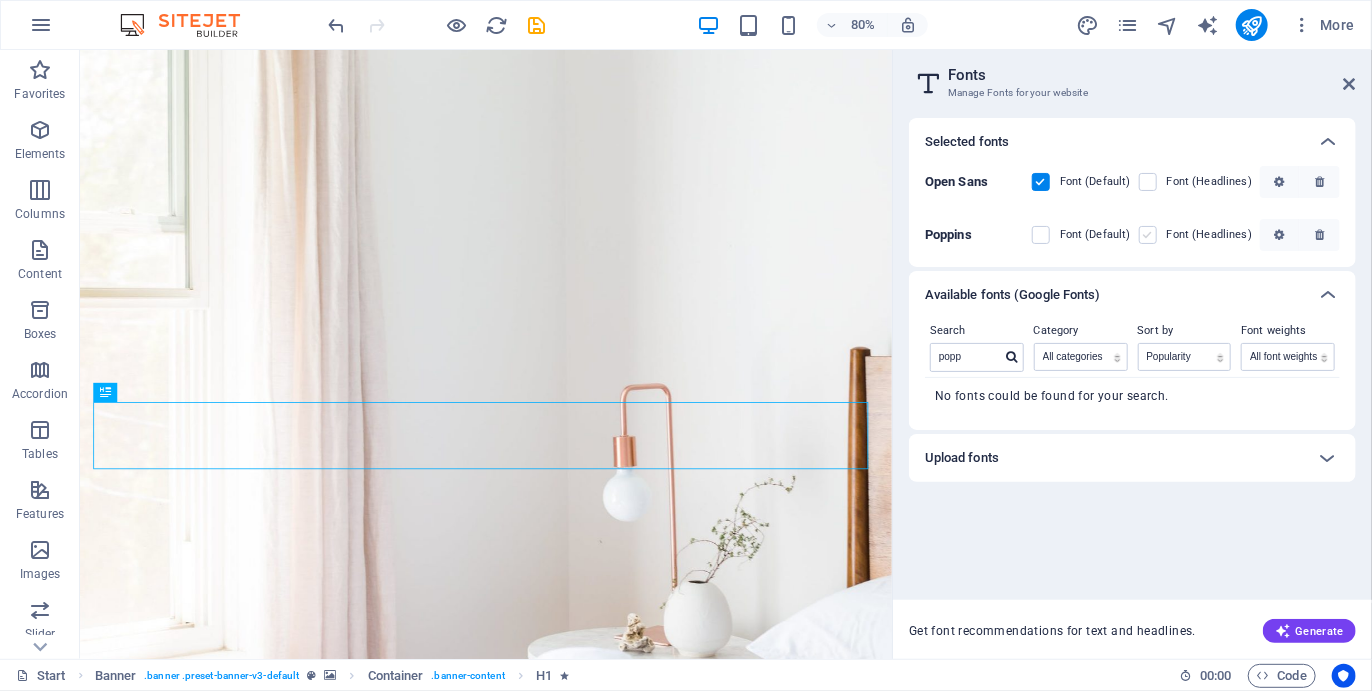click at bounding box center [1148, 235] 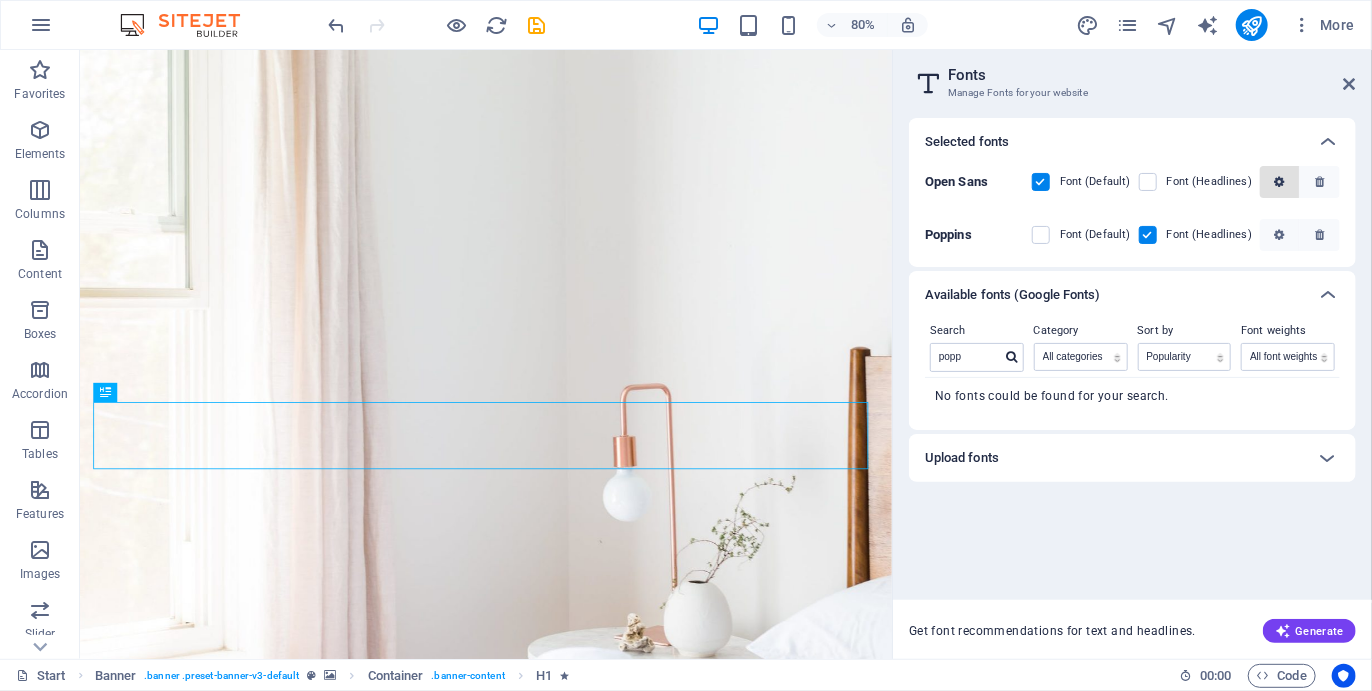 click at bounding box center (1279, 182) 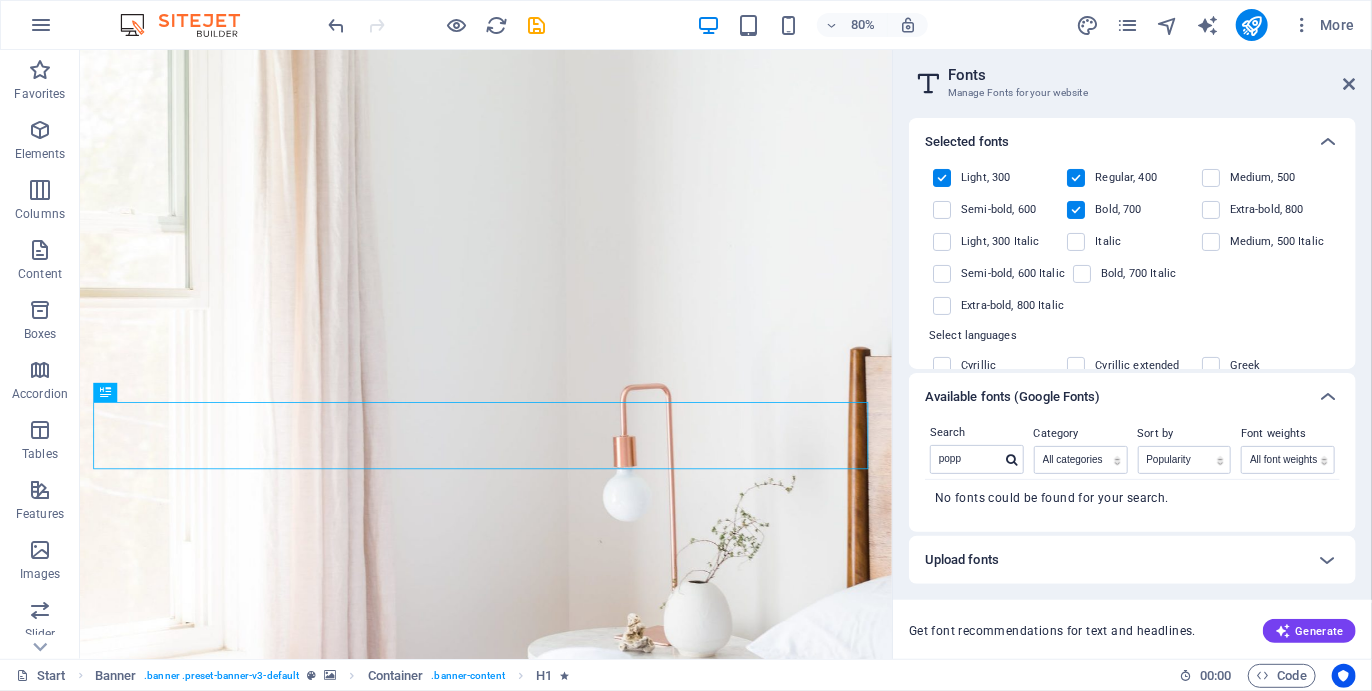 scroll, scrollTop: 120, scrollLeft: 0, axis: vertical 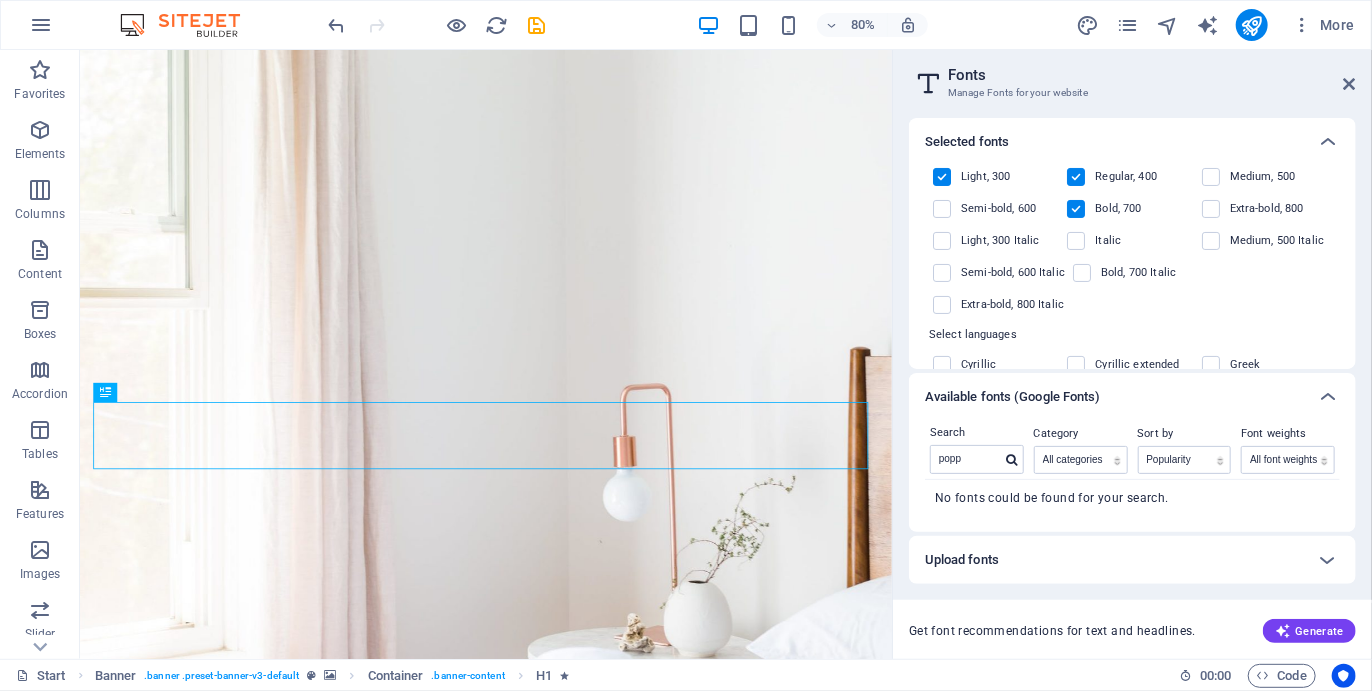click at bounding box center (942, 177) 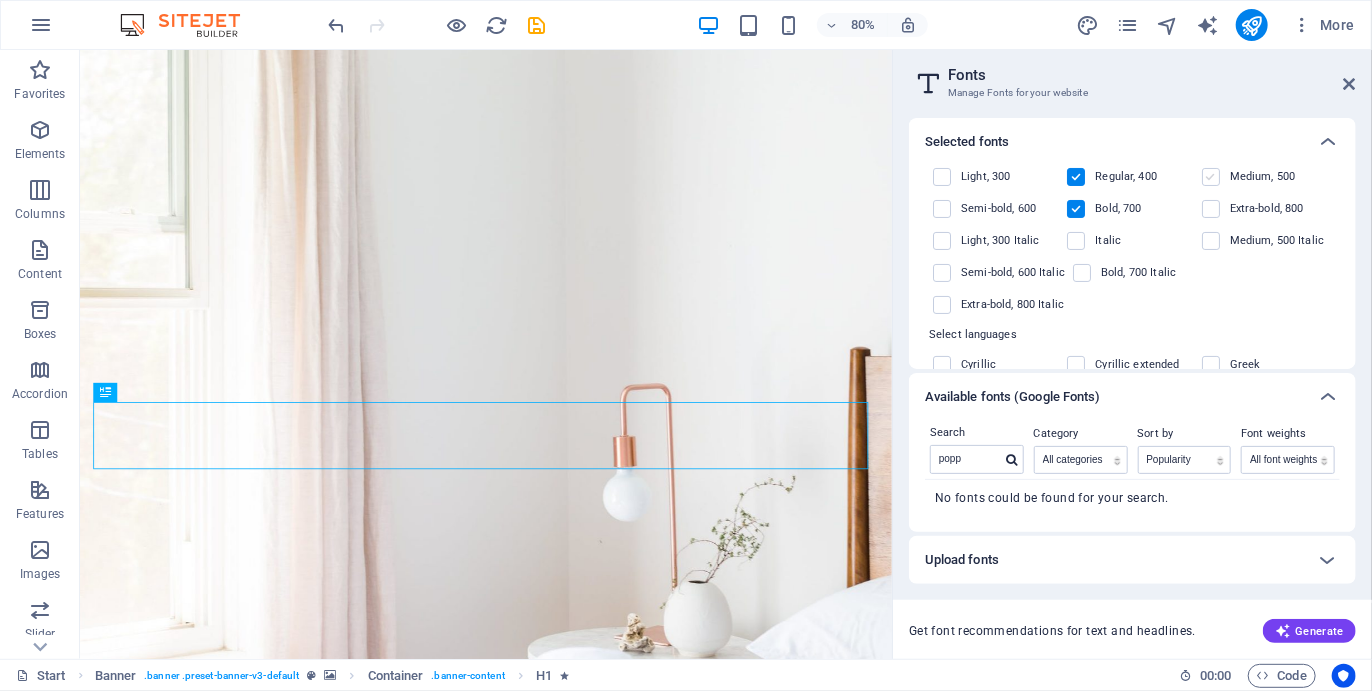 click at bounding box center (1211, 177) 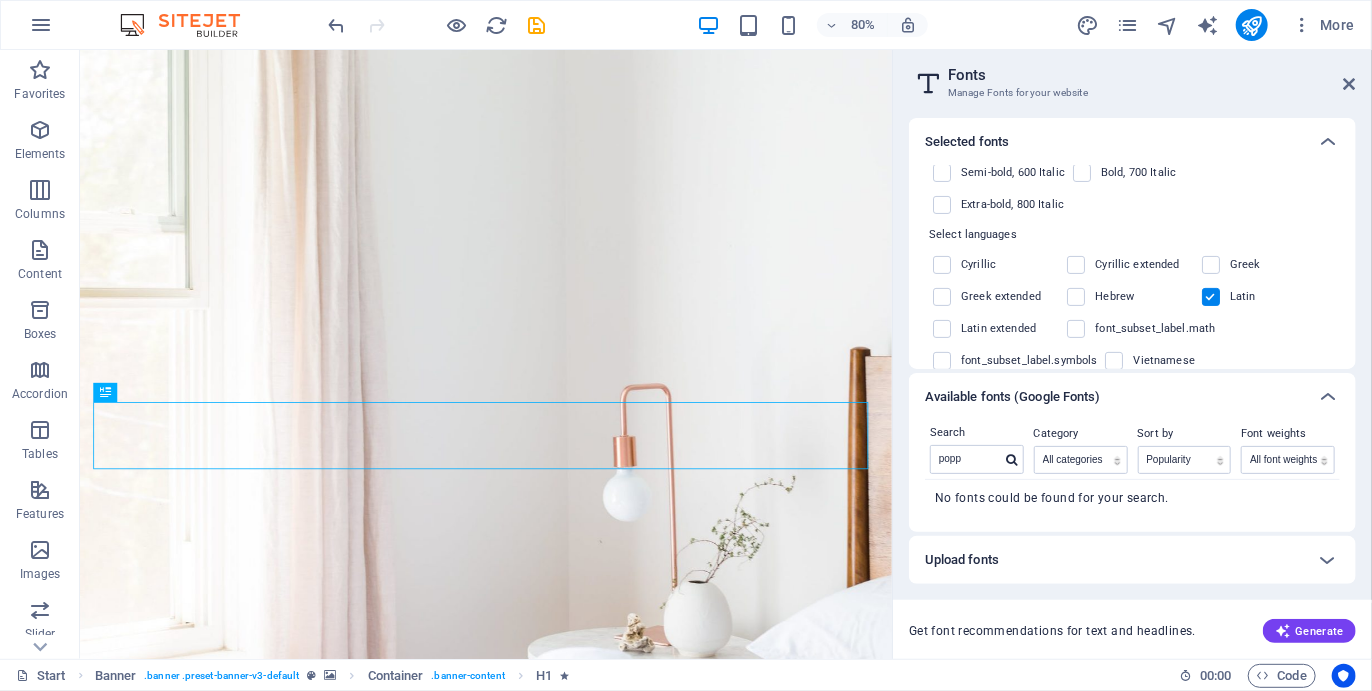 scroll, scrollTop: 0, scrollLeft: 0, axis: both 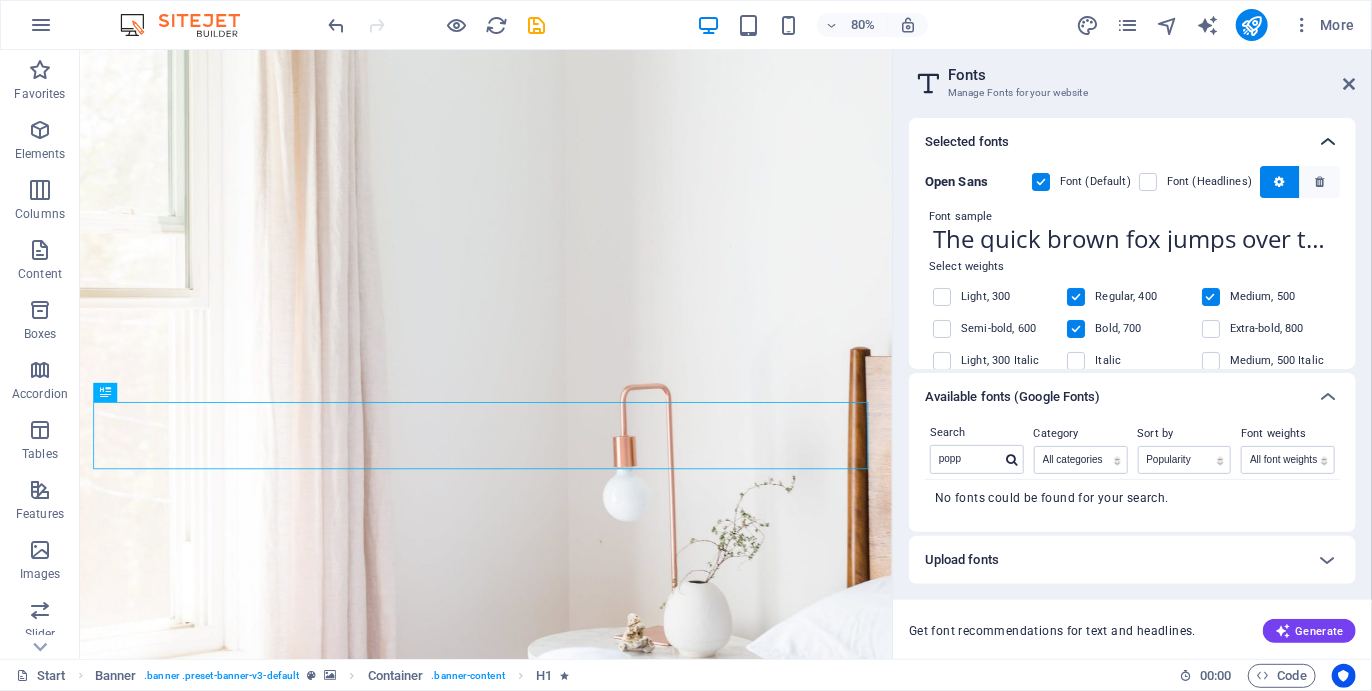 click at bounding box center (1328, 142) 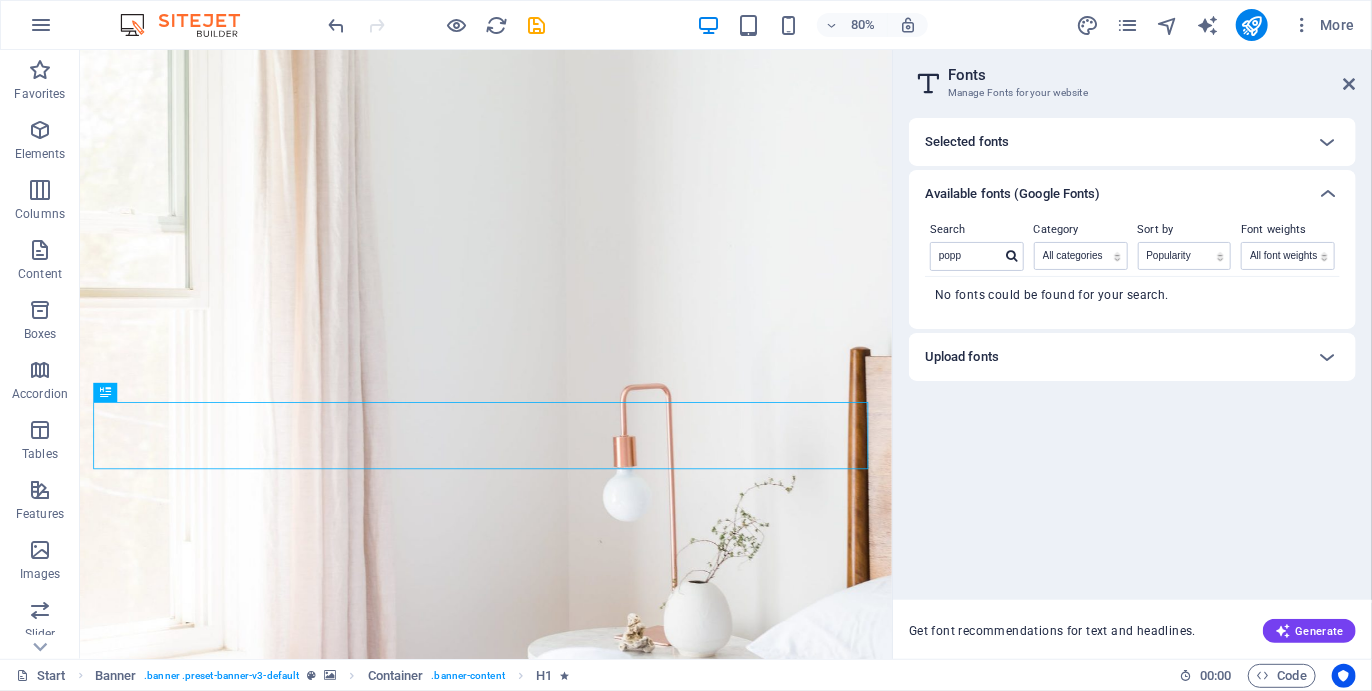 click on "Selected fonts" at bounding box center [1132, 142] 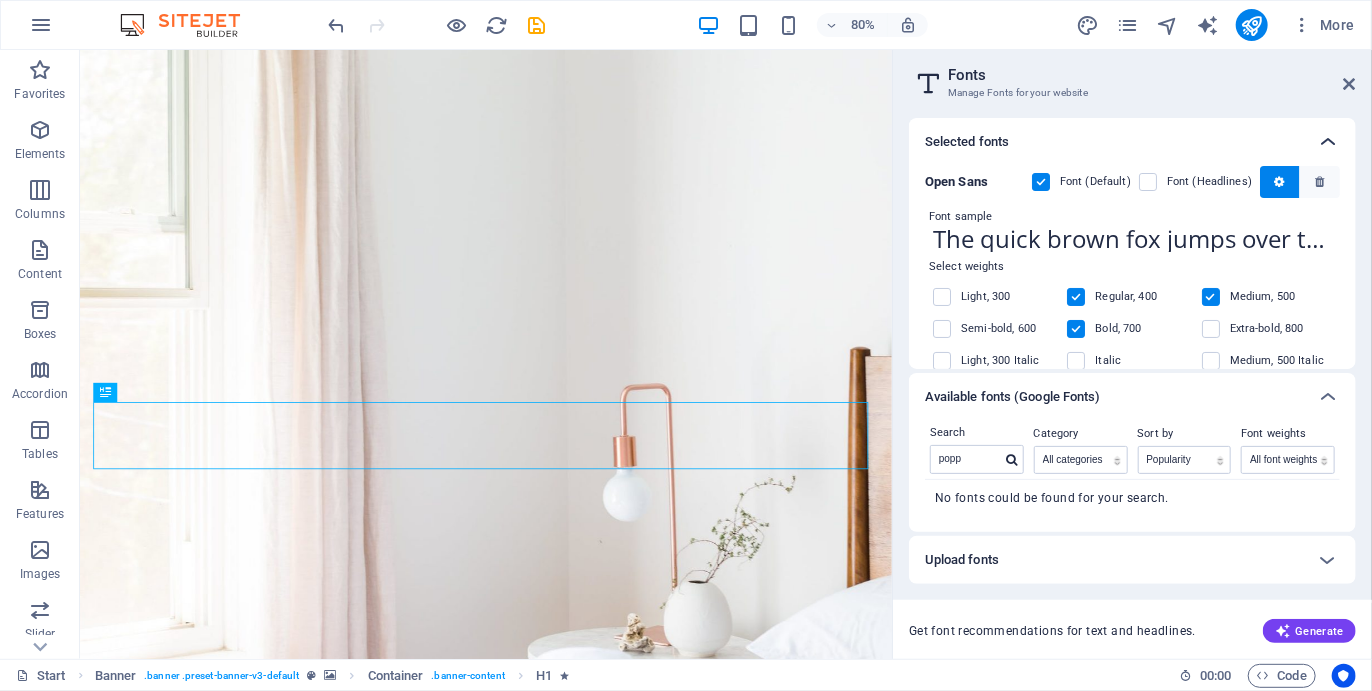 click at bounding box center [1328, 142] 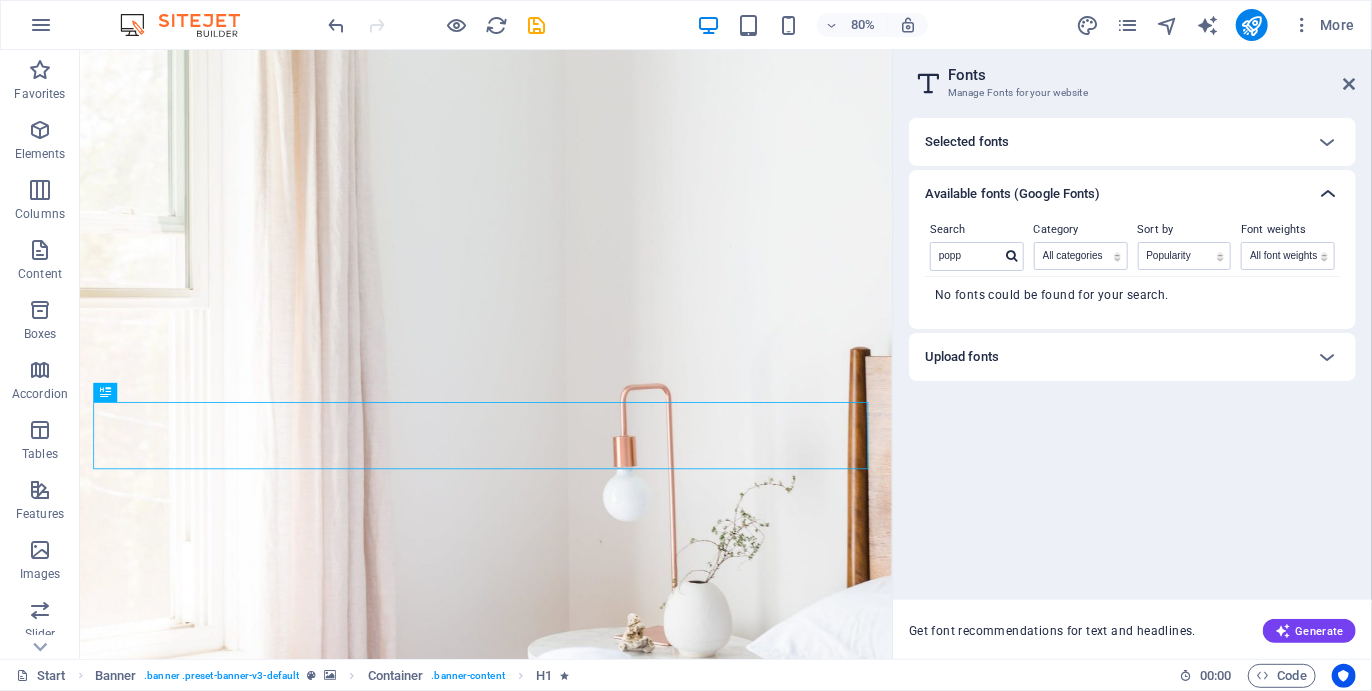 click at bounding box center (1328, 194) 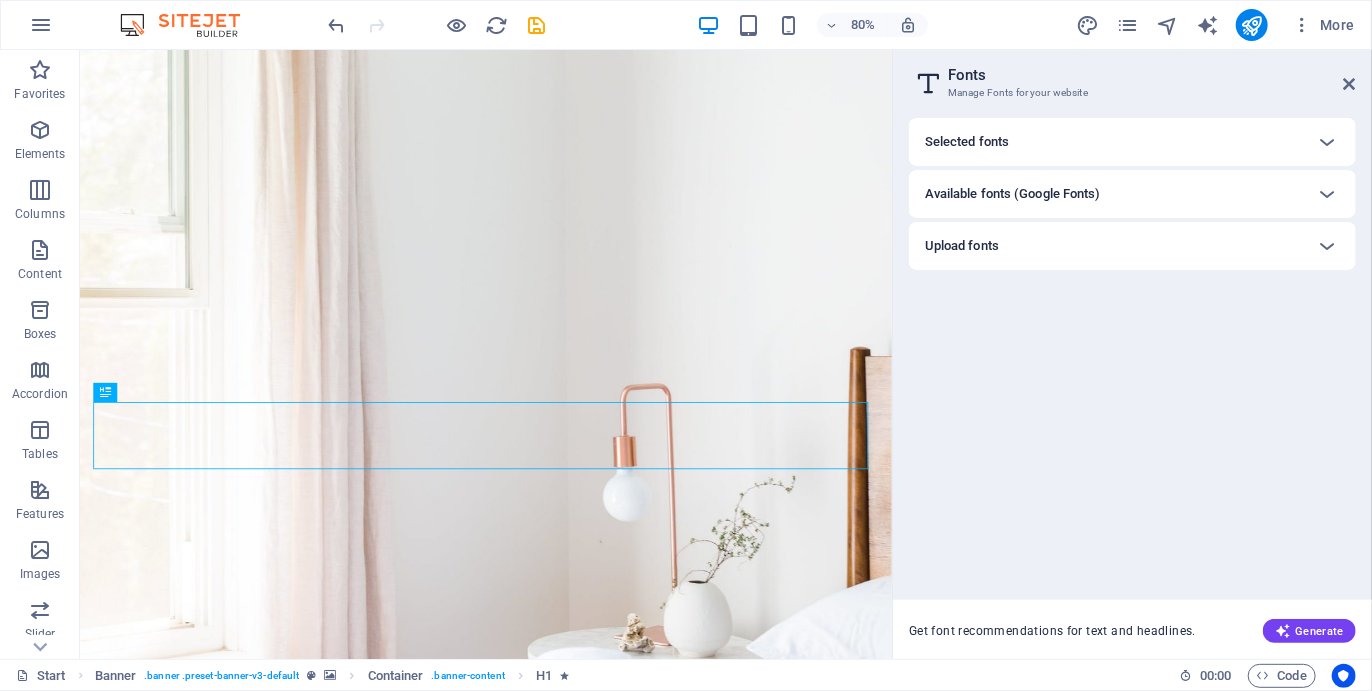 click on "Selected fonts" at bounding box center (1132, 142) 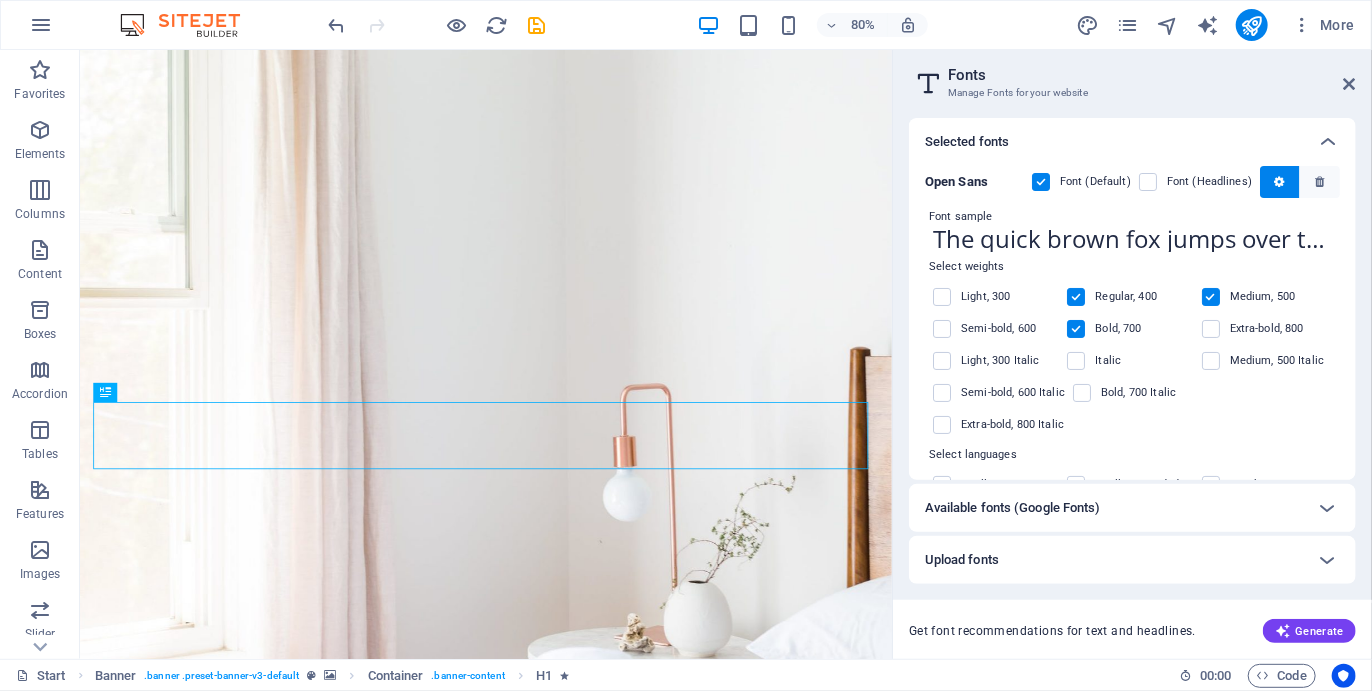 click on "Open Sans" at bounding box center [956, 181] 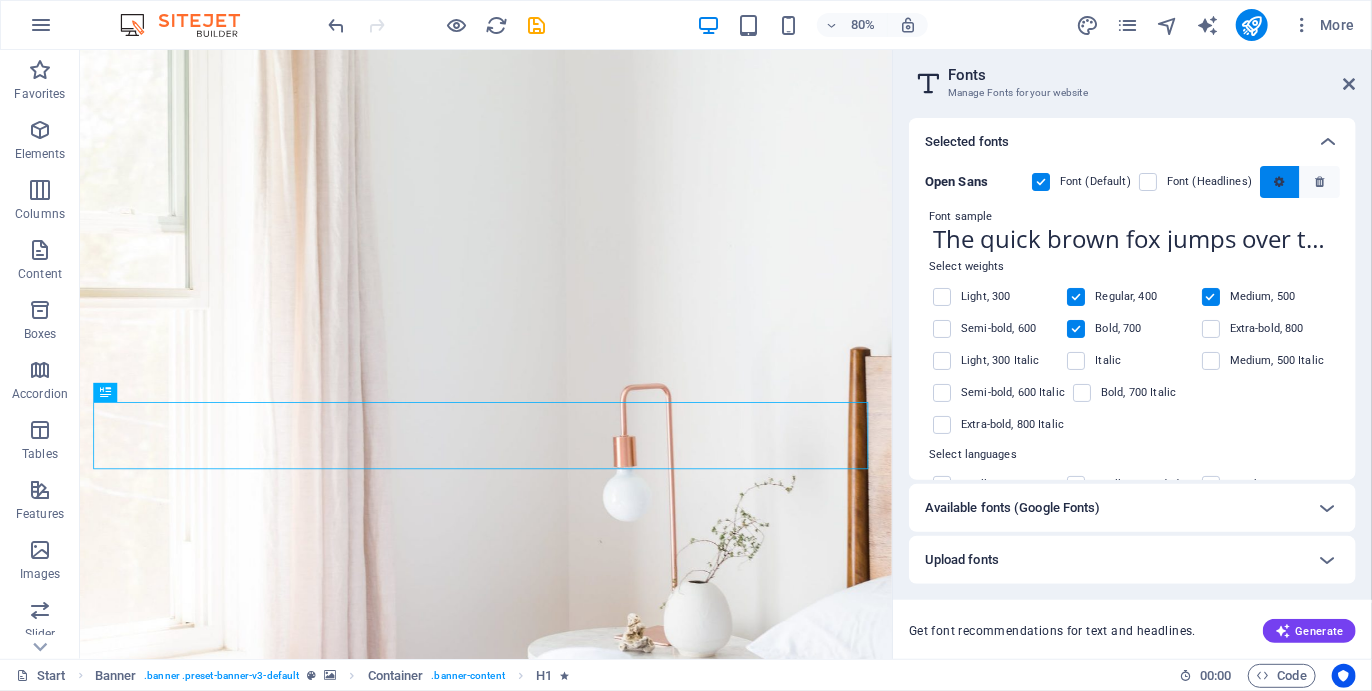 click at bounding box center [1280, 182] 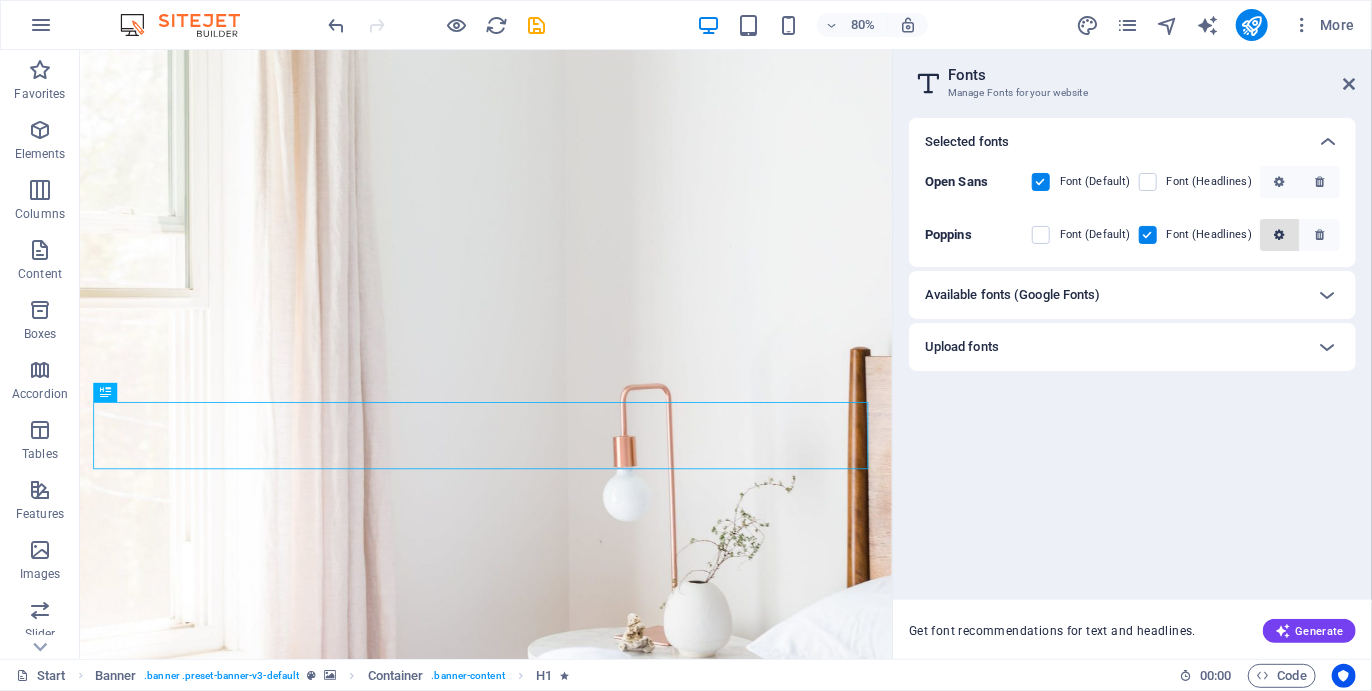 click at bounding box center (1279, 235) 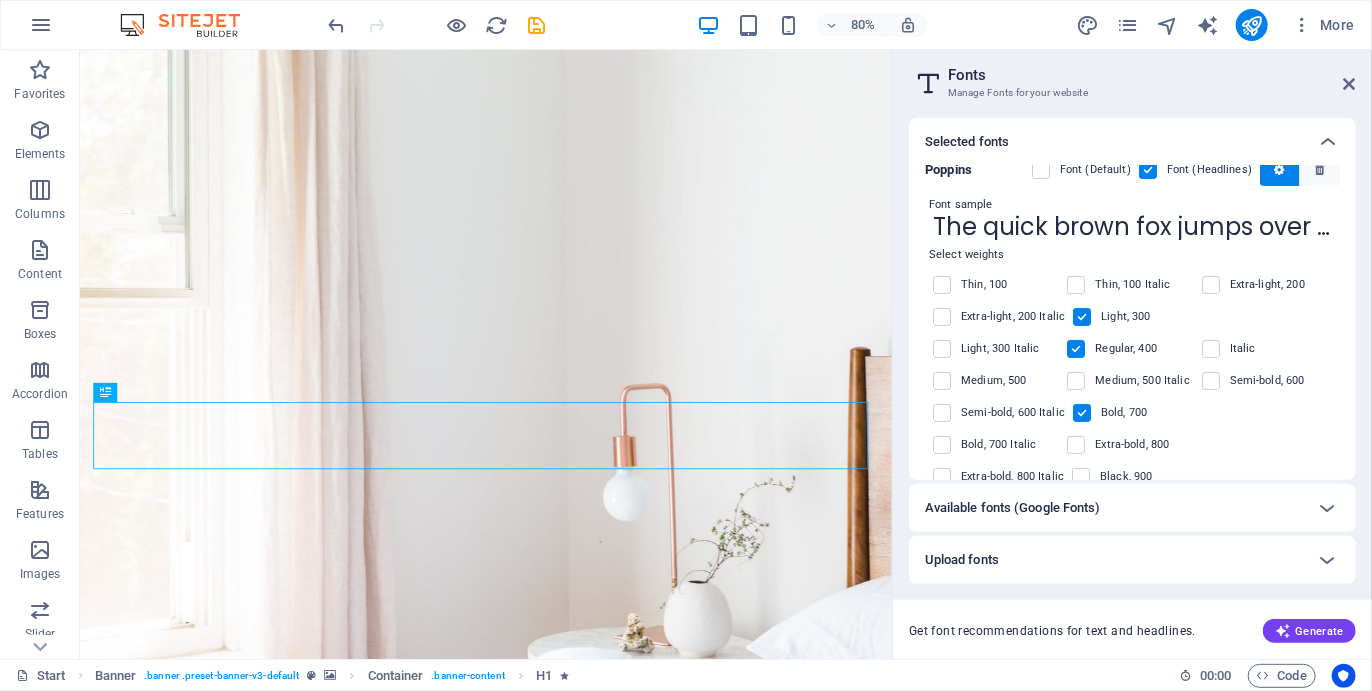 scroll, scrollTop: 80, scrollLeft: 0, axis: vertical 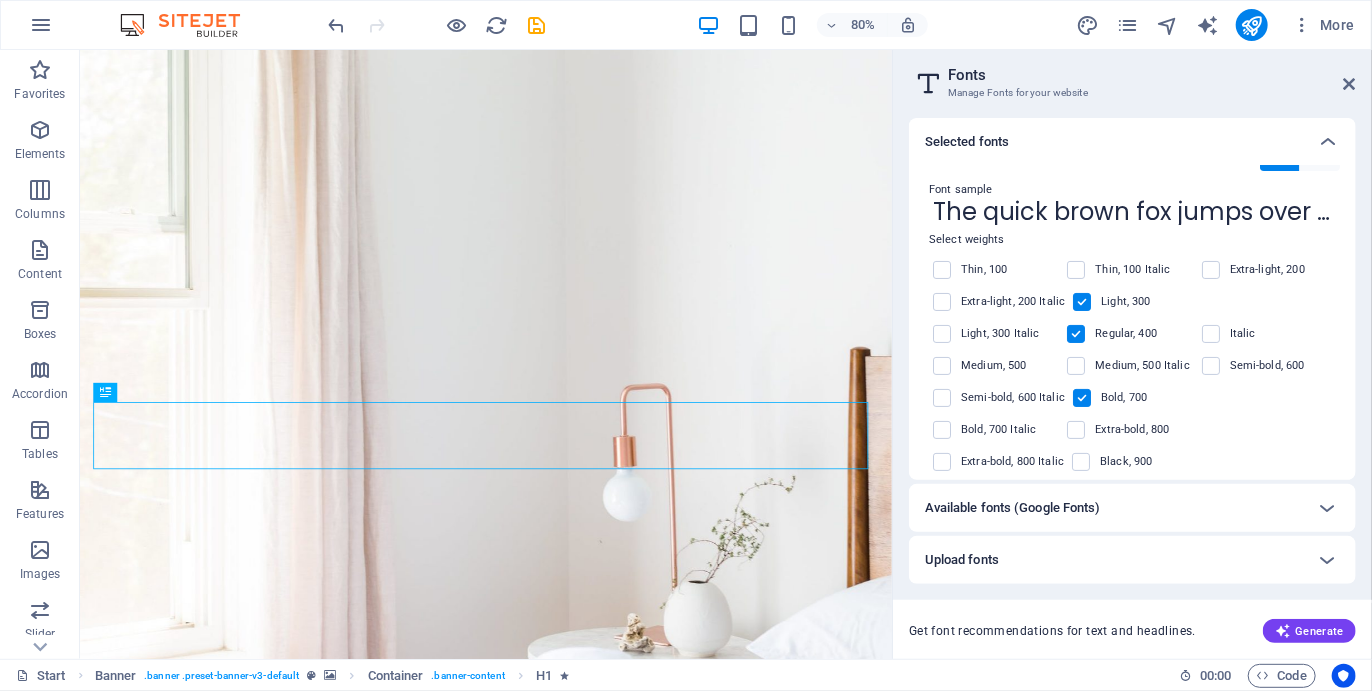 click at bounding box center (1082, 302) 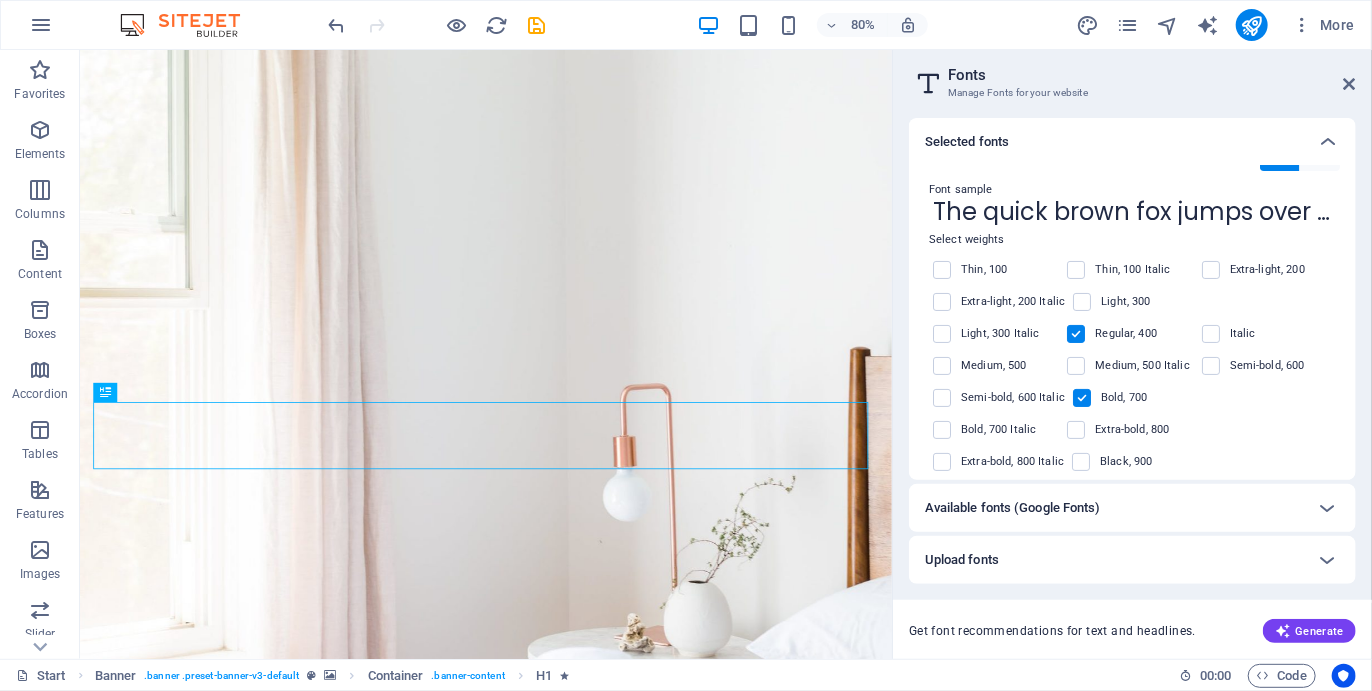 click on "Medium, 500" at bounding box center [994, 366] 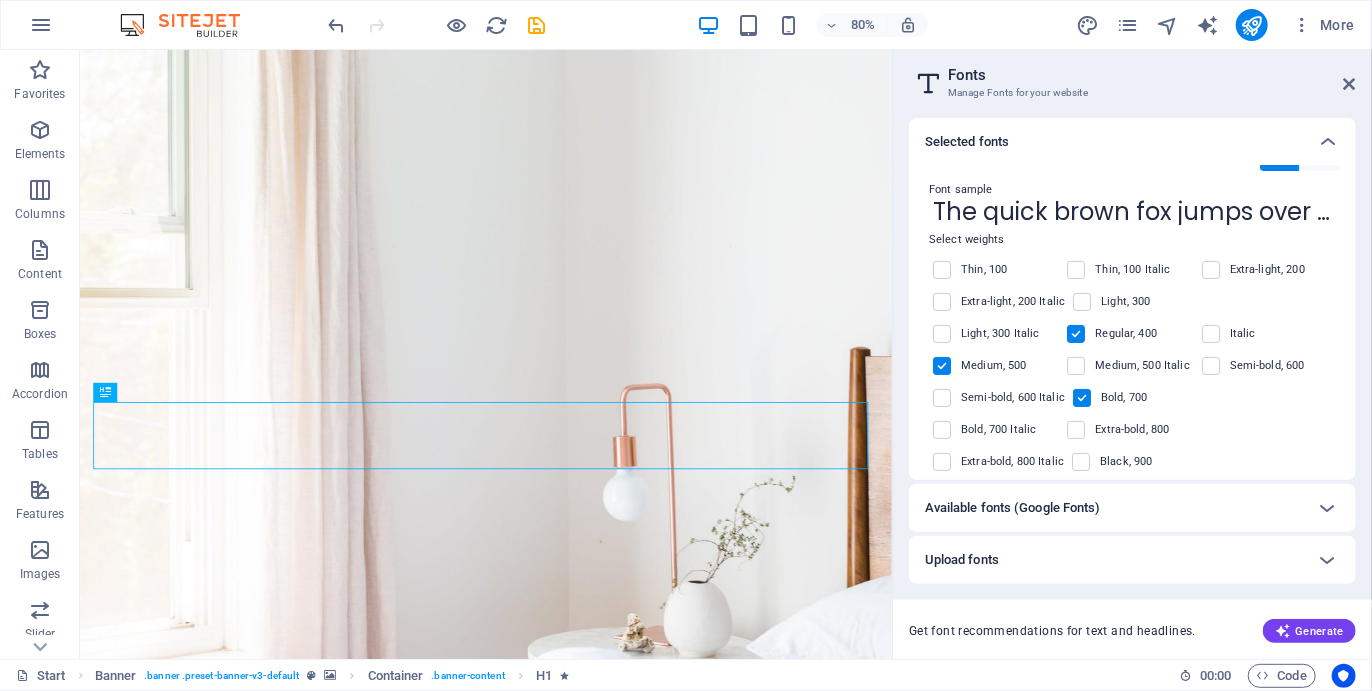 click at bounding box center [1076, 334] 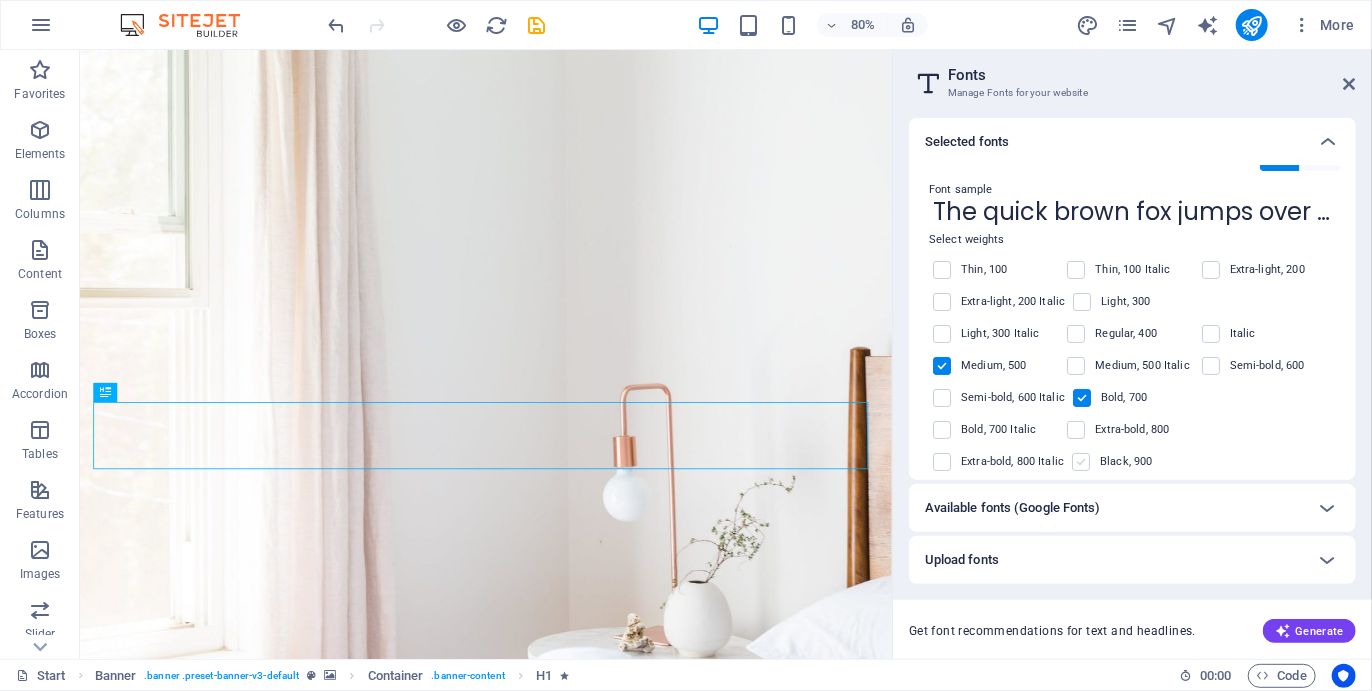click at bounding box center [1081, 462] 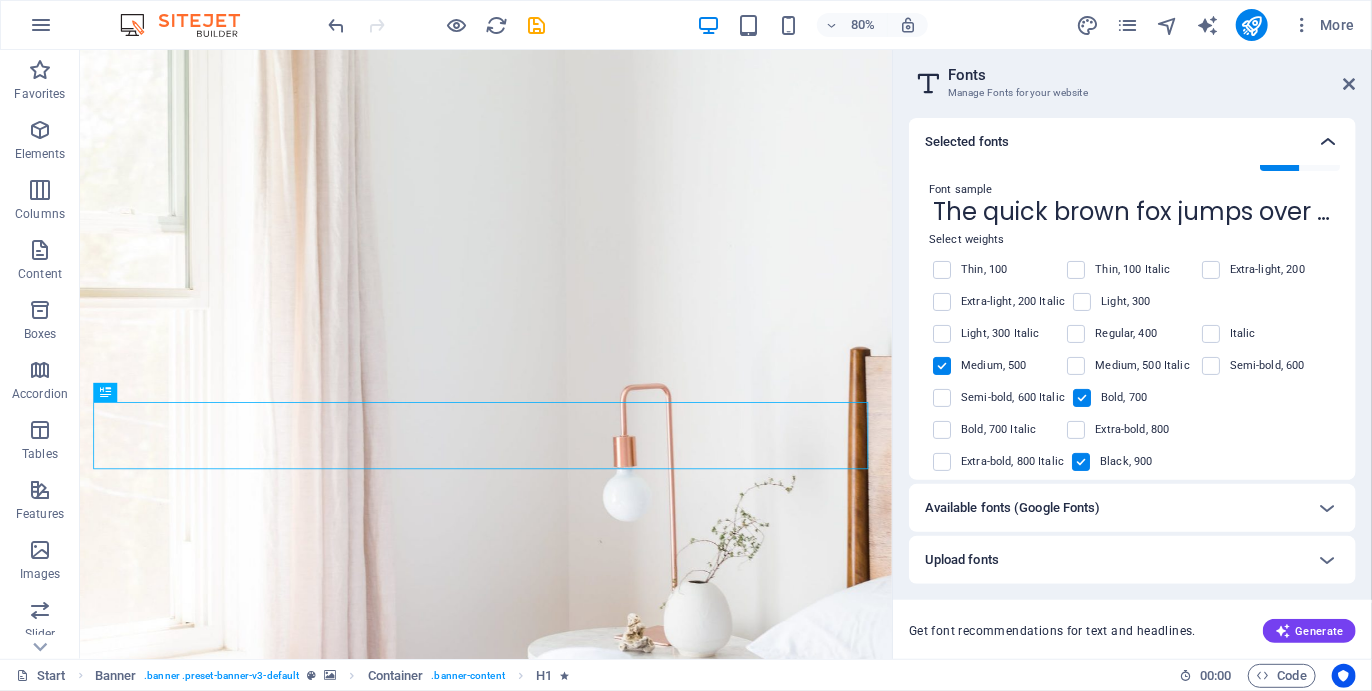 click at bounding box center (1328, 142) 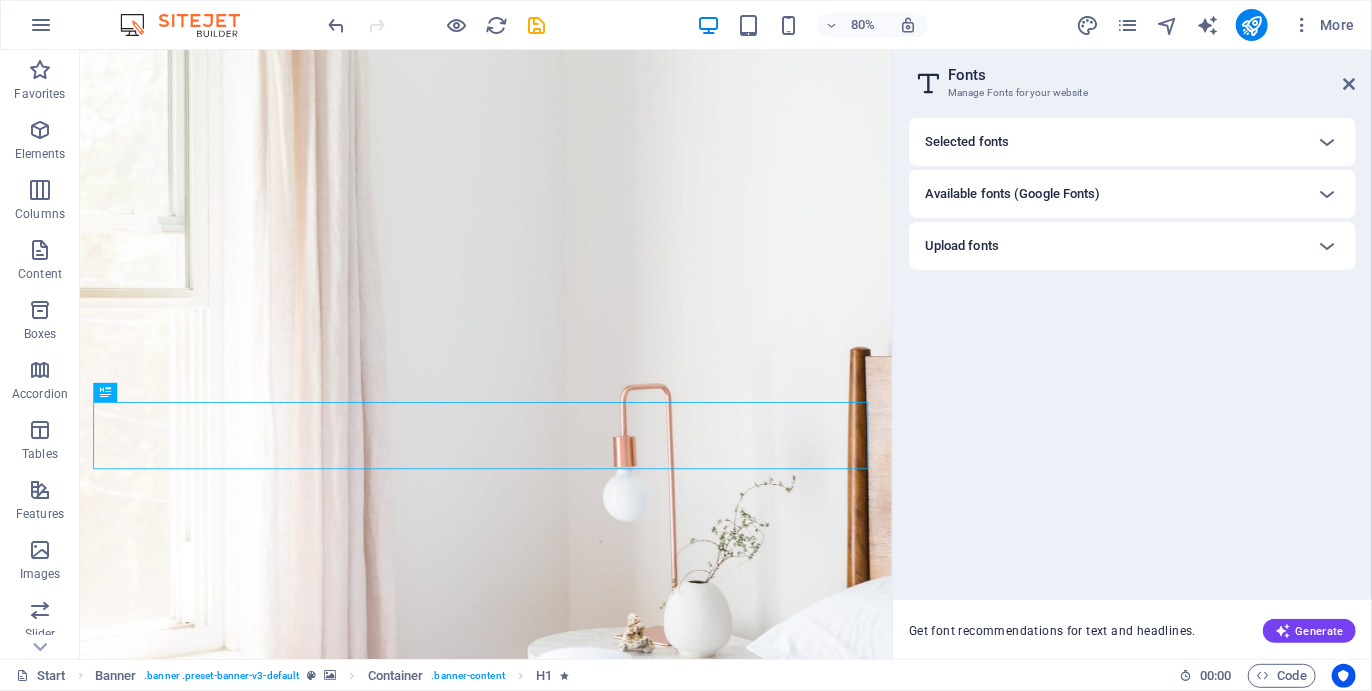click on "Fonts Manage Fonts for your website Selected fonts Open Sans Font (Default) Font (Headlines) Poppins Font (Default) Font (Headlines) Font sample The quick brown fox jumps over the lazy dog. Copy text to all previews Select weights Thin, 100 Thin, 100 Italic Extra-light, 200 Extra-light, 200 Italic Light, 300 Light, 300 Italic Regular, 400 Italic Medium, 500 Medium, 500 Italic Semi-bold, 600 Semi-bold, 600 Italic Bold, 700 Bold, 700 Italic Extra-bold, 800 Extra-bold, 800 Italic Black, 900 Black, 900 Italic Select languages font_subset_label.devanagari Latin Latin extended Available fonts (Google Fonts) Search popp Category All categories serif display monospace sans-serif handwriting Sort by Name Category Popularity Font weights All font weights 100 100italic 200 200italic 300 300italic 500 500italic 600 600italic 700 700italic 800 800italic 900 900italic italic regular No fonts could be found for your search. Upload fonts Drag a file here, click to choose a file, or select a file from Files Generate" at bounding box center [1132, 354] 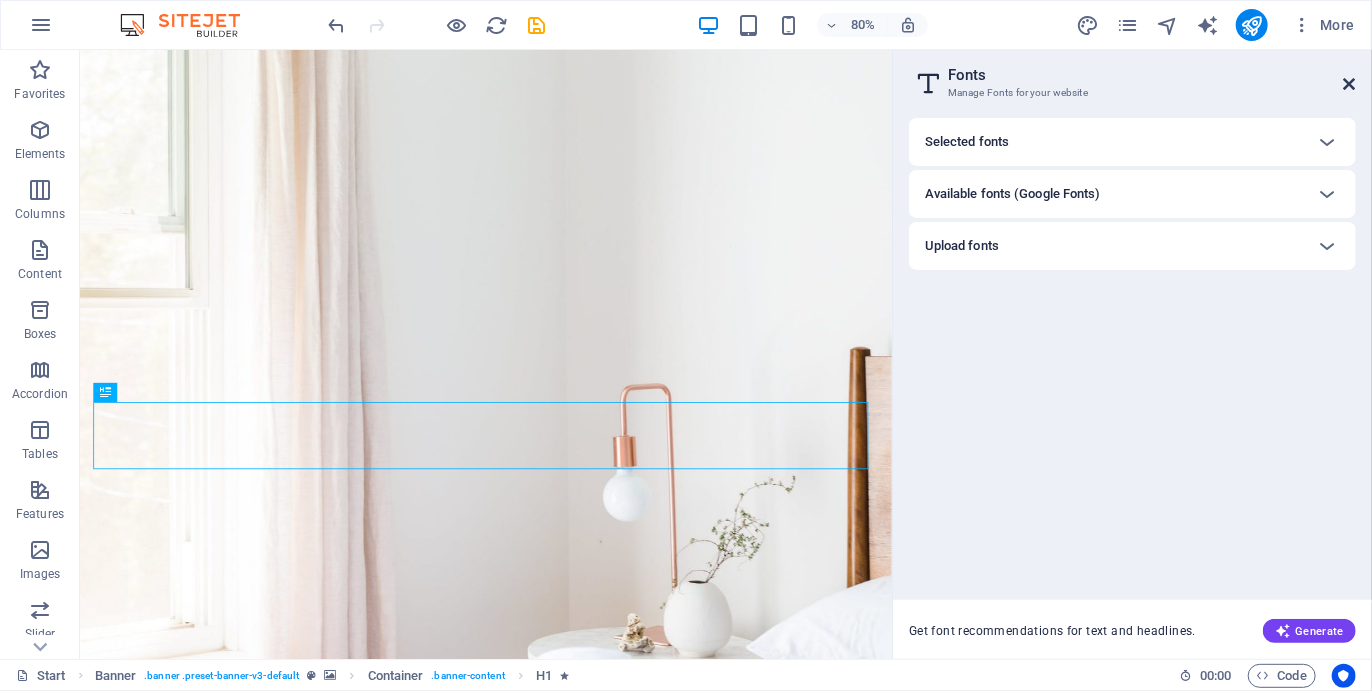 click at bounding box center (1350, 84) 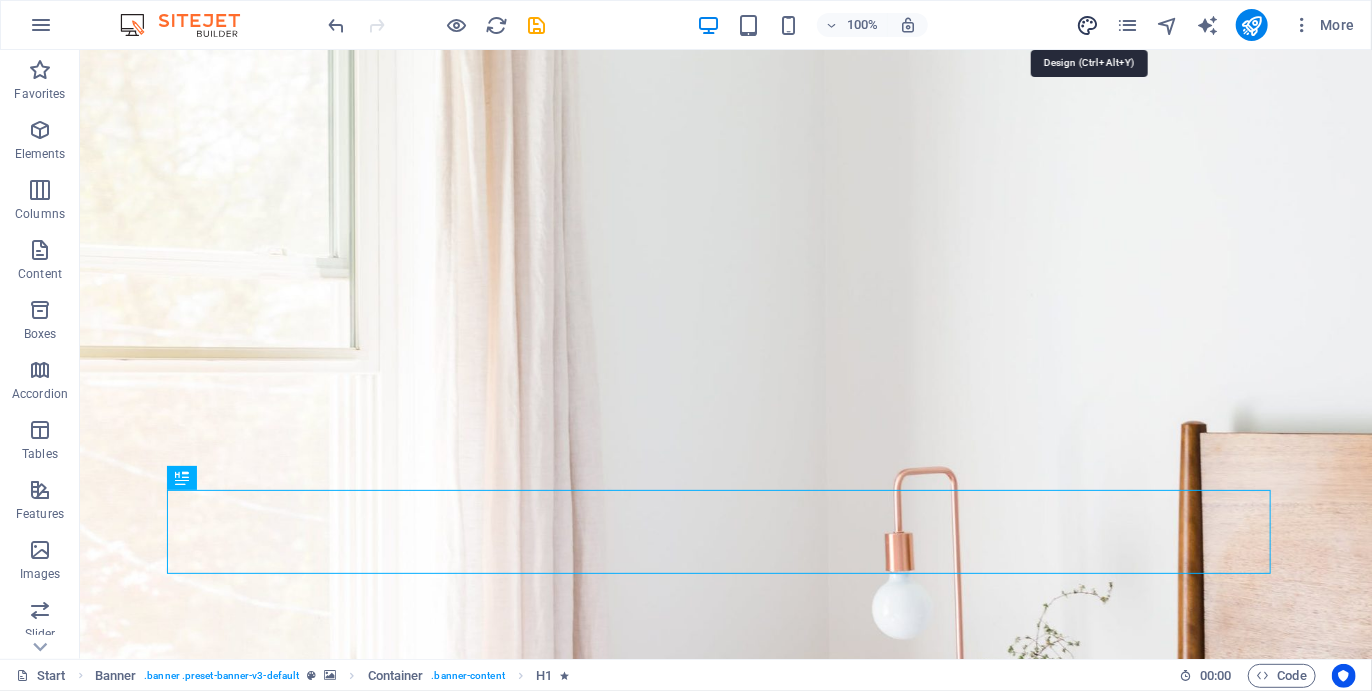click at bounding box center (1087, 25) 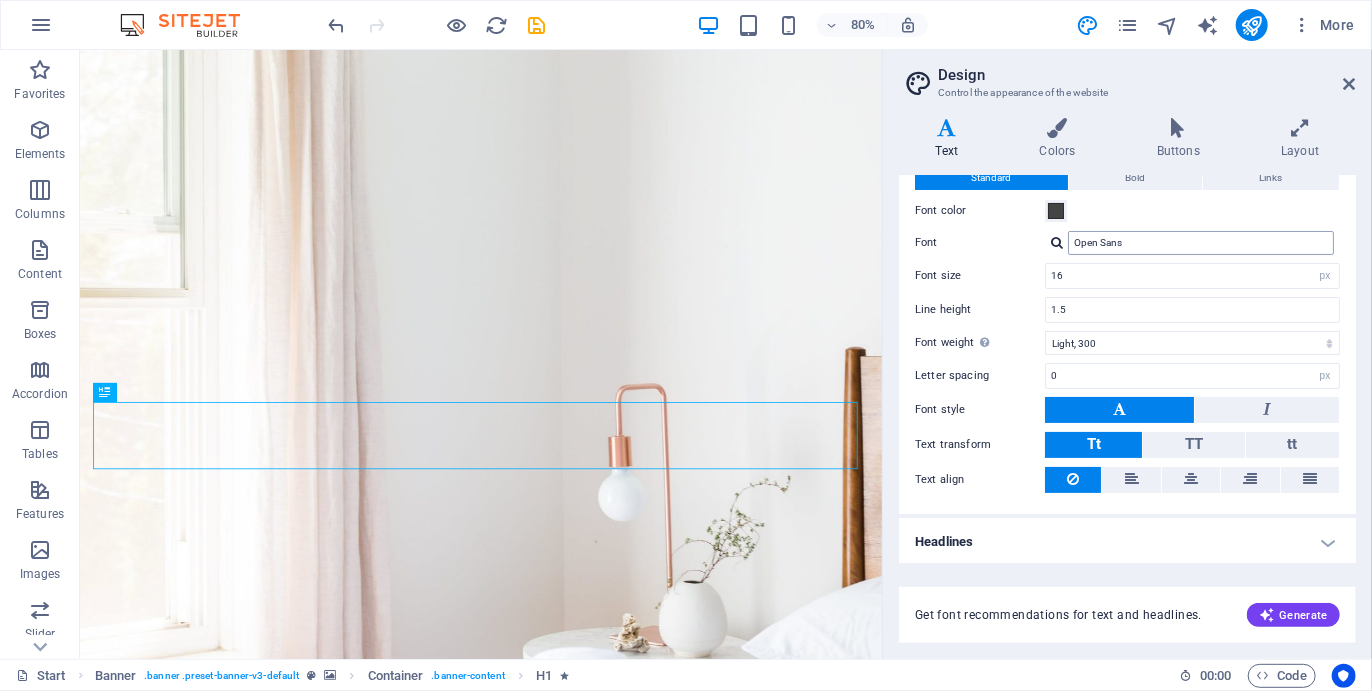 scroll, scrollTop: 0, scrollLeft: 0, axis: both 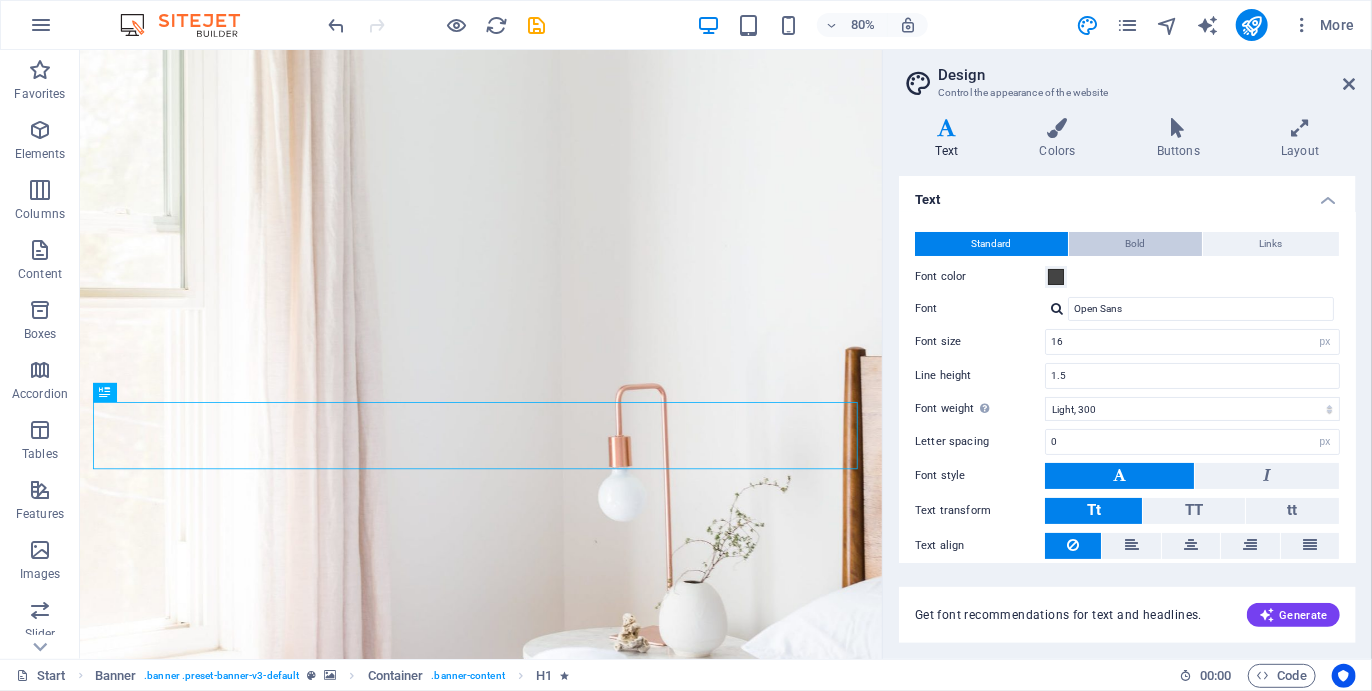 click on "Bold" at bounding box center [1136, 244] 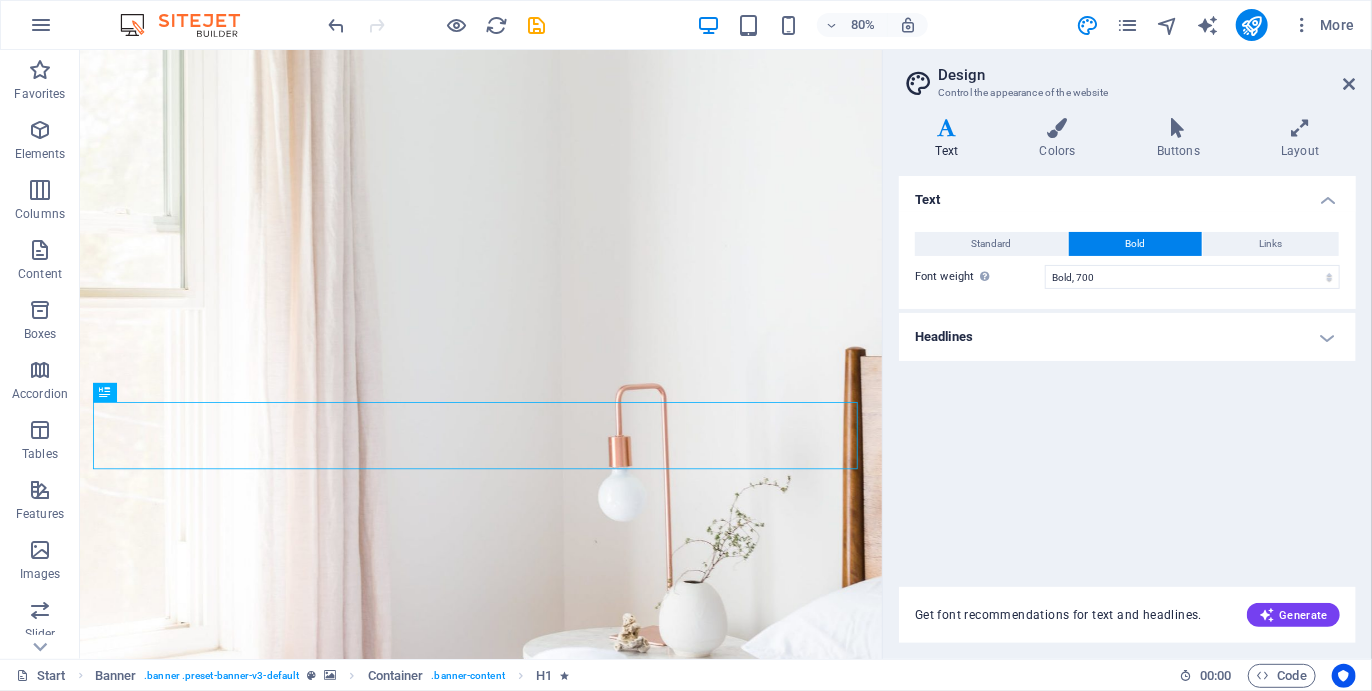 click on "Headlines" at bounding box center (1127, 337) 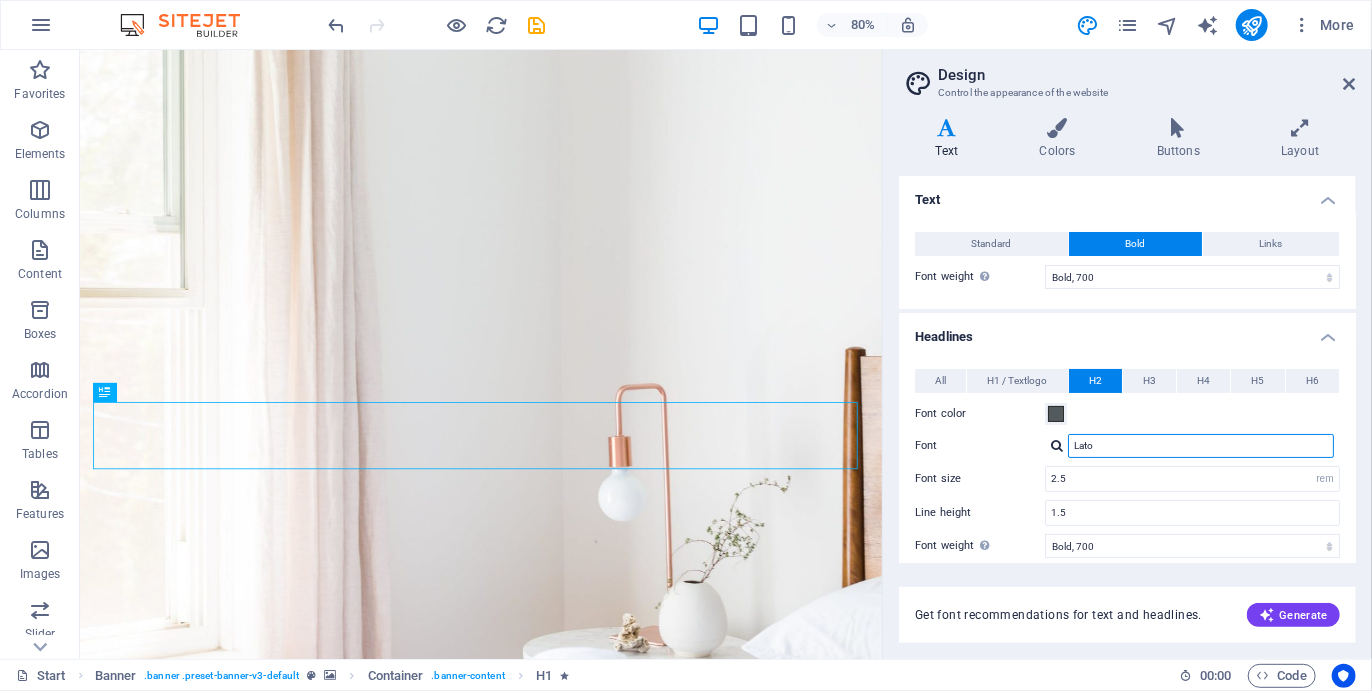 click on "Lato" at bounding box center (1201, 446) 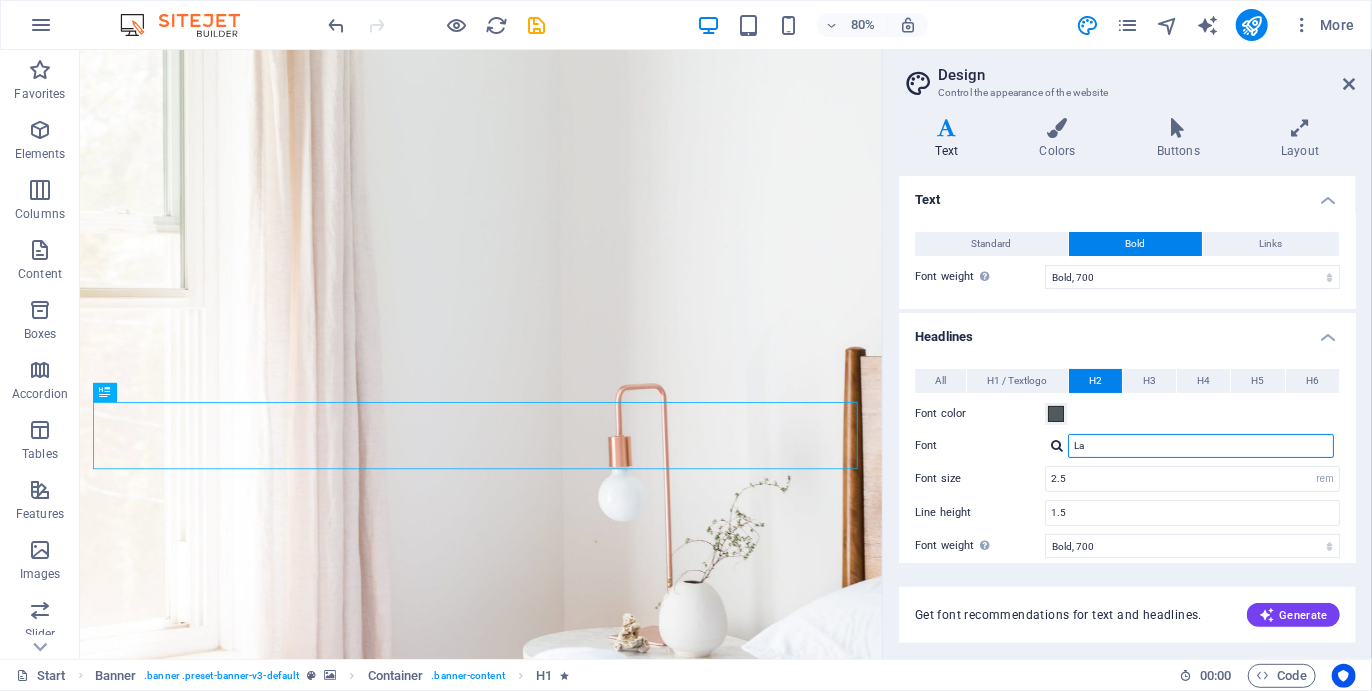 type on "L" 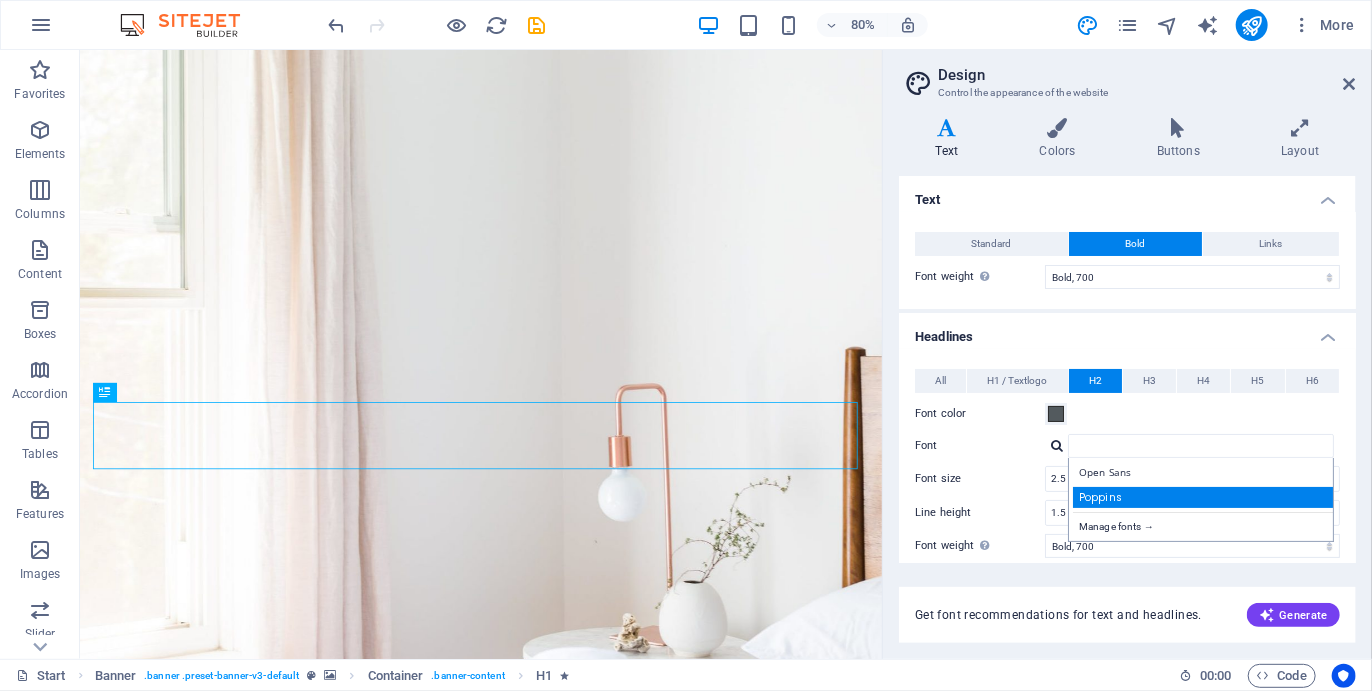 click on "Poppins" at bounding box center [1205, 497] 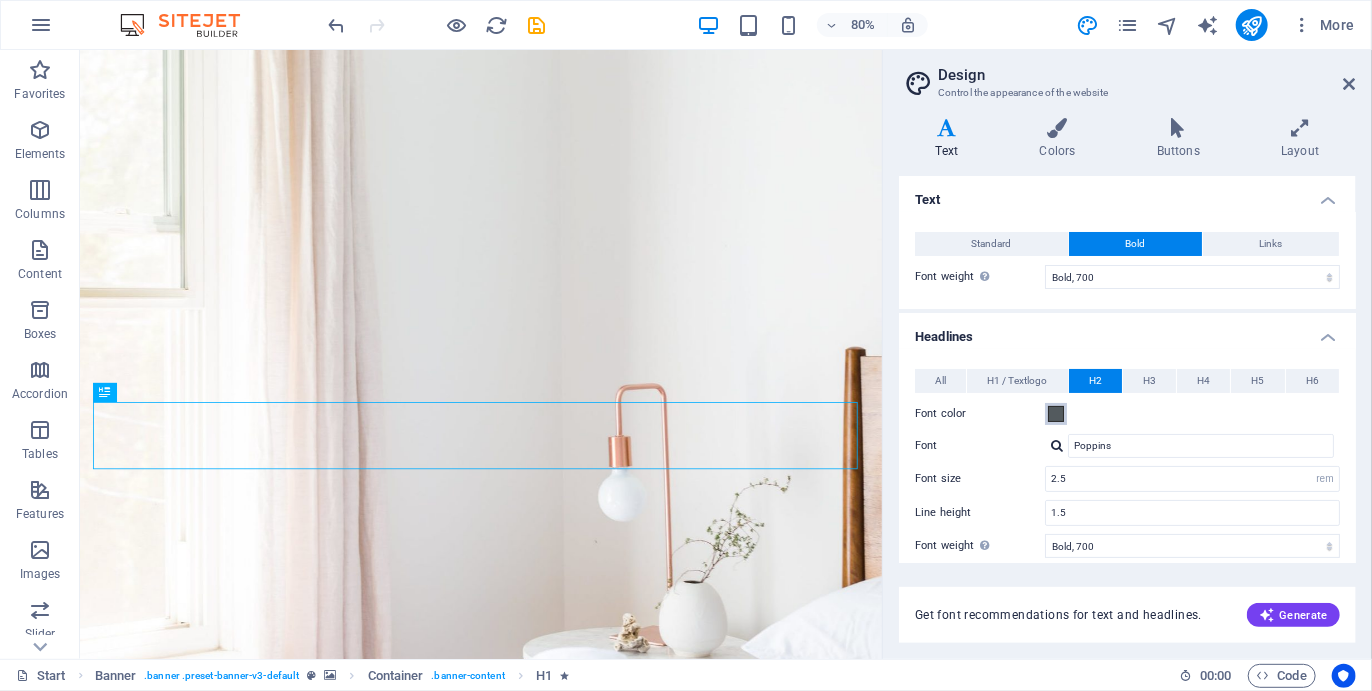 click at bounding box center [1056, 414] 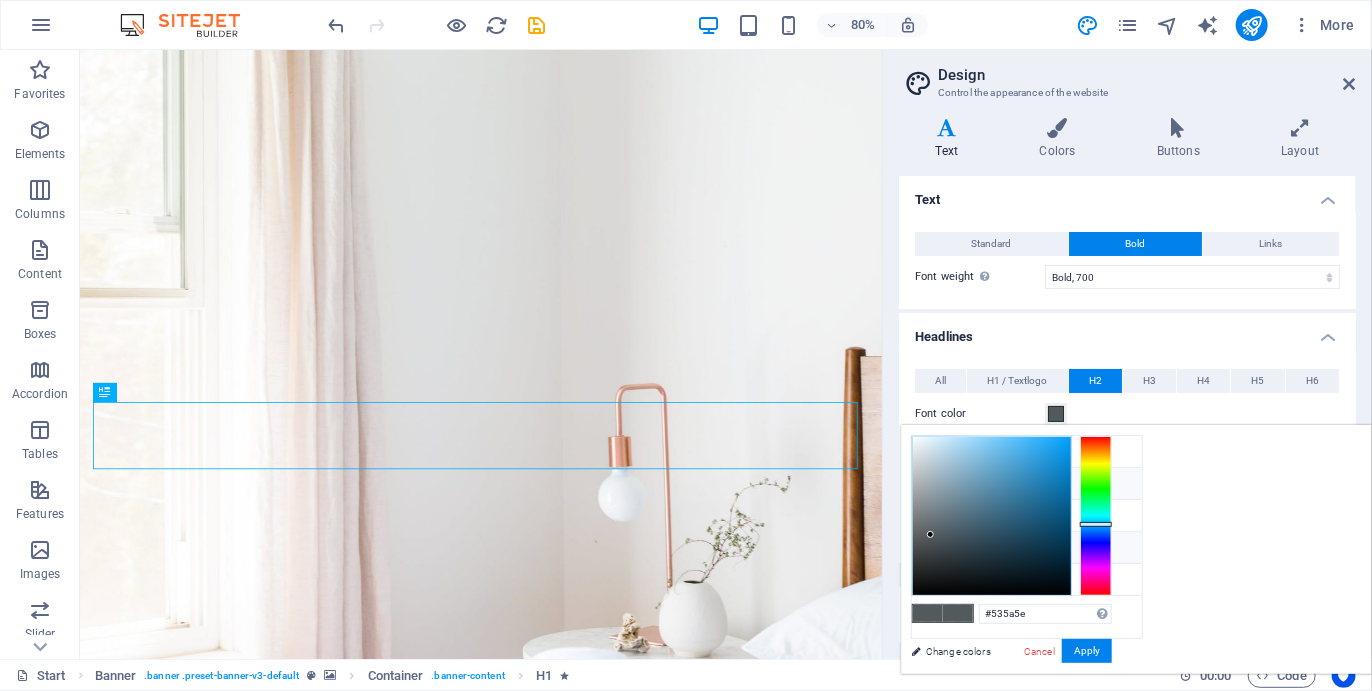 click on "Font color #[COLOR]" at bounding box center (1027, 548) 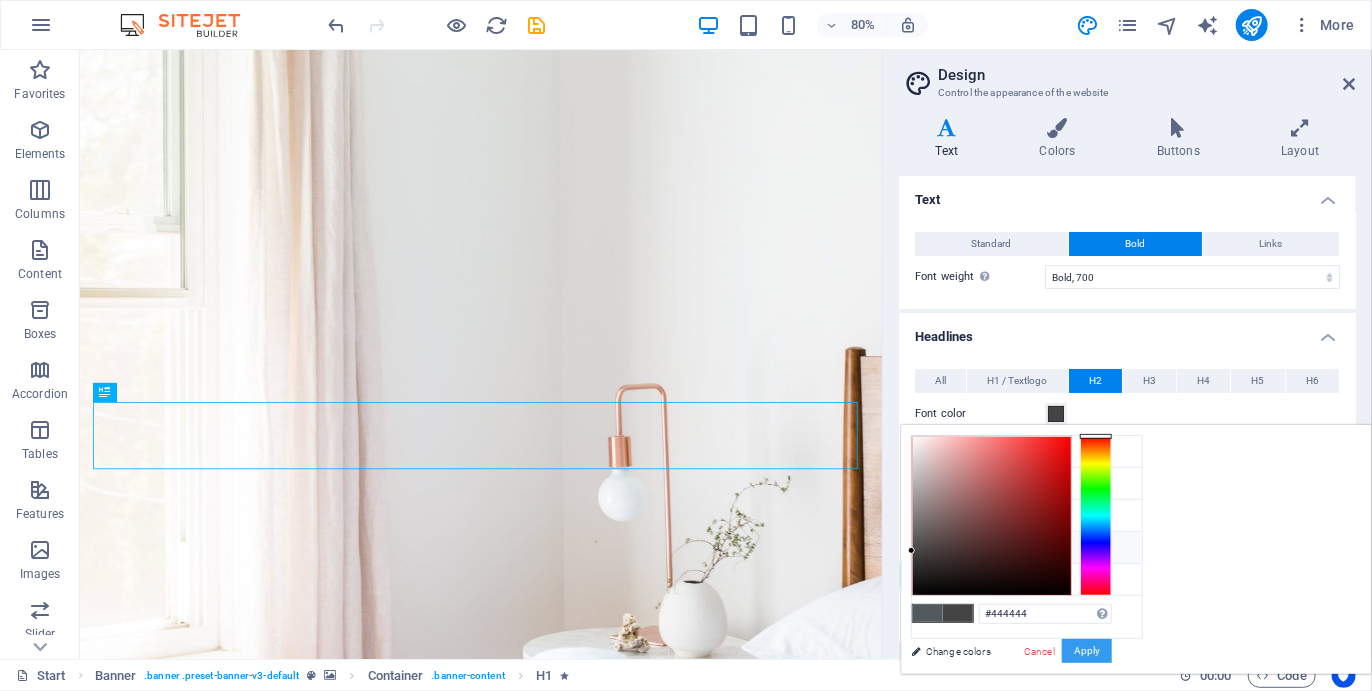 click on "Apply" at bounding box center [1087, 651] 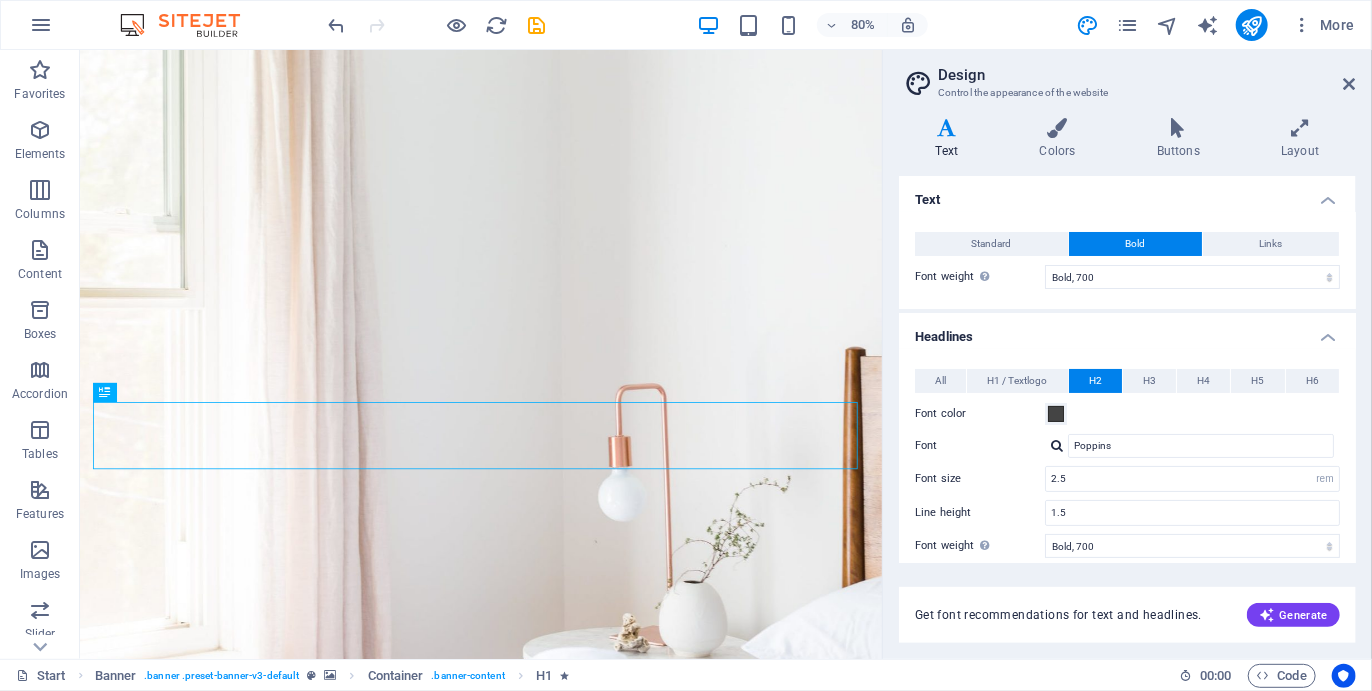 click on "Standard Bold Links Font color Font Open Sans Font size 16 rem px Line height 1.5 Font weight To display the font weight correctly, it may need to be enabled. Manage Fonts Thin, 100 Extra-light, 200 Light, 300 Regular, 400 Medium, 500 Semi-bold, 600 Bold, 700 Extra-bold, 800 Black, 900 Letter spacing 0 rem px Font style Text transform Tt TT tt Text align Font weight To display the font weight correctly, it may need to be enabled. Manage Fonts Thin, 100 Extra-light, 200 Light, 300 Regular, 400 Medium, 500 Semi-bold, 600 Bold, 700 Extra-bold, 800 Black, 900 Default Hover / Active Font color Font color Decoration None Decoration None Transition duration 0.3 s Transition function Ease Ease In Ease Out Ease In/Ease Out Linear" at bounding box center (1127, 260) 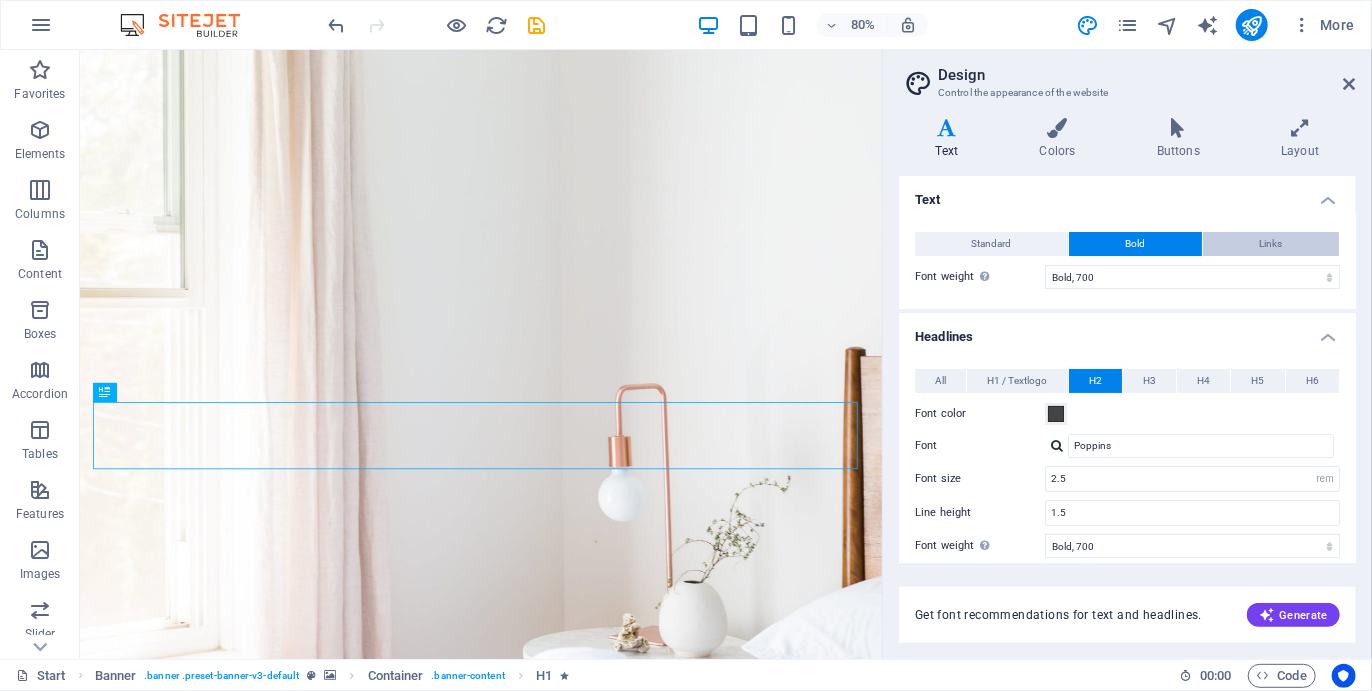 click on "Links" at bounding box center [1271, 244] 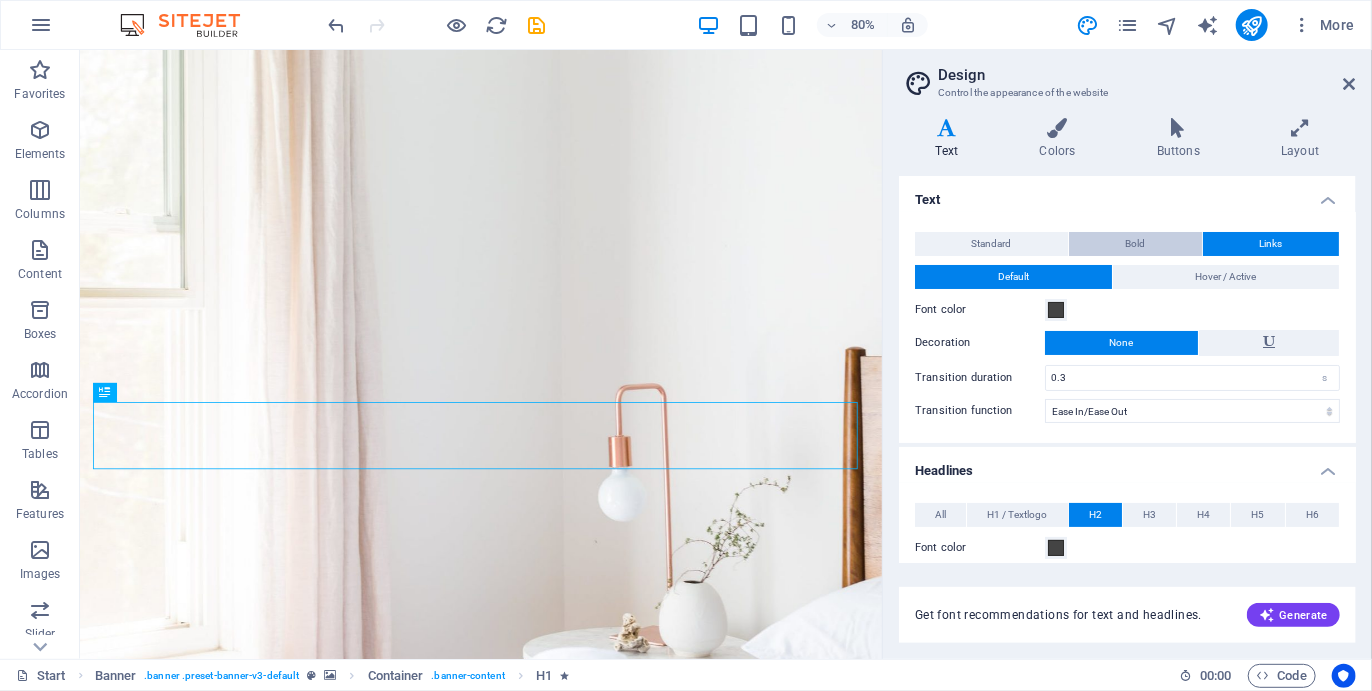 click on "Bold" at bounding box center (1135, 244) 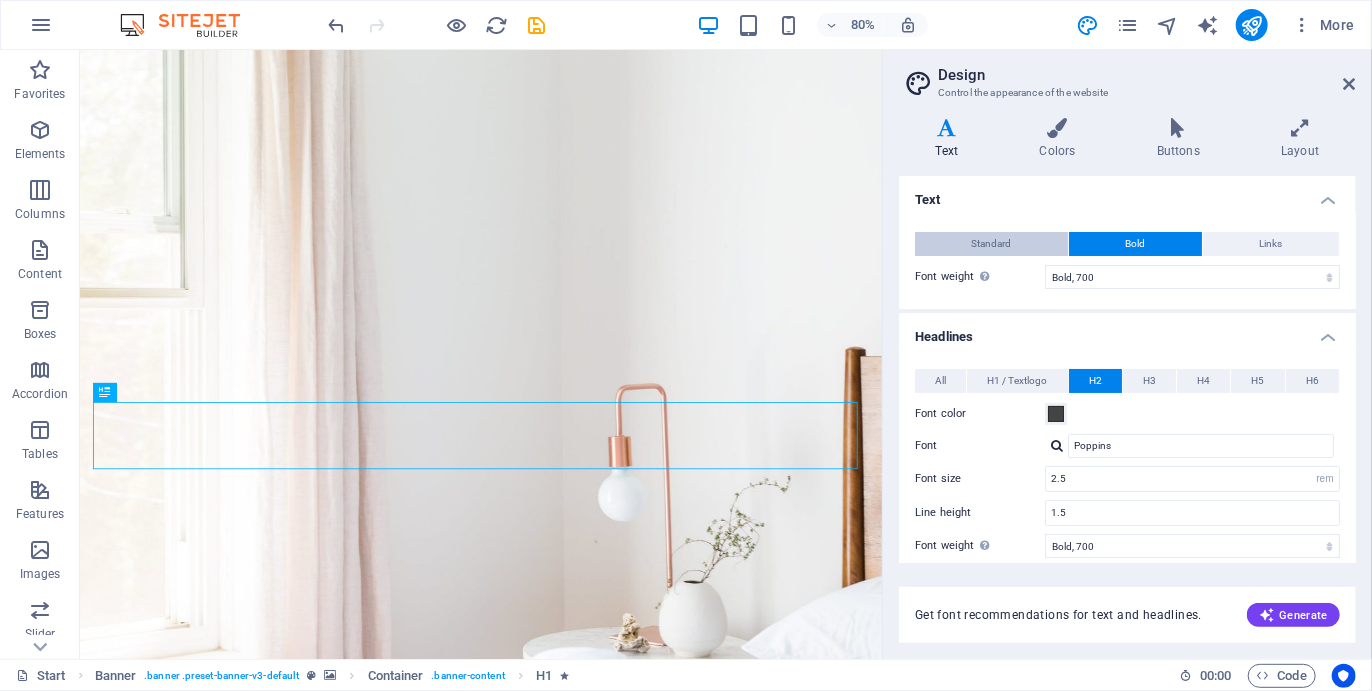 click on "Standard" at bounding box center [992, 244] 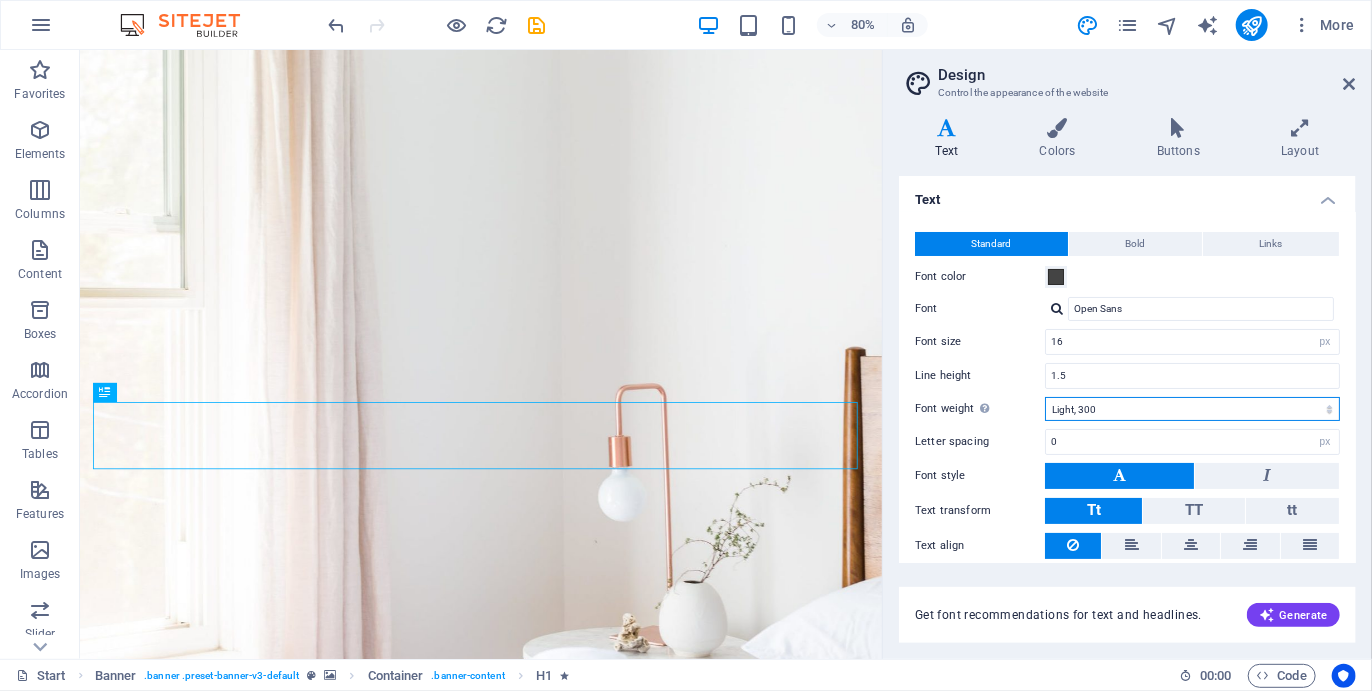 click on "Thin, 100 Extra-light, 200 Light, 300 Regular, 400 Medium, 500 Semi-bold, 600 Bold, 700 Extra-bold, 800 Black, 900" at bounding box center [1192, 409] 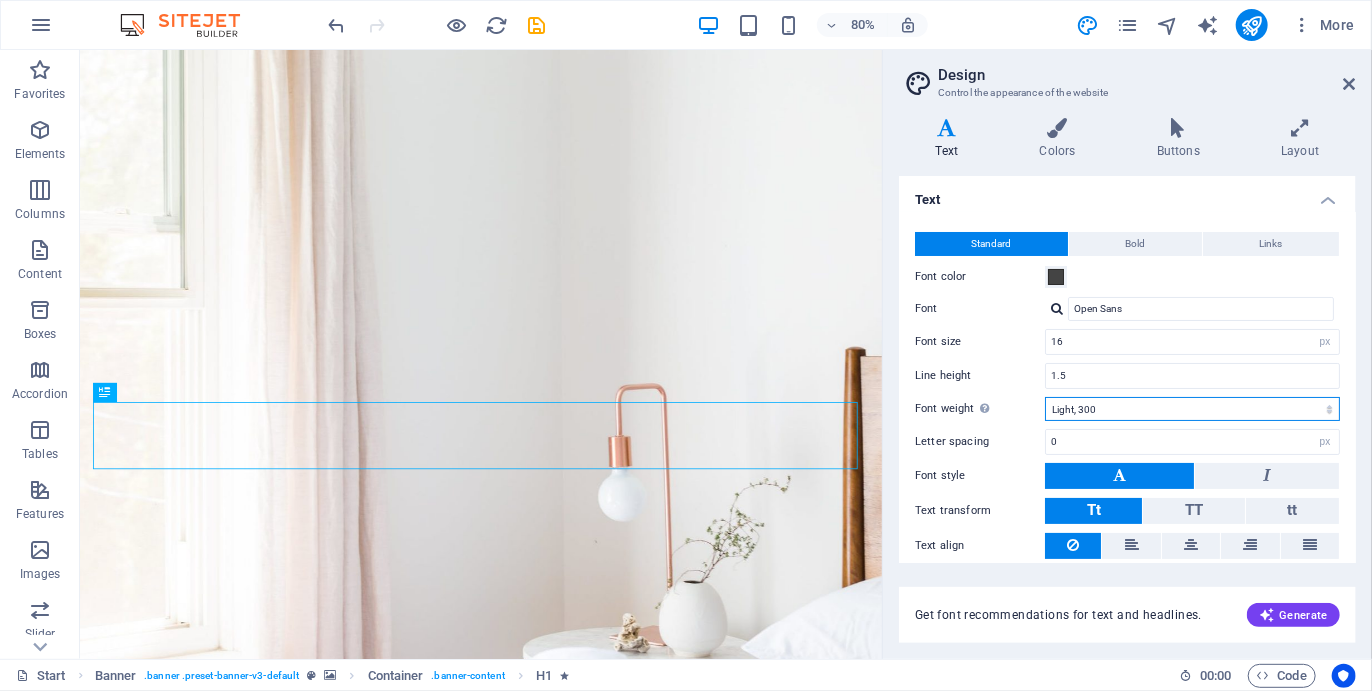select on "400" 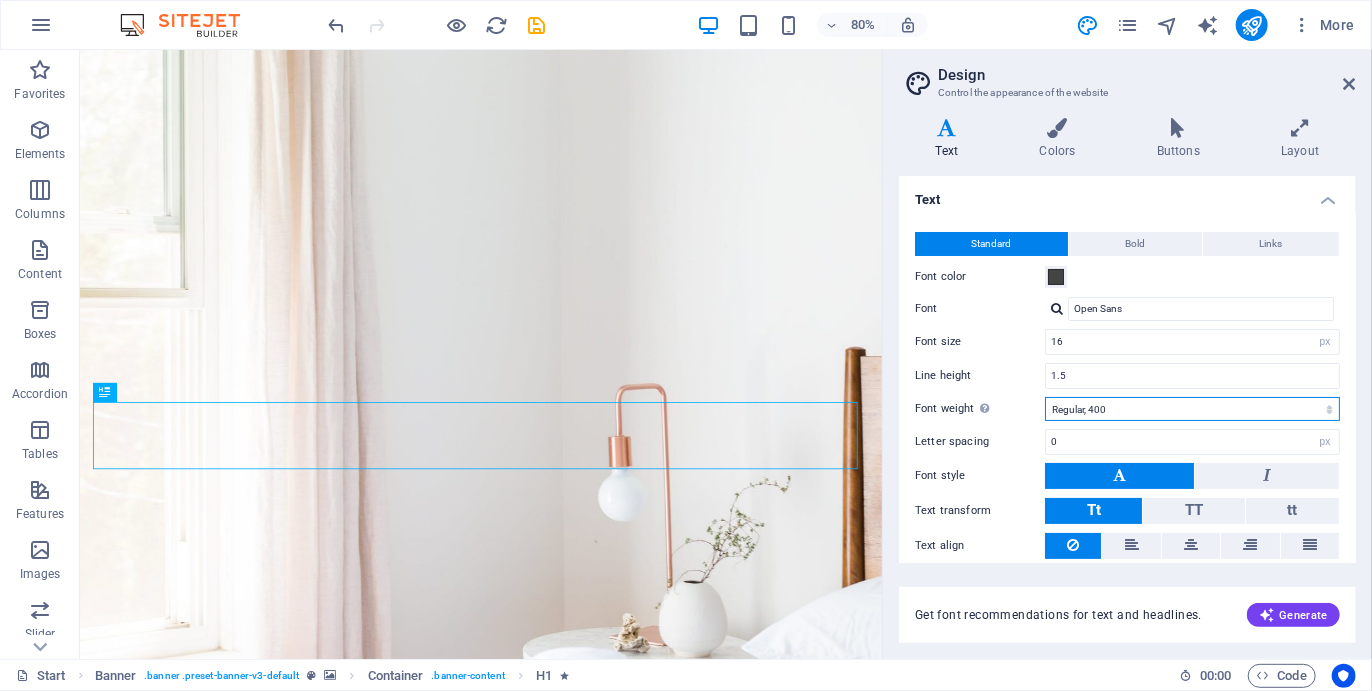 click on "Thin, 100 Extra-light, 200 Light, 300 Regular, 400 Medium, 500 Semi-bold, 600 Bold, 700 Extra-bold, 800 Black, 900" at bounding box center (1192, 409) 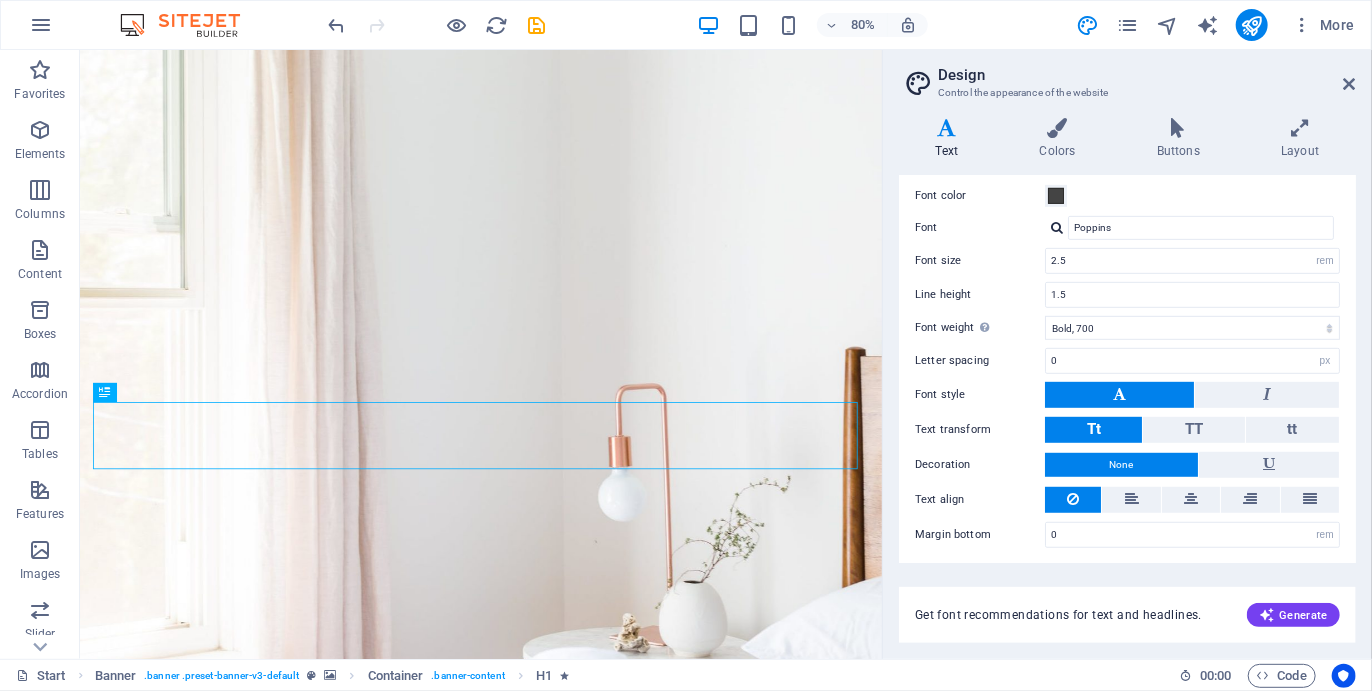 scroll, scrollTop: 0, scrollLeft: 0, axis: both 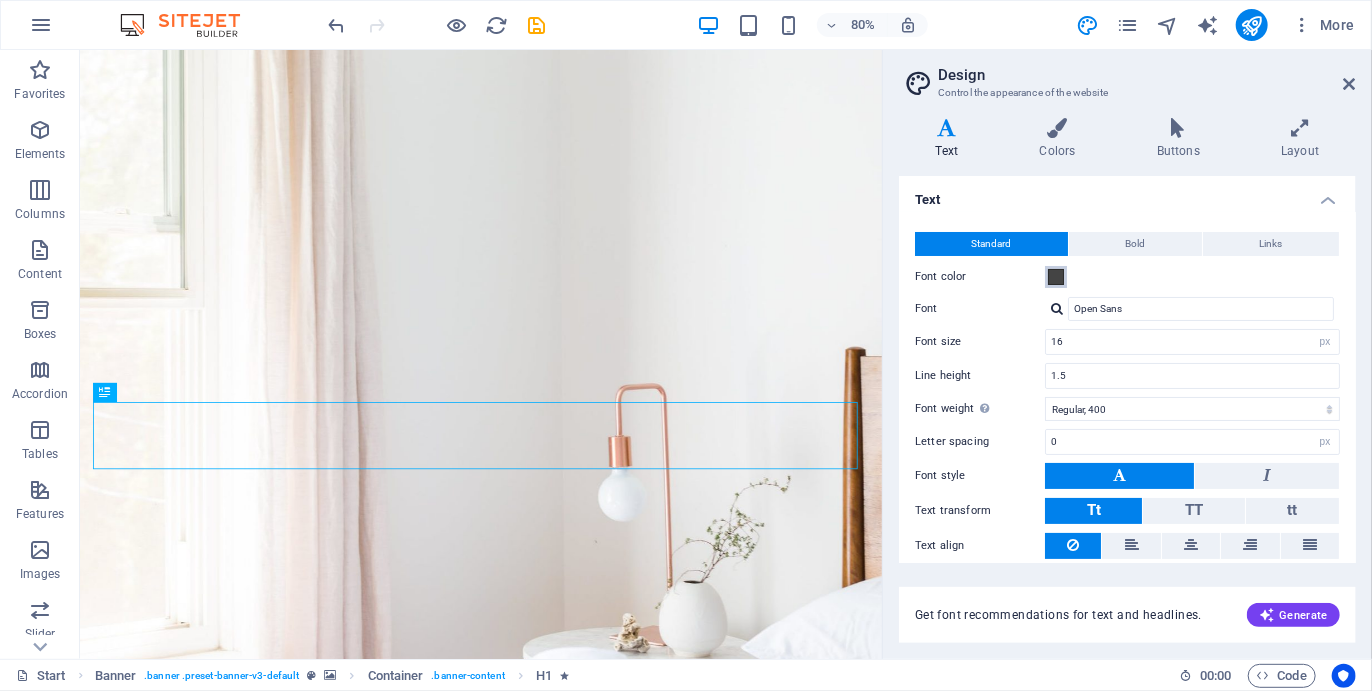 click at bounding box center [1056, 277] 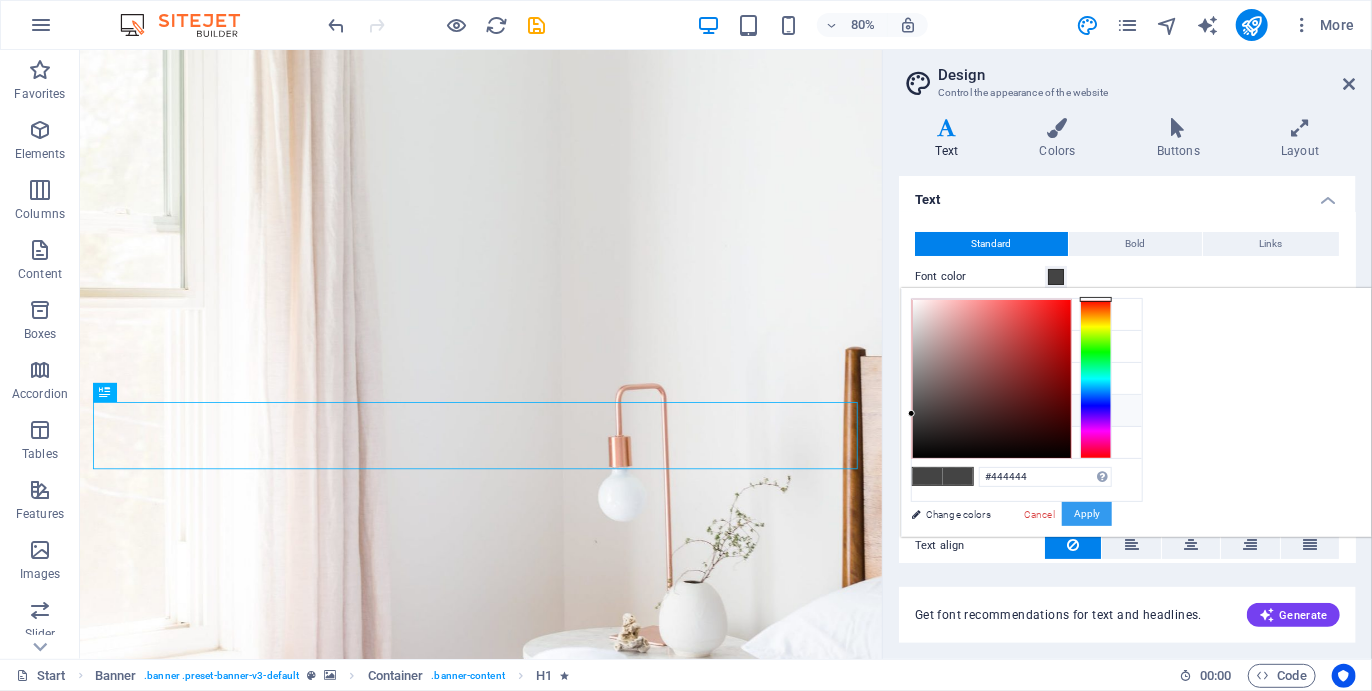 click on "Apply" at bounding box center [1087, 514] 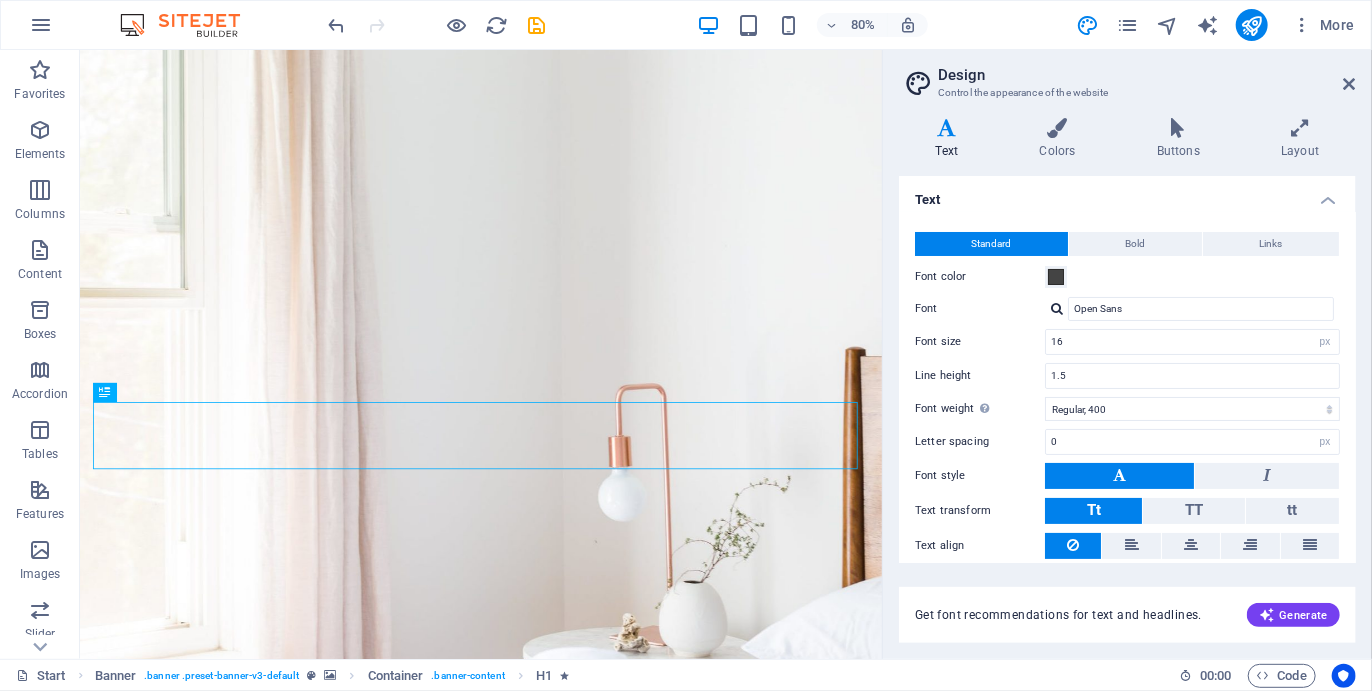 click on "Text Colors Buttons Layout Text Standard Bold Links Font color Font Open Sans Font size 16 rem px Line height 1.5 Font weight To display the font weight correctly, it may need to be enabled. Manage Fonts Thin, 100 Extra-light, 200 Light, 300 Regular, 400 Medium, 500 Semi-bold, 600 Bold, 700 Extra-bold, 800 Black, 900 Letter spacing 0 rem px Font style Text transform Tt TT tt Text align Font weight To display the font weight correctly, it may need to be enabled. Manage Fonts Thin, 100 Extra-light, 200 Light, 300 Regular, 400 Medium, 500 Semi-bold, 600 Bold, 700 Extra-bold, 800 Black, 900 Default Hover / Active Font color Font color Decoration None Decoration None Transition duration 0.3 s Transition function Ease Ease In Ease Out Ease In/Ease Out Linear Headlines All H1 / Textlogo H2 H3 H4 H5 H6 Font color Font Poppins Line height 2 Font weight To display the font weight correctly, it may need to be enabled. Manage Fonts Thin, 100 Extra-light, 200 Light, 300 Regular, 400 Medium, 500 Semi-bold, 600 0 rem" at bounding box center (1127, 380) 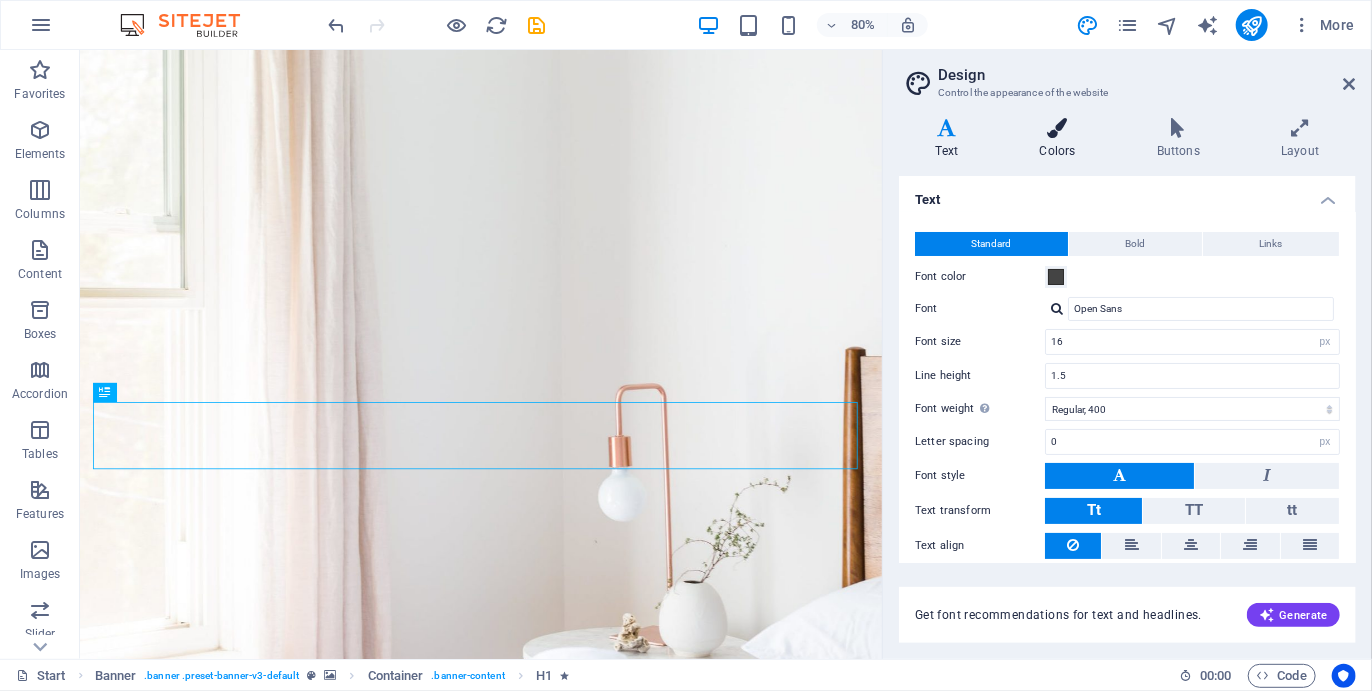 click on "Colors" at bounding box center [1061, 139] 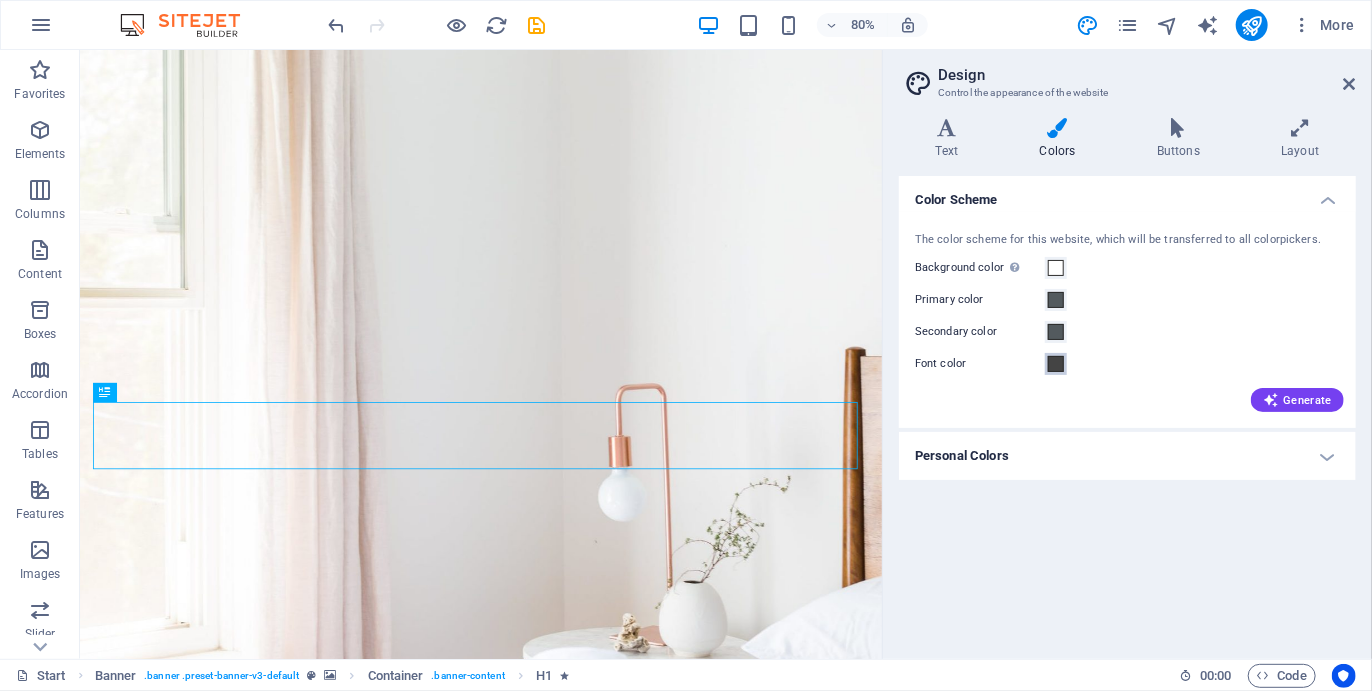 click at bounding box center [1056, 364] 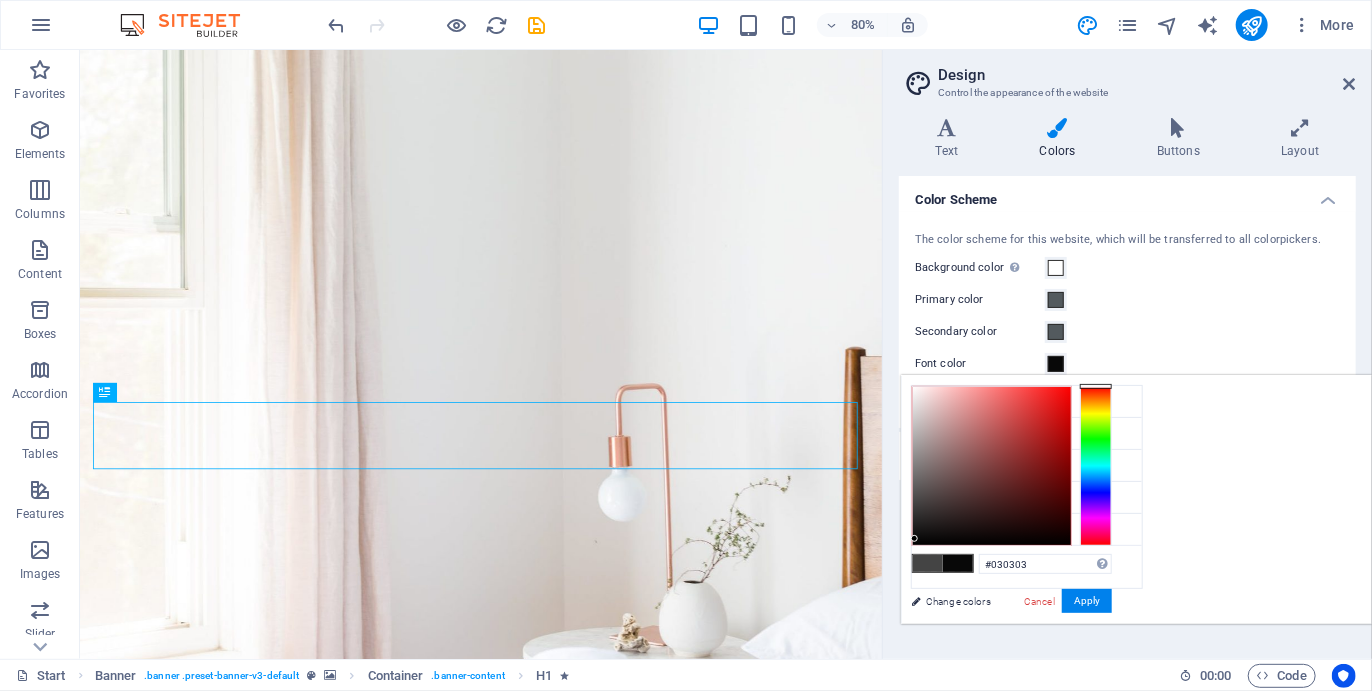 type on "#000000" 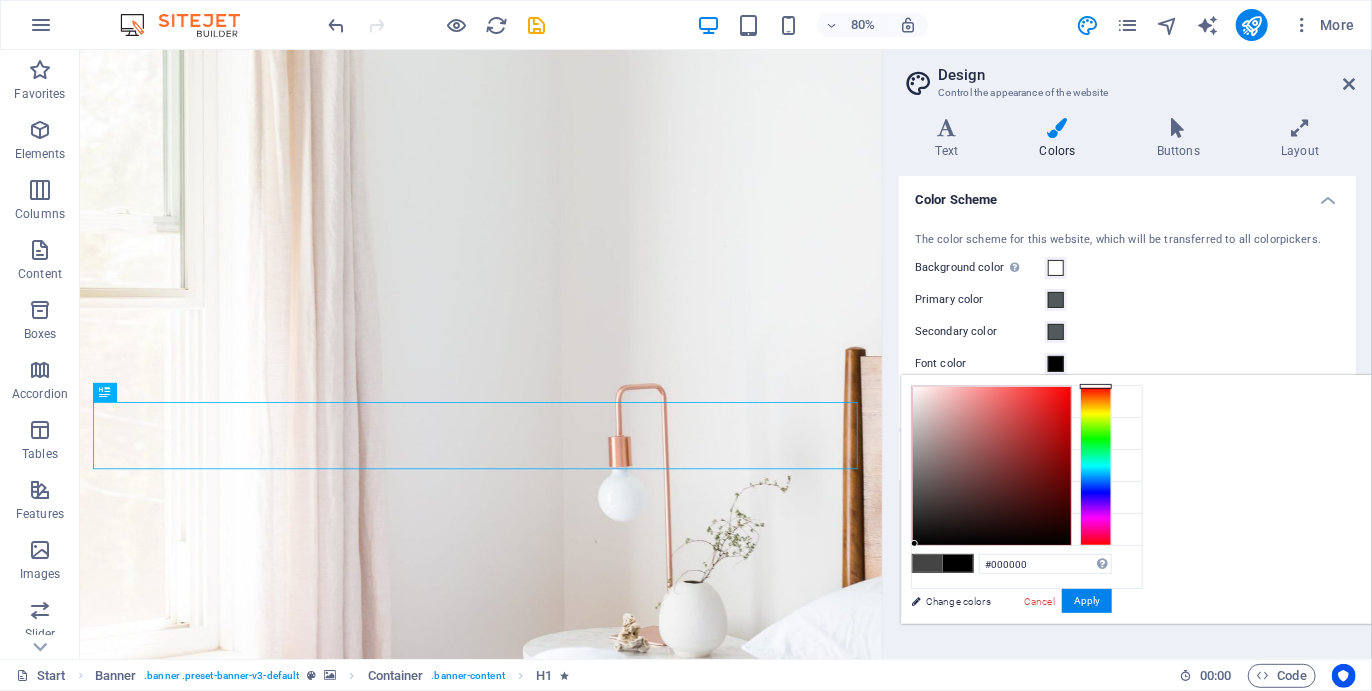 click on "#000000 Supported formats #0852ed rgb(8, 82, 237) rgba(8, 82, 237, 90%) hsv(221,97,93) hsl(221, 93%, 48%) Cancel Apply" at bounding box center (1011, 645) 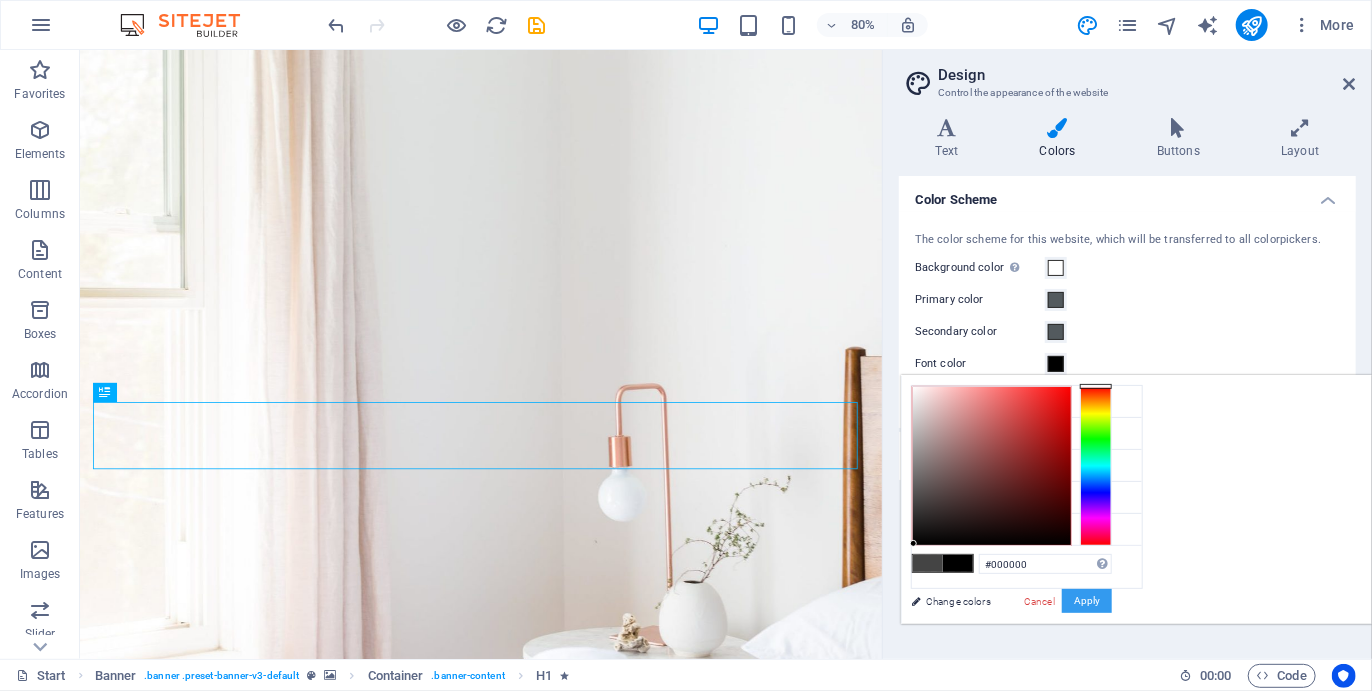click on "Apply" at bounding box center (1087, 601) 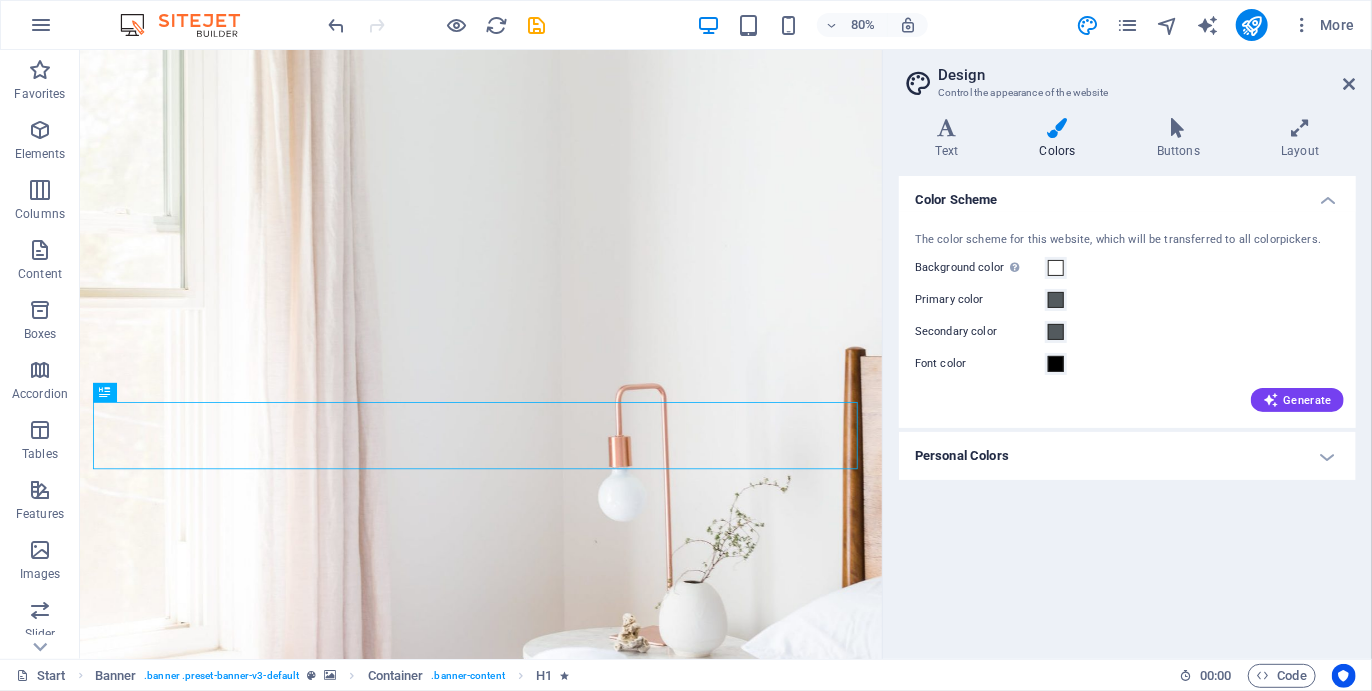 click on "Personal Colors" at bounding box center [1127, 456] 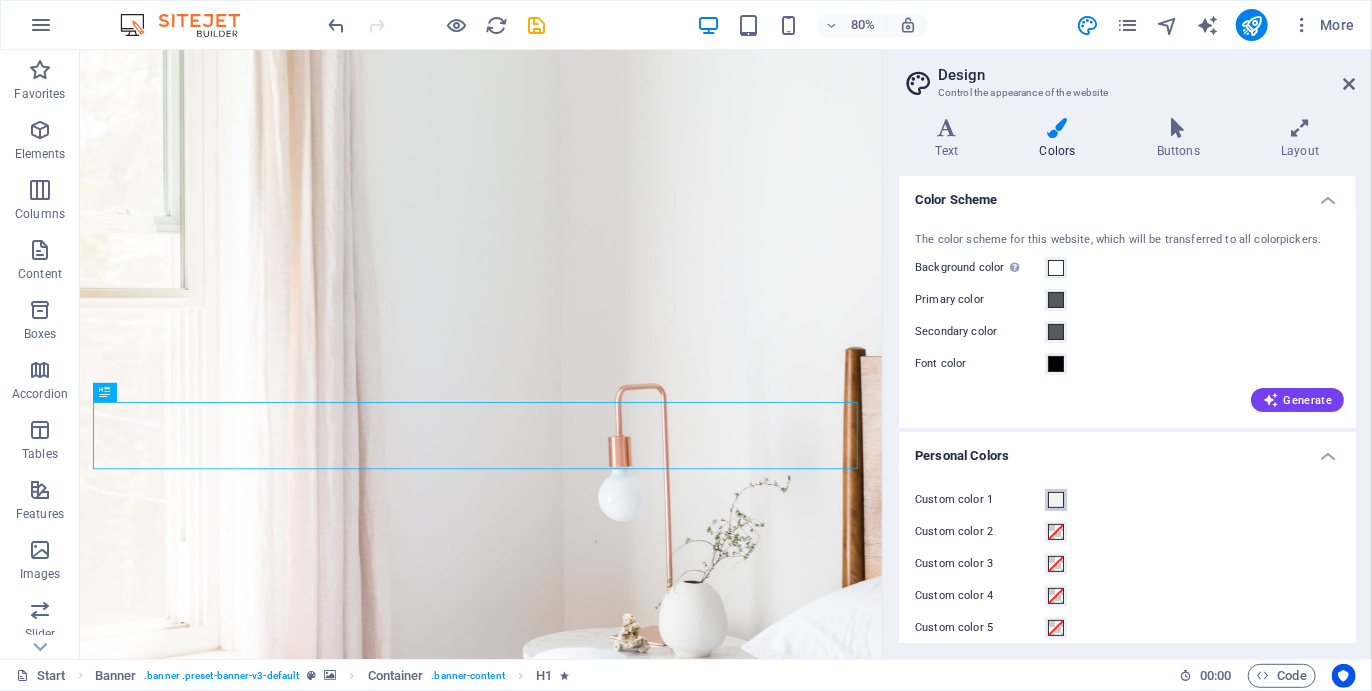 click at bounding box center (1056, 500) 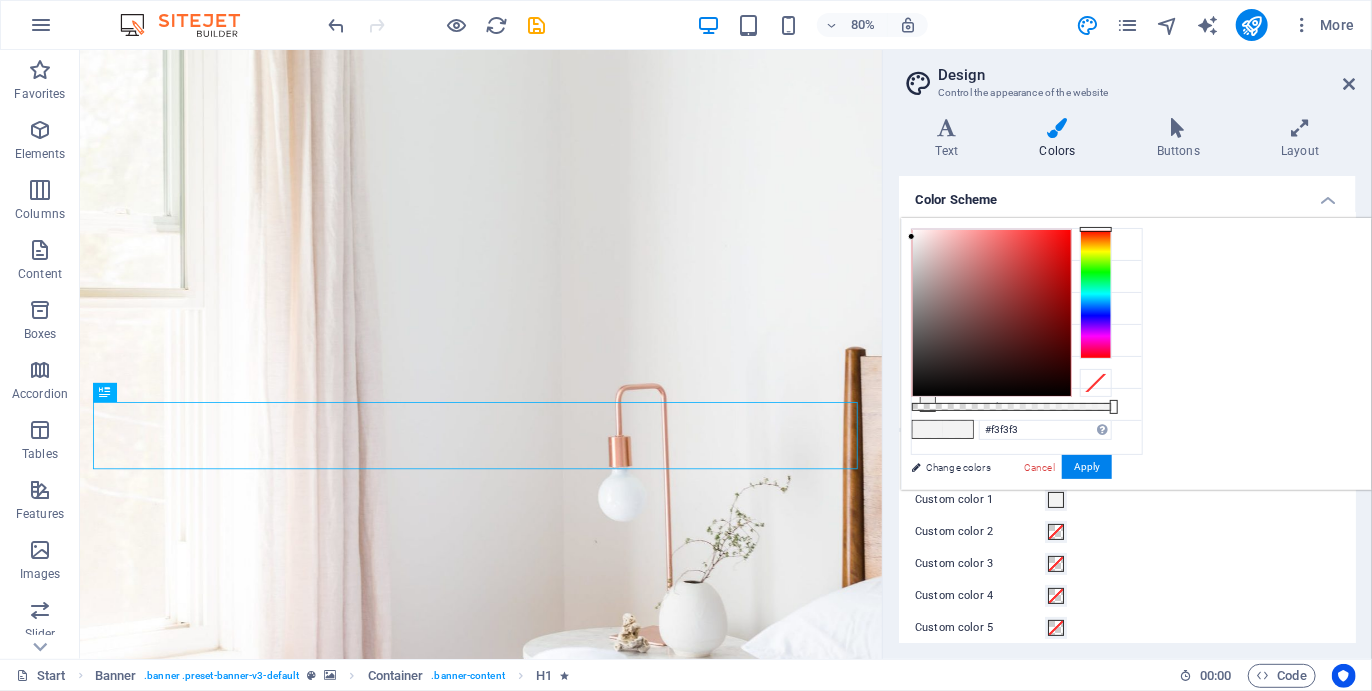 click on "Custom color 1 Custom color 2 Custom color 3 Custom color 4 Custom color 5" at bounding box center (1127, 564) 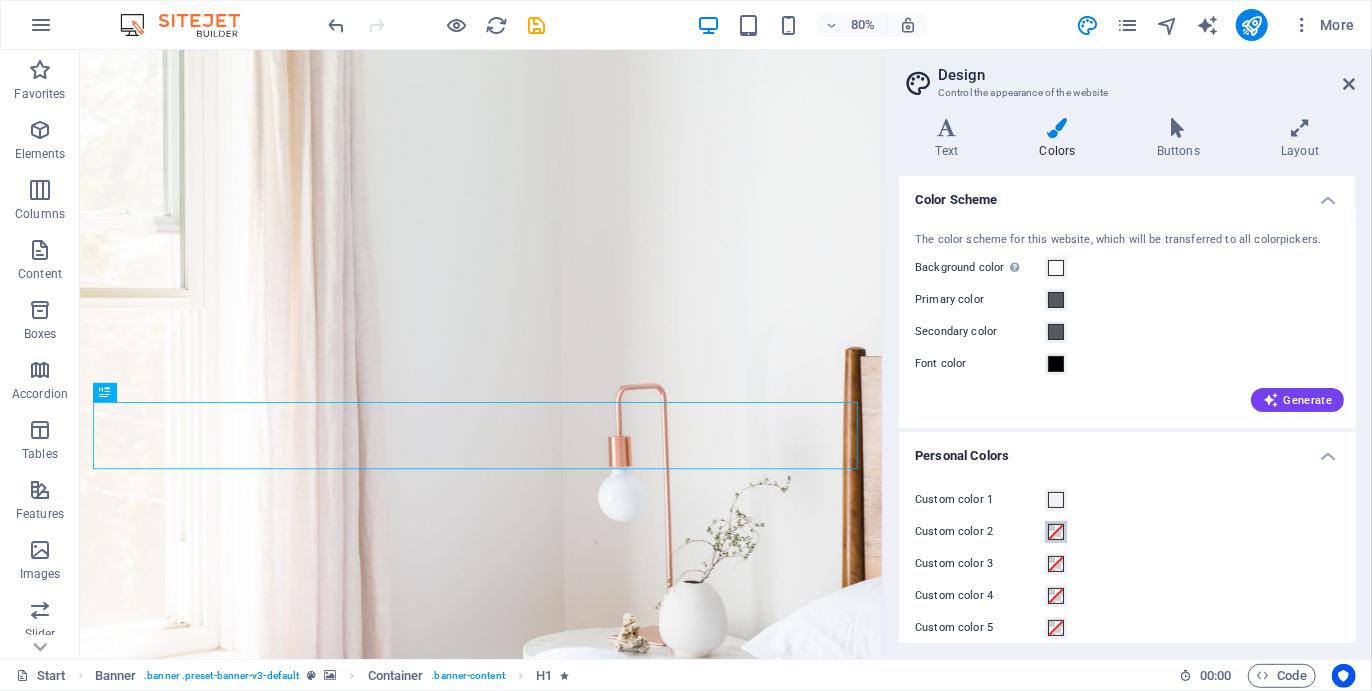 click at bounding box center [1056, 532] 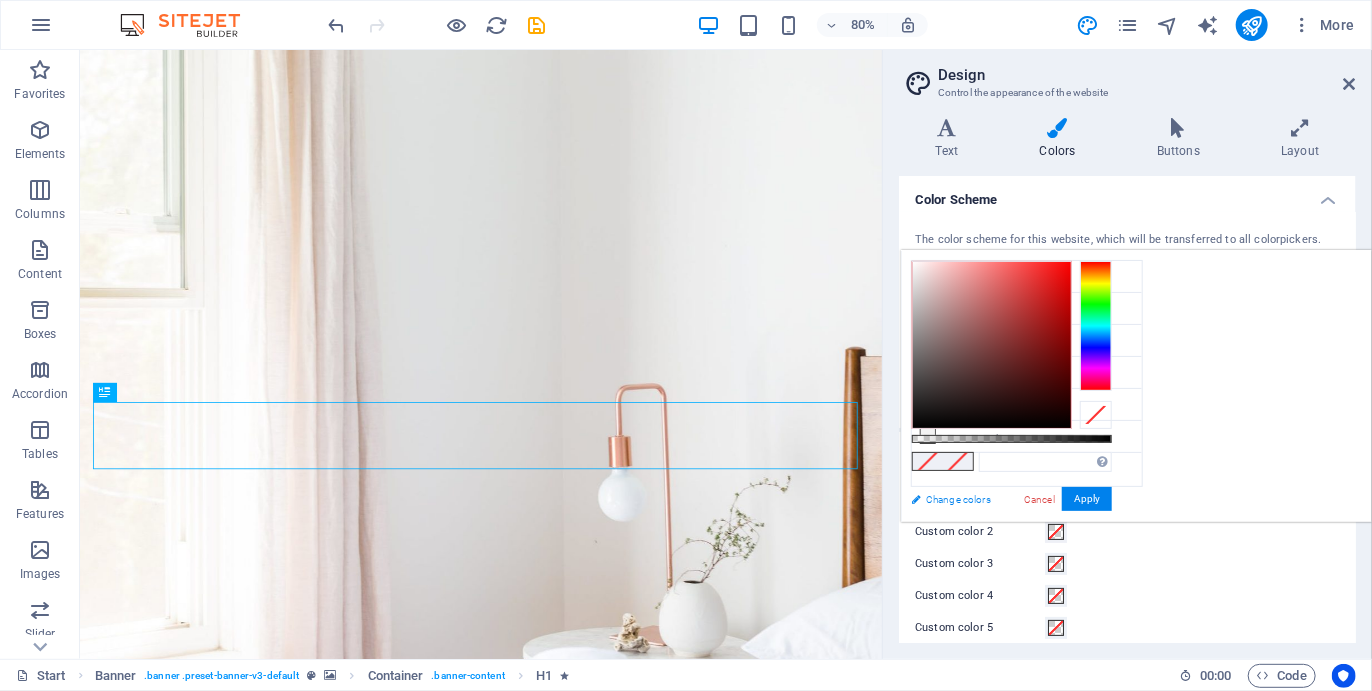 click on "Change colors" at bounding box center (1017, 499) 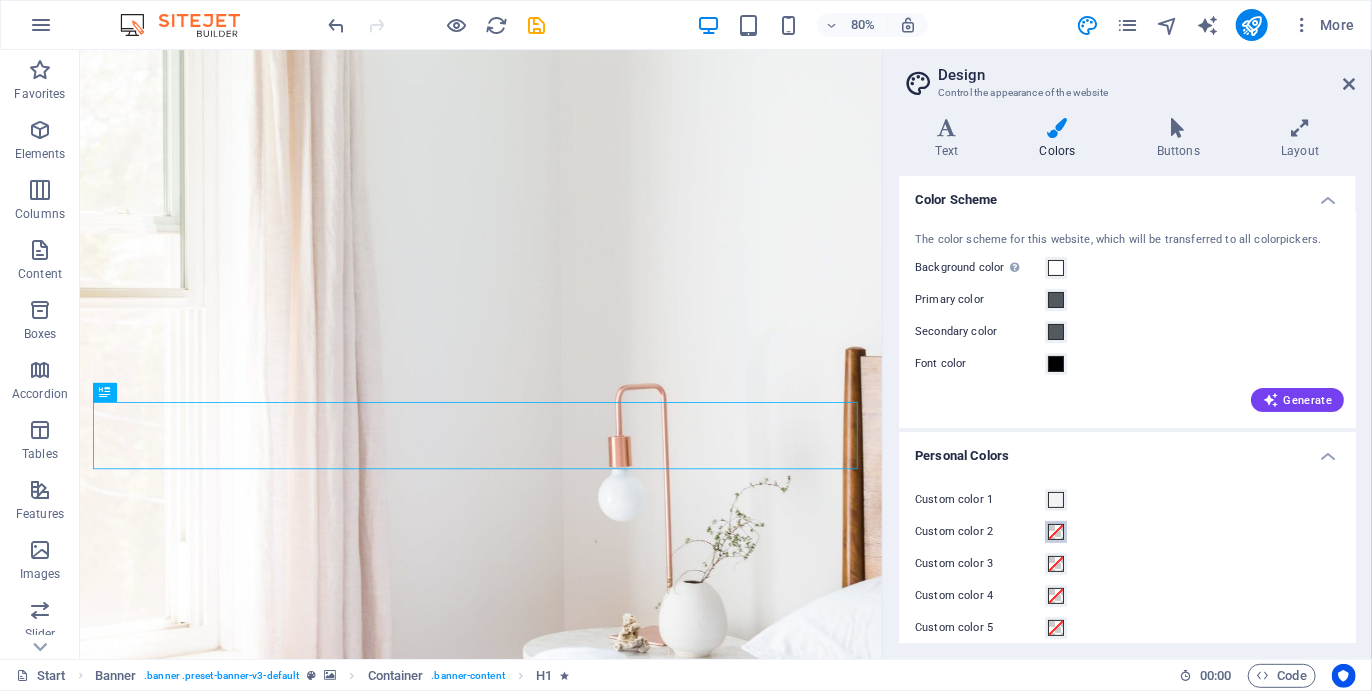 click at bounding box center [1056, 532] 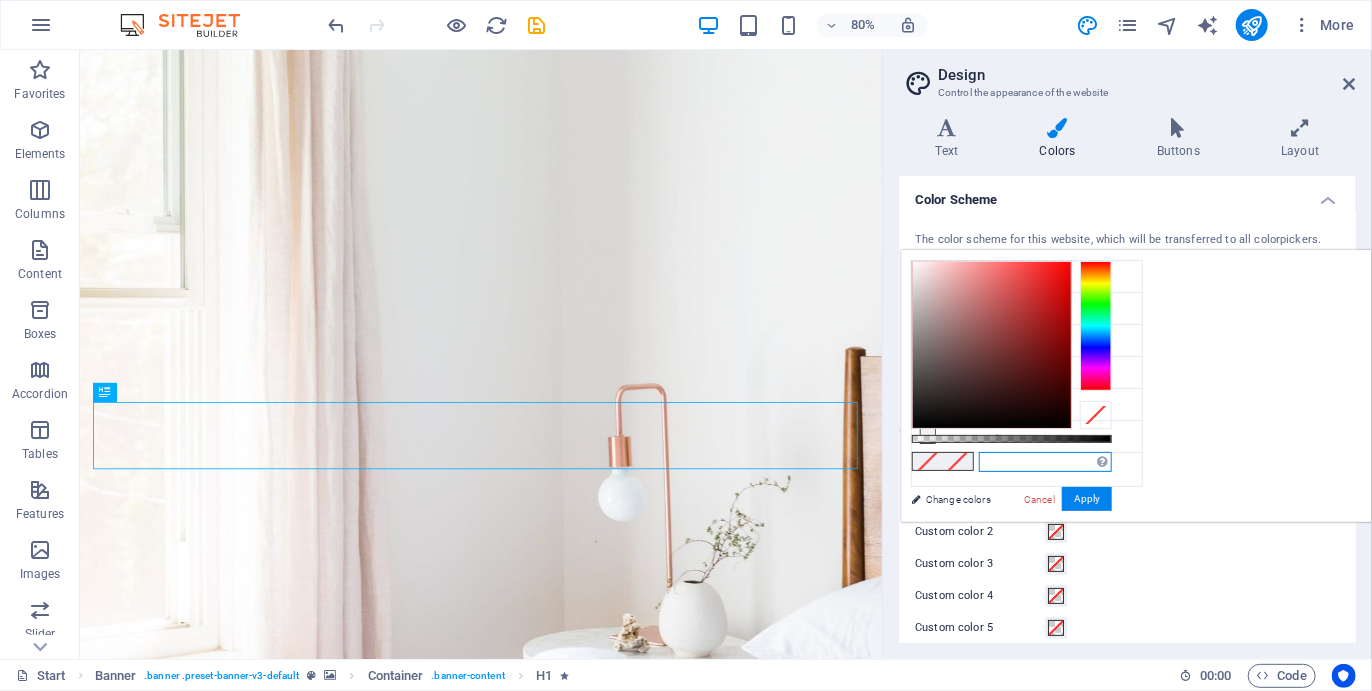 click at bounding box center [1045, 462] 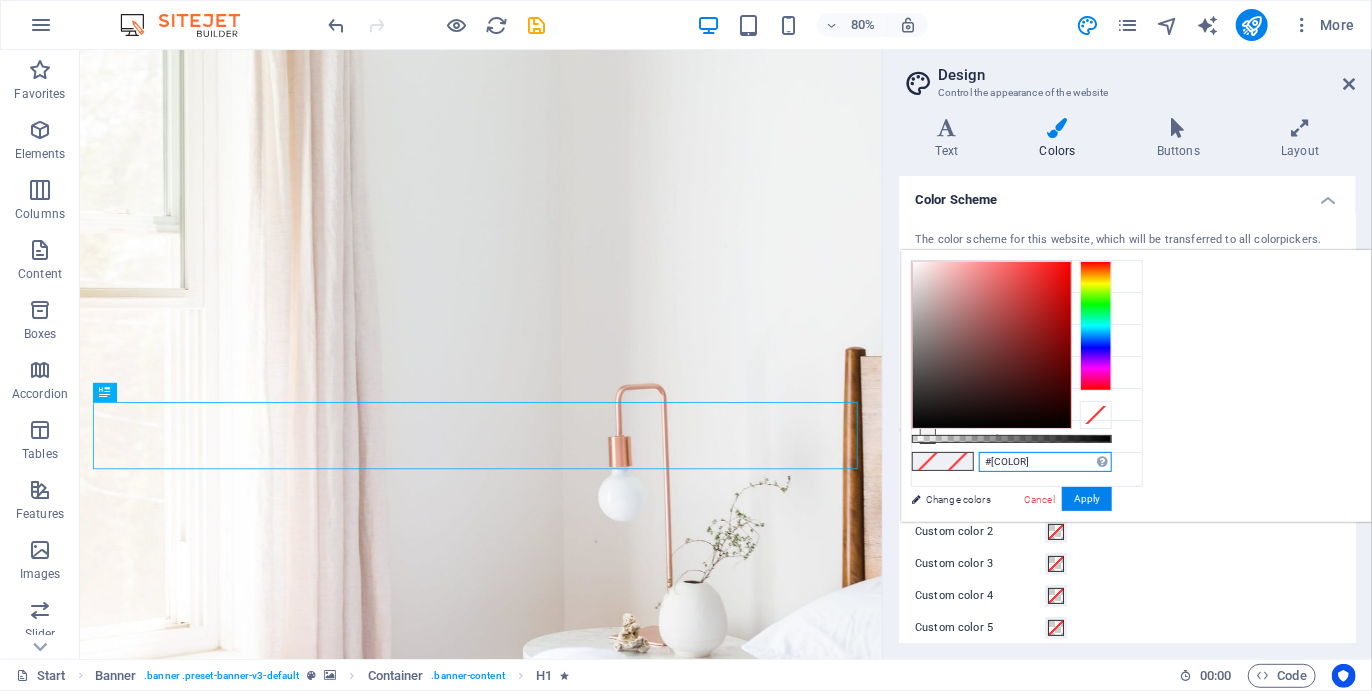 type on "#91d852" 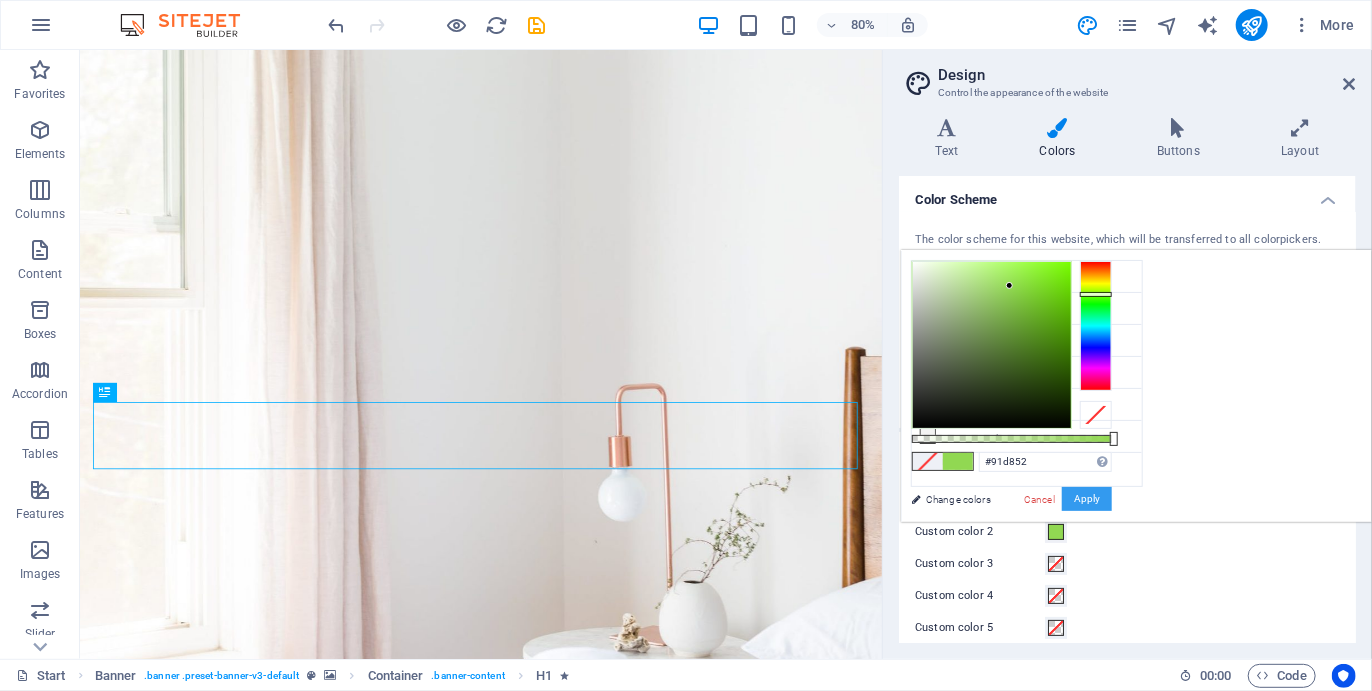 click on "Apply" at bounding box center (1087, 499) 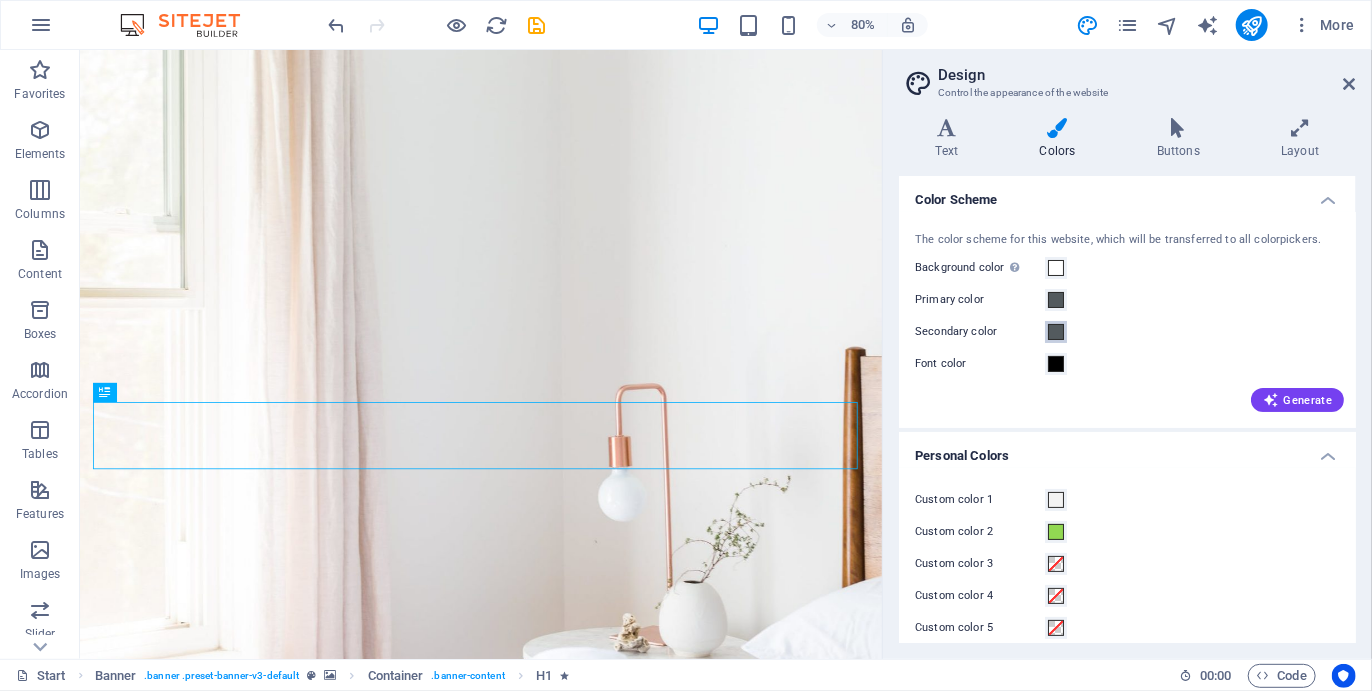 click at bounding box center (1056, 332) 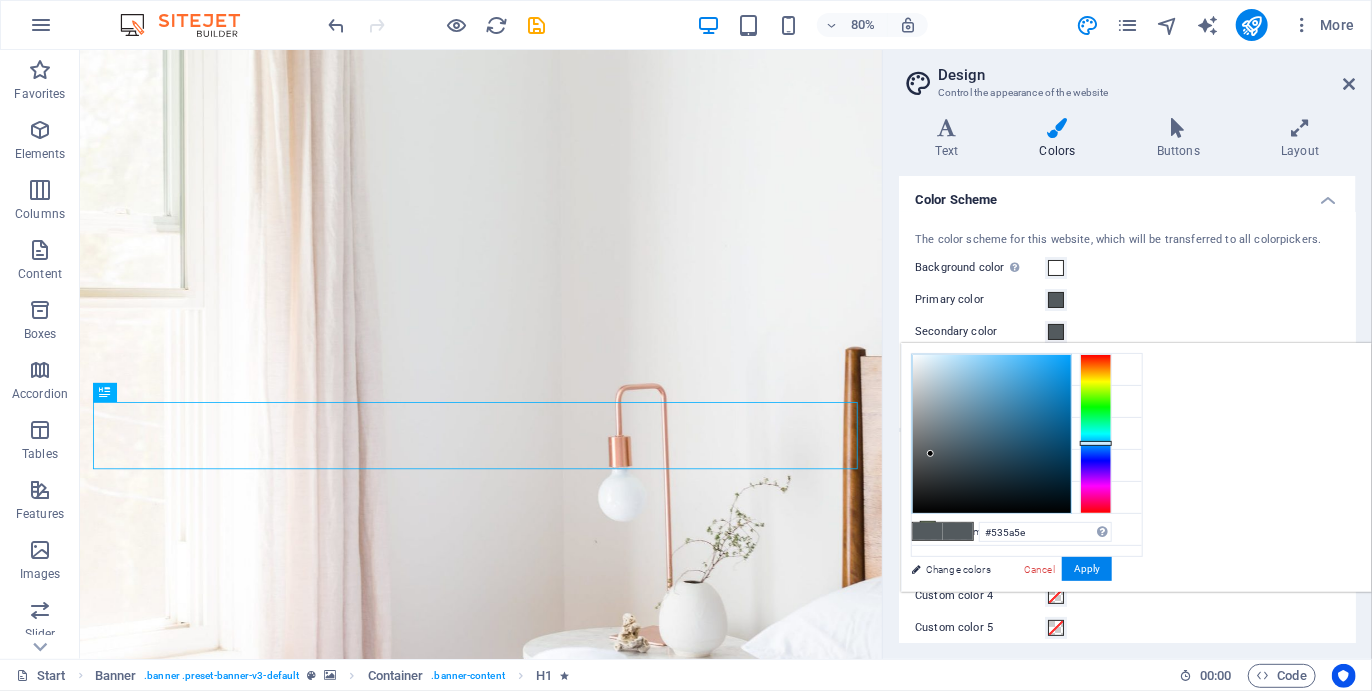 click on "Custom color 5" at bounding box center (980, 628) 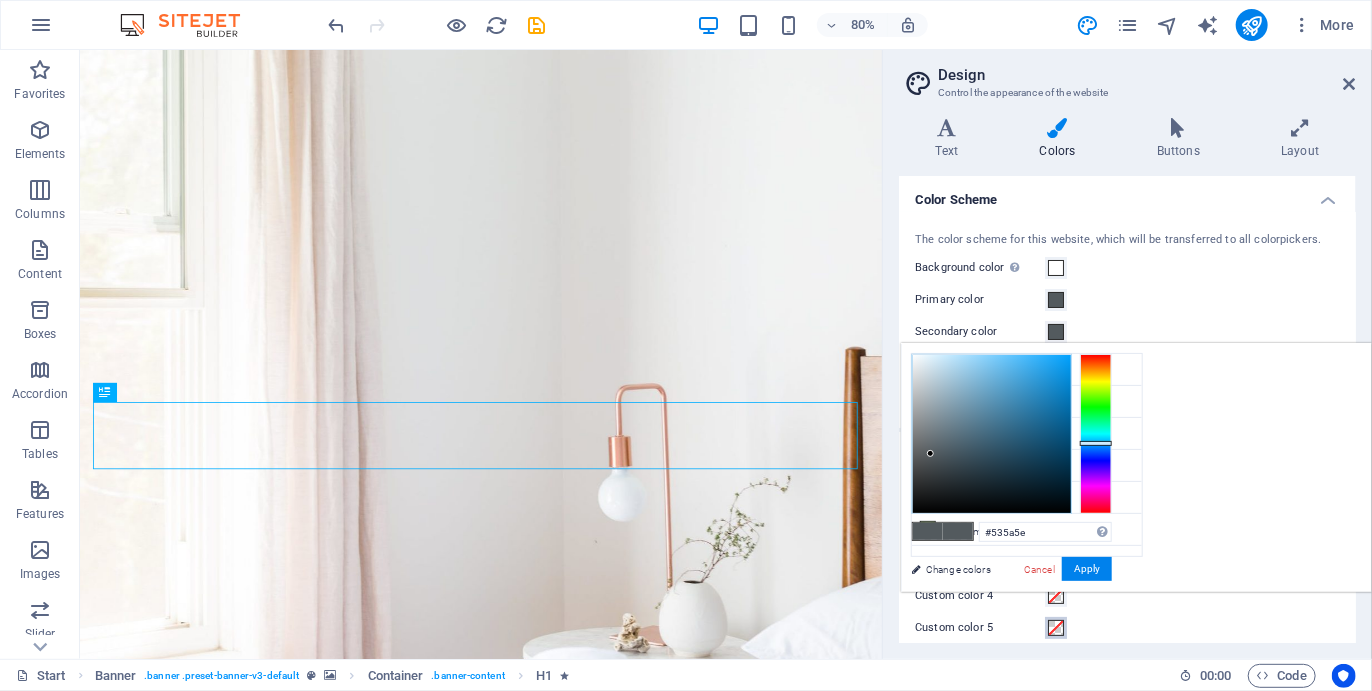 click on "Custom color 5" at bounding box center (1056, 628) 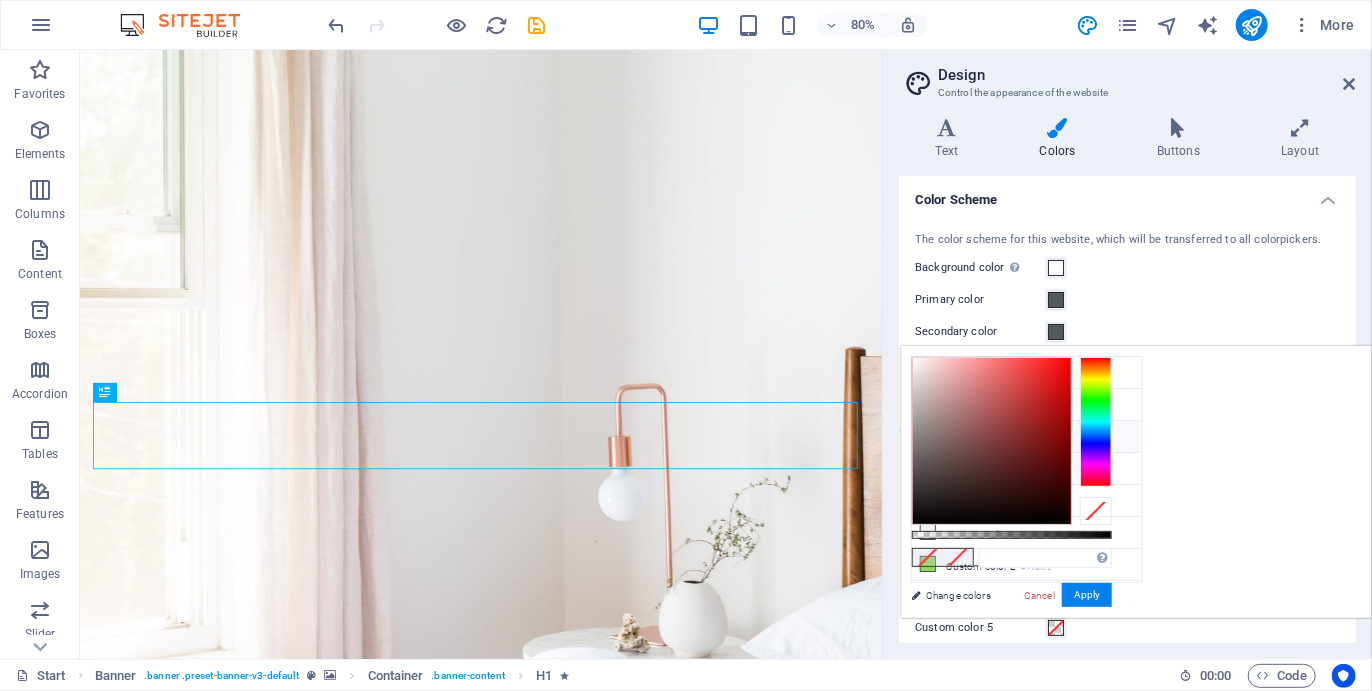 click on "Secondary color #[COLOR]" at bounding box center [1027, 437] 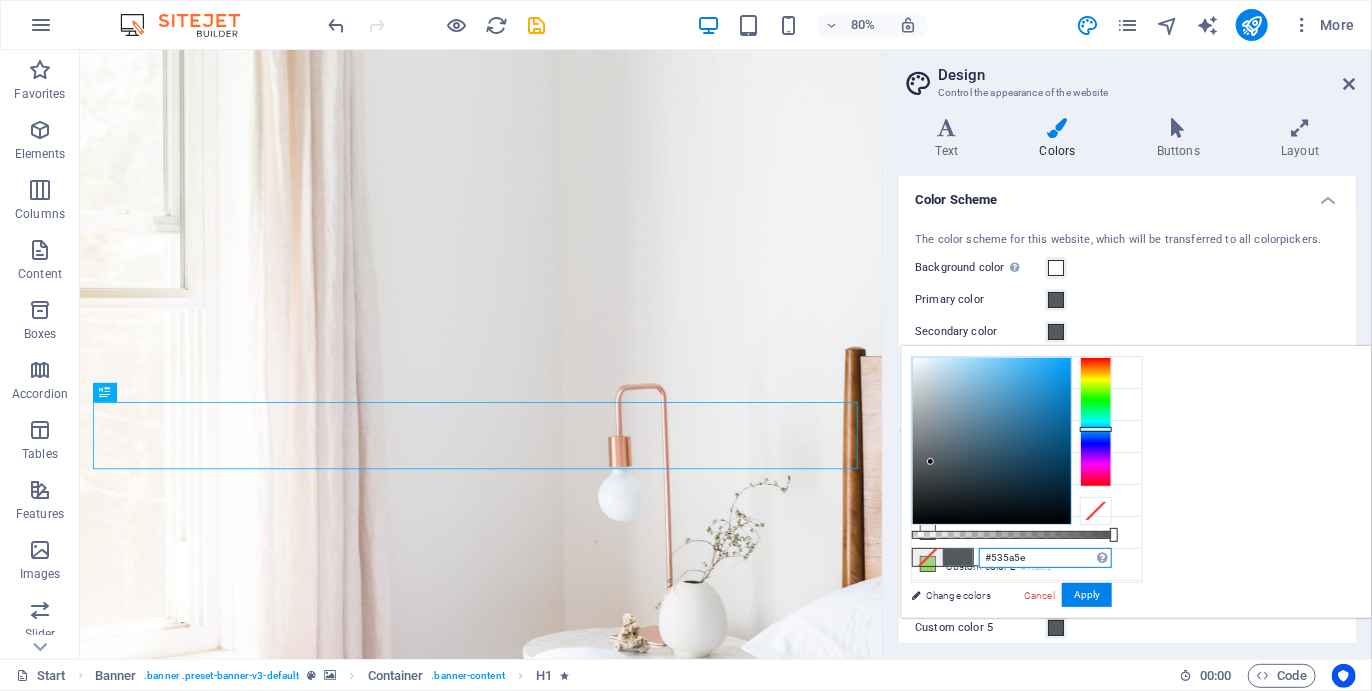 click on "#535a5e" at bounding box center (1045, 558) 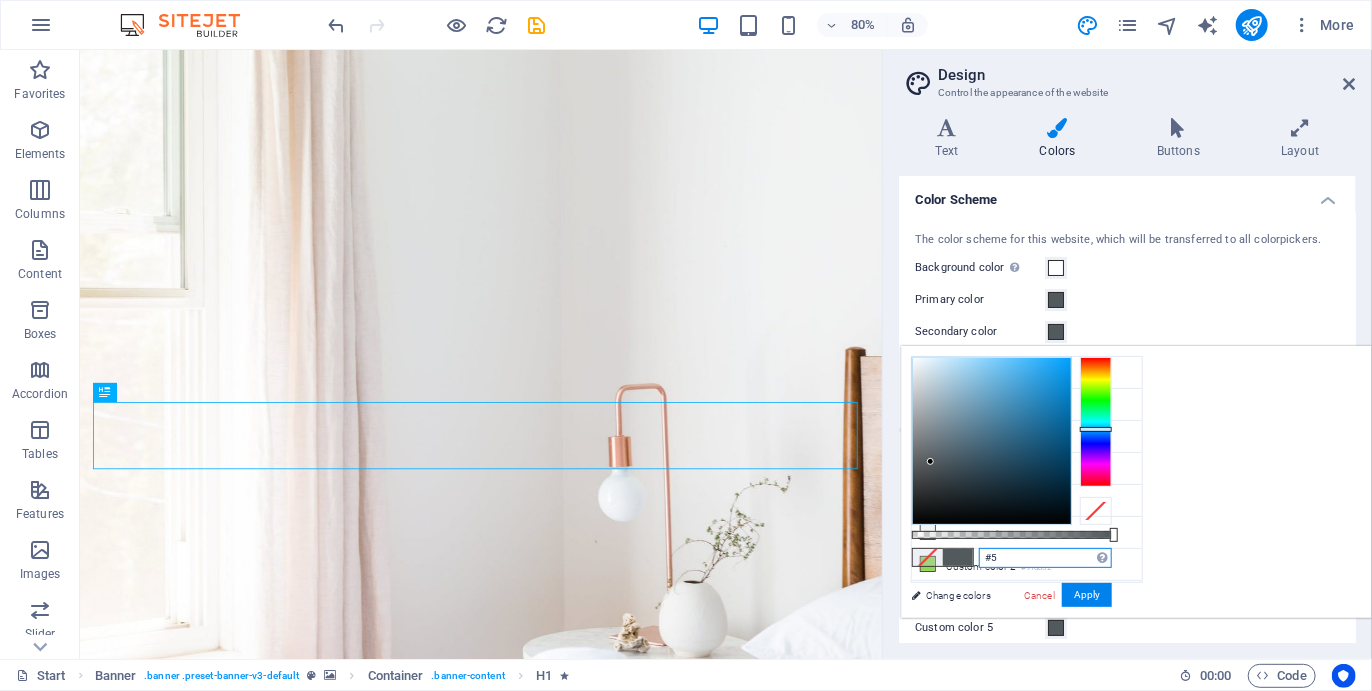 type on "#" 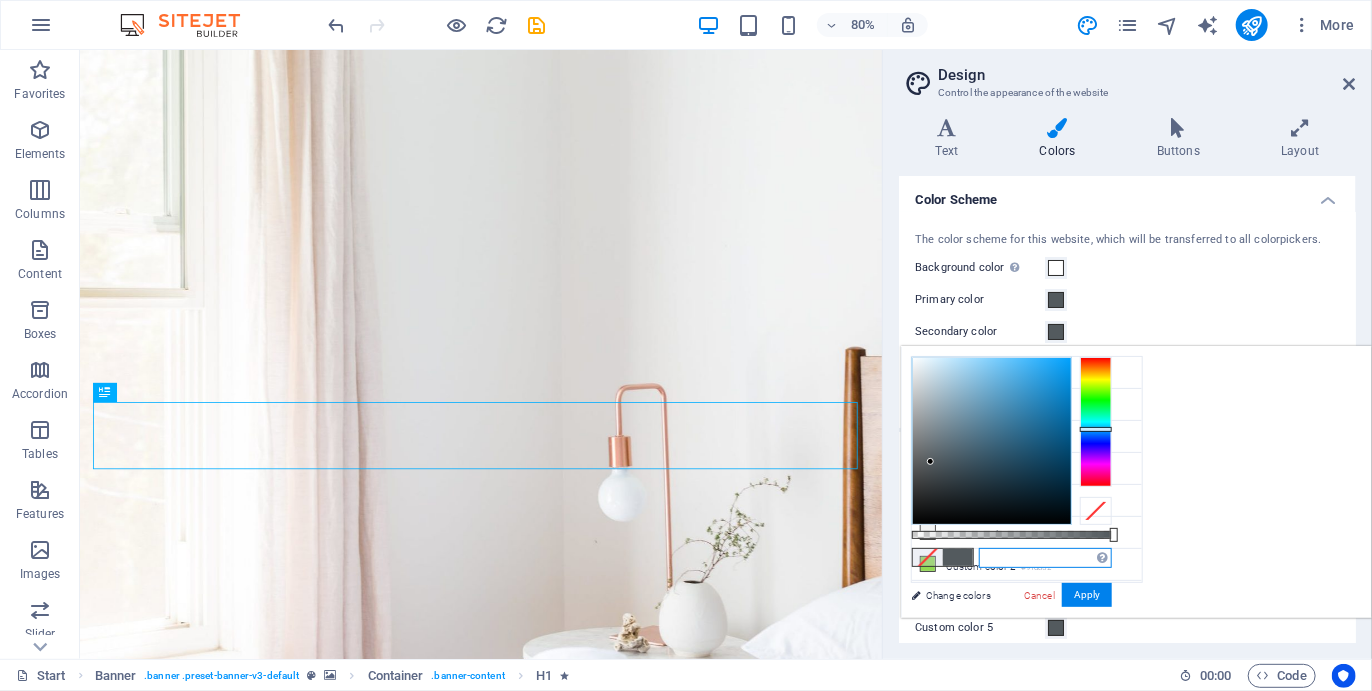 paste on "#[COLOR]" 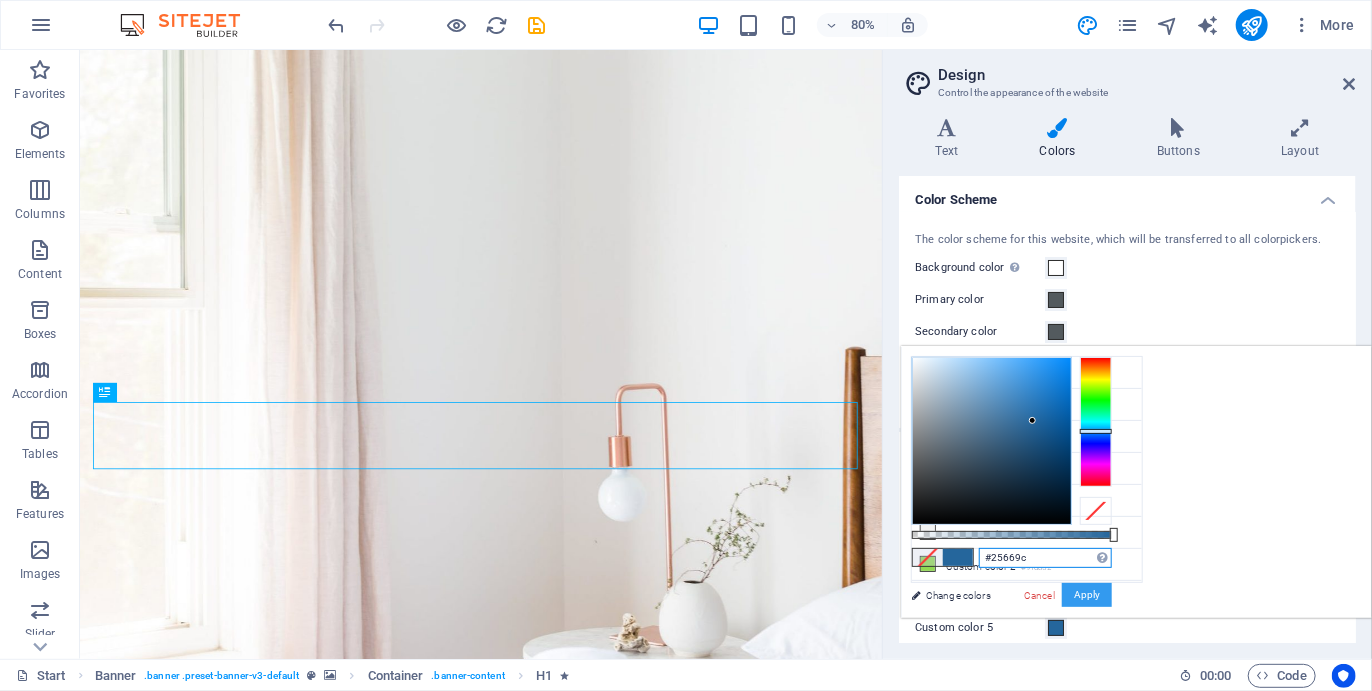 type on "#25669c" 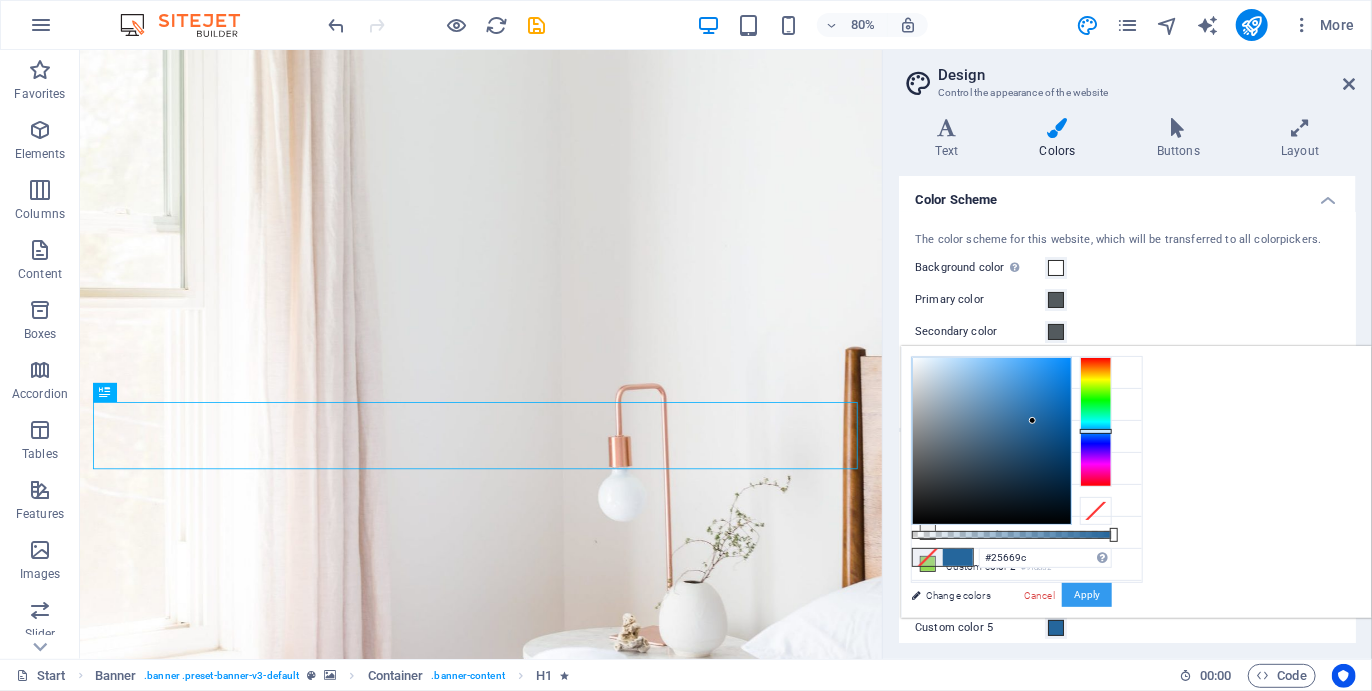 click on "Apply" at bounding box center (1087, 595) 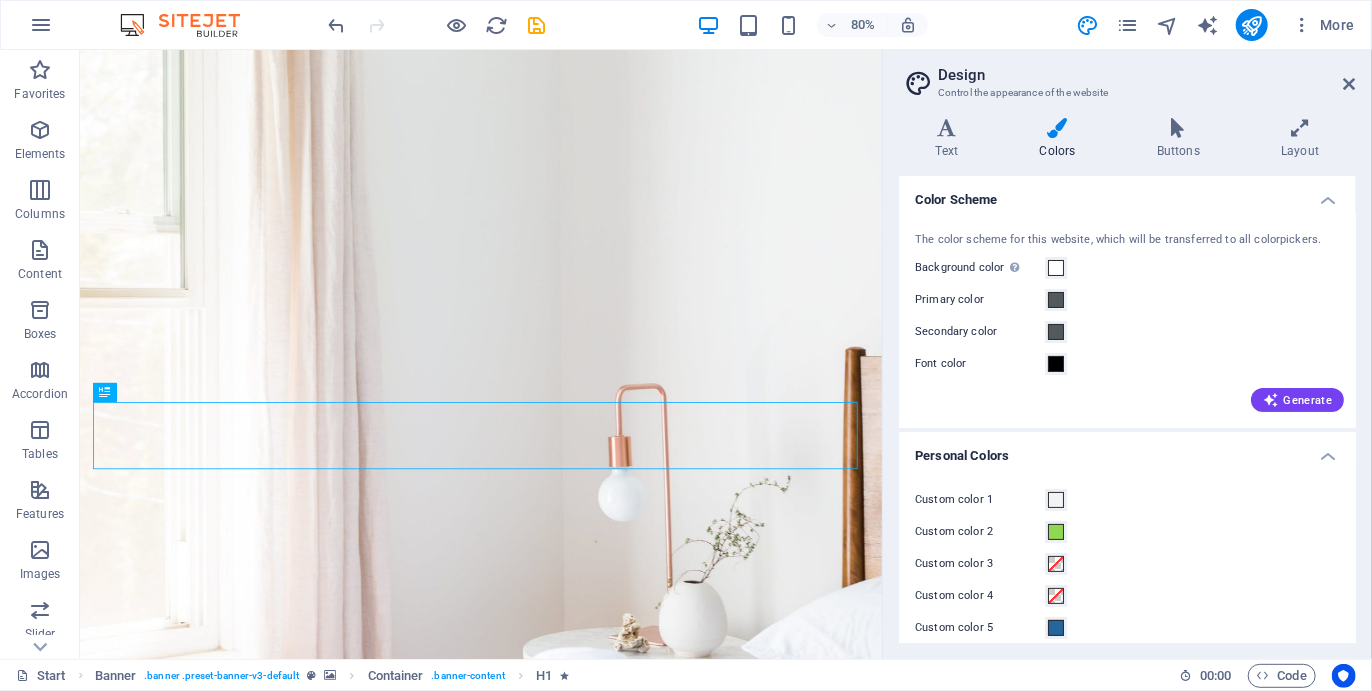 scroll, scrollTop: 16, scrollLeft: 0, axis: vertical 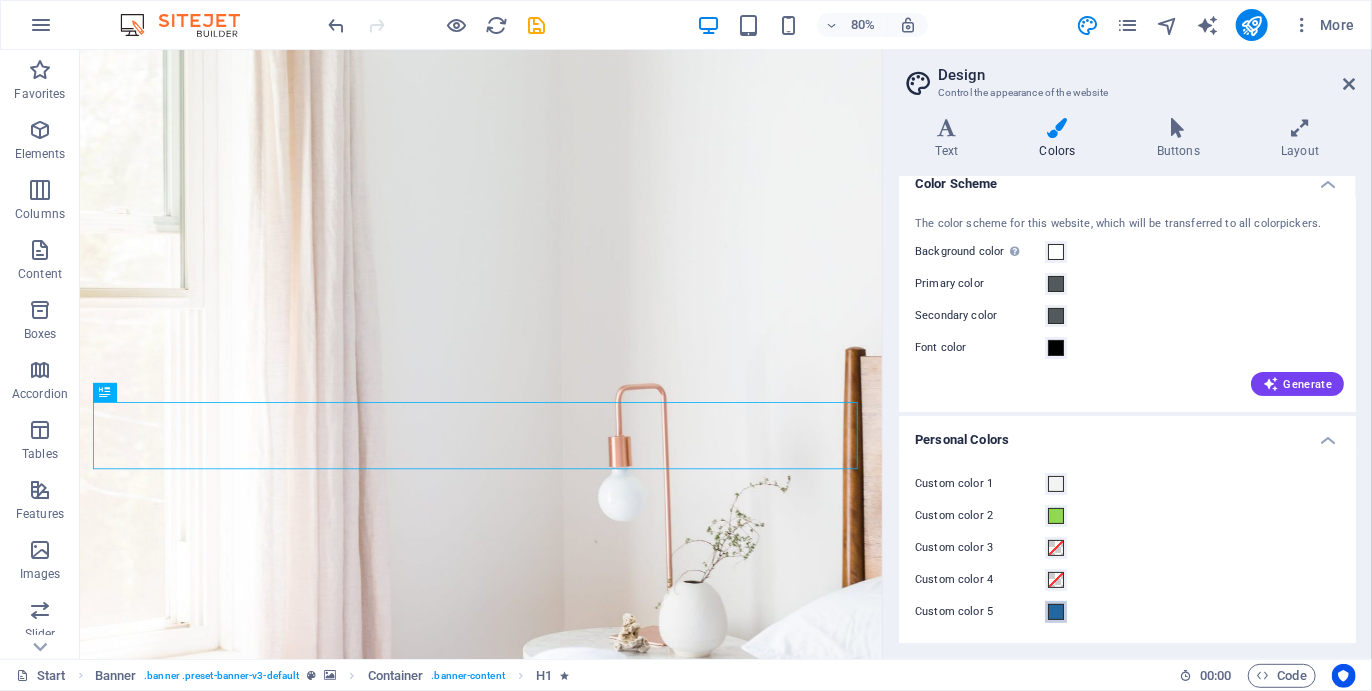 click at bounding box center (1056, 612) 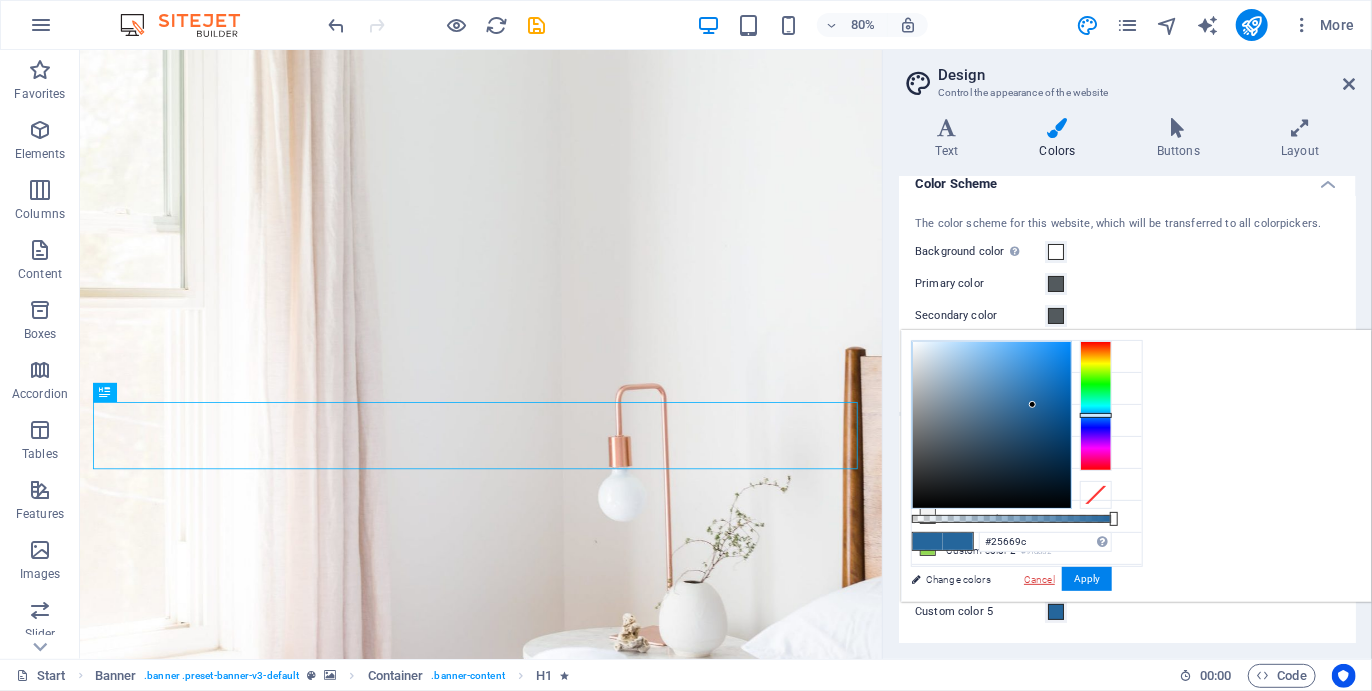 click on "Cancel" at bounding box center [1039, 579] 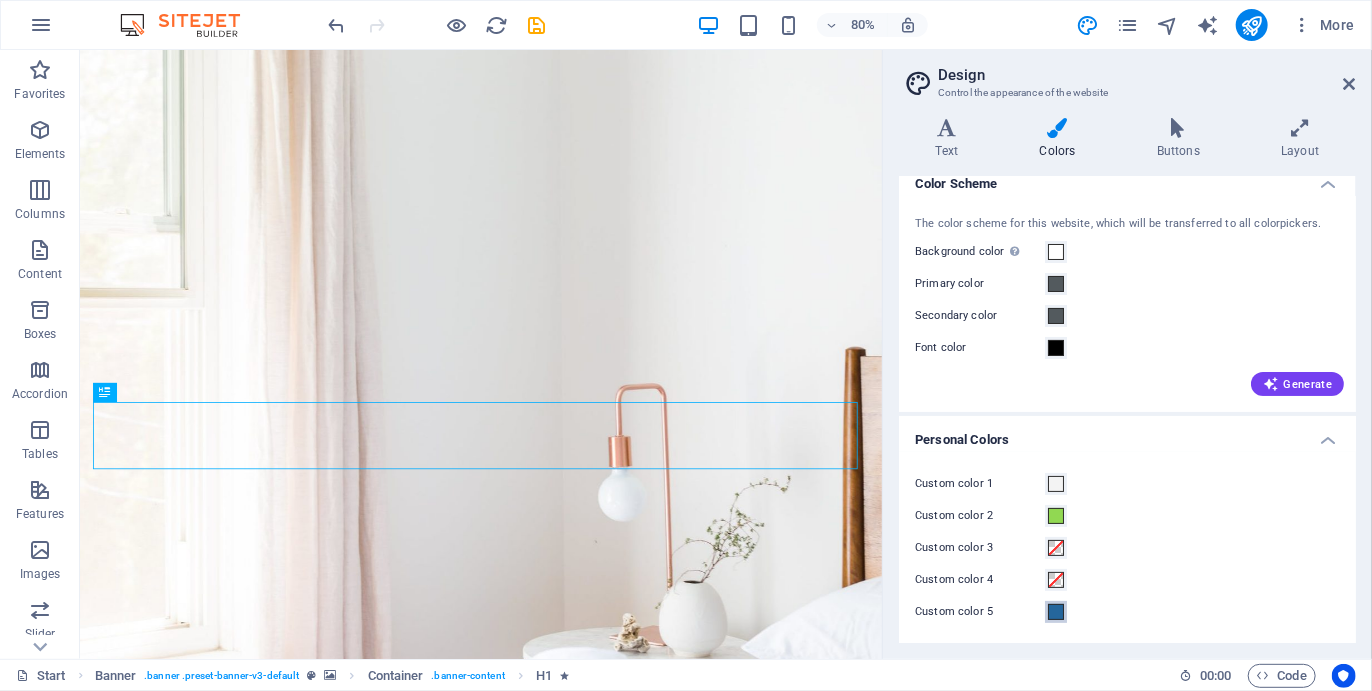 click at bounding box center (1056, 612) 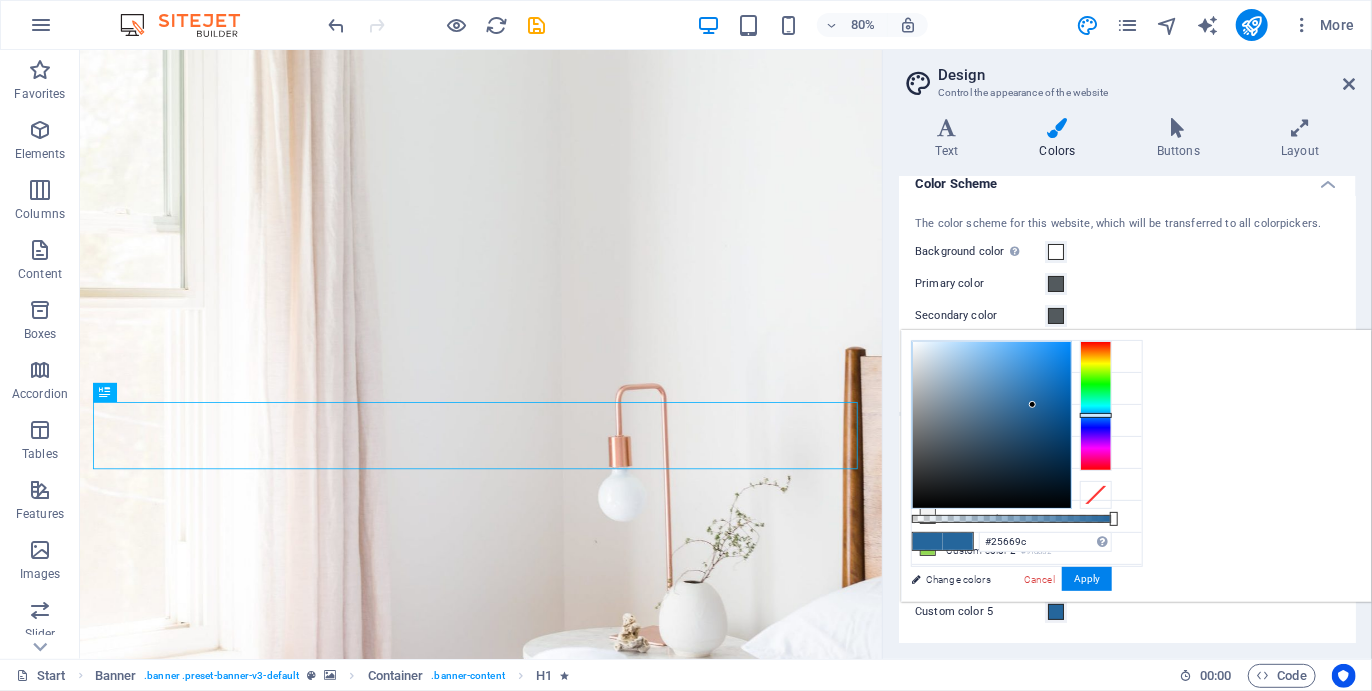 click at bounding box center (1056, 612) 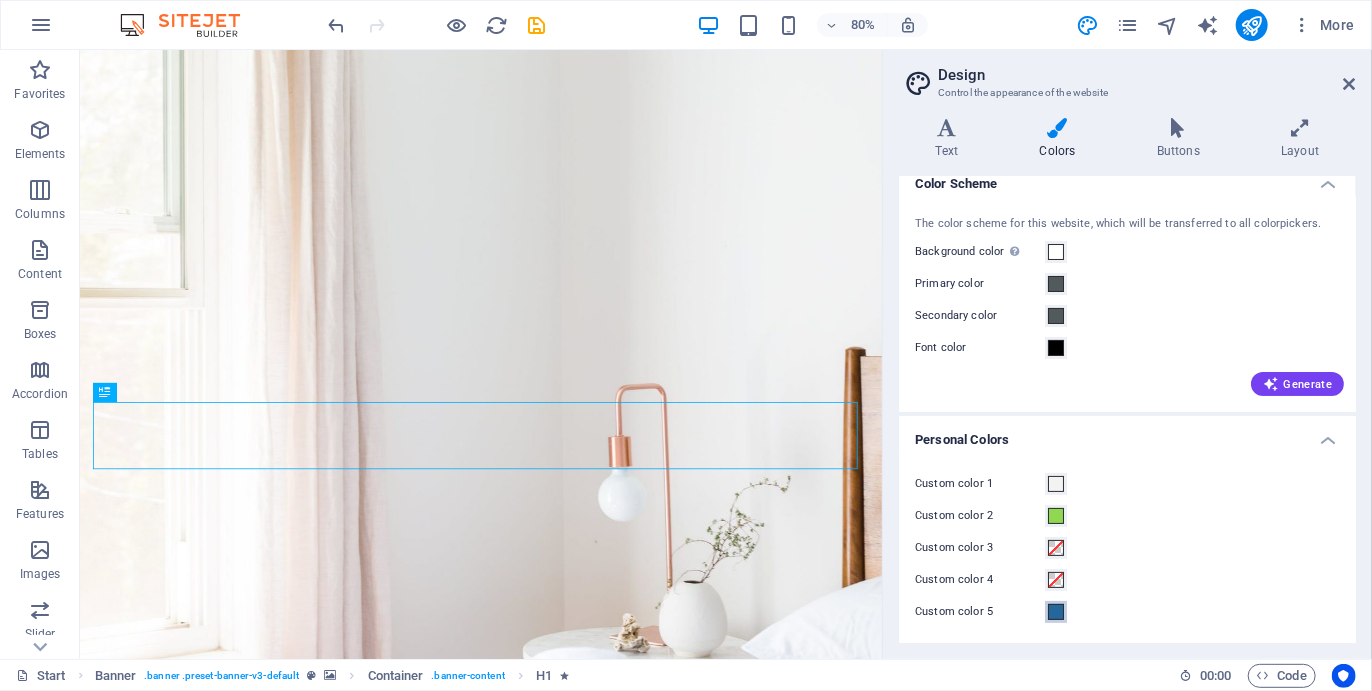 click at bounding box center [1056, 612] 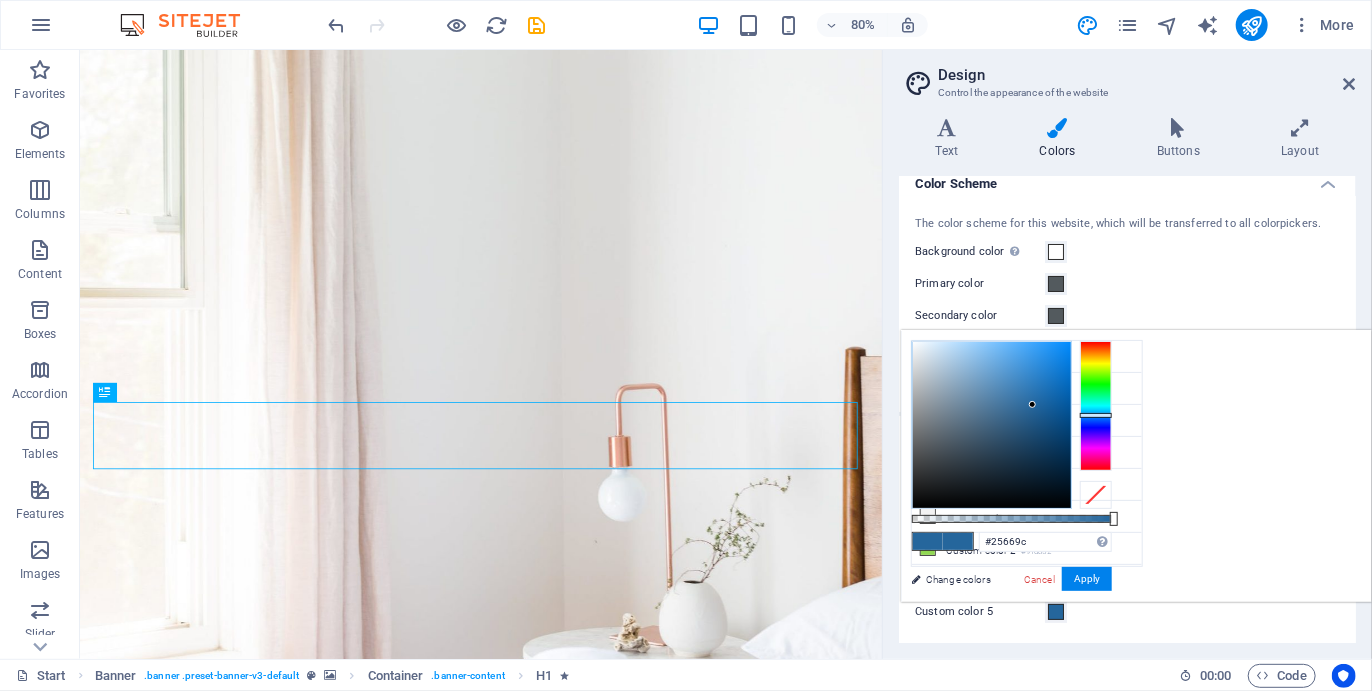 click at bounding box center [1096, 495] 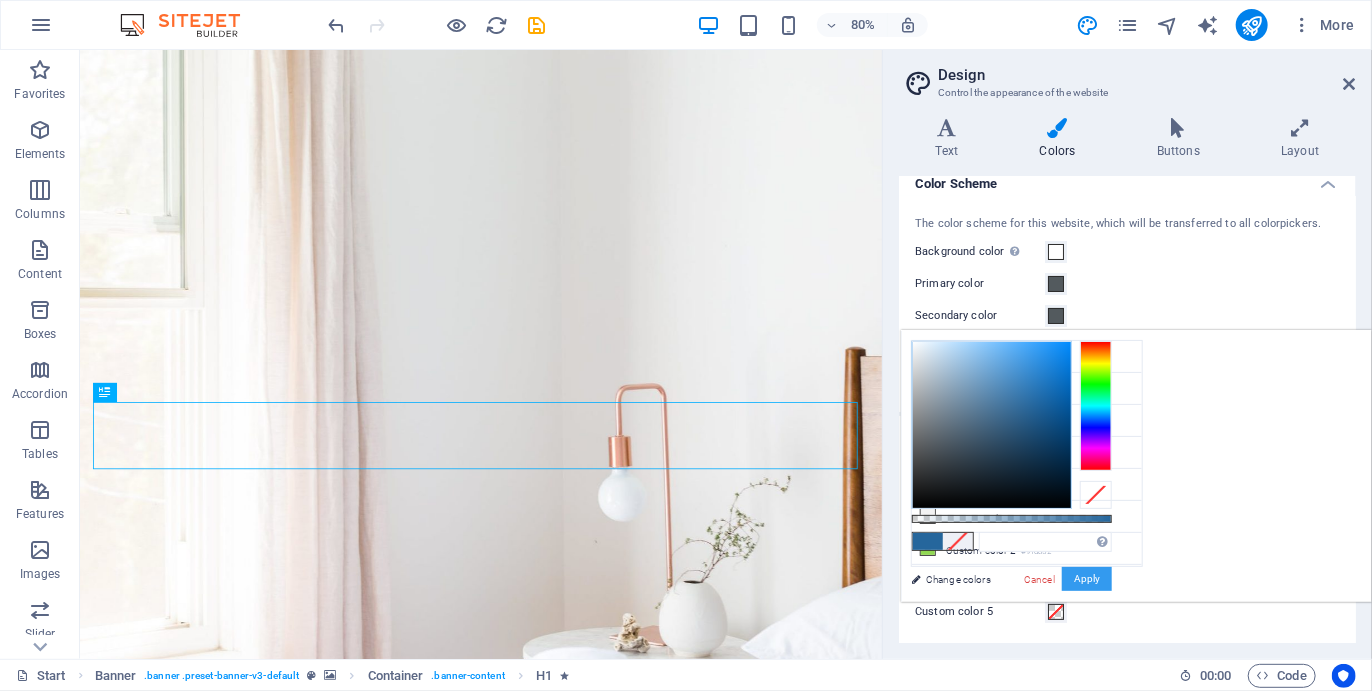 click on "Apply" at bounding box center [1087, 579] 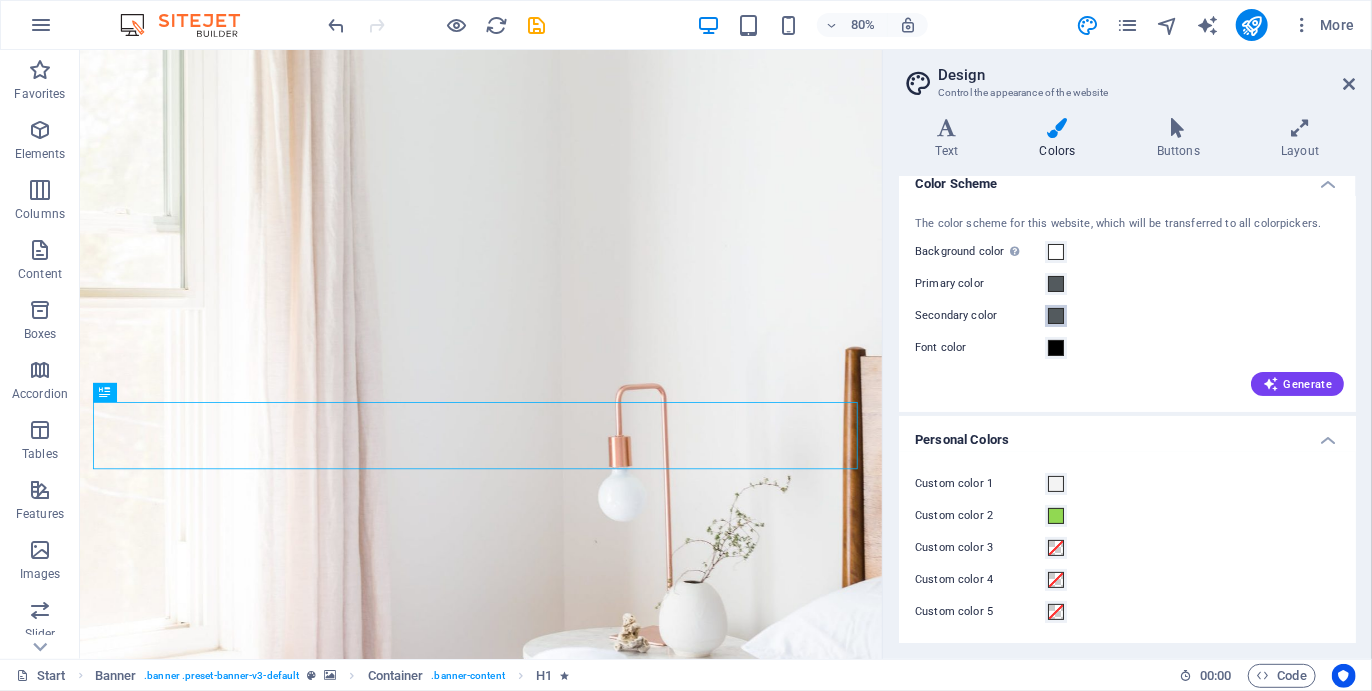 click at bounding box center [1056, 316] 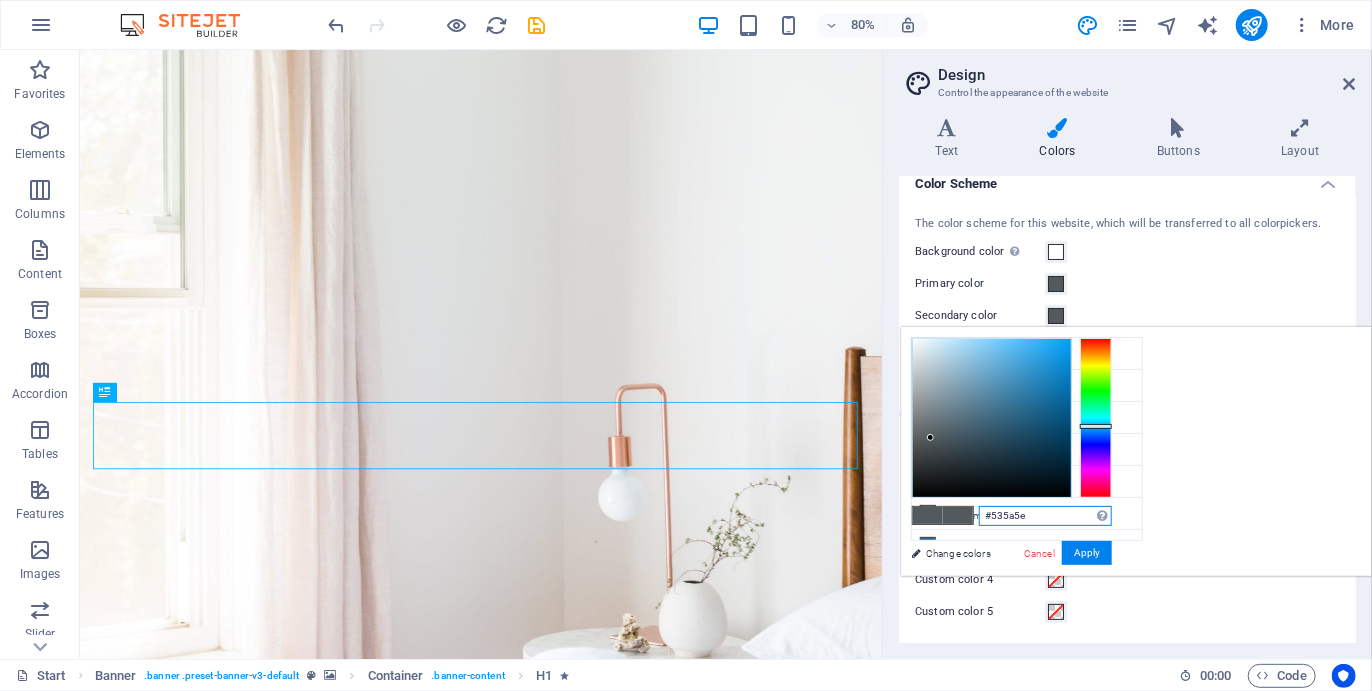 click on "#535a5e" at bounding box center [1045, 516] 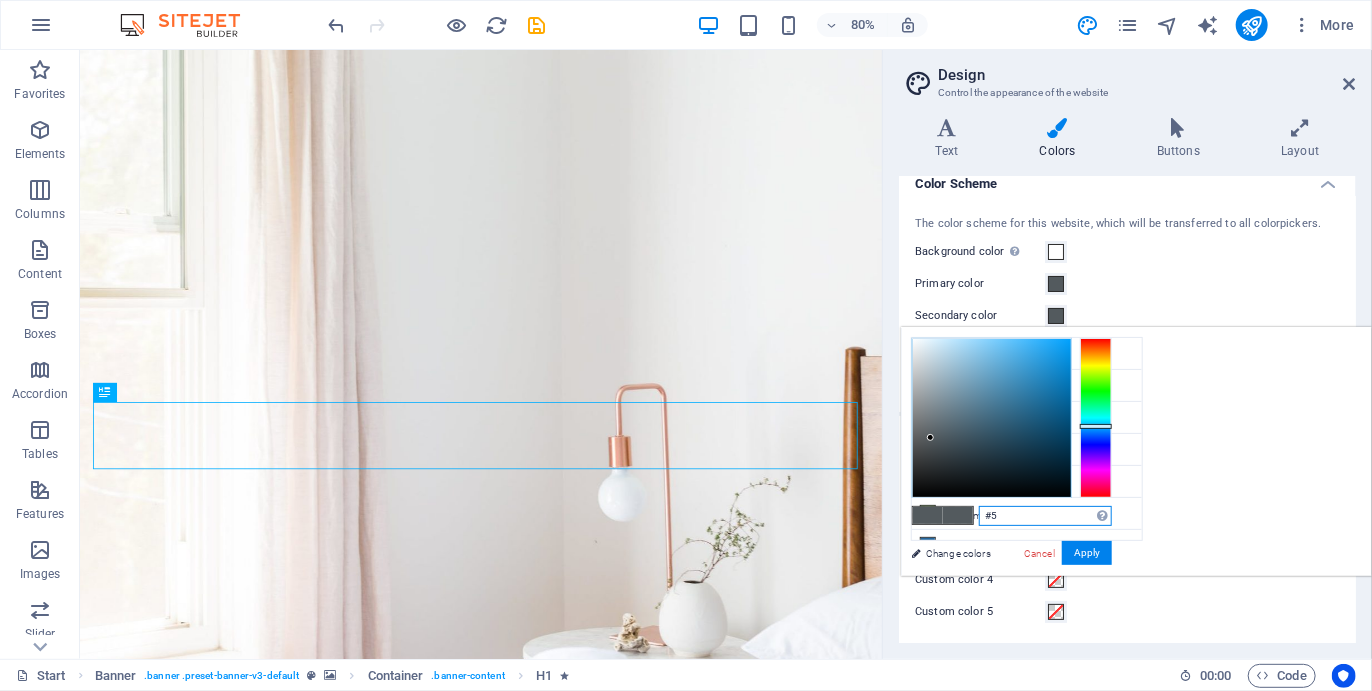 type on "#" 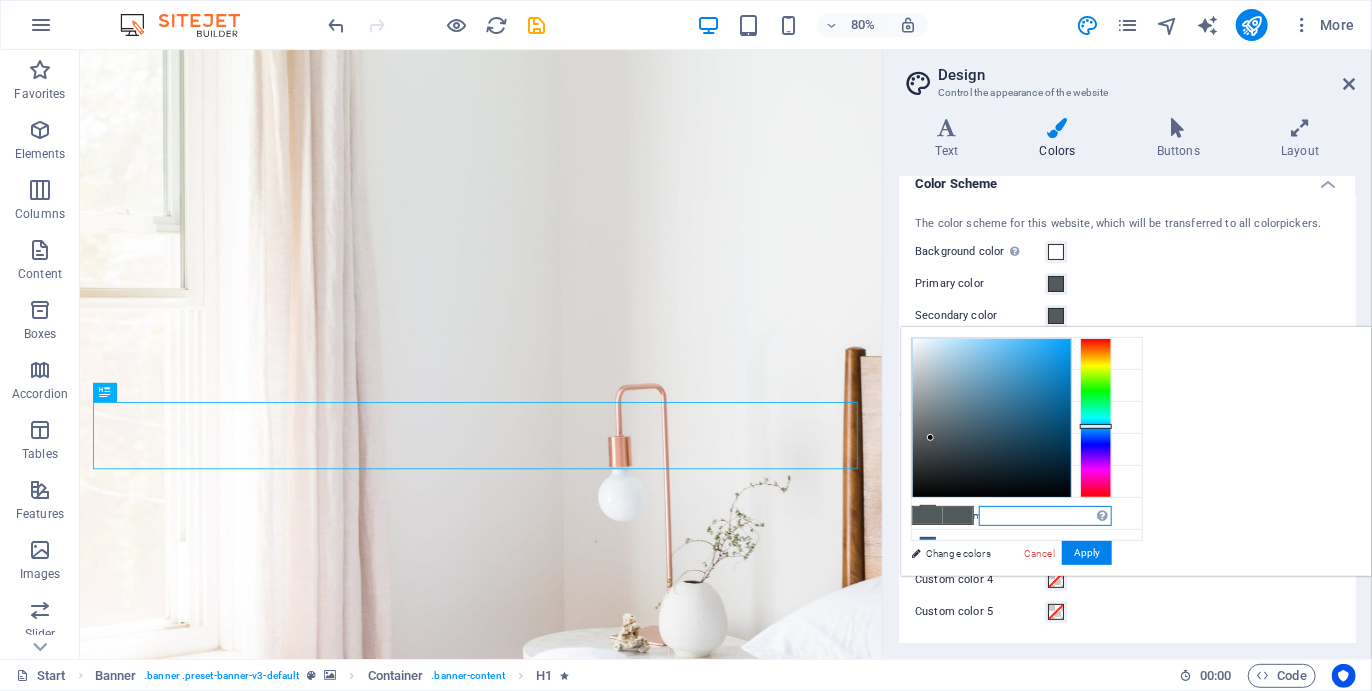 paste on "#[COLOR]" 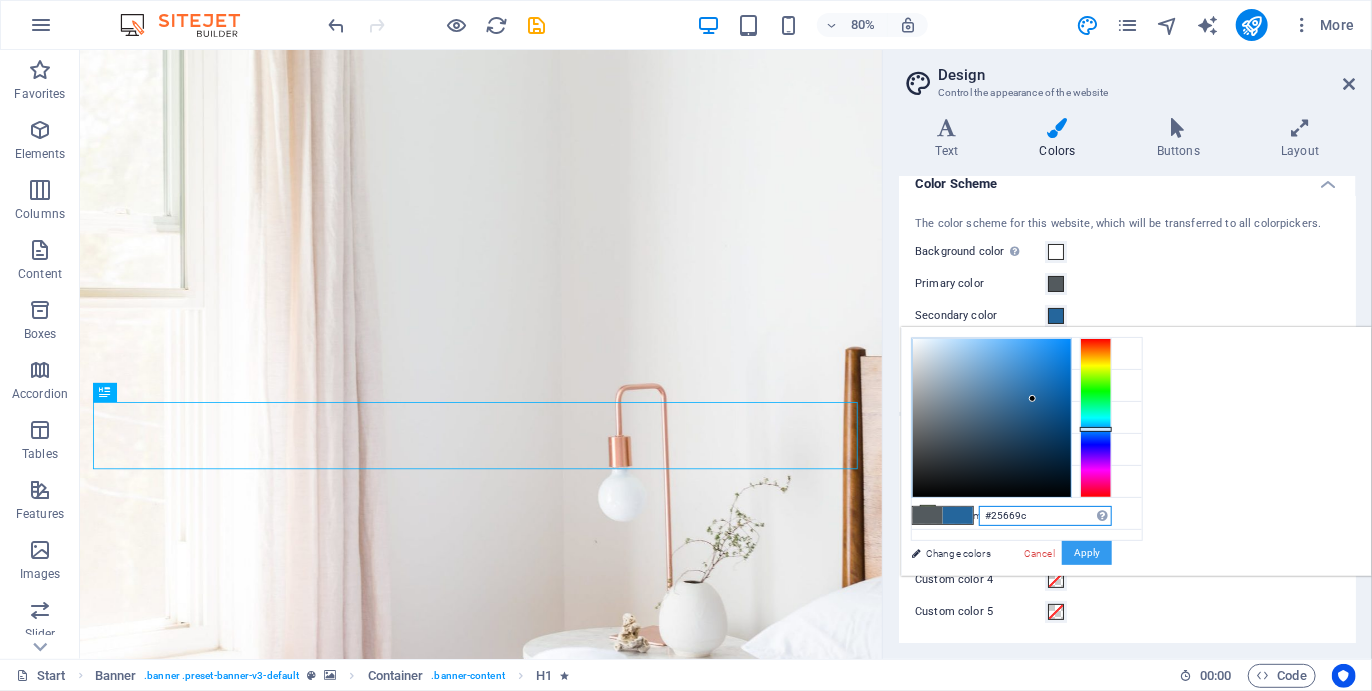 type on "#25669c" 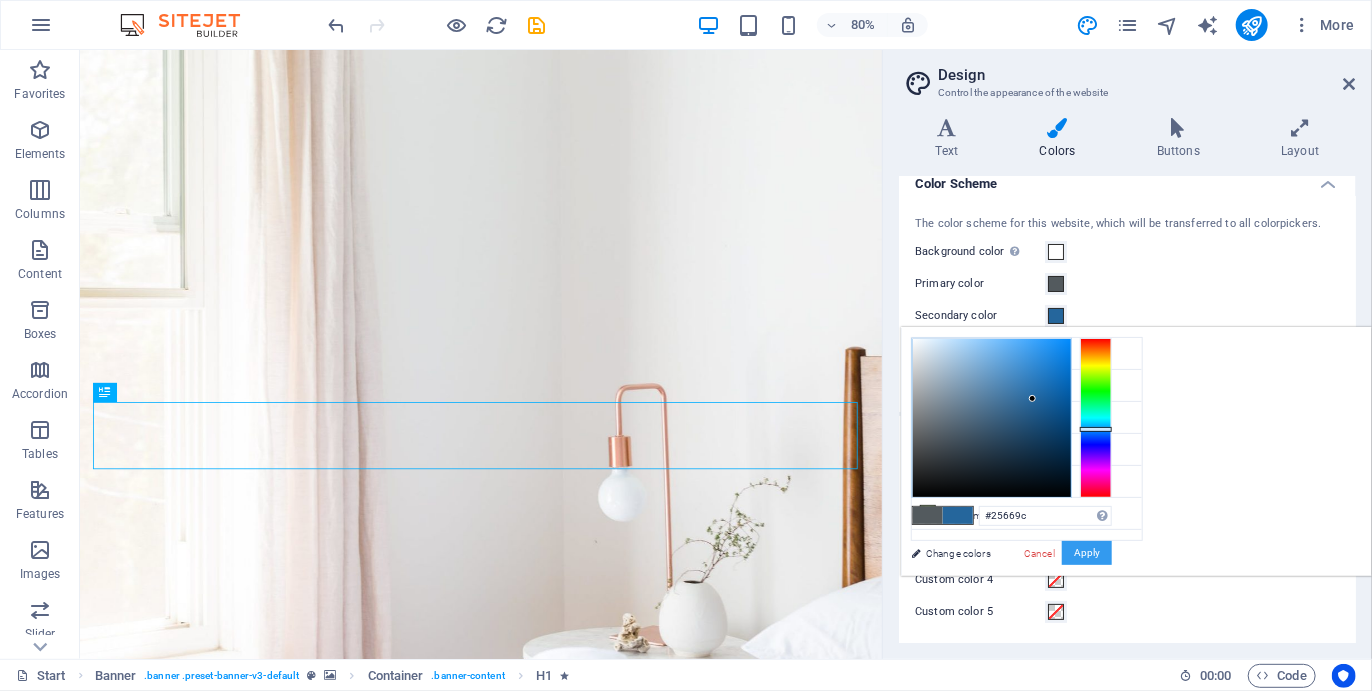 click on "Apply" at bounding box center [1087, 553] 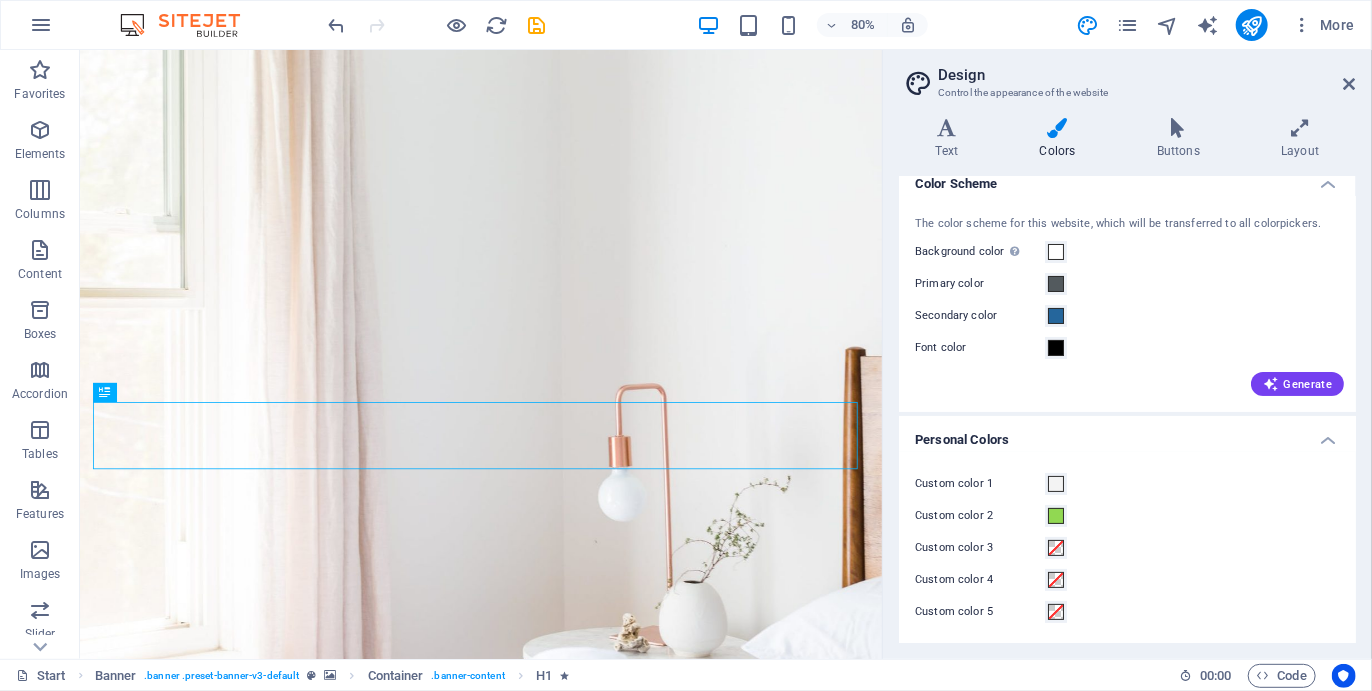 click on "Control the appearance of the website" at bounding box center (1127, 93) 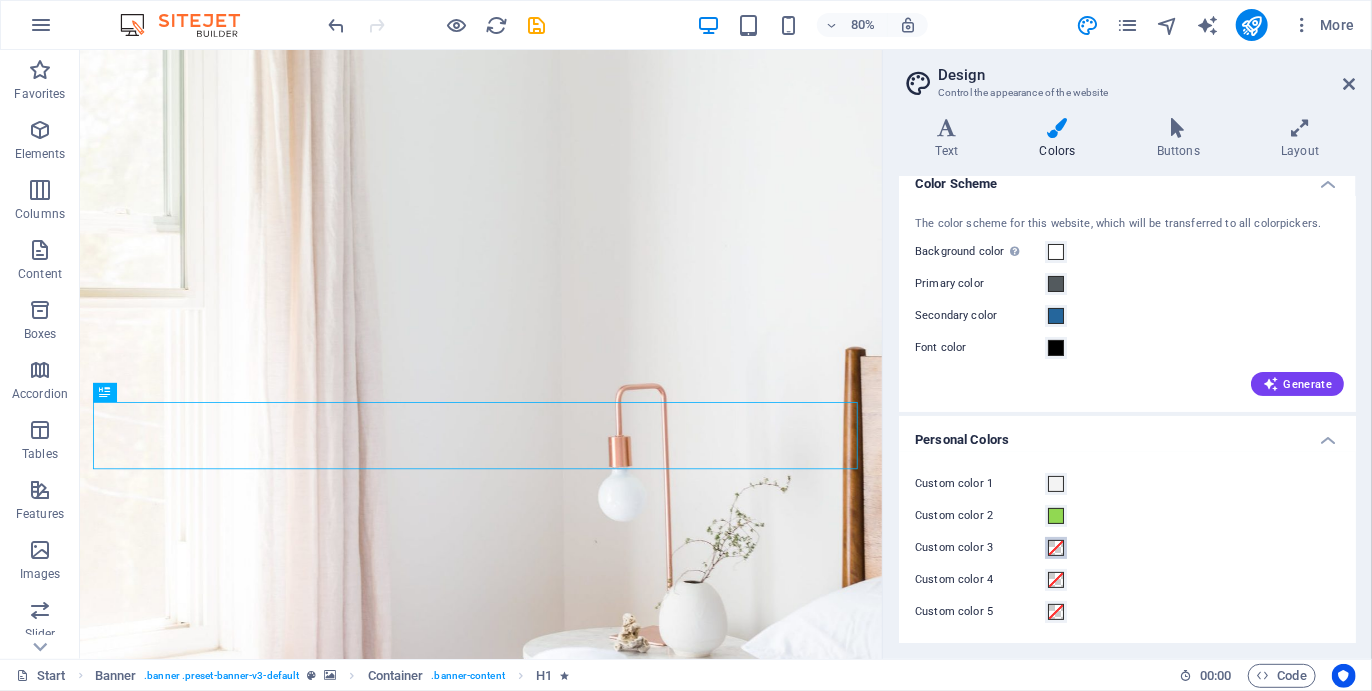click at bounding box center [1056, 548] 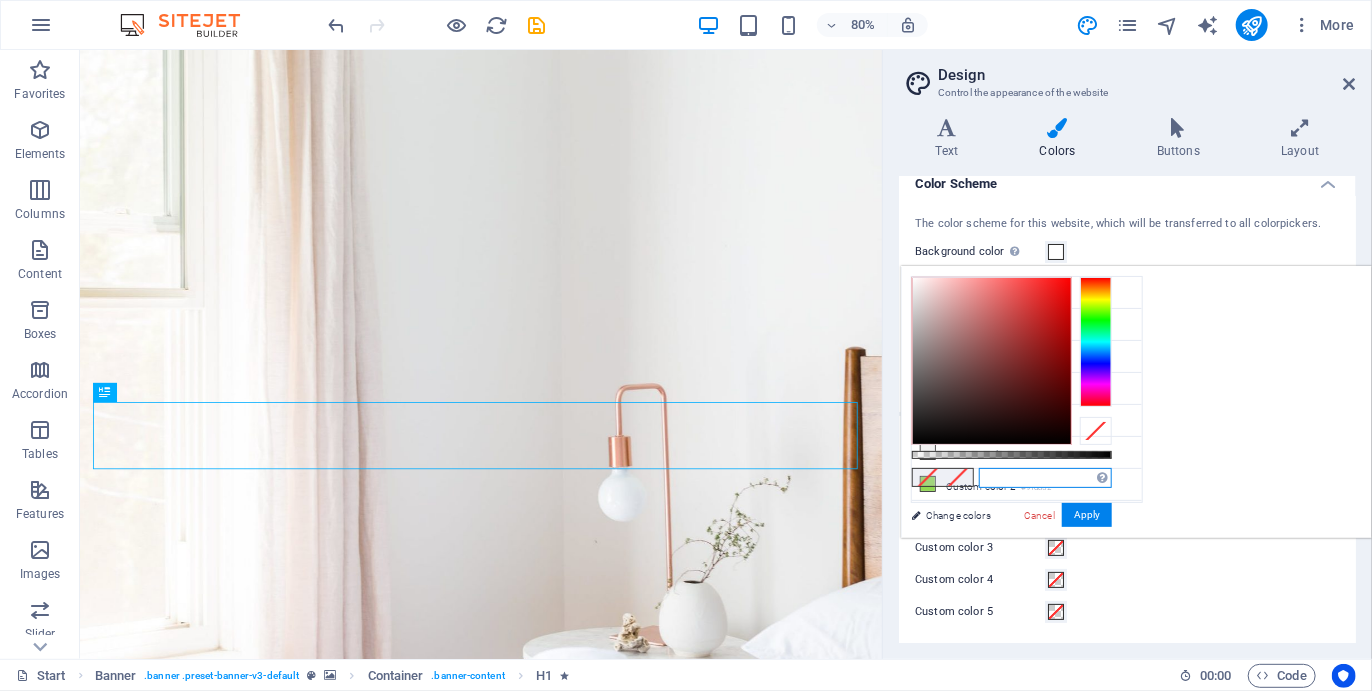 click at bounding box center (1045, 478) 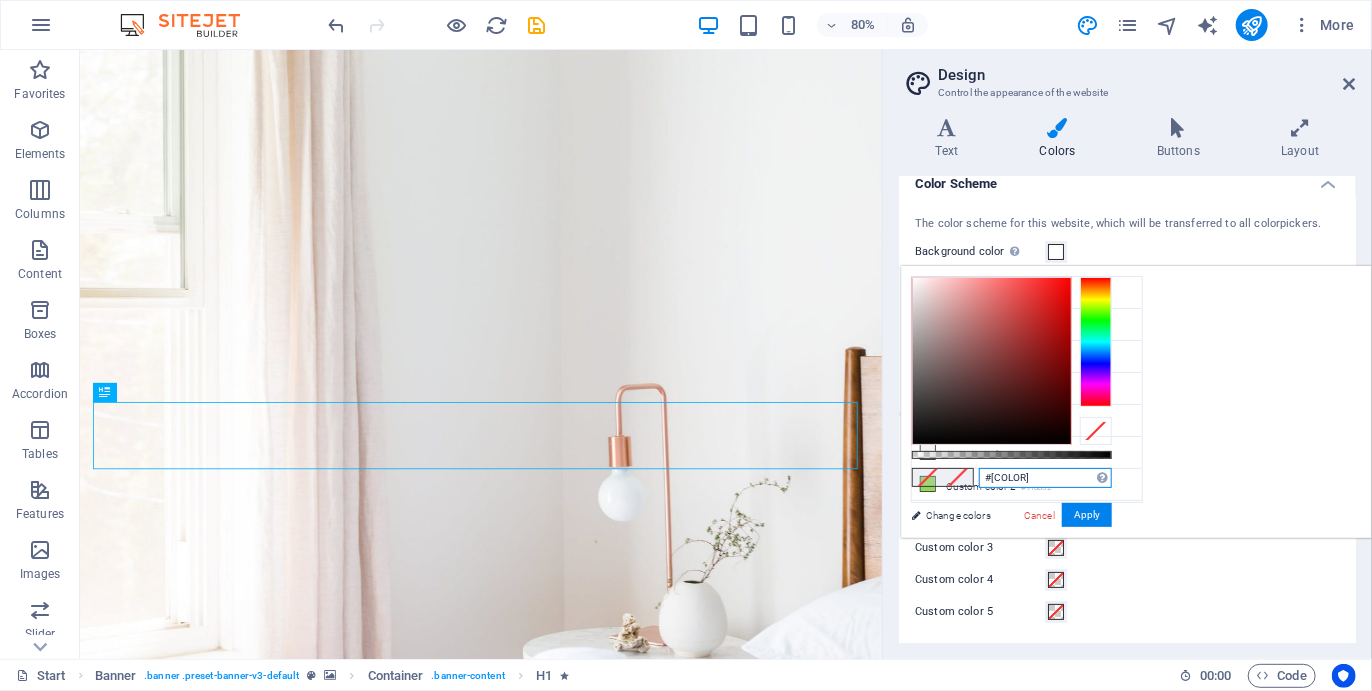 type on "#a1d6ea" 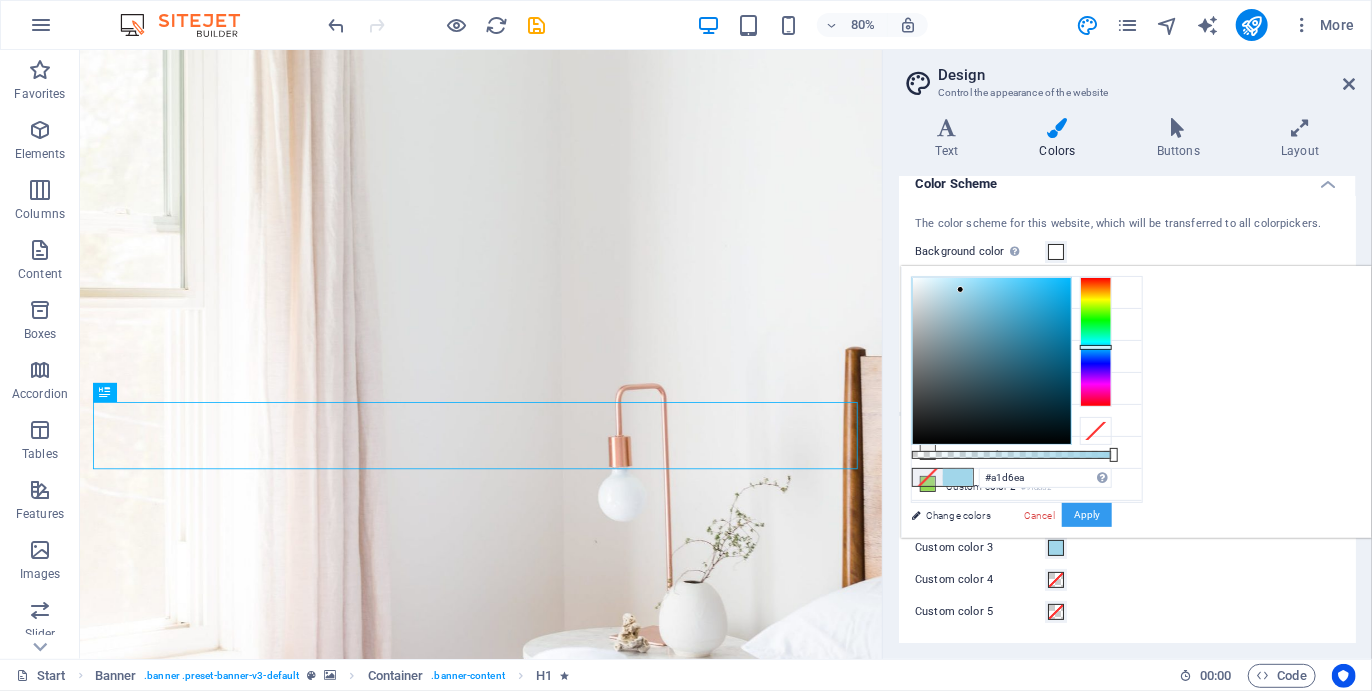 click on "Apply" at bounding box center (1087, 515) 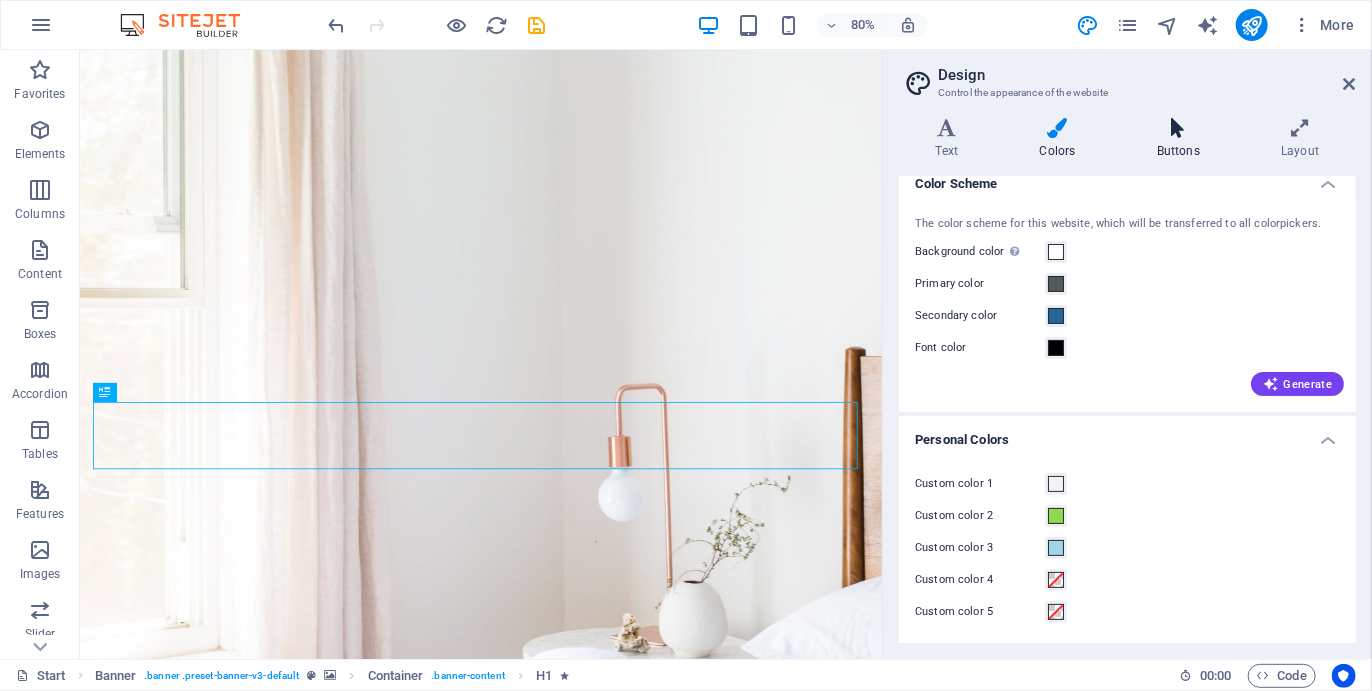click at bounding box center (1178, 128) 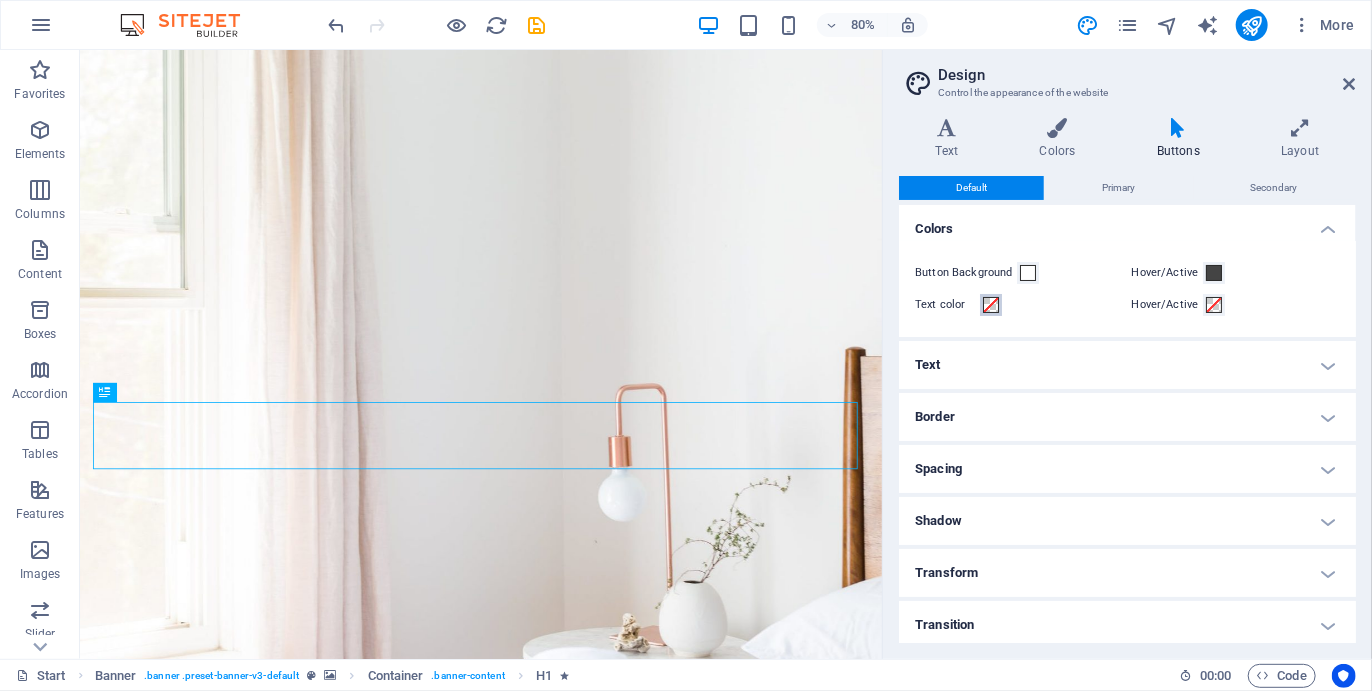click at bounding box center [991, 305] 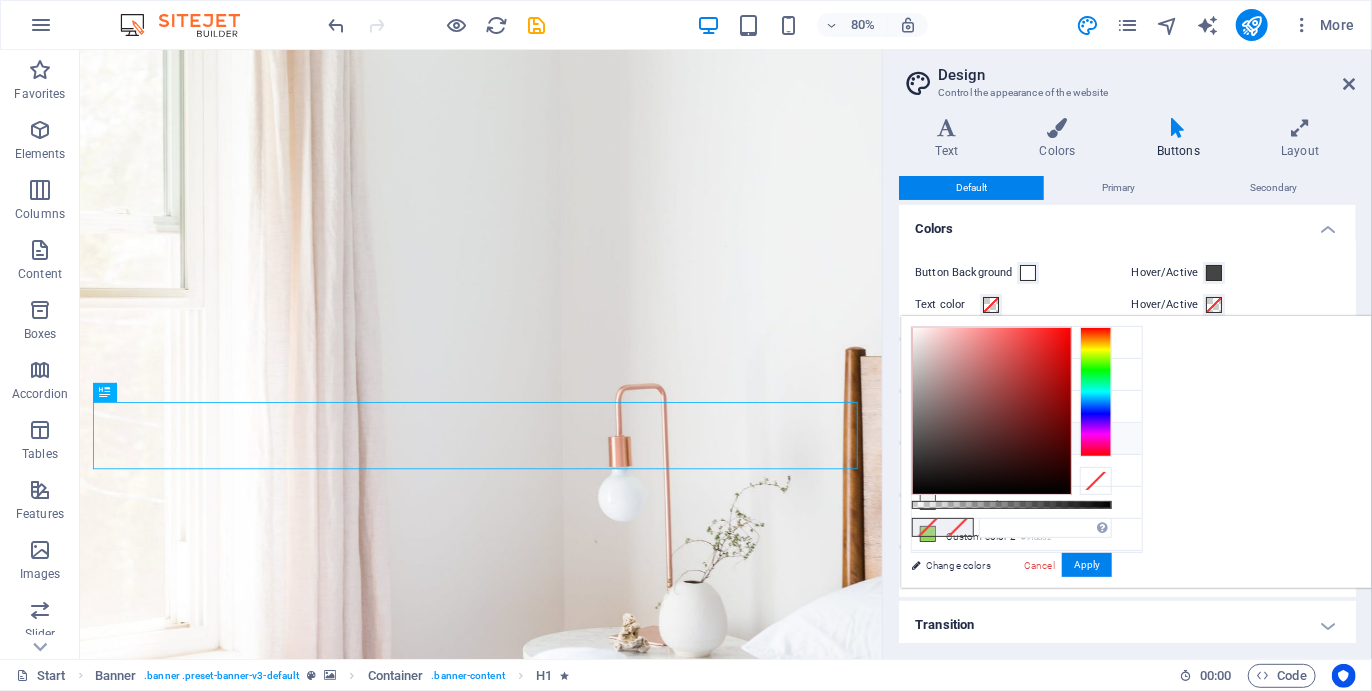 click on "Font color
#000000" at bounding box center [1027, 439] 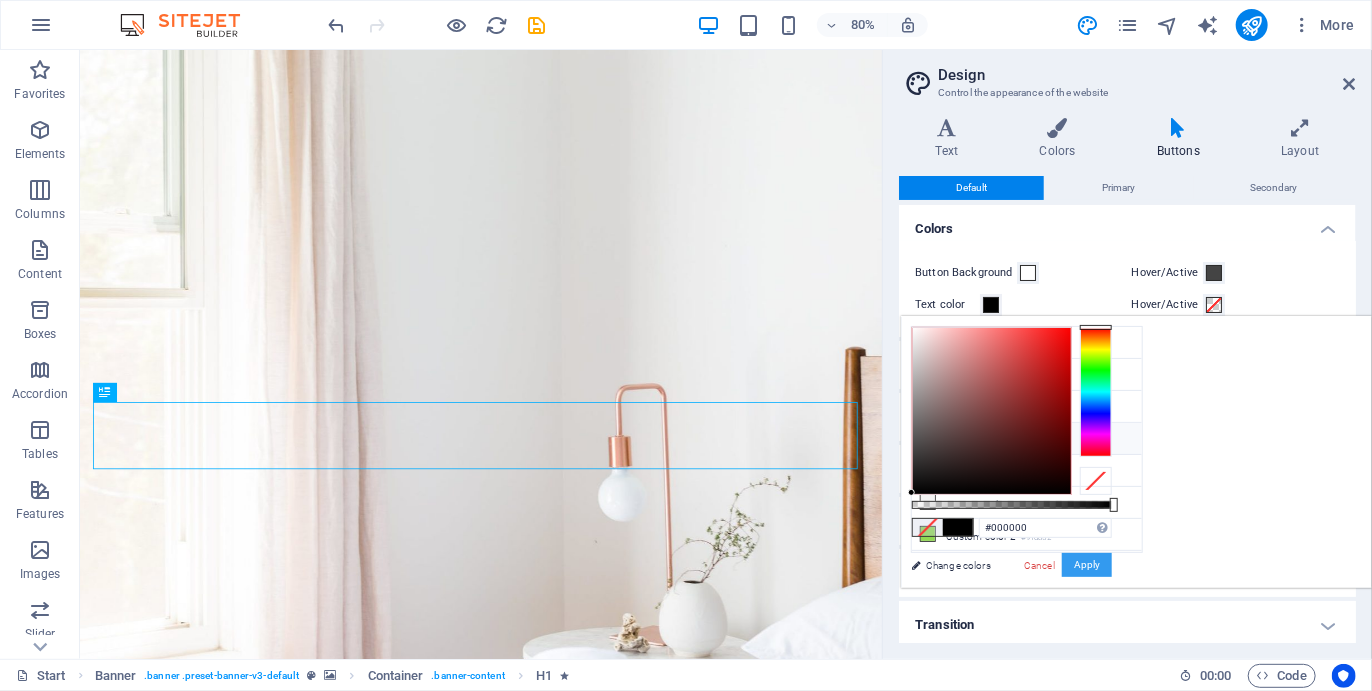 click on "Apply" at bounding box center [1087, 565] 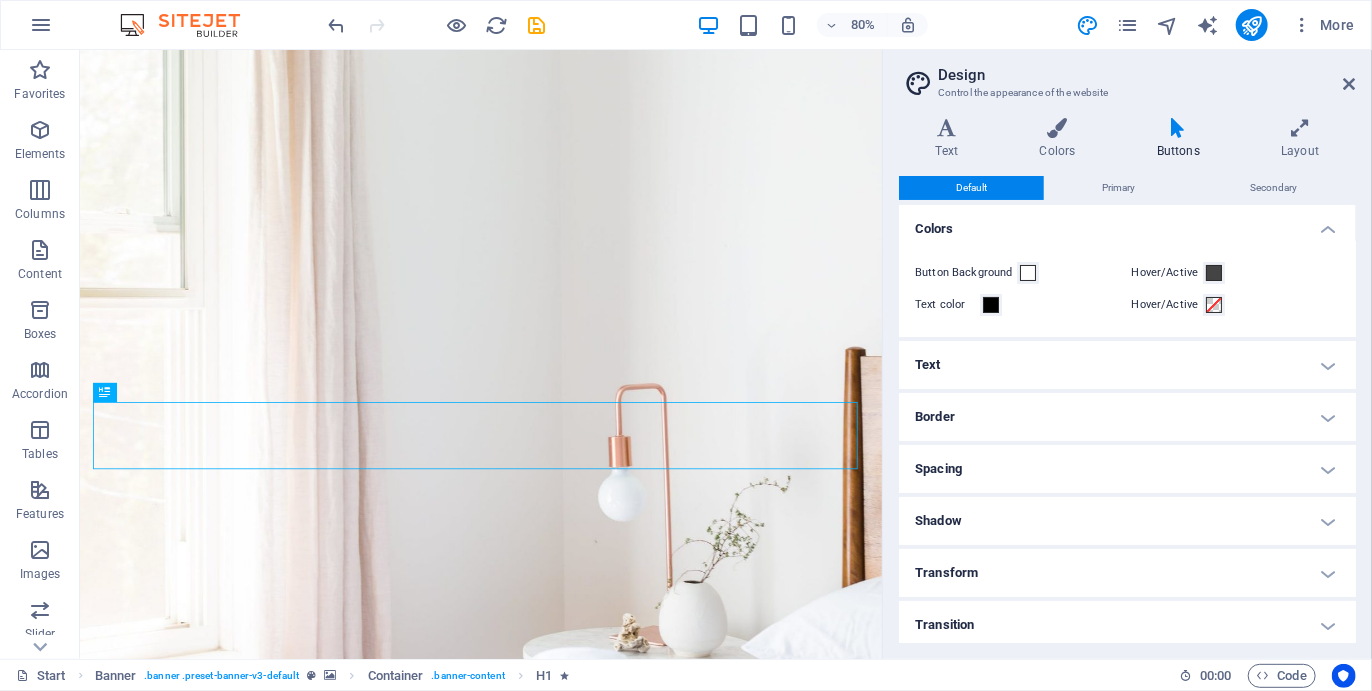 click on "Text" at bounding box center (1127, 365) 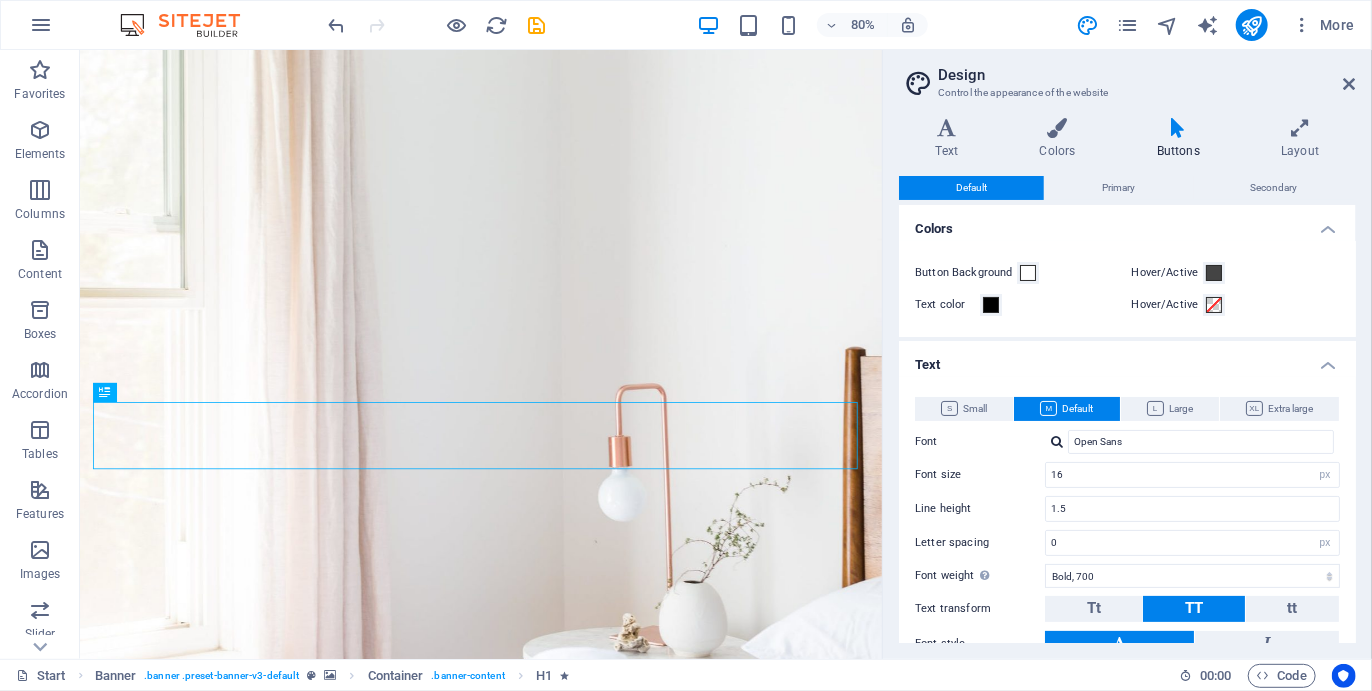 click on "Text" at bounding box center (1127, 359) 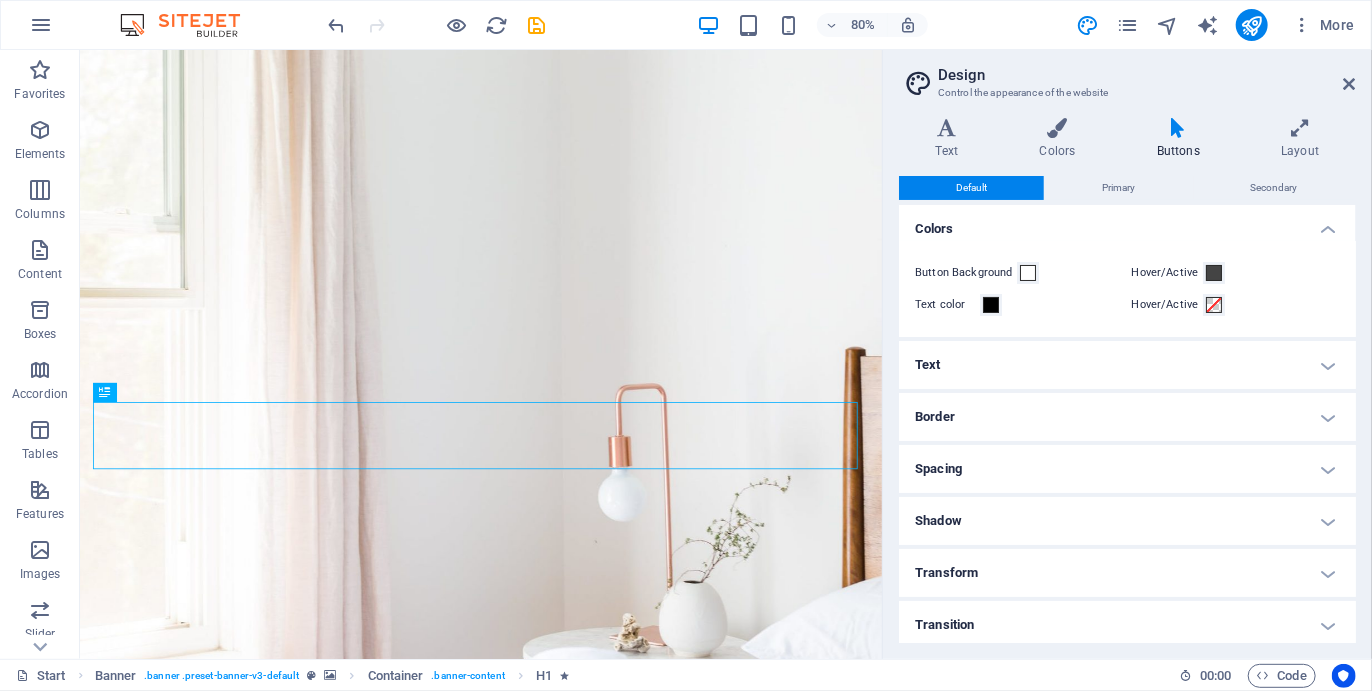 click on "Border" at bounding box center (1127, 417) 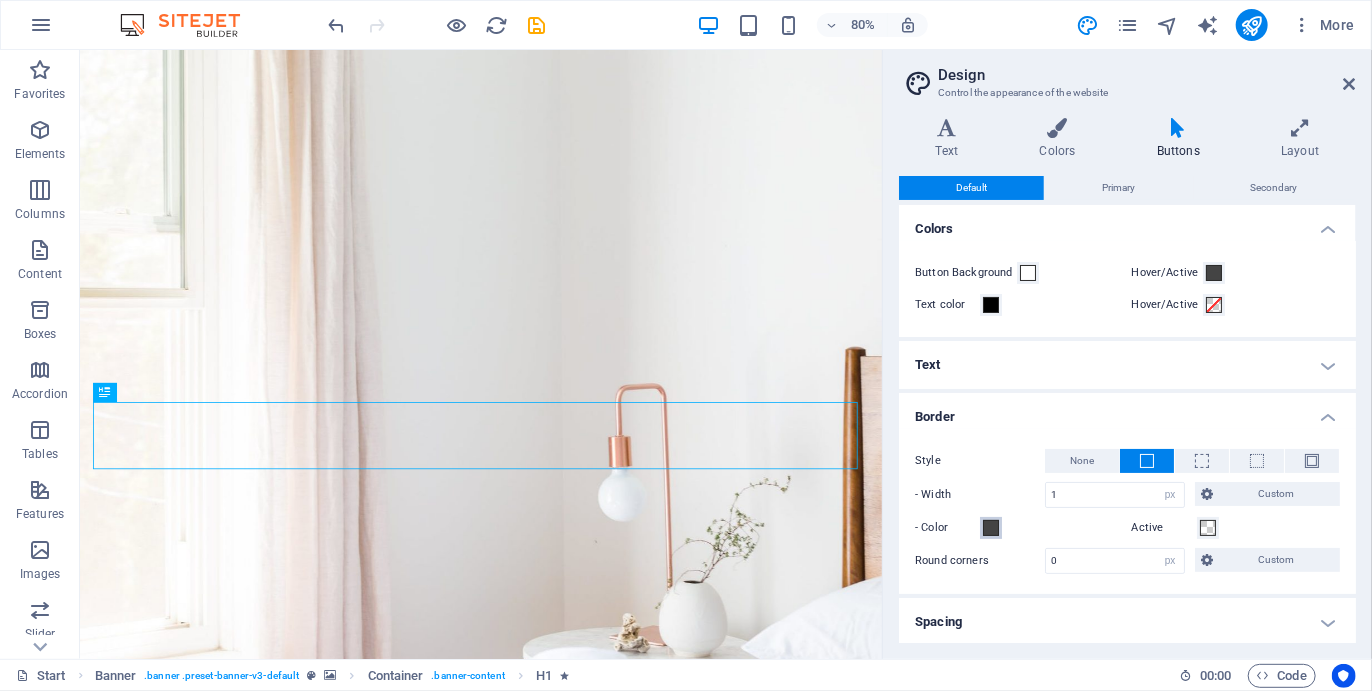 click at bounding box center (991, 528) 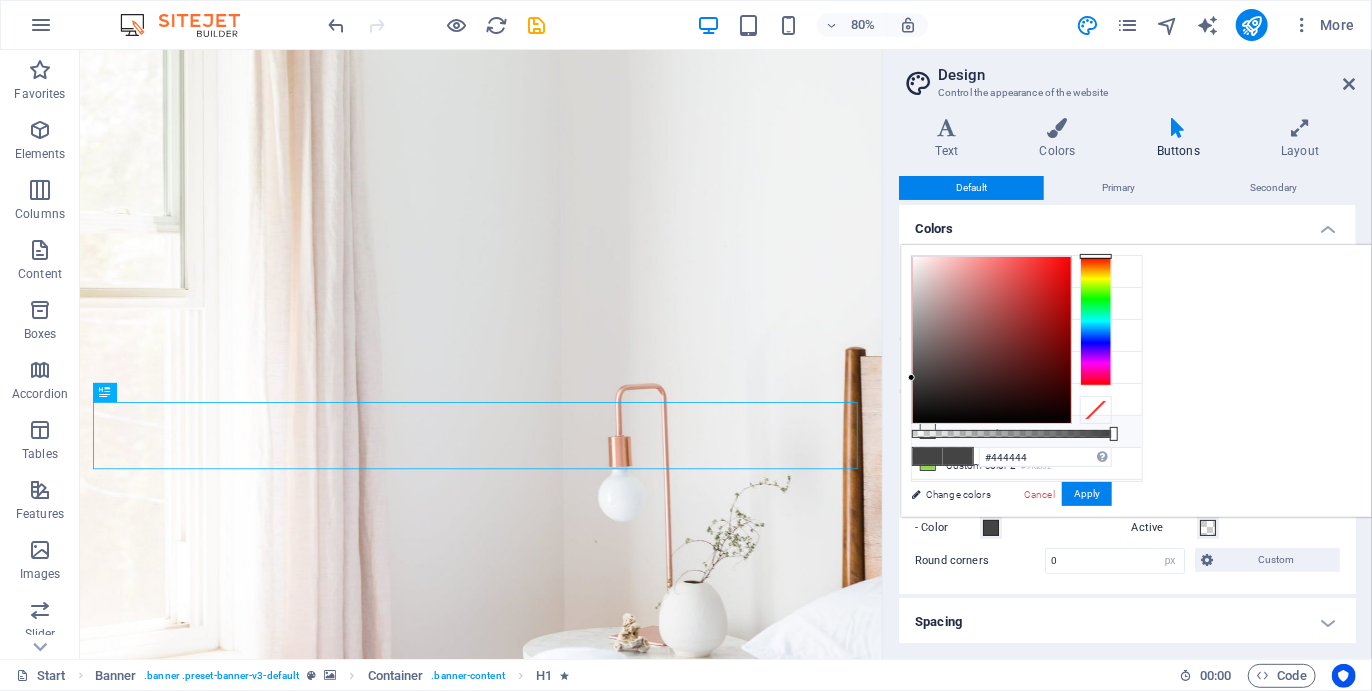 scroll, scrollTop: 26, scrollLeft: 0, axis: vertical 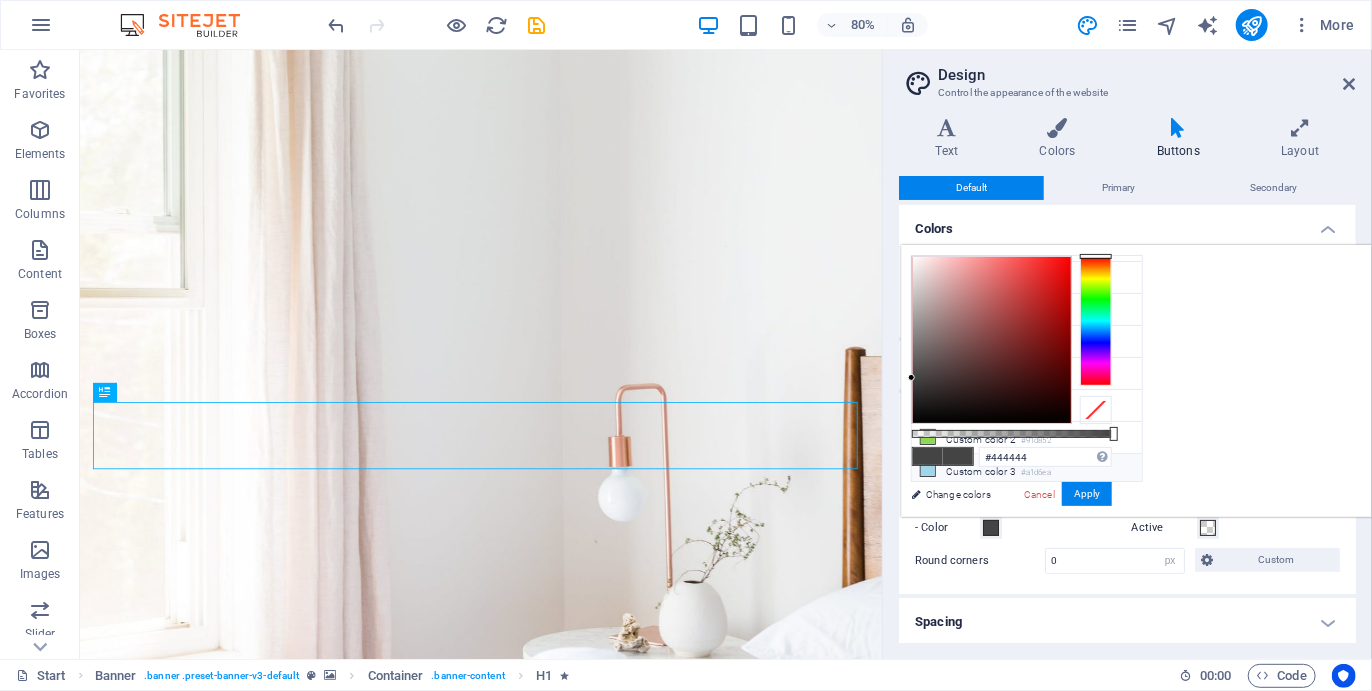 click on "Custom color #[COLOR]" at bounding box center (1027, 470) 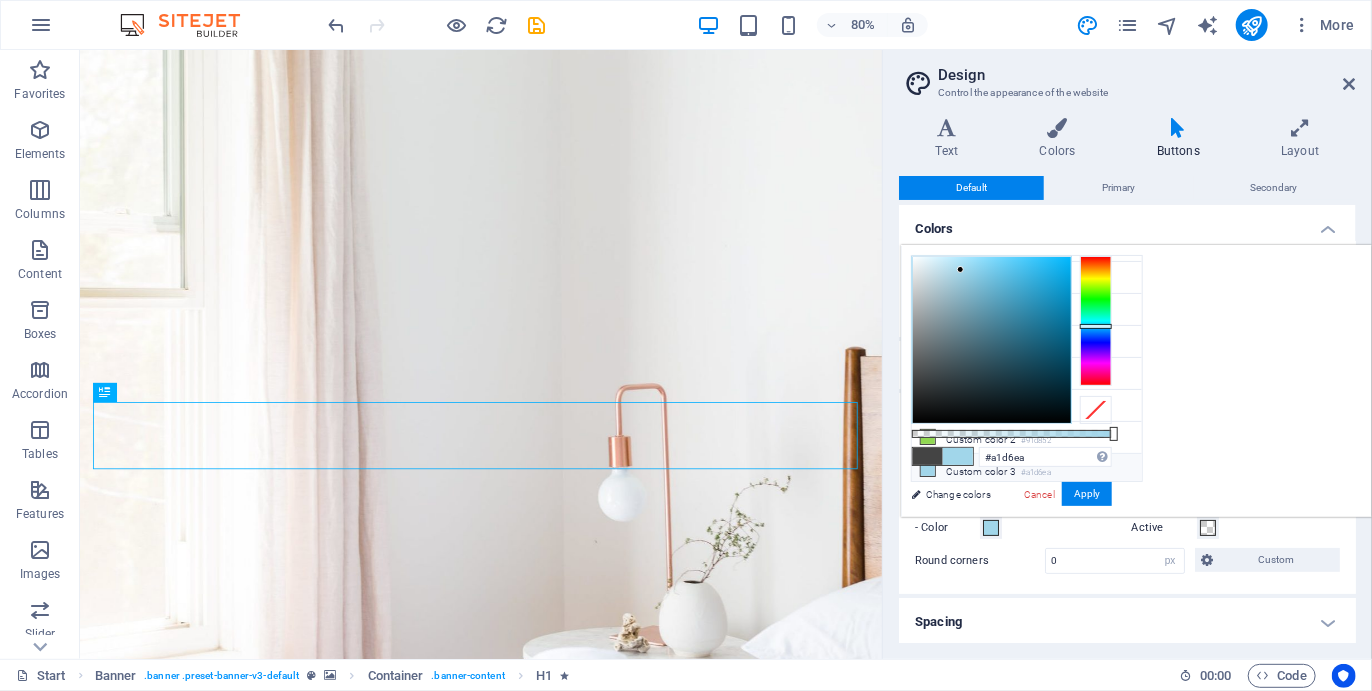 click on "#[COLOR] Supported formats #[COLOR] #[COLOR] #[COLOR] #[COLOR] Cancel Apply" at bounding box center (1011, 526) 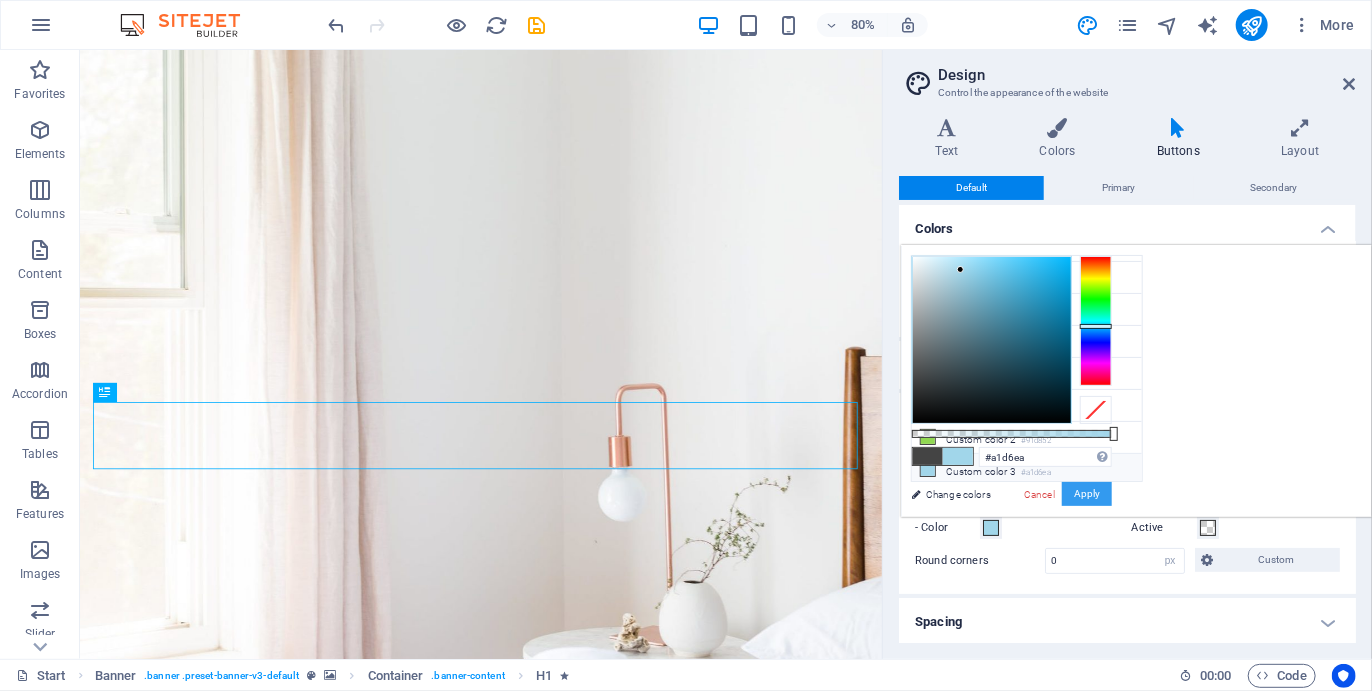 click on "Apply" at bounding box center [1087, 494] 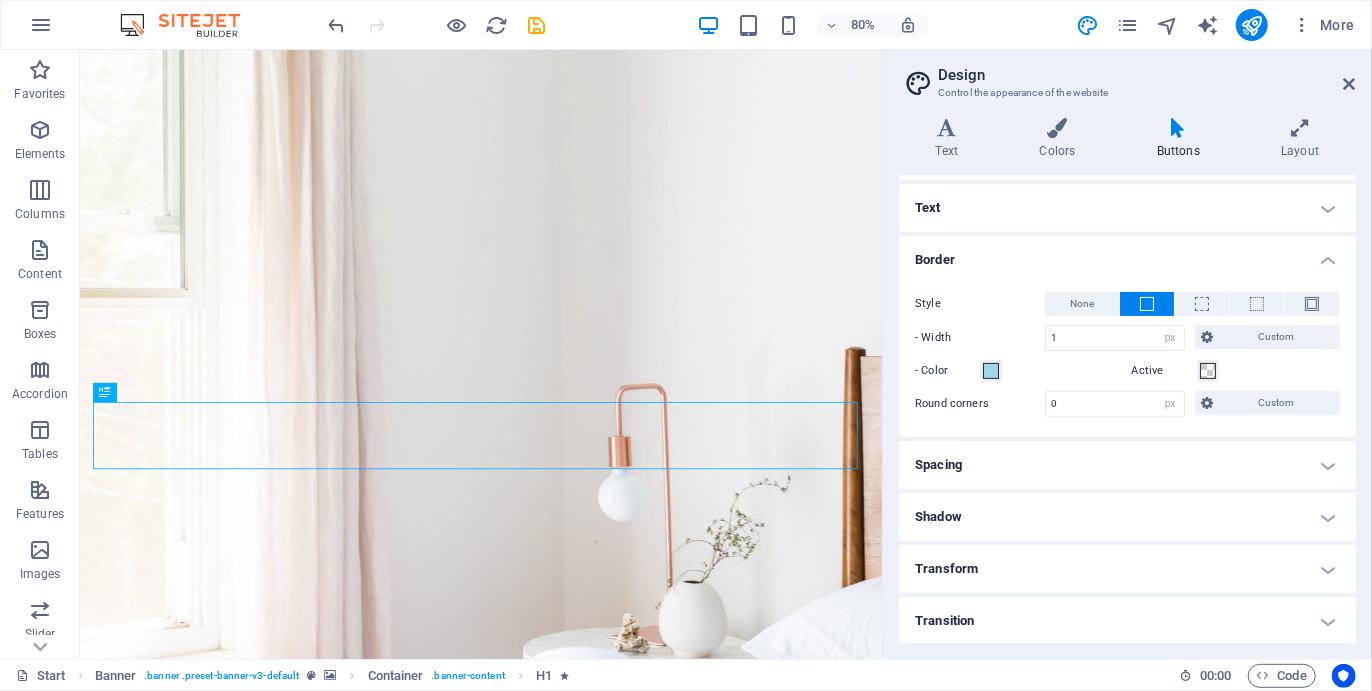 scroll, scrollTop: 0, scrollLeft: 0, axis: both 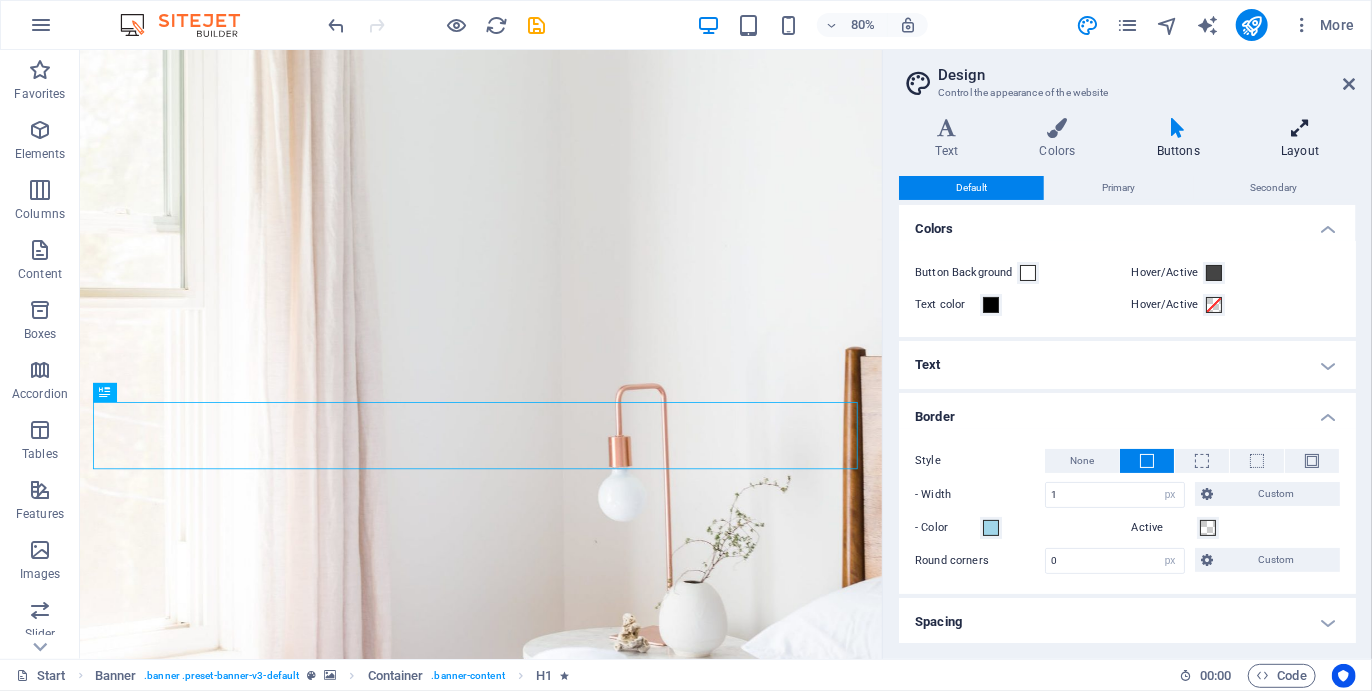 click at bounding box center (1300, 128) 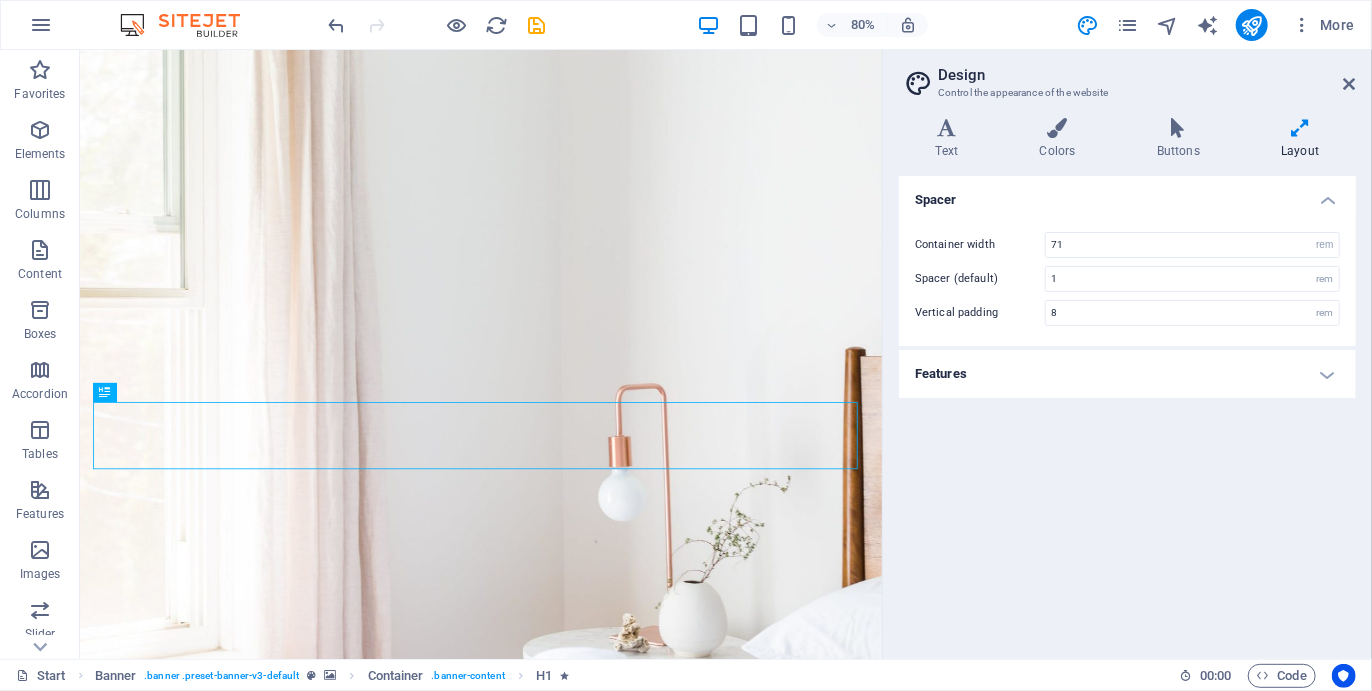 click on "Features" at bounding box center (1127, 374) 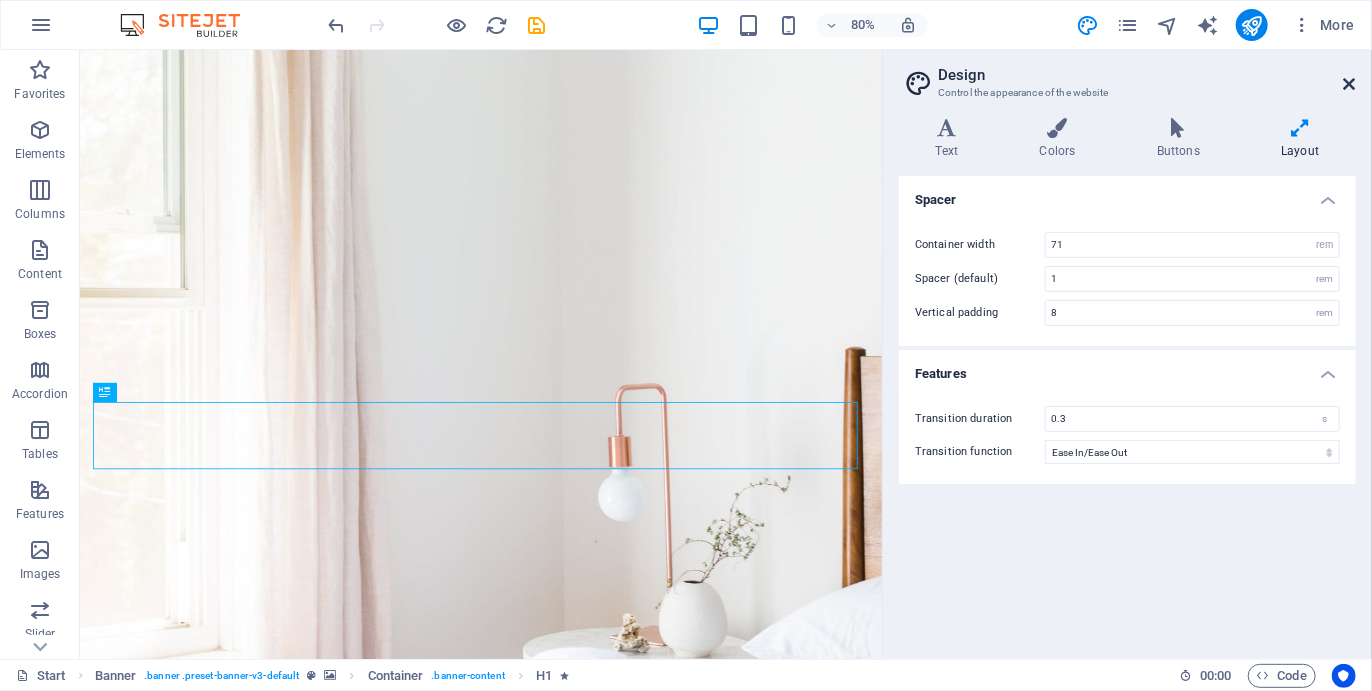 click at bounding box center (1350, 84) 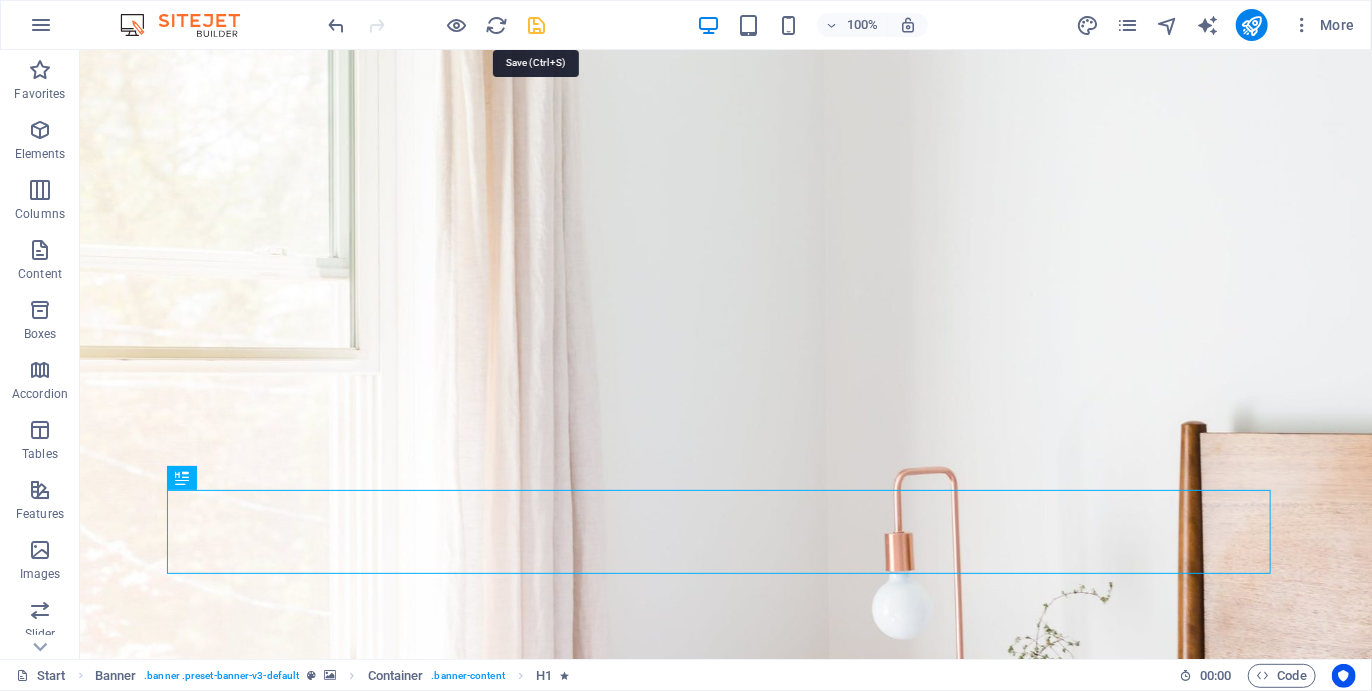 click at bounding box center (537, 25) 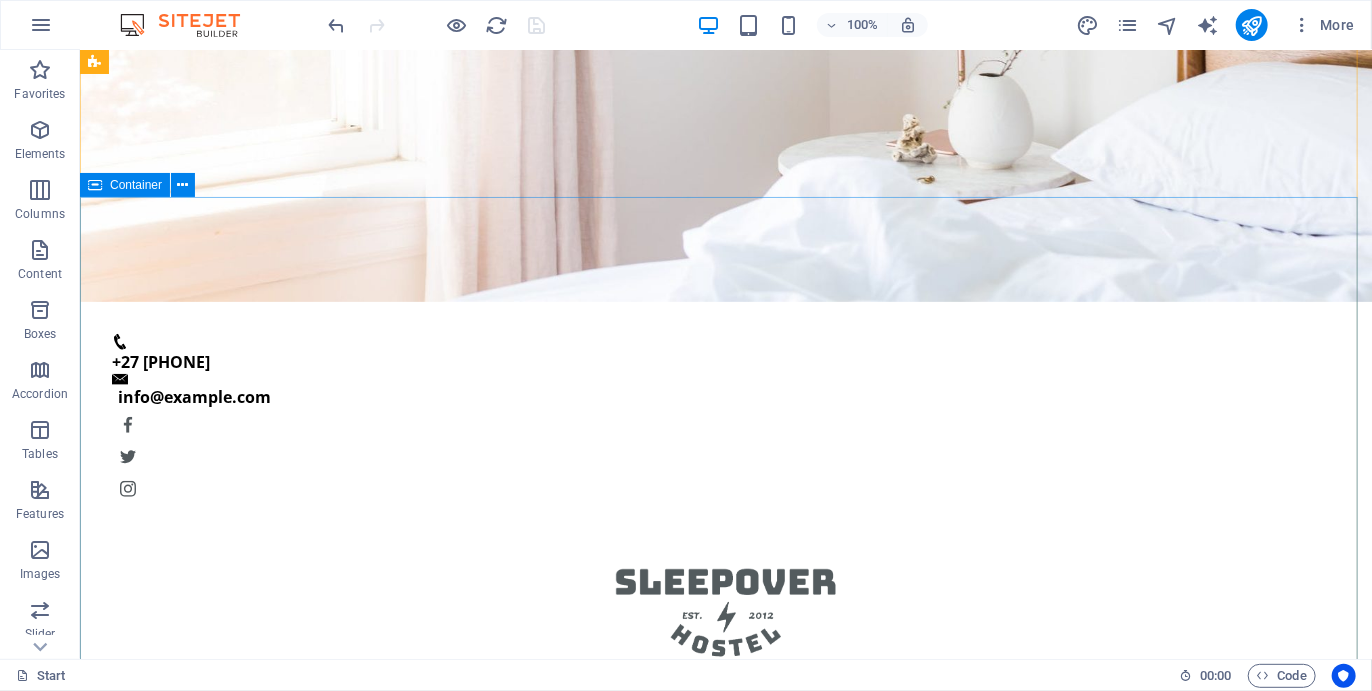 scroll, scrollTop: 157, scrollLeft: 0, axis: vertical 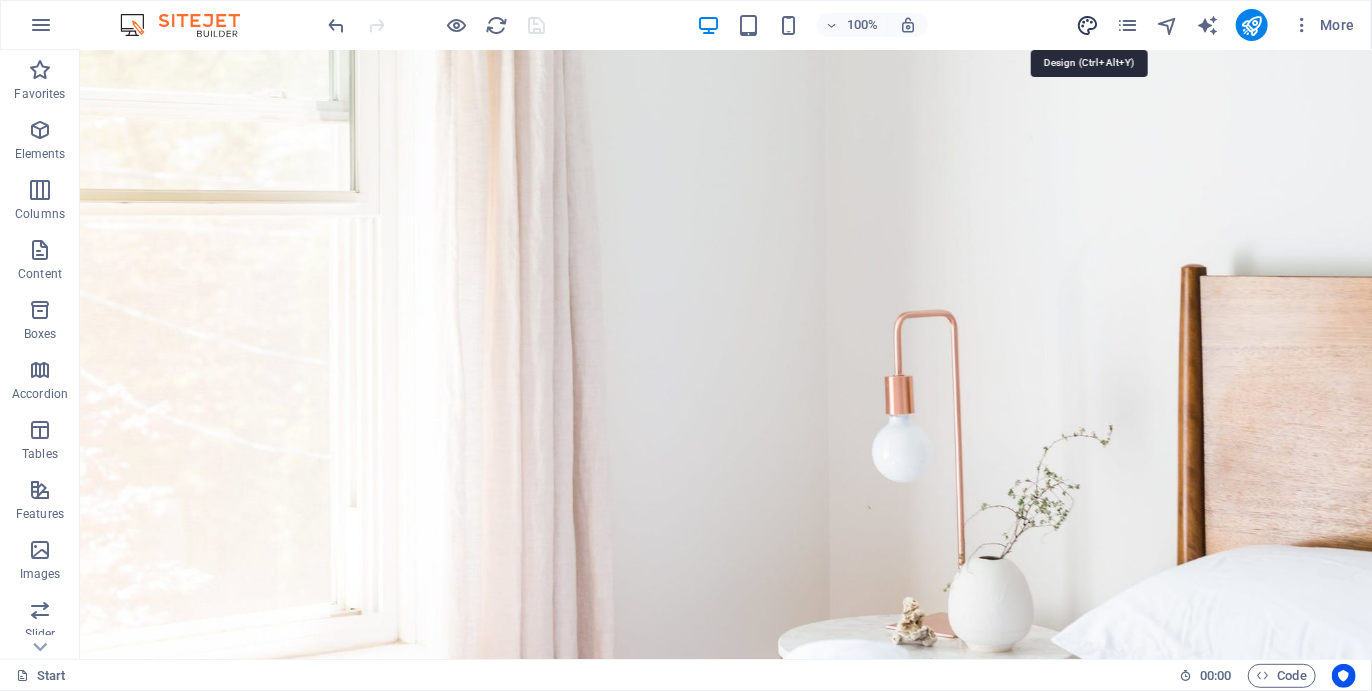 click at bounding box center [1087, 25] 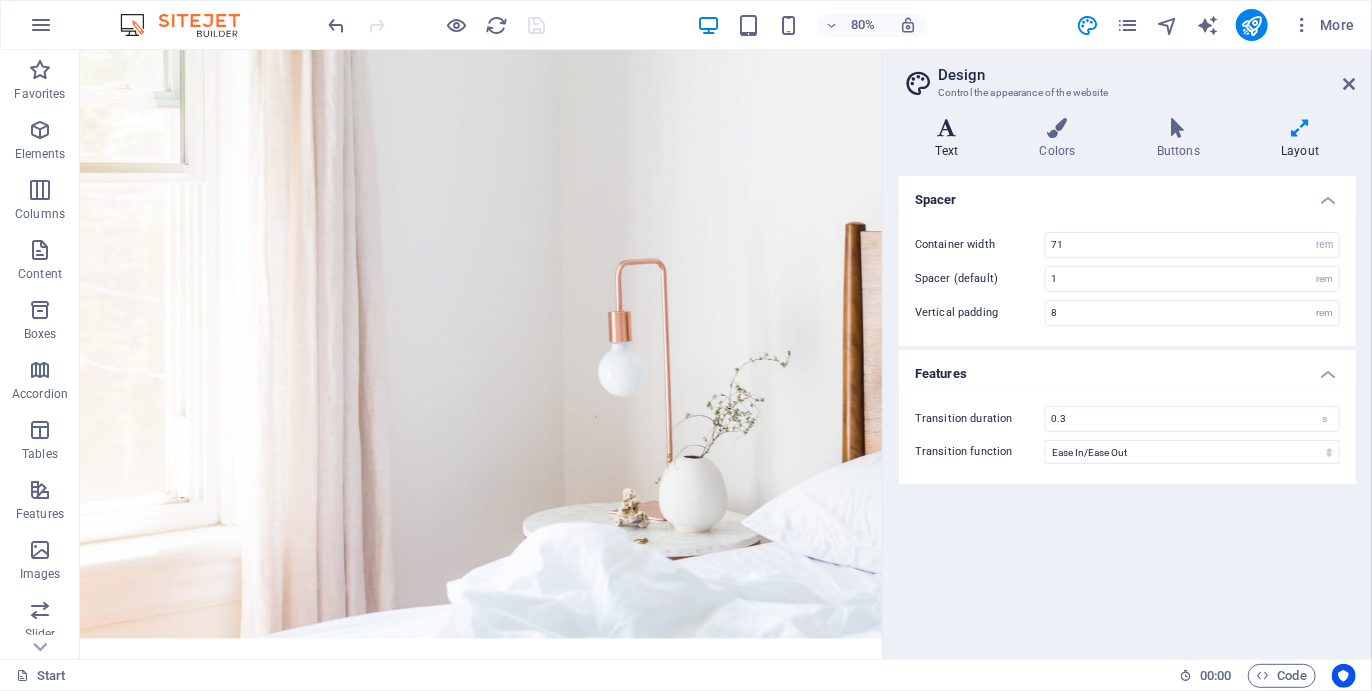 click on "Text" at bounding box center [951, 139] 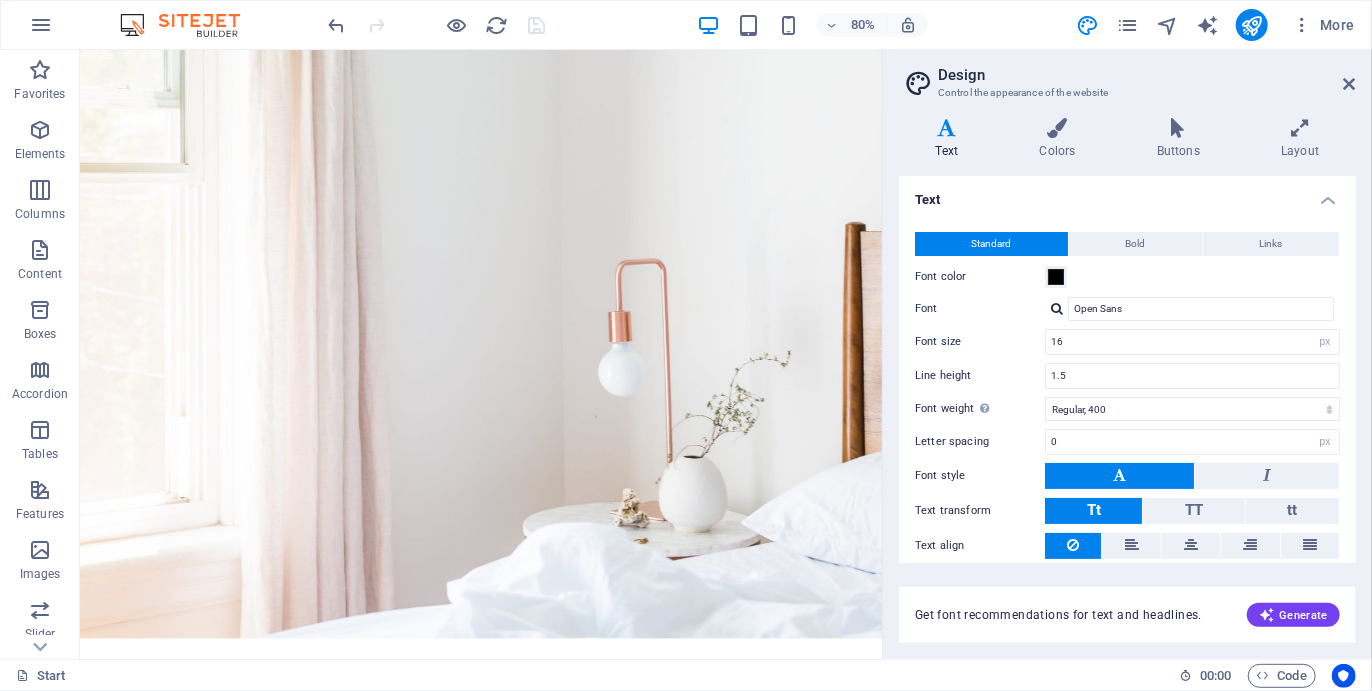 click on "Text" at bounding box center (951, 139) 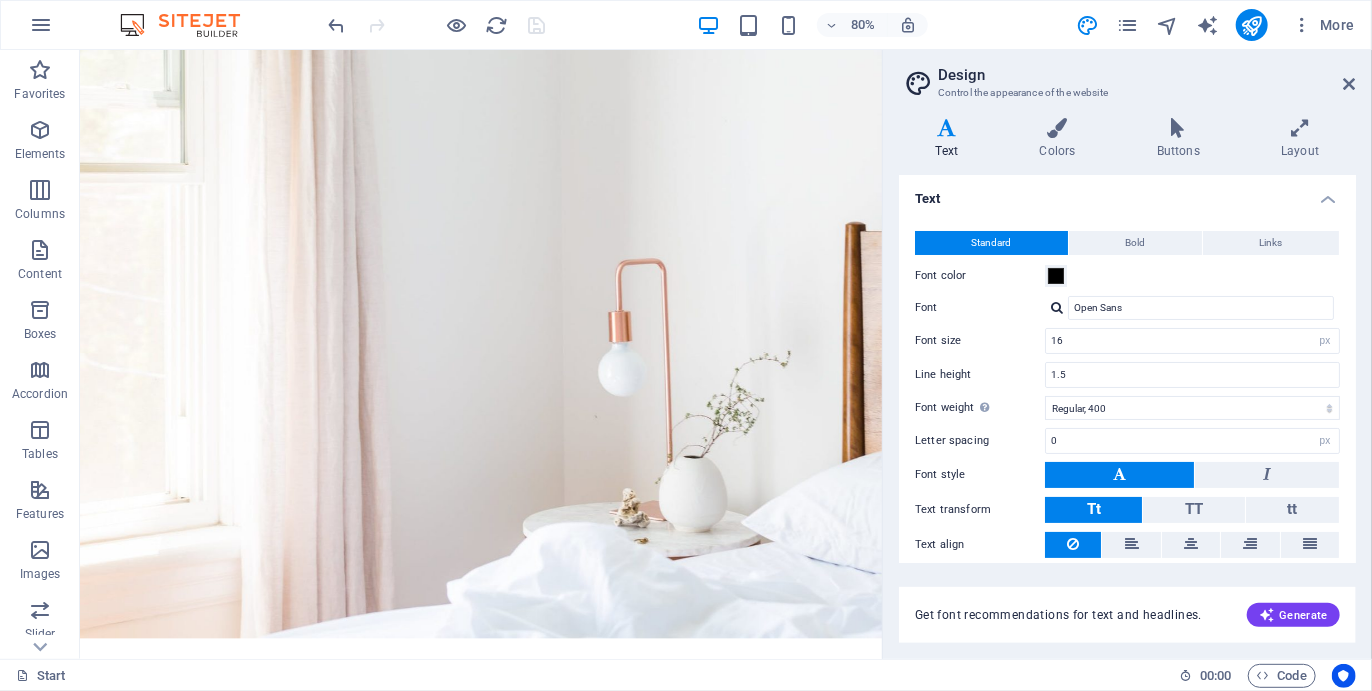 scroll, scrollTop: 0, scrollLeft: 0, axis: both 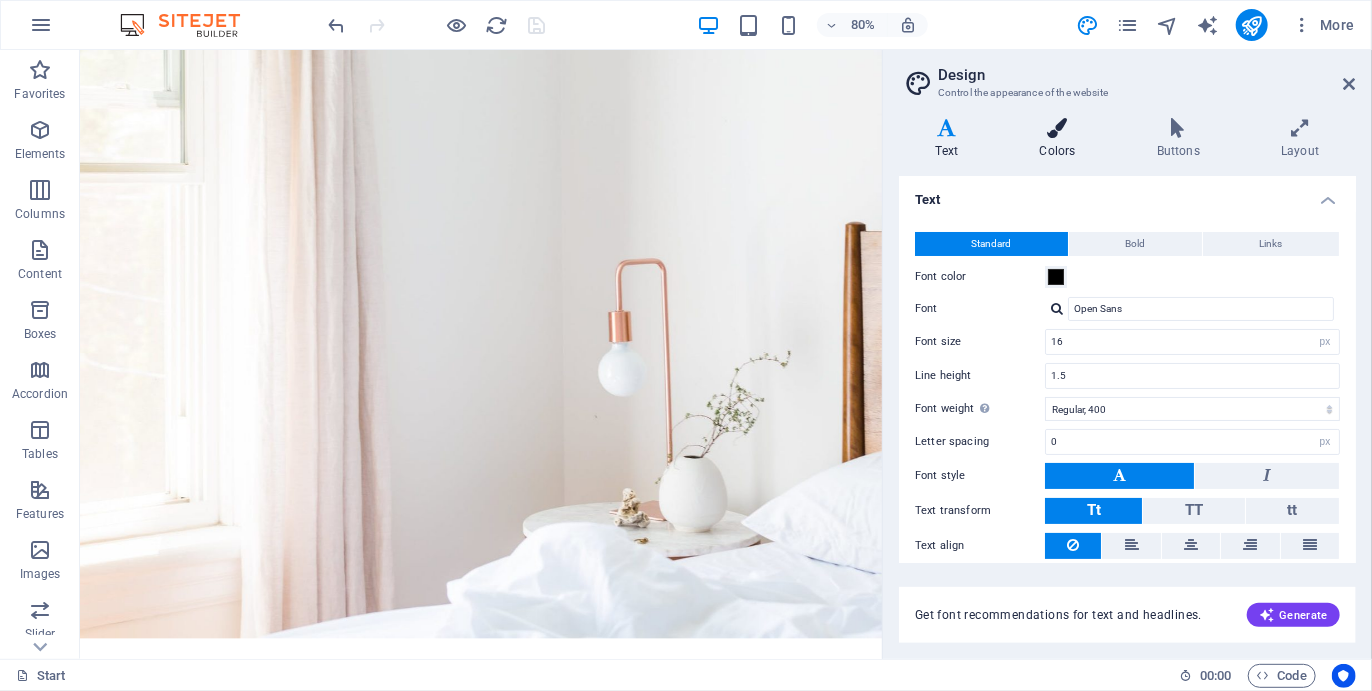 click at bounding box center [1057, 128] 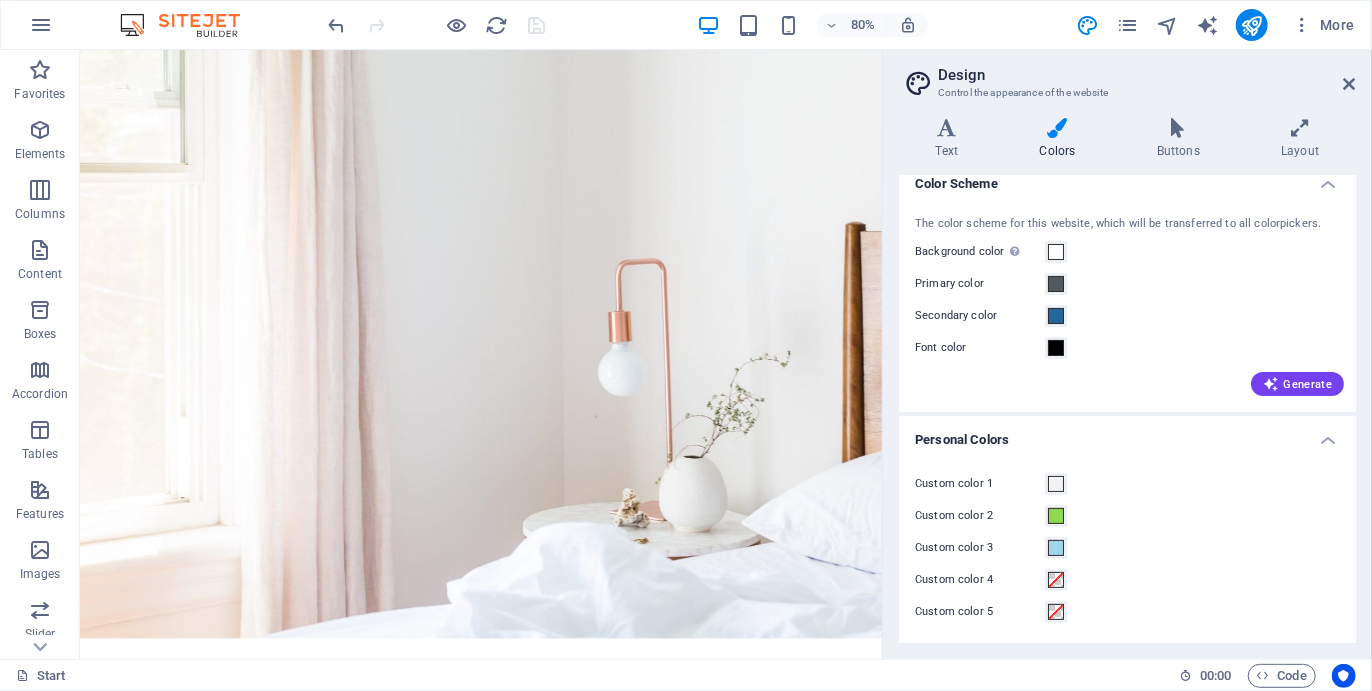 scroll, scrollTop: 0, scrollLeft: 0, axis: both 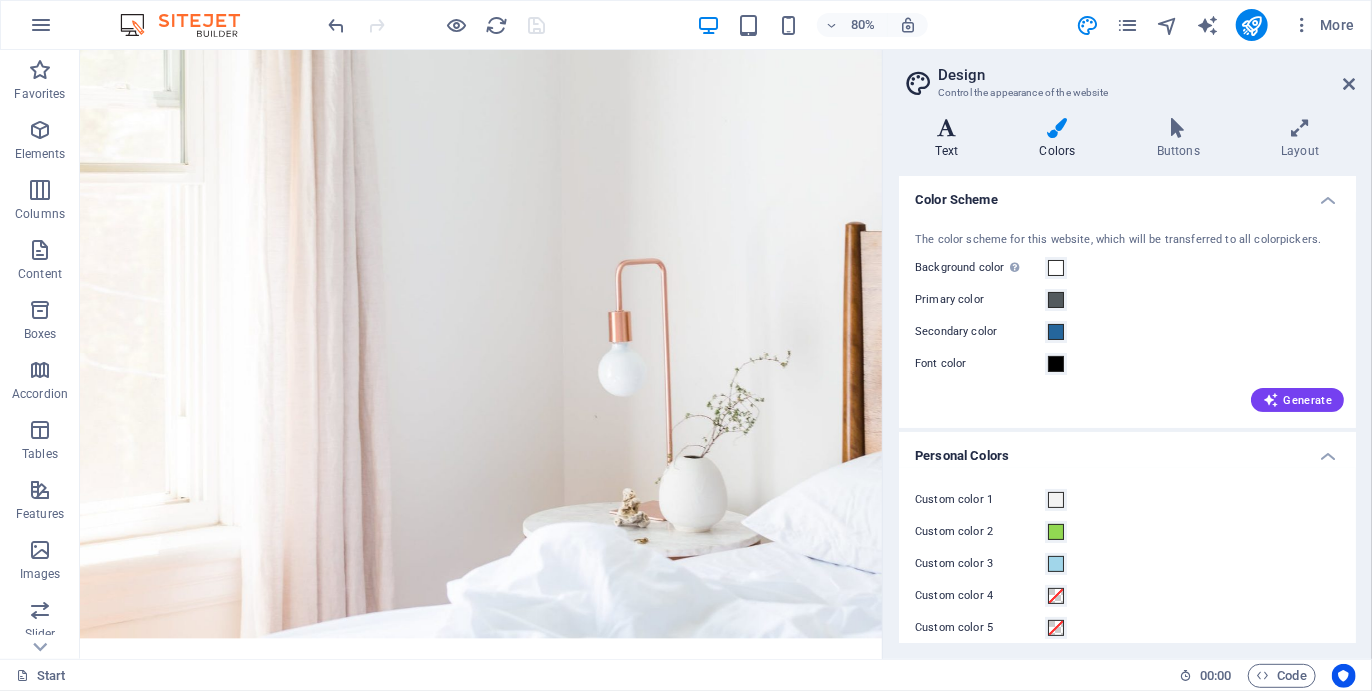 click at bounding box center [947, 128] 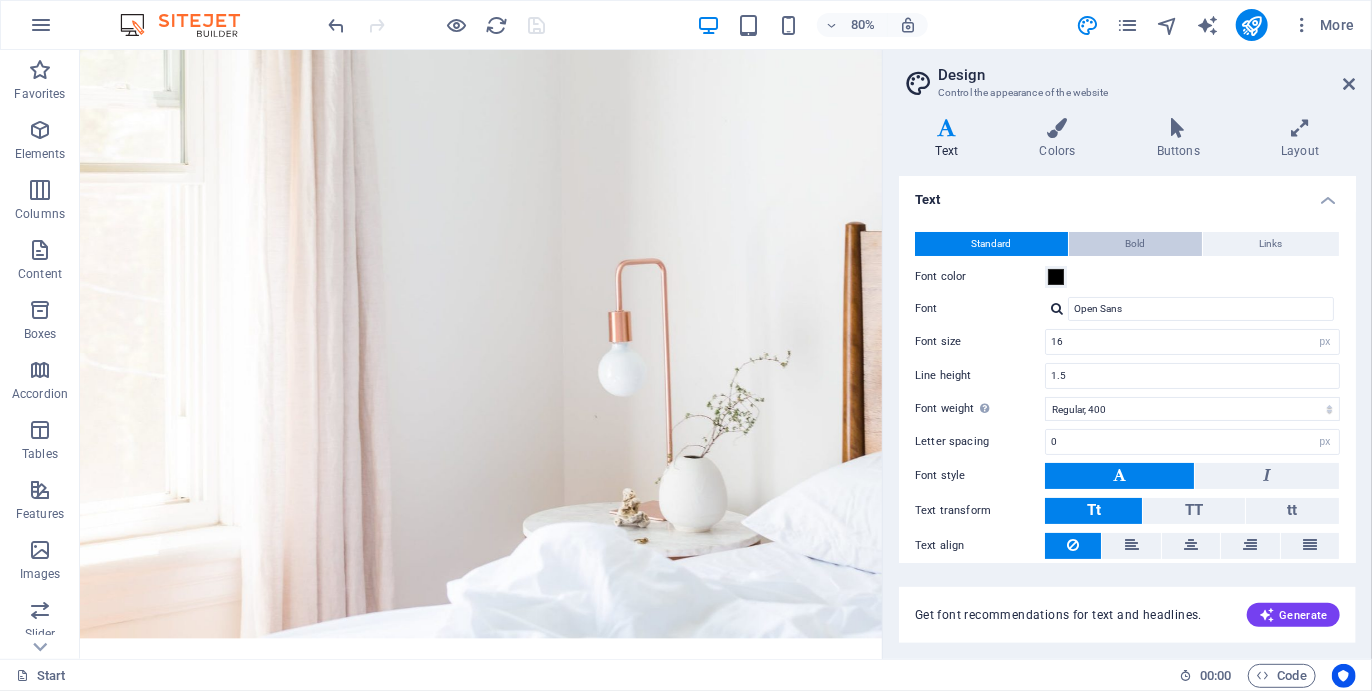 click on "Bold" at bounding box center (1135, 244) 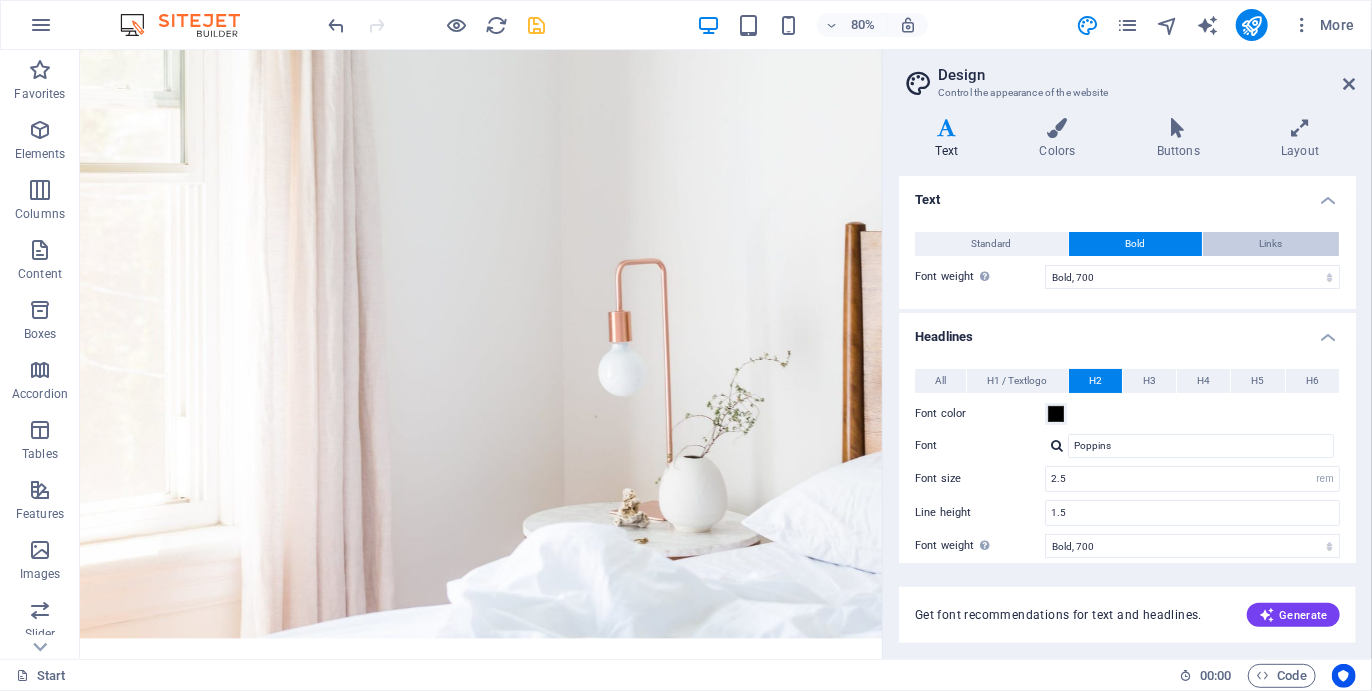 click on "Links" at bounding box center [1271, 244] 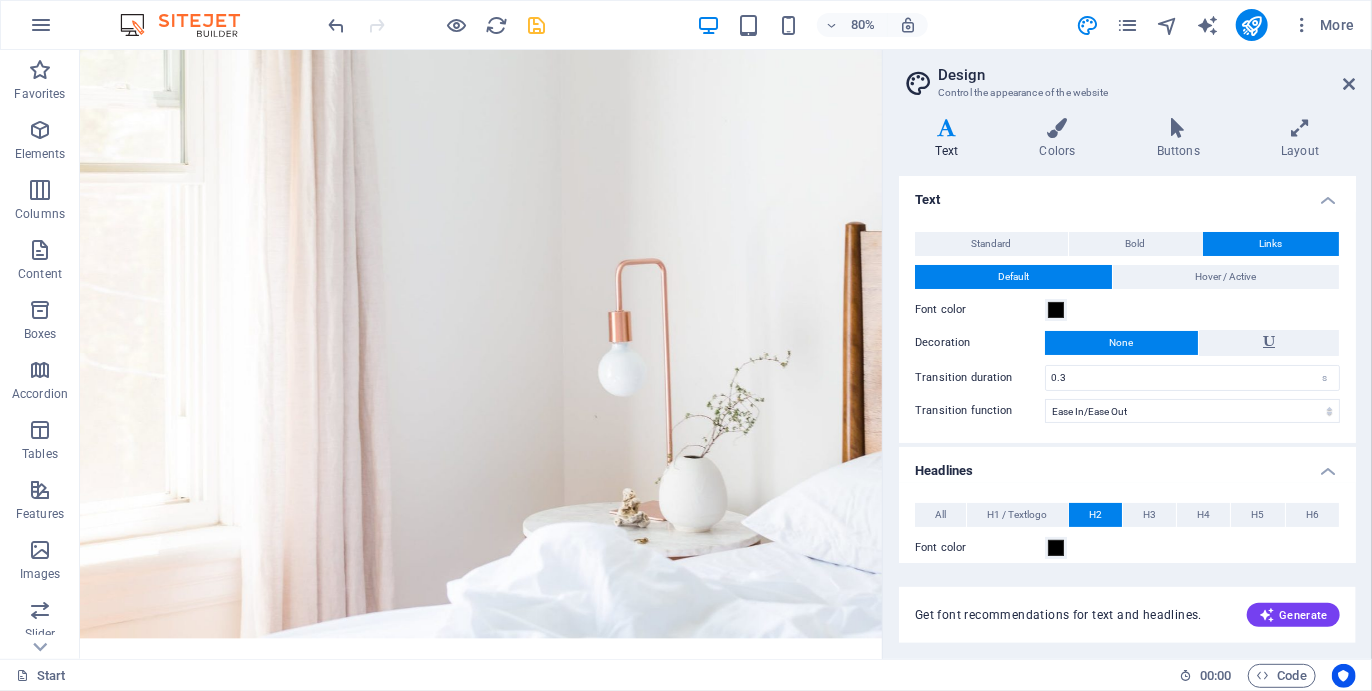 click on "Links" at bounding box center [1271, 244] 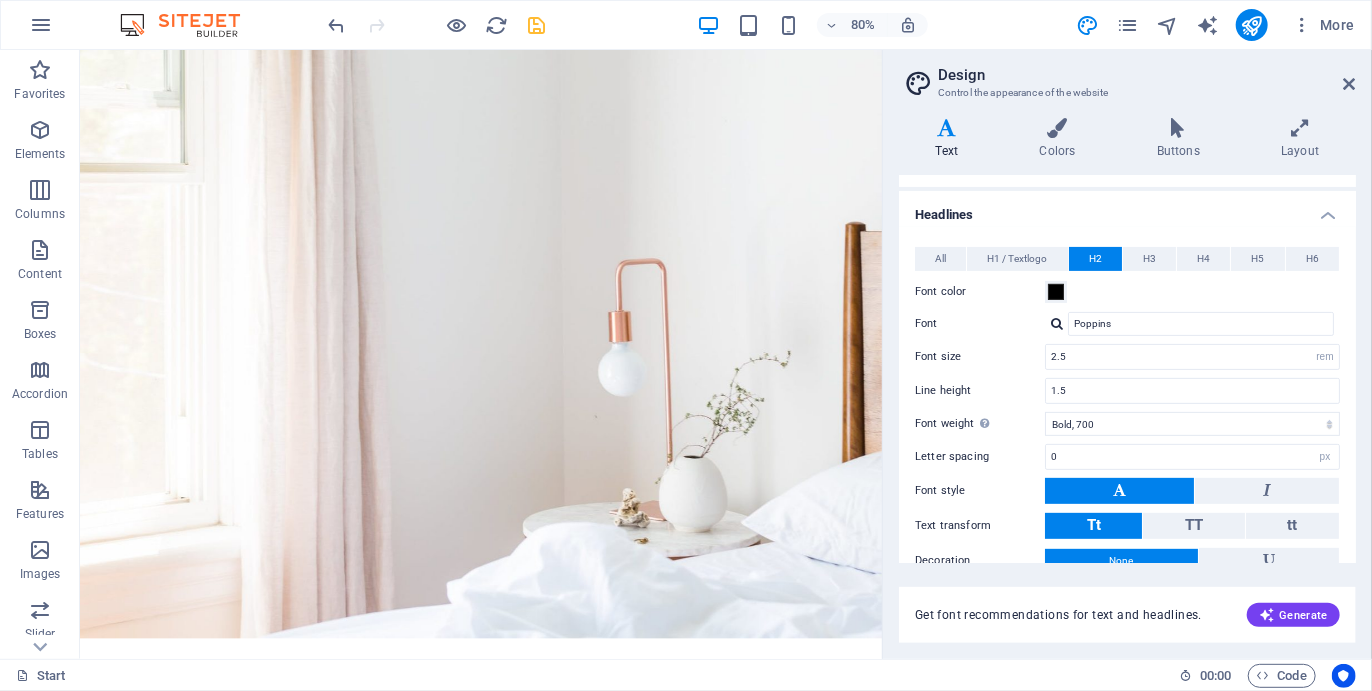 scroll, scrollTop: 257, scrollLeft: 0, axis: vertical 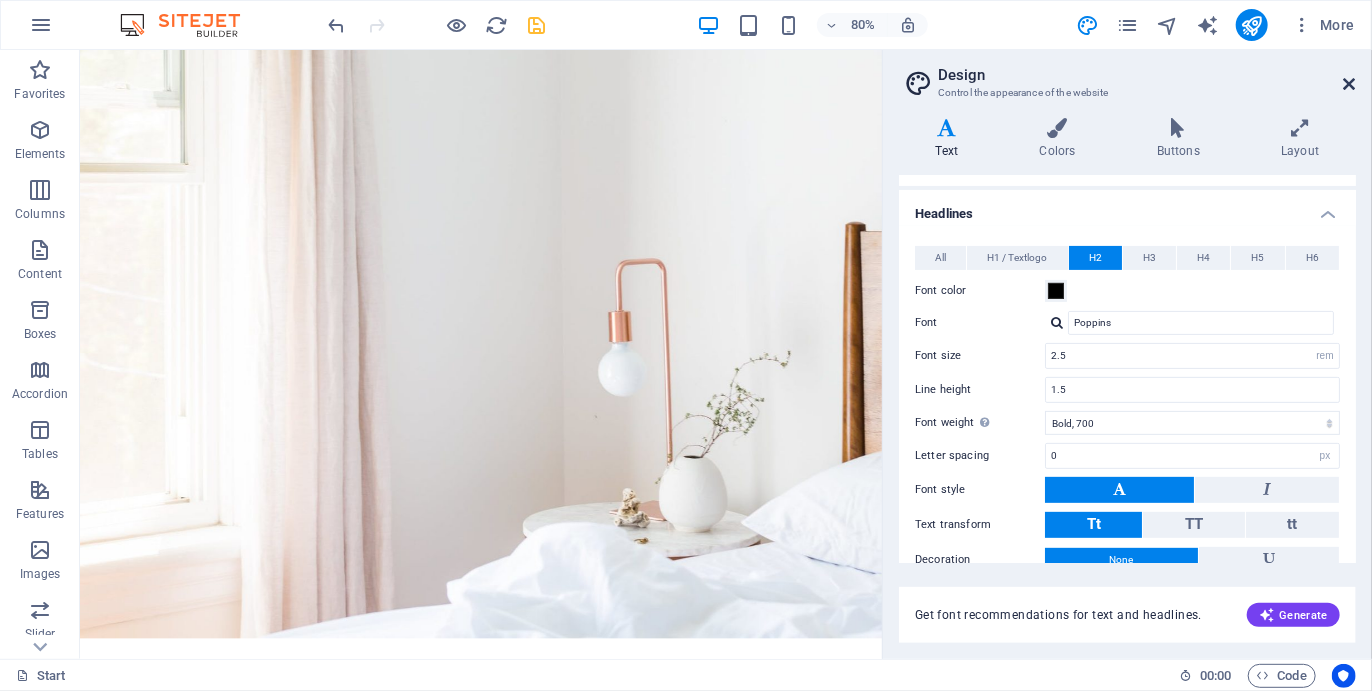 click at bounding box center (1350, 84) 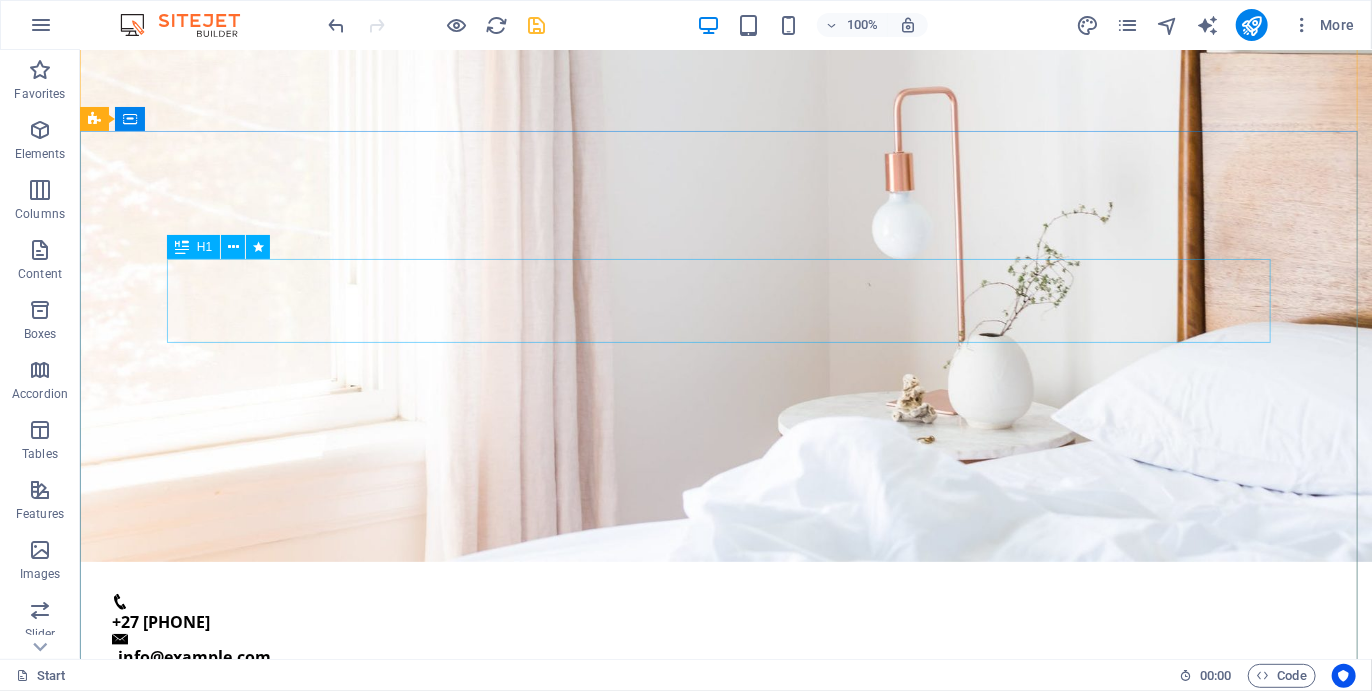 scroll, scrollTop: 230, scrollLeft: 0, axis: vertical 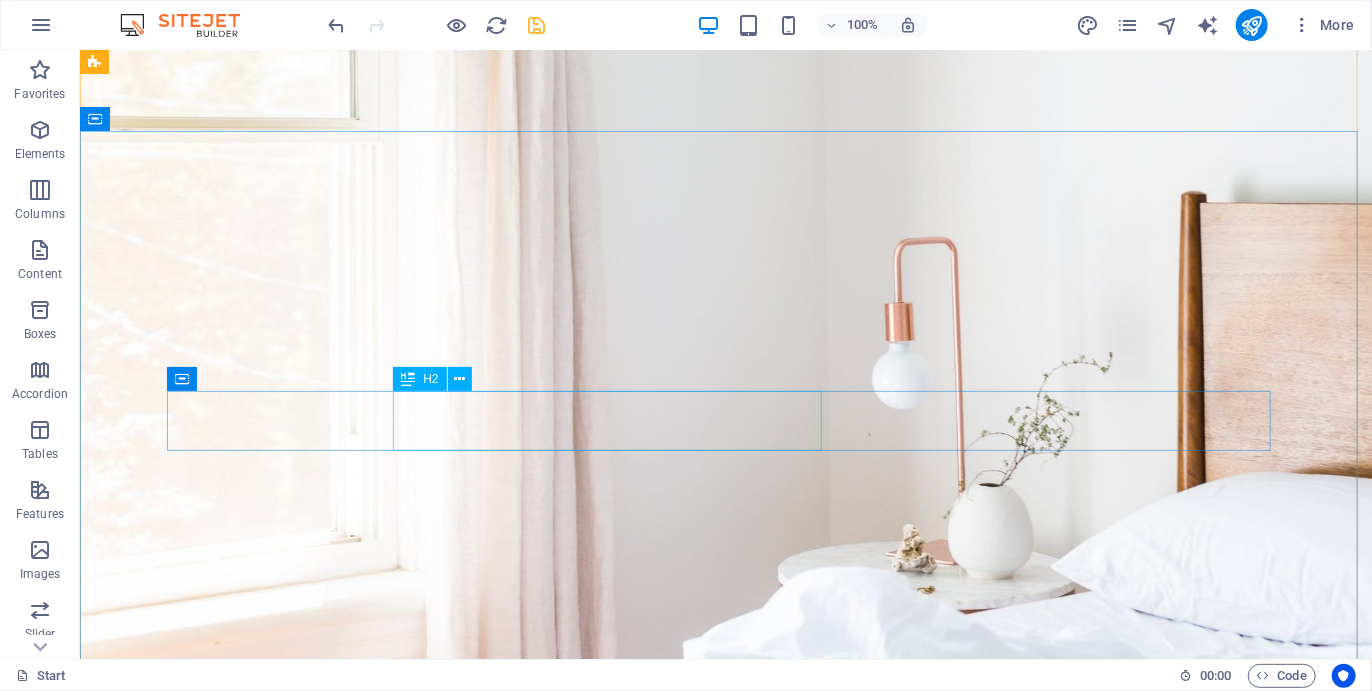 click on "Starting at $29/night" at bounding box center (725, 1452) 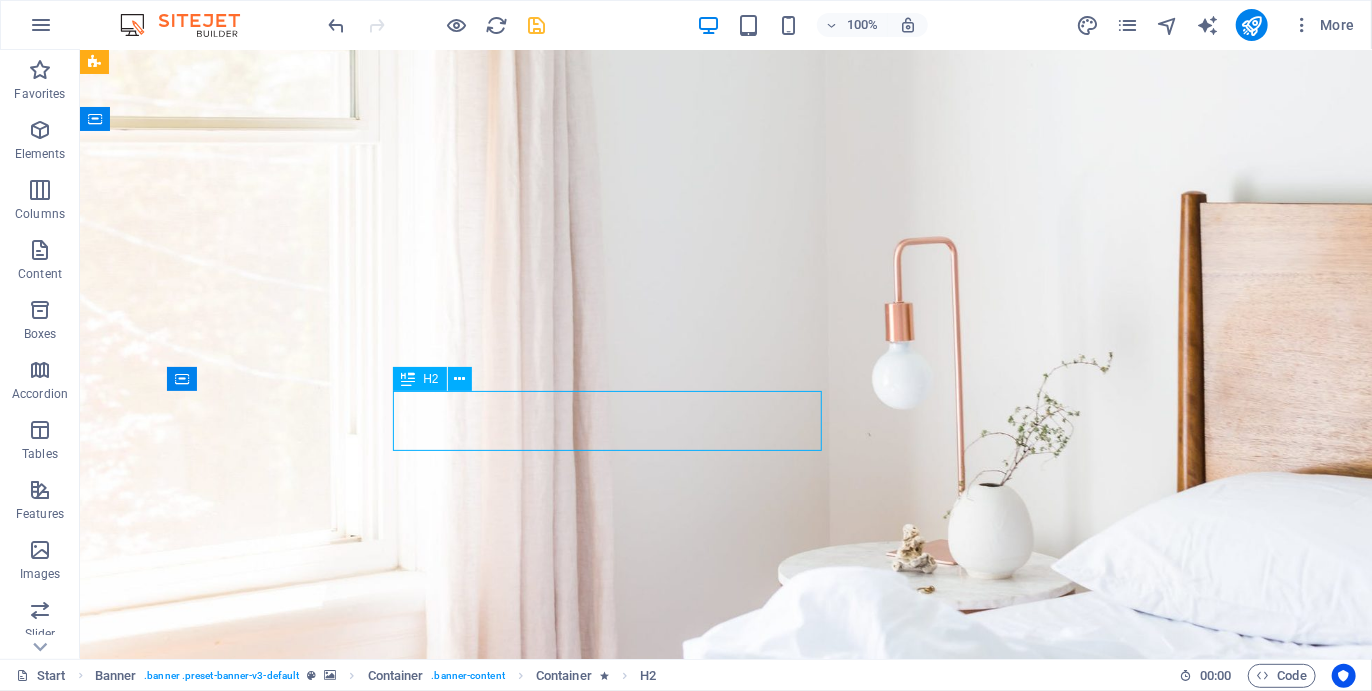 click on "Starting at $29/night" at bounding box center (725, 1452) 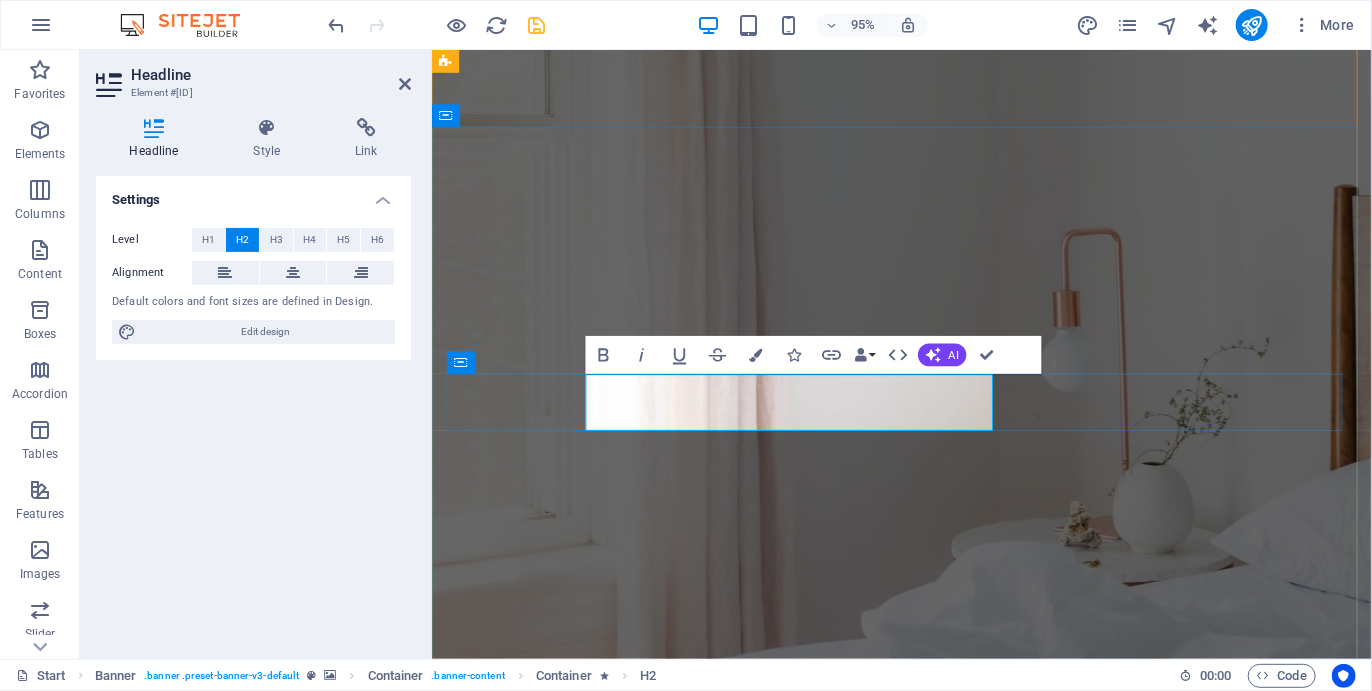 type 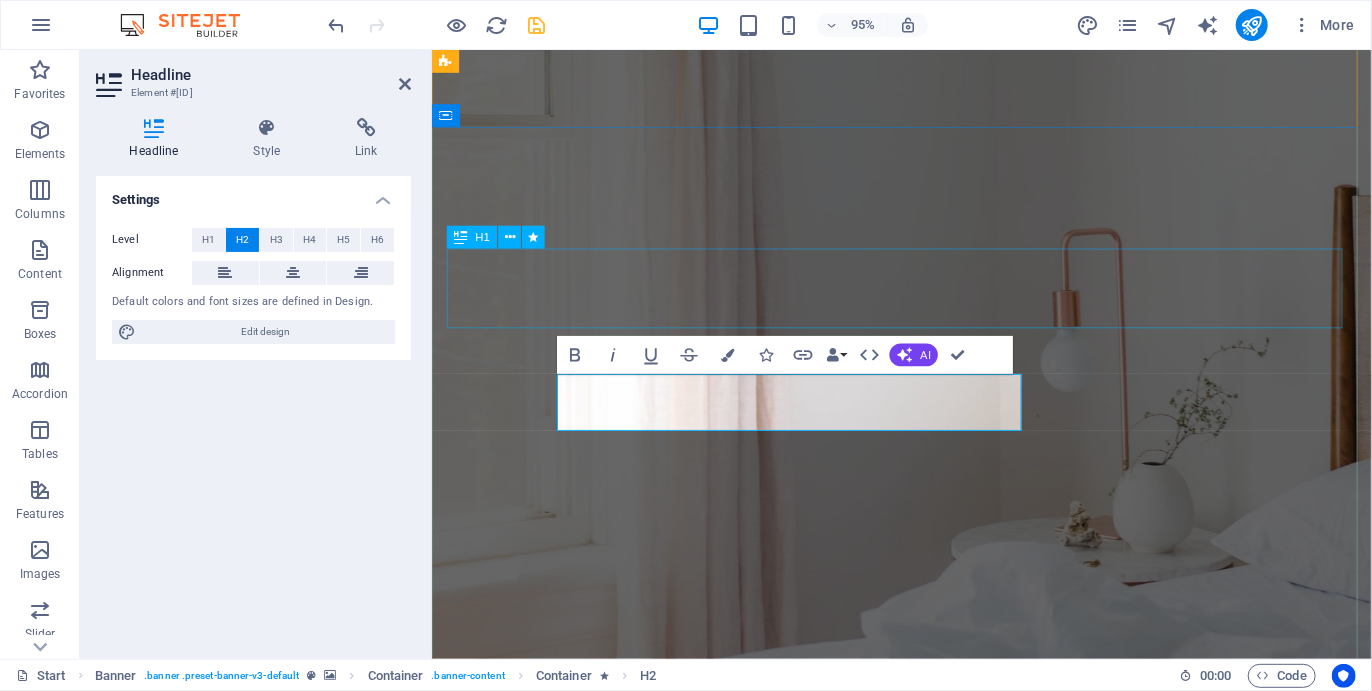 click on "Comfy rooms for low prices" at bounding box center [925, 1333] 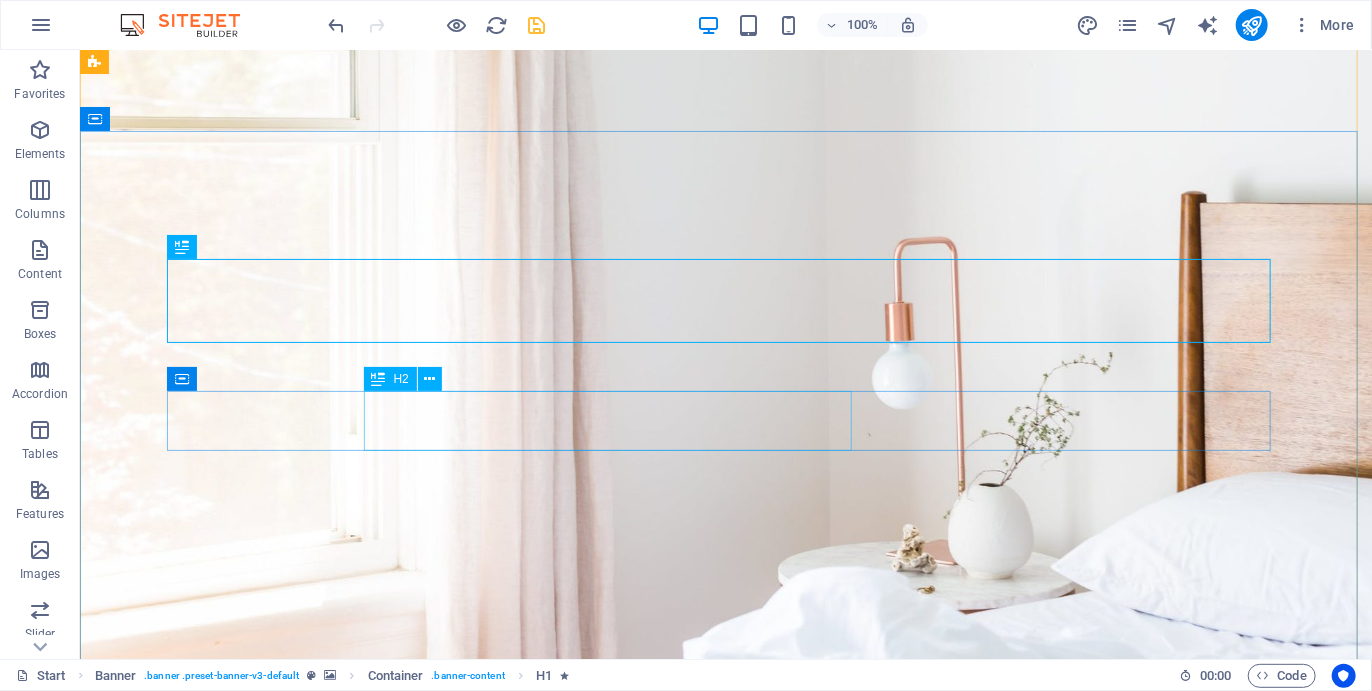click on "PLETT COASTAL CAMINO" at bounding box center [725, 1452] 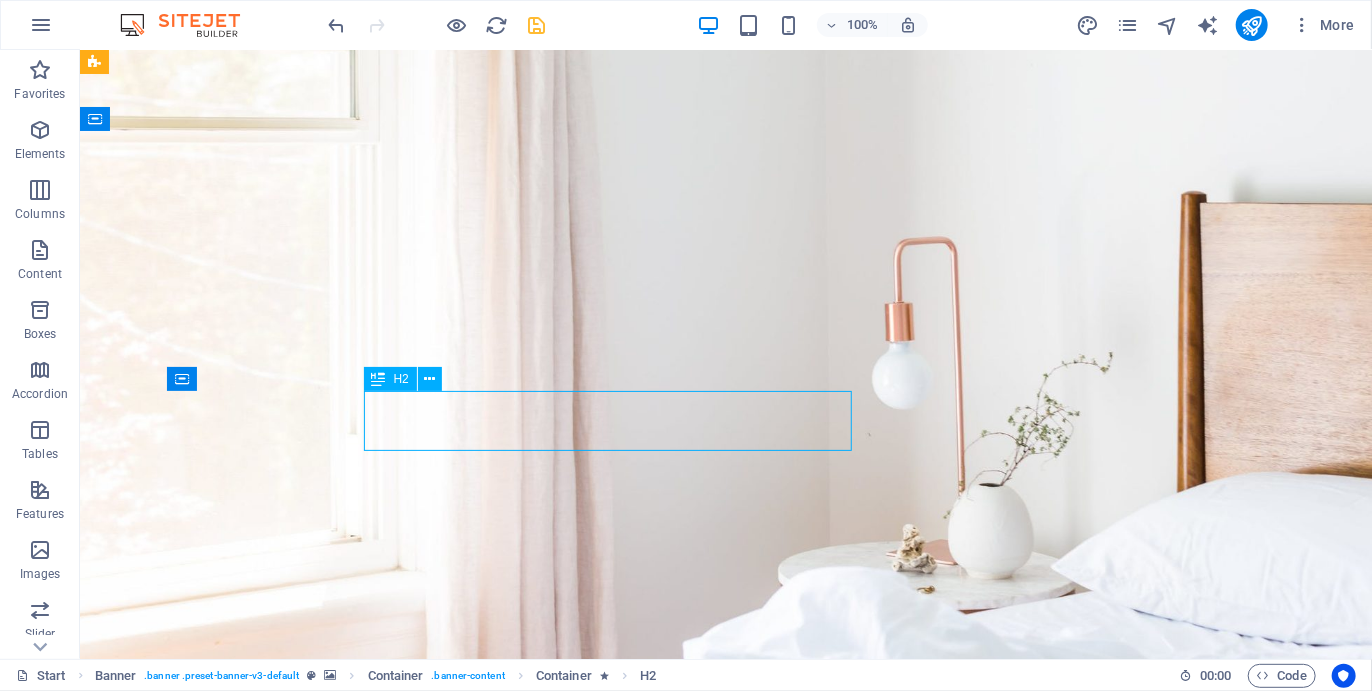 click on "PLETT COASTAL CAMINO" at bounding box center [725, 1452] 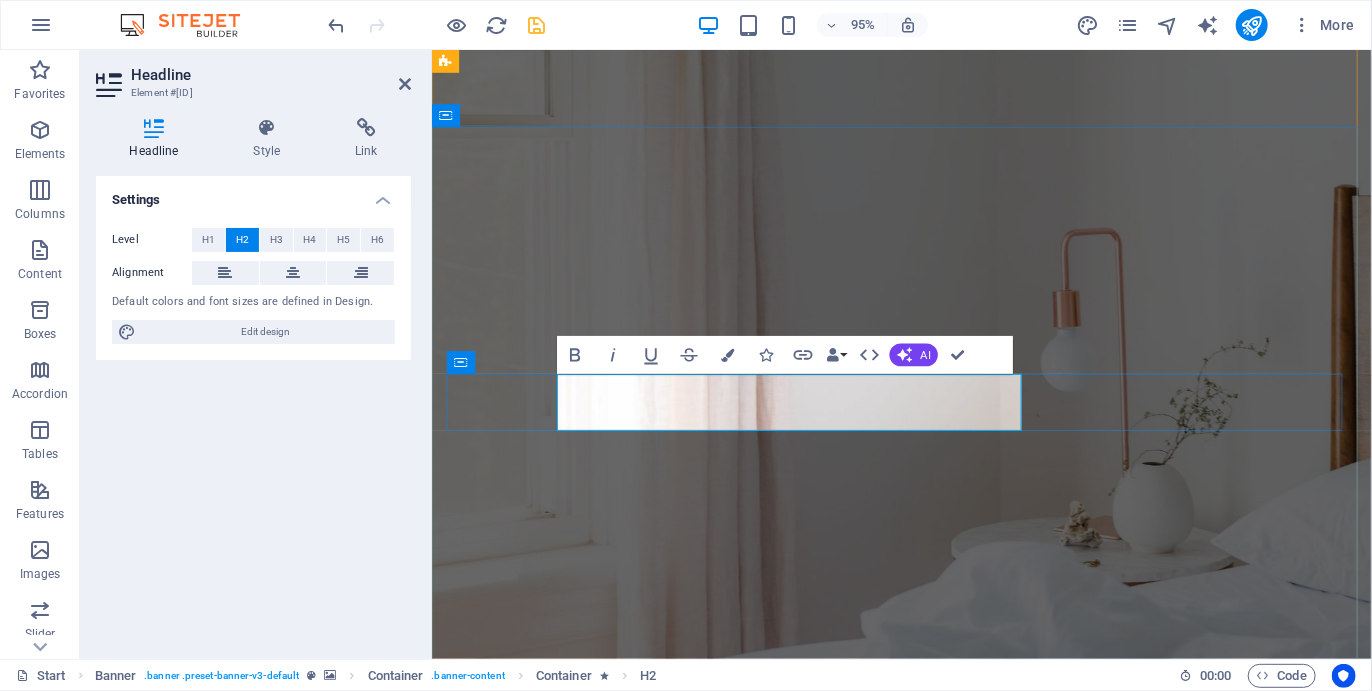 type 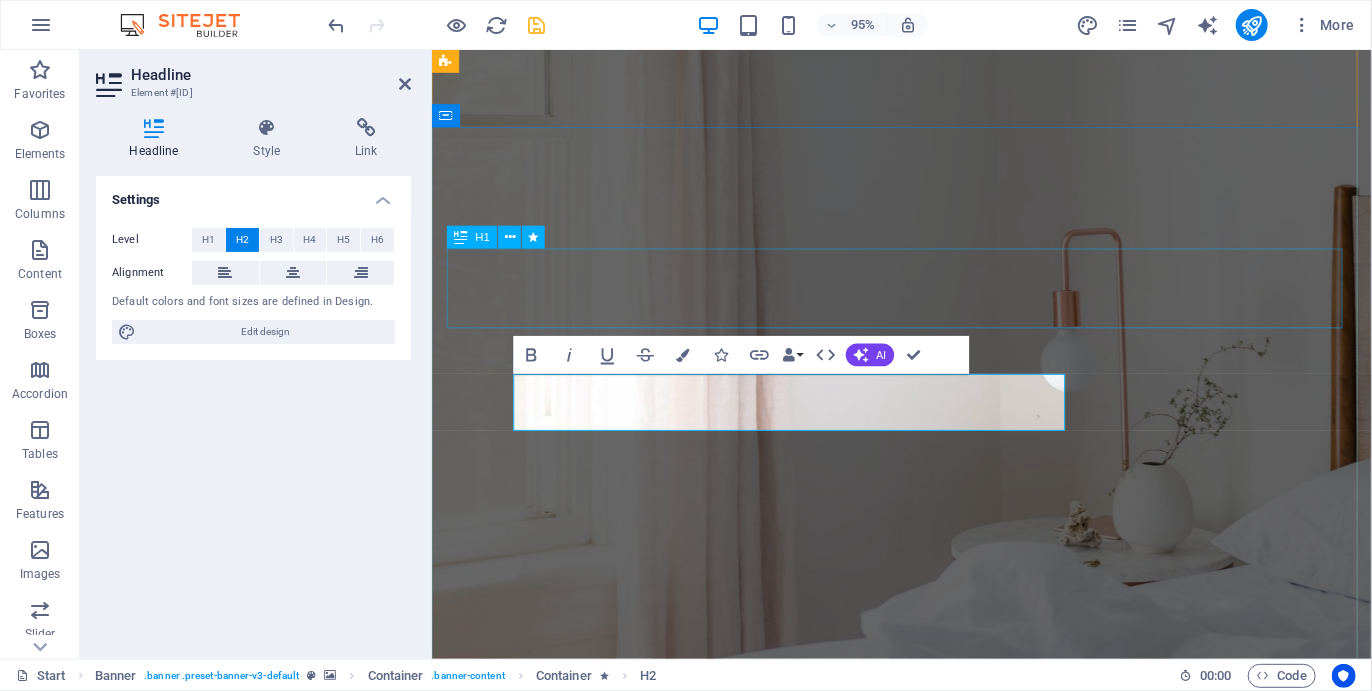 click on "Comfy rooms for low prices" at bounding box center [925, 1333] 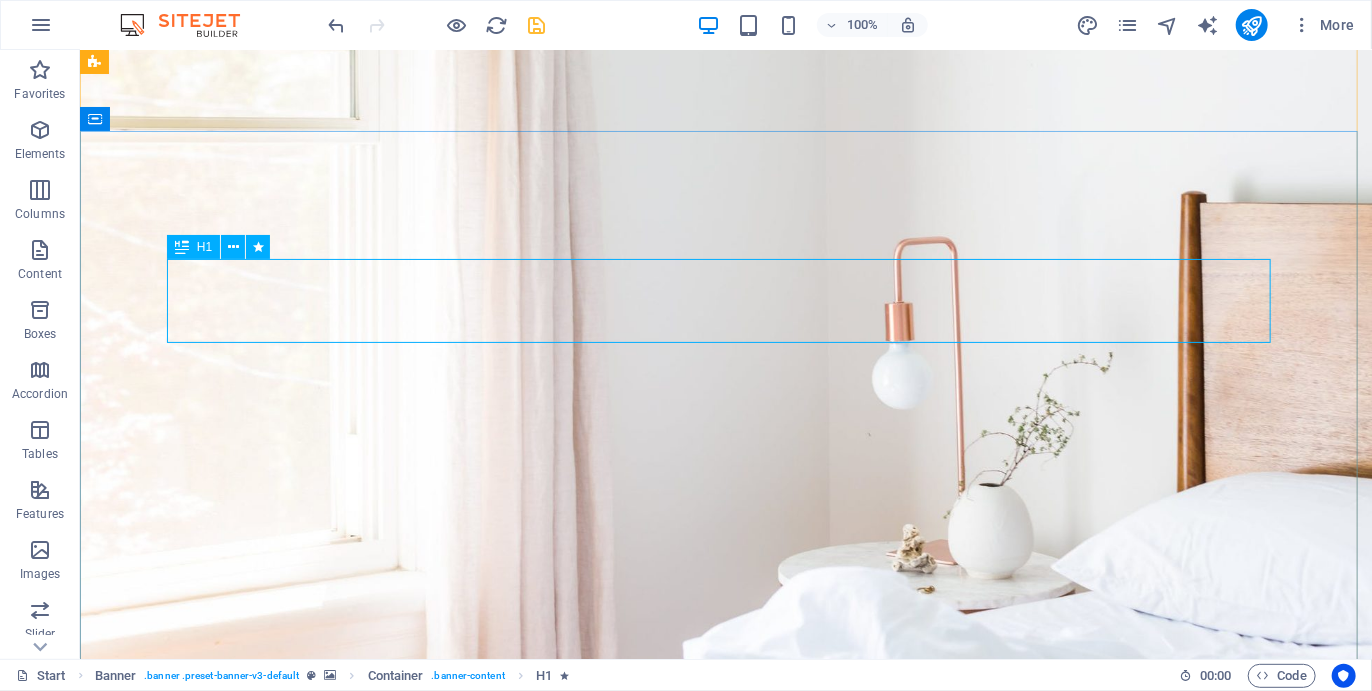 click on "Comfy rooms for low prices" at bounding box center [725, 1332] 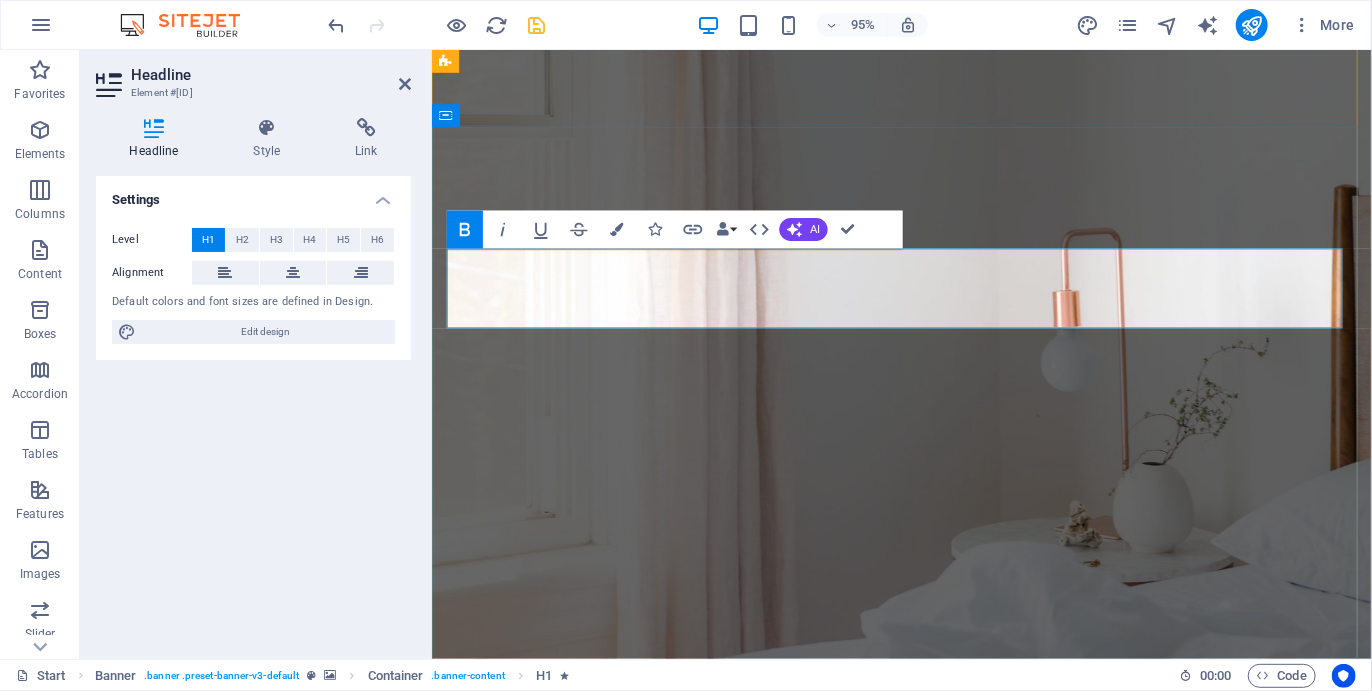 type 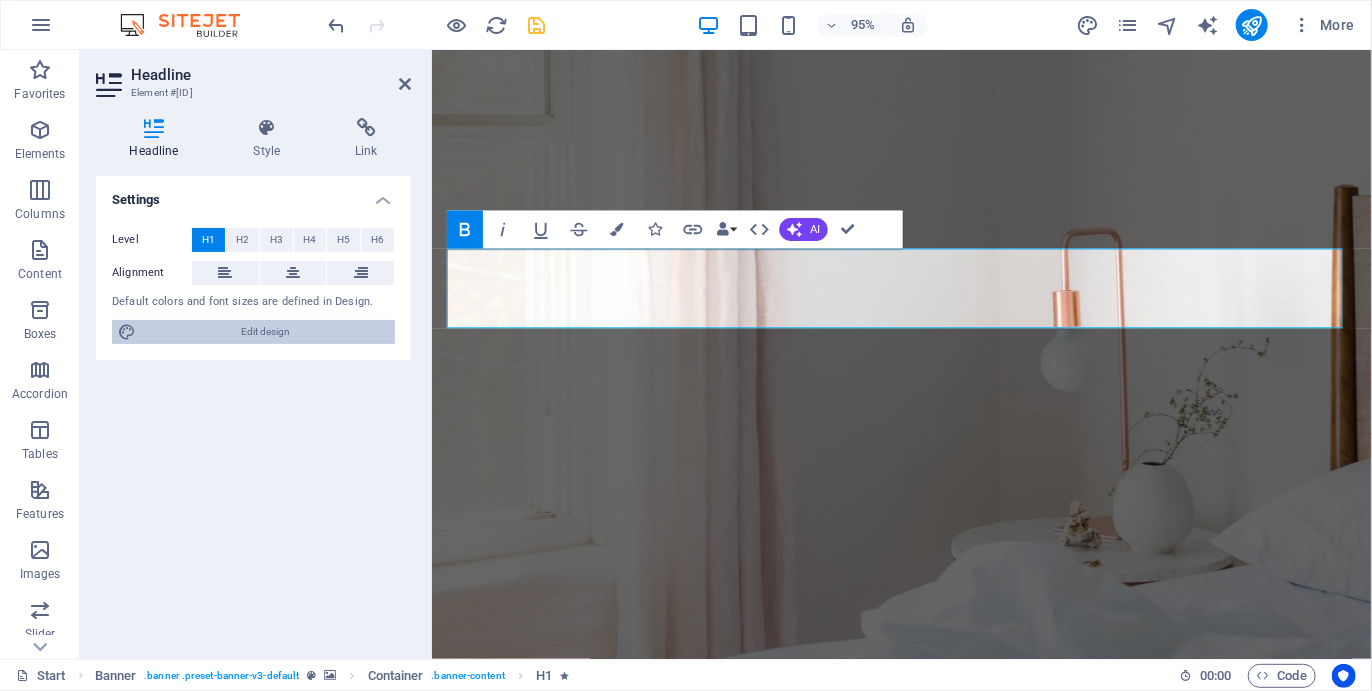 click on "Edit design" at bounding box center [265, 332] 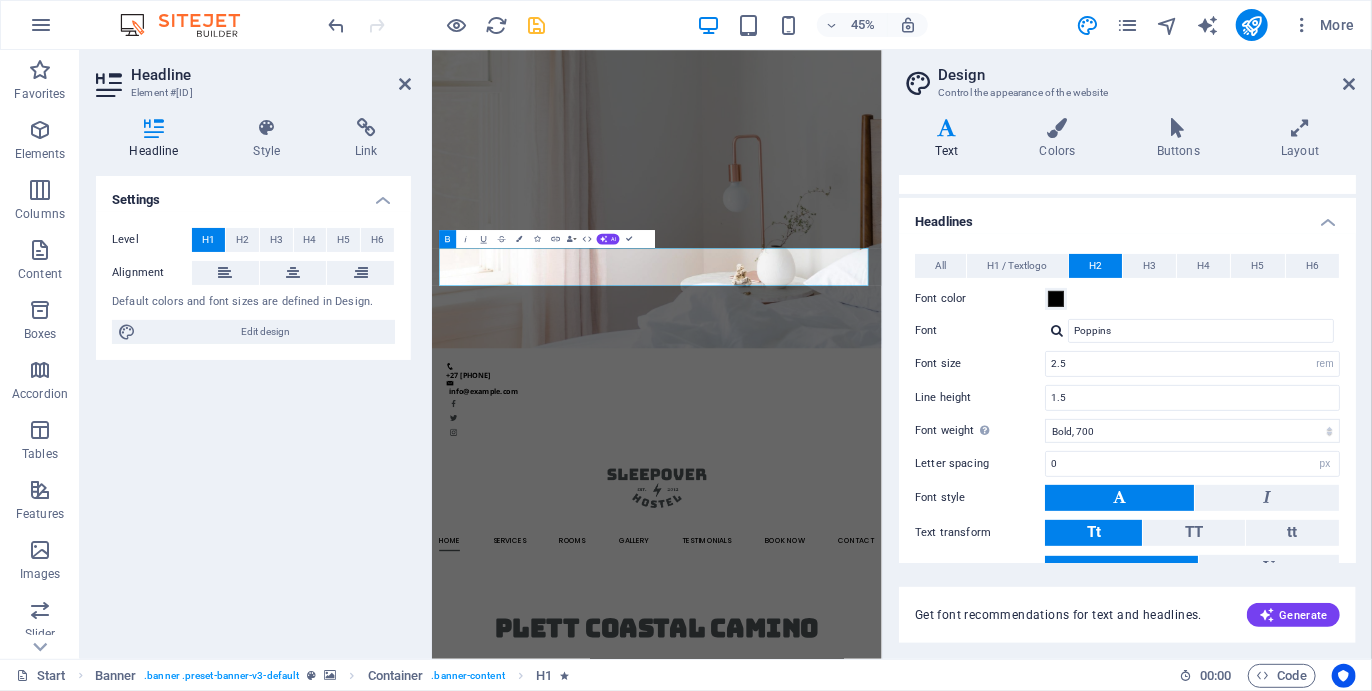 scroll, scrollTop: 246, scrollLeft: 0, axis: vertical 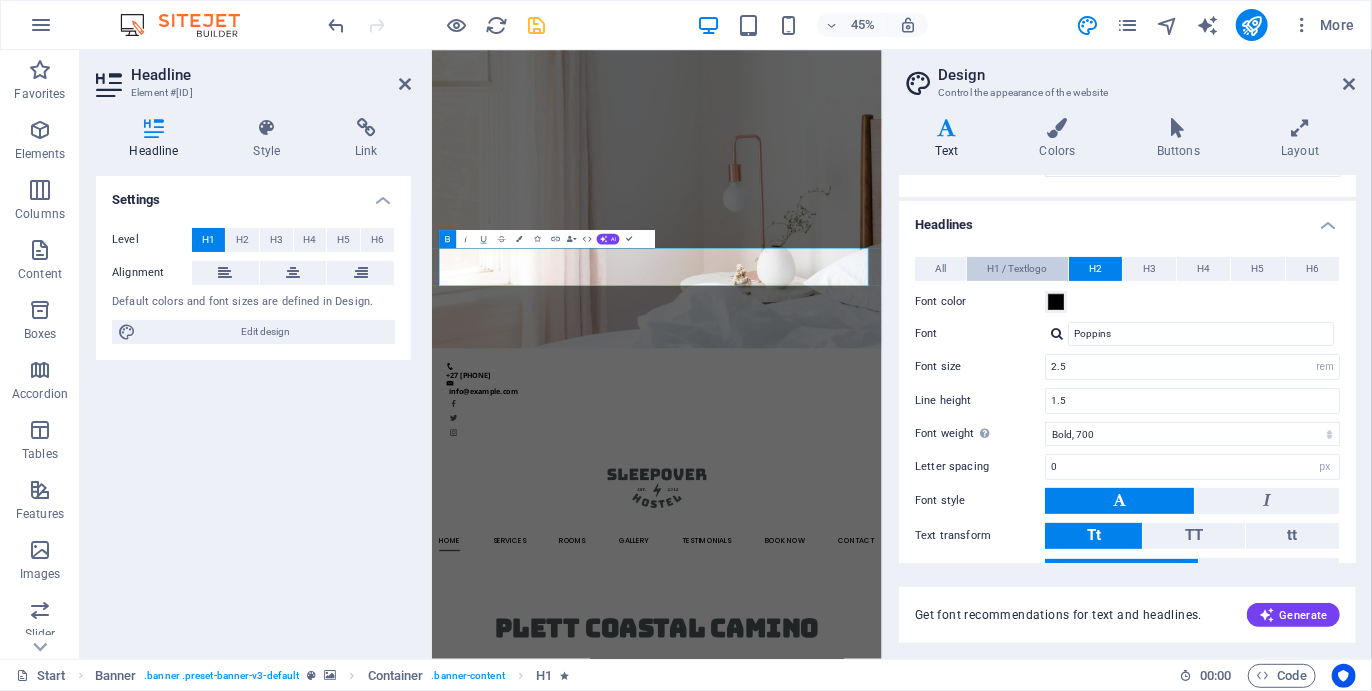 click on "H1 / Textlogo" at bounding box center [1017, 269] 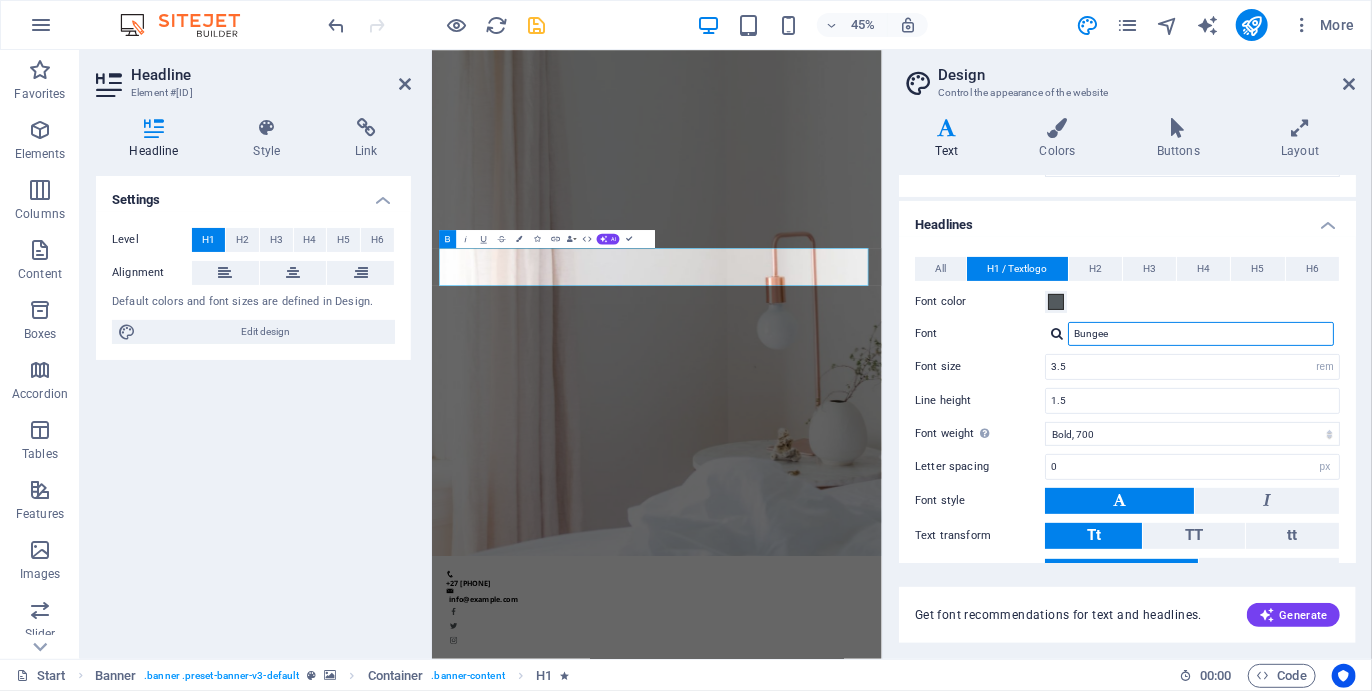 click on "Bungee" at bounding box center [1201, 334] 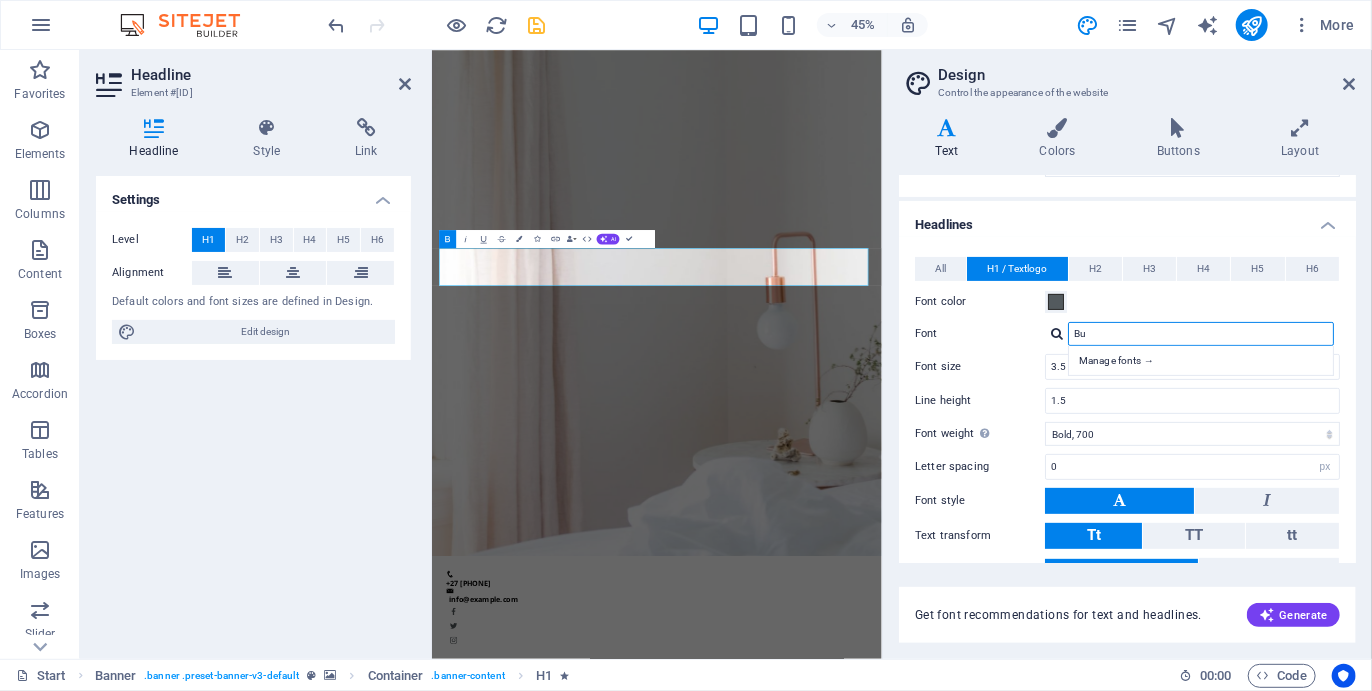 type on "B" 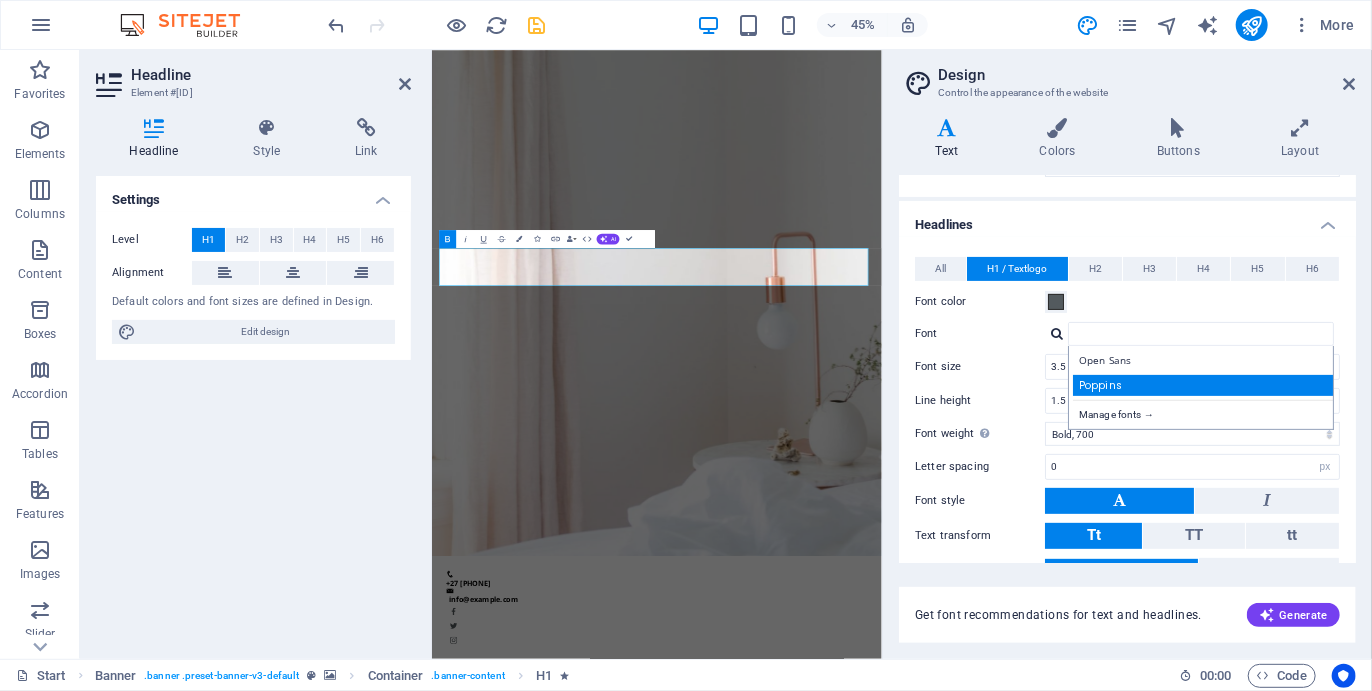 click on "Poppins" at bounding box center (1205, 385) 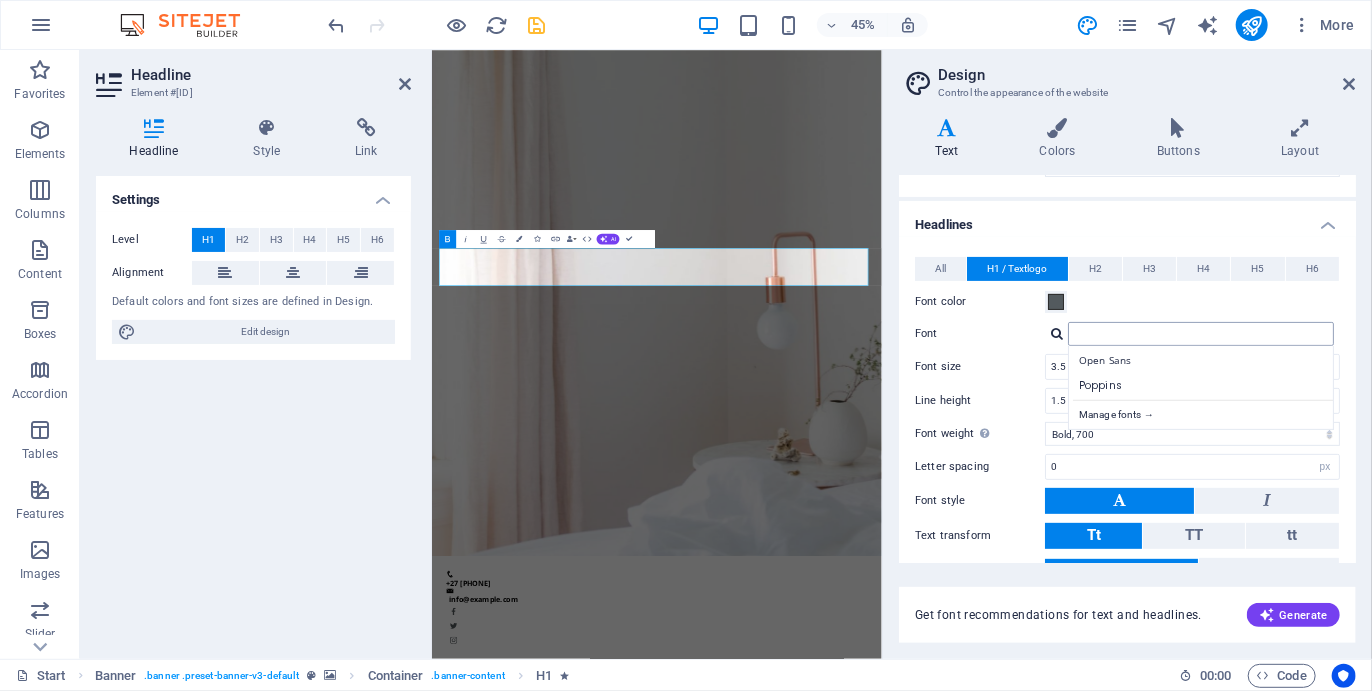 type on "Poppins" 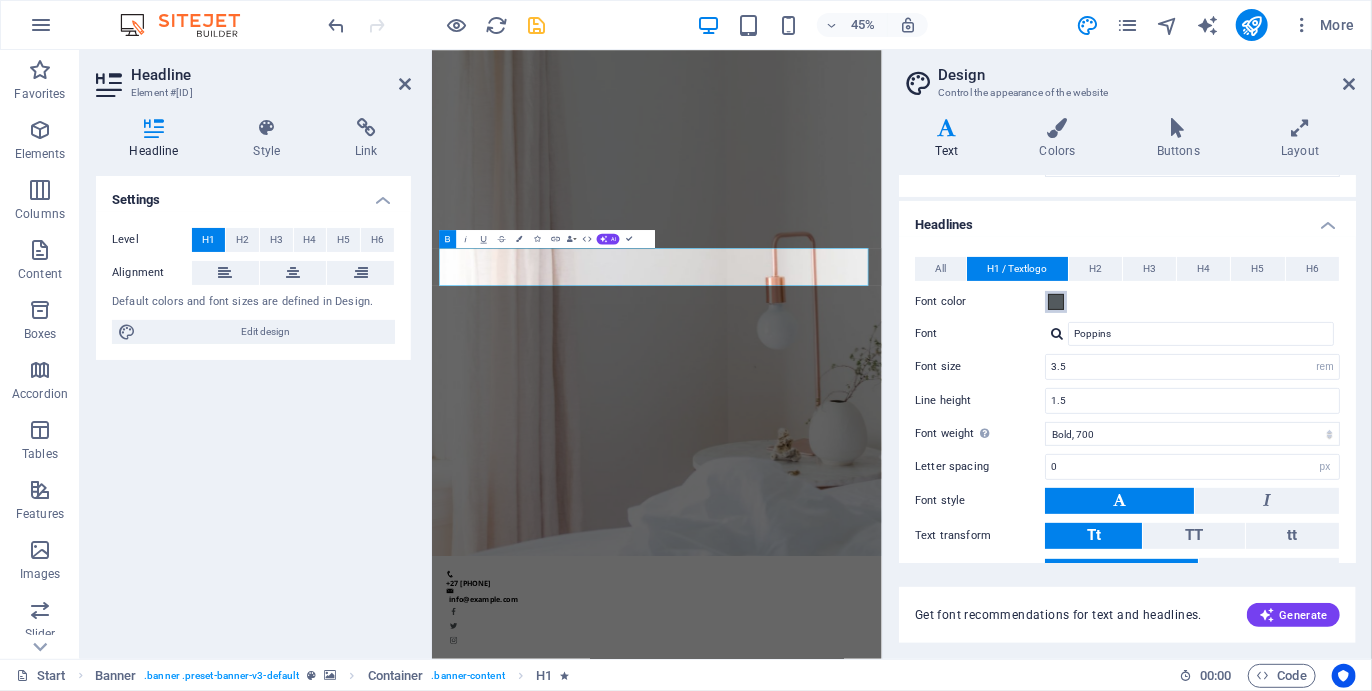click at bounding box center (1056, 302) 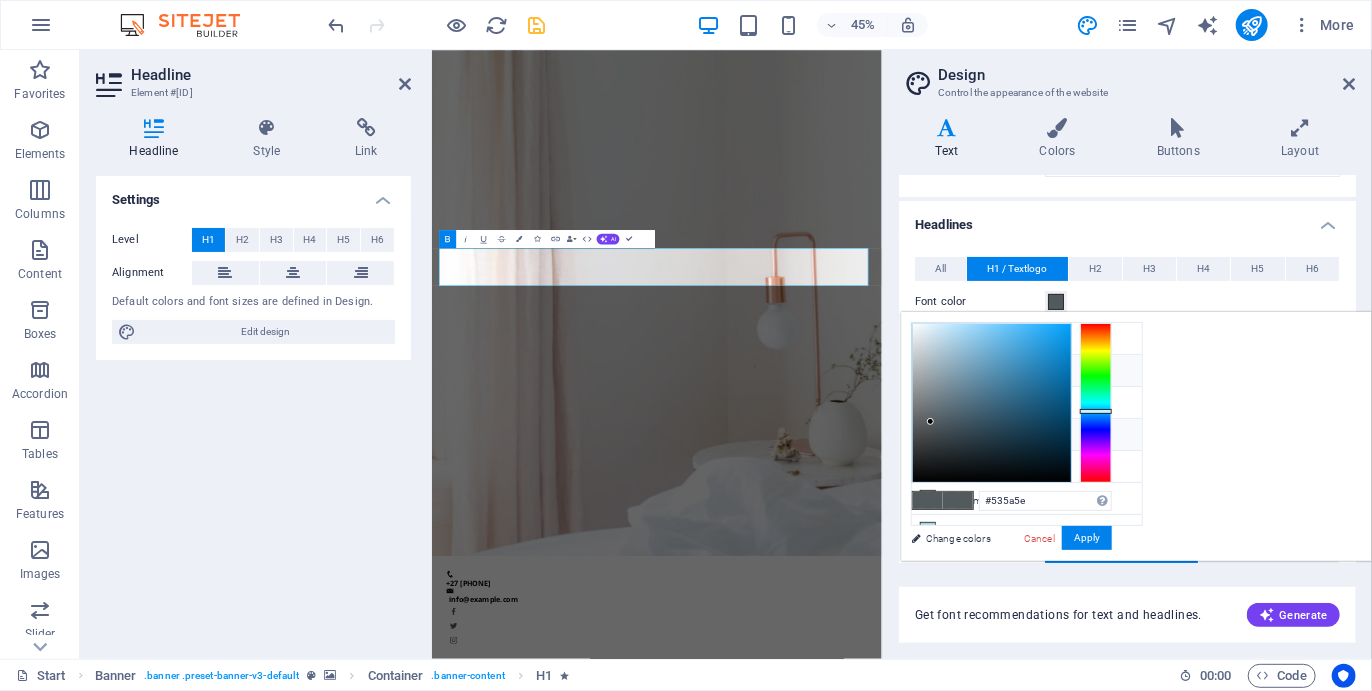 click on "Font color
#000000" at bounding box center (1027, 435) 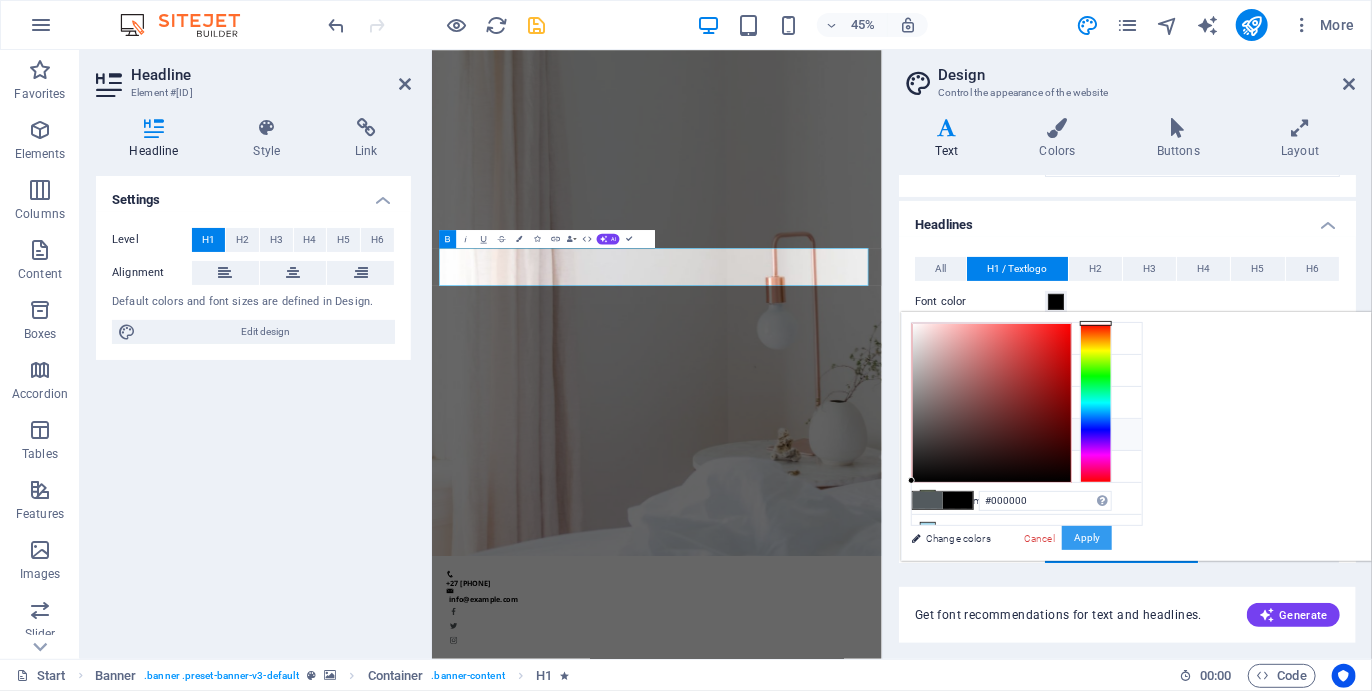 click on "Apply" at bounding box center (1087, 538) 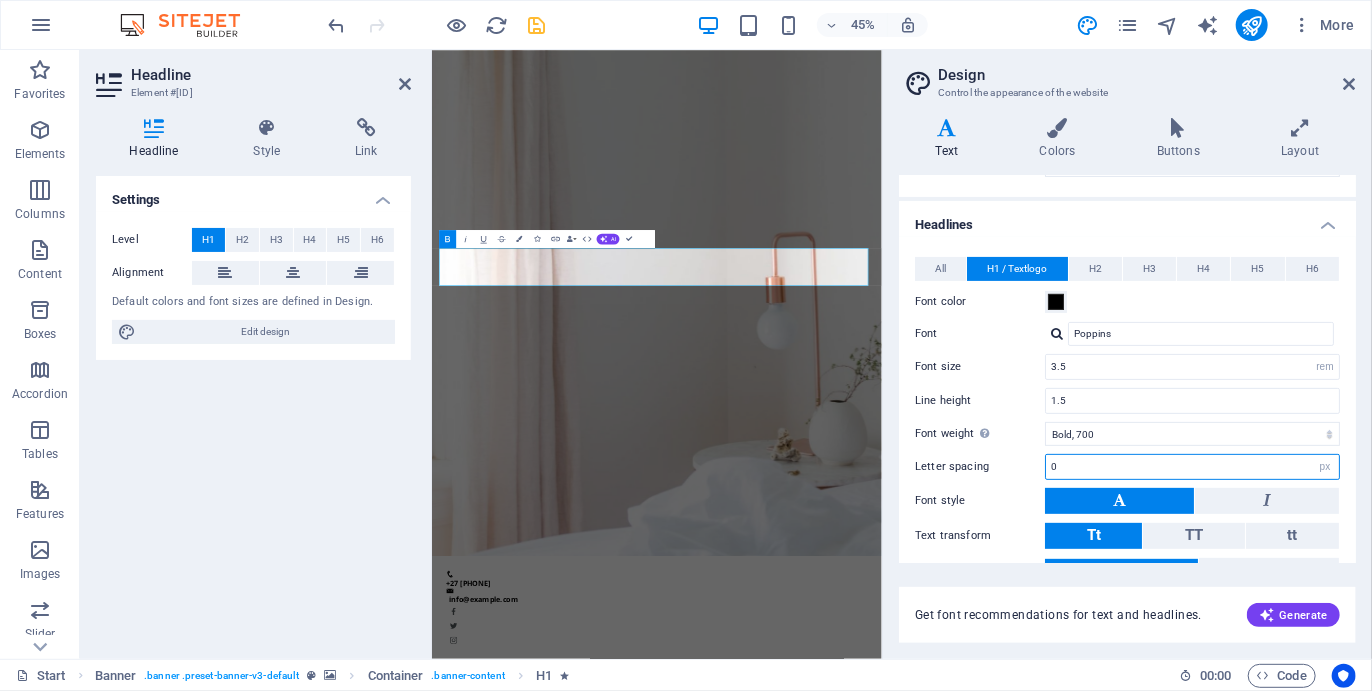 click on "0" at bounding box center [1192, 467] 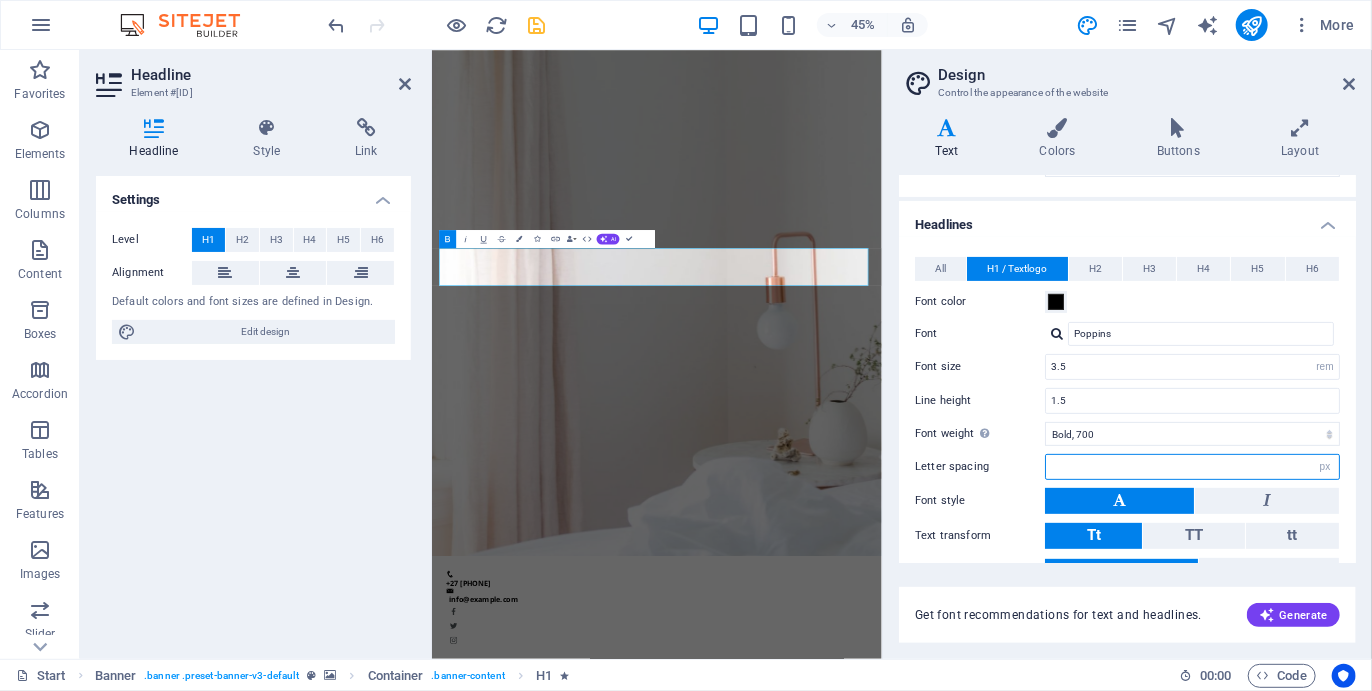 type on "1" 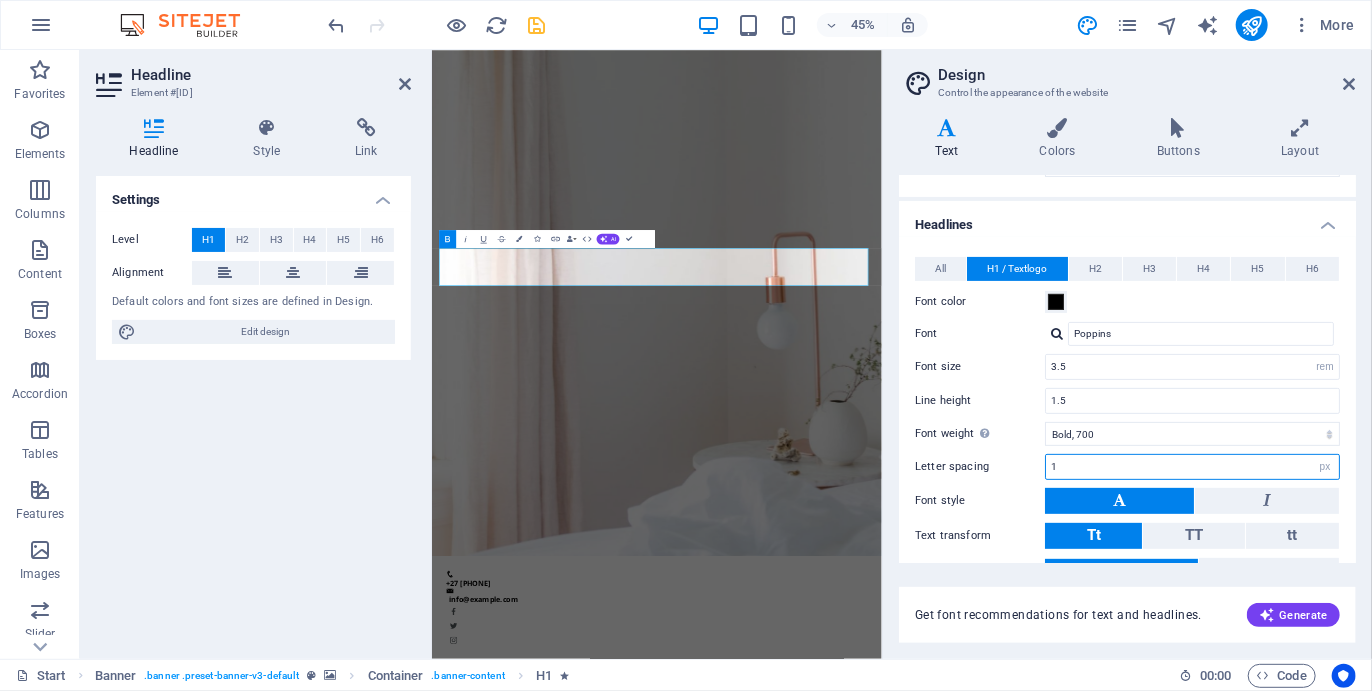 click on "1" at bounding box center [1192, 467] 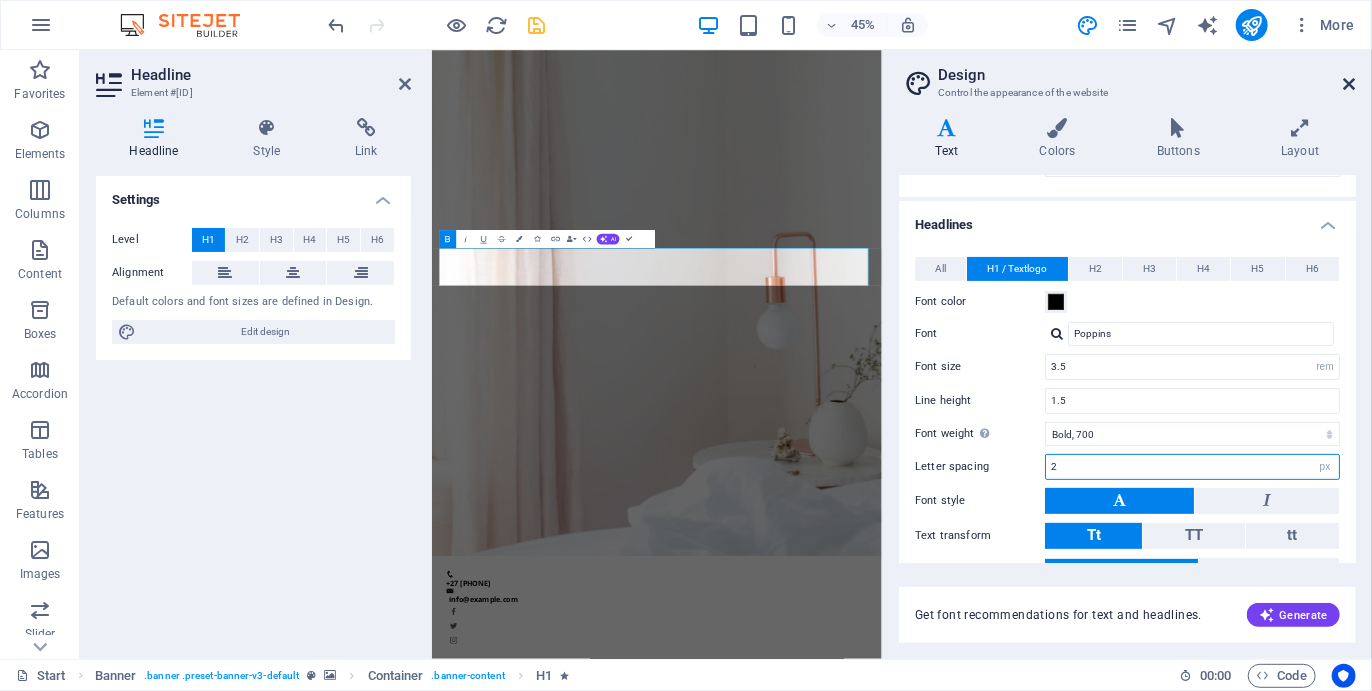 type on "2" 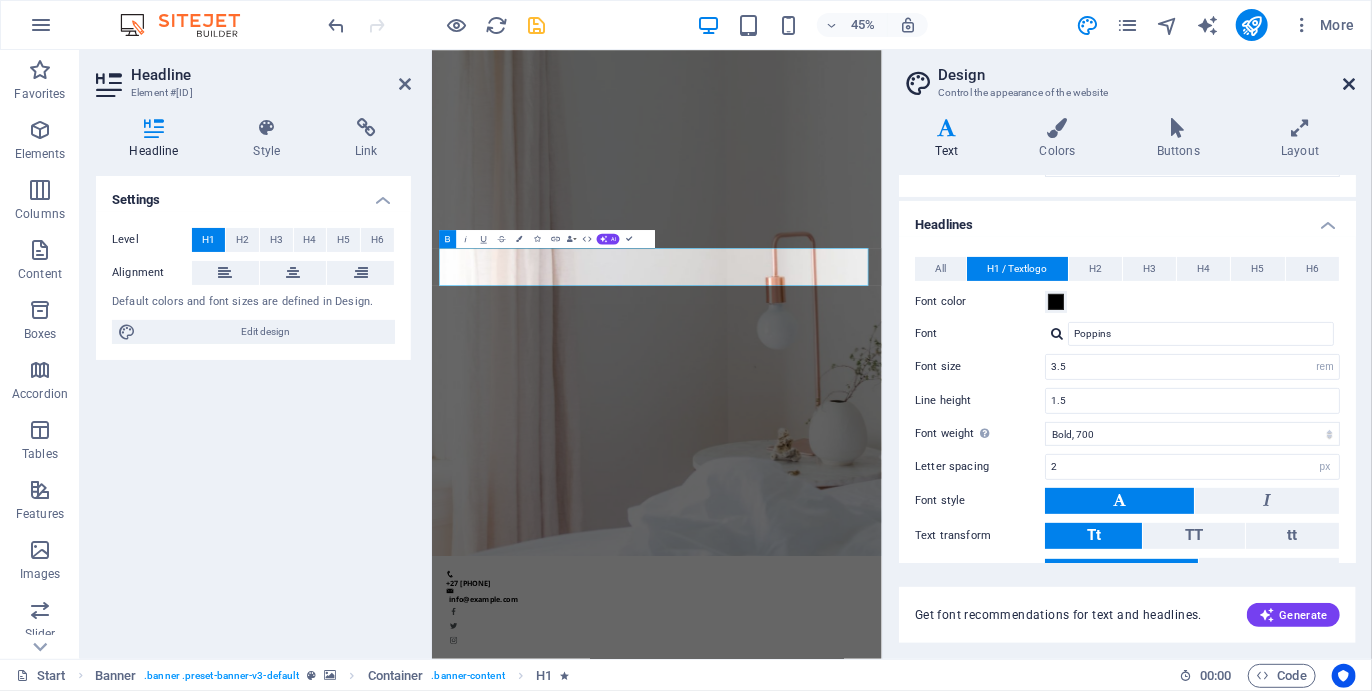 click on "Design Control the appearance of the website Variants Text Colors Buttons Layout Text Standard Bold Links Font color Font Open Sans Font size 16 rem px Line height 1.5 Font weight To display the font weight correctly, it may need to be enabled. Manage Fonts Thin, 100 Extra-light, 200 Light, 300 Regular, 400 Medium, 500 Semi-bold, 600 Bold, 700 Extra-bold, 800 Black, 900 Letter spacing 0 rem px Font style Text transform Tt TT tt Text align Font weight To display the font weight correctly, it may need to be enabled. Manage Fonts Thin, 100 Extra-light, 200 0" at bounding box center [1127, 354] 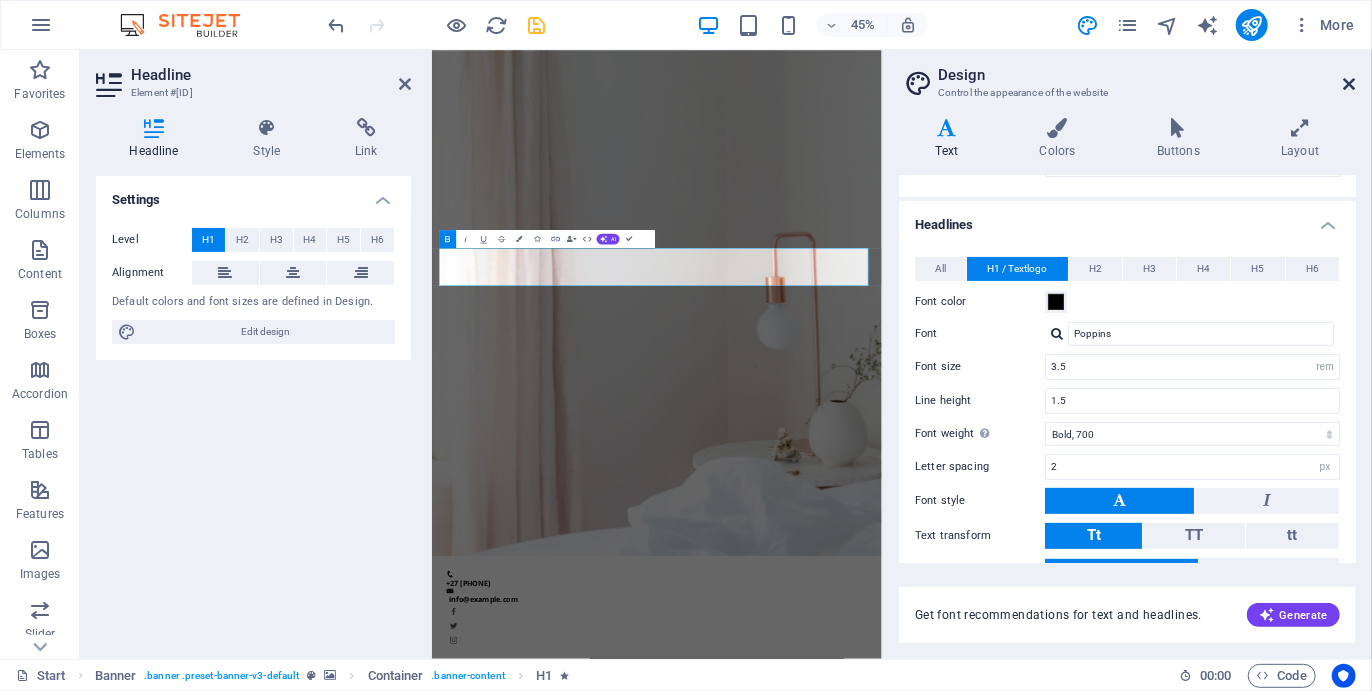 click at bounding box center [1350, 84] 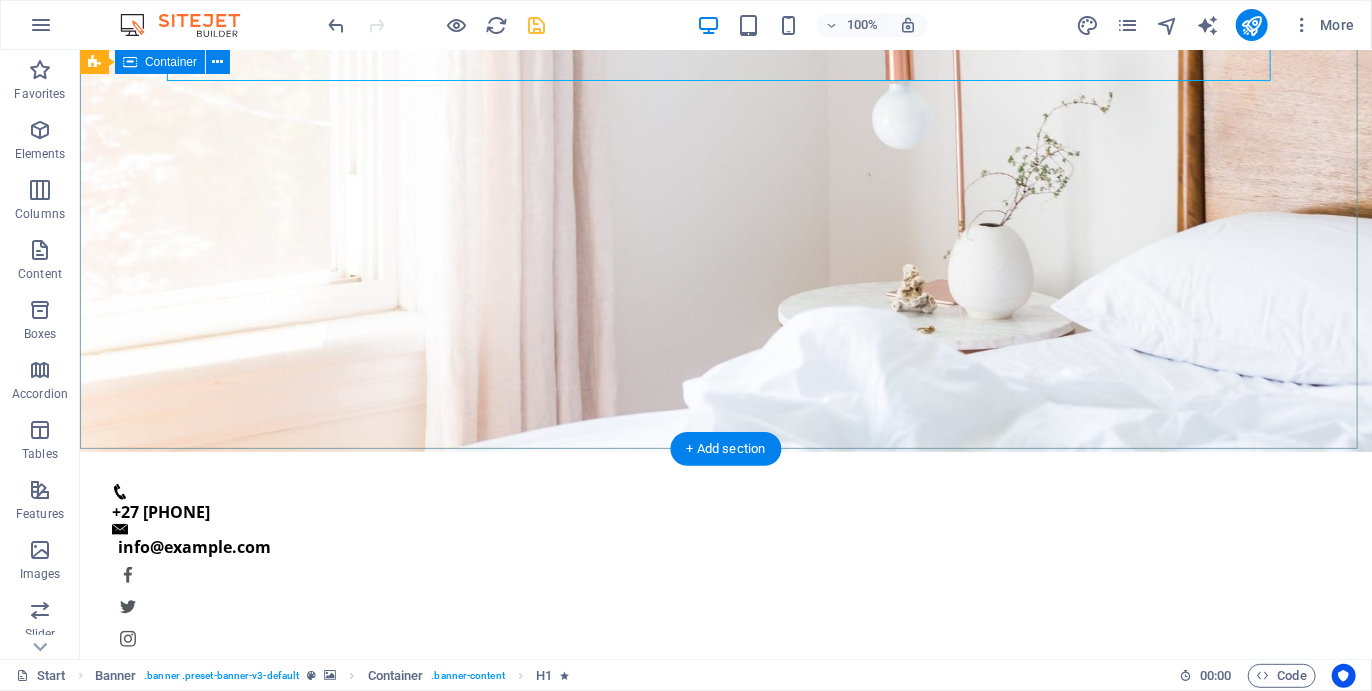 scroll, scrollTop: 492, scrollLeft: 0, axis: vertical 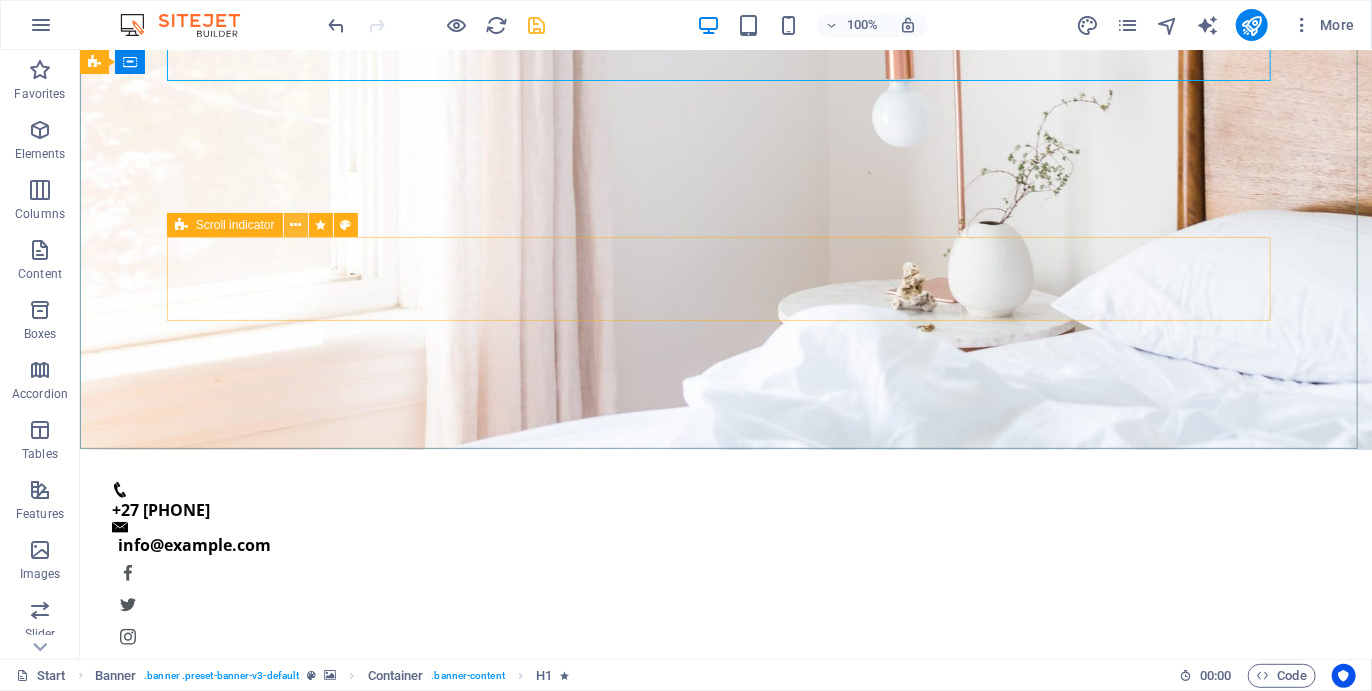 click at bounding box center [295, 225] 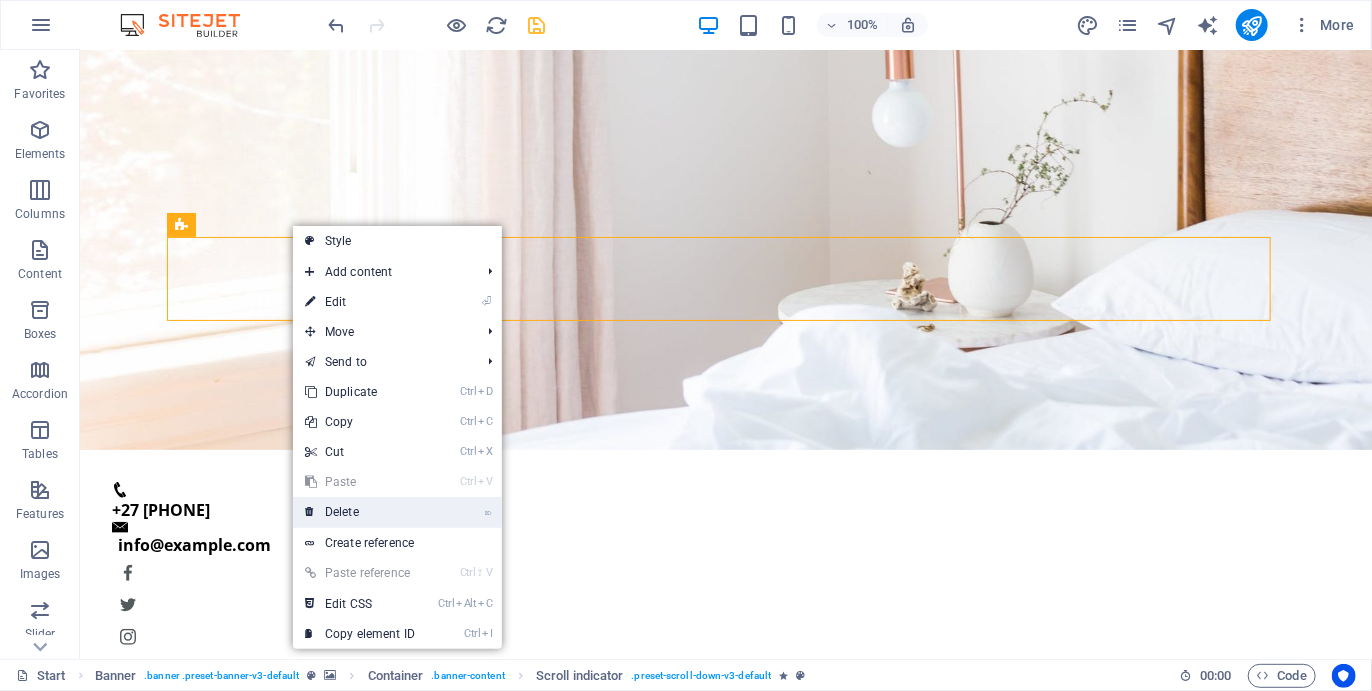 click on "⌦  Delete" at bounding box center [360, 512] 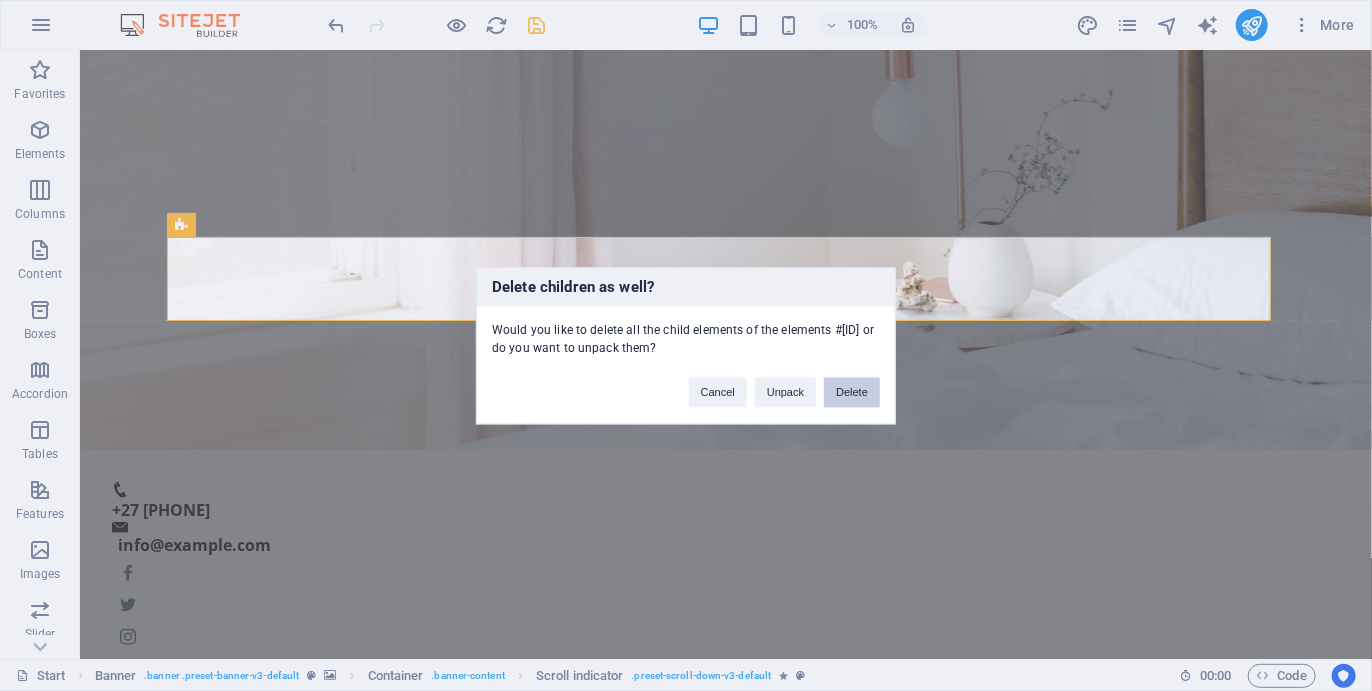 click on "Delete" at bounding box center (852, 392) 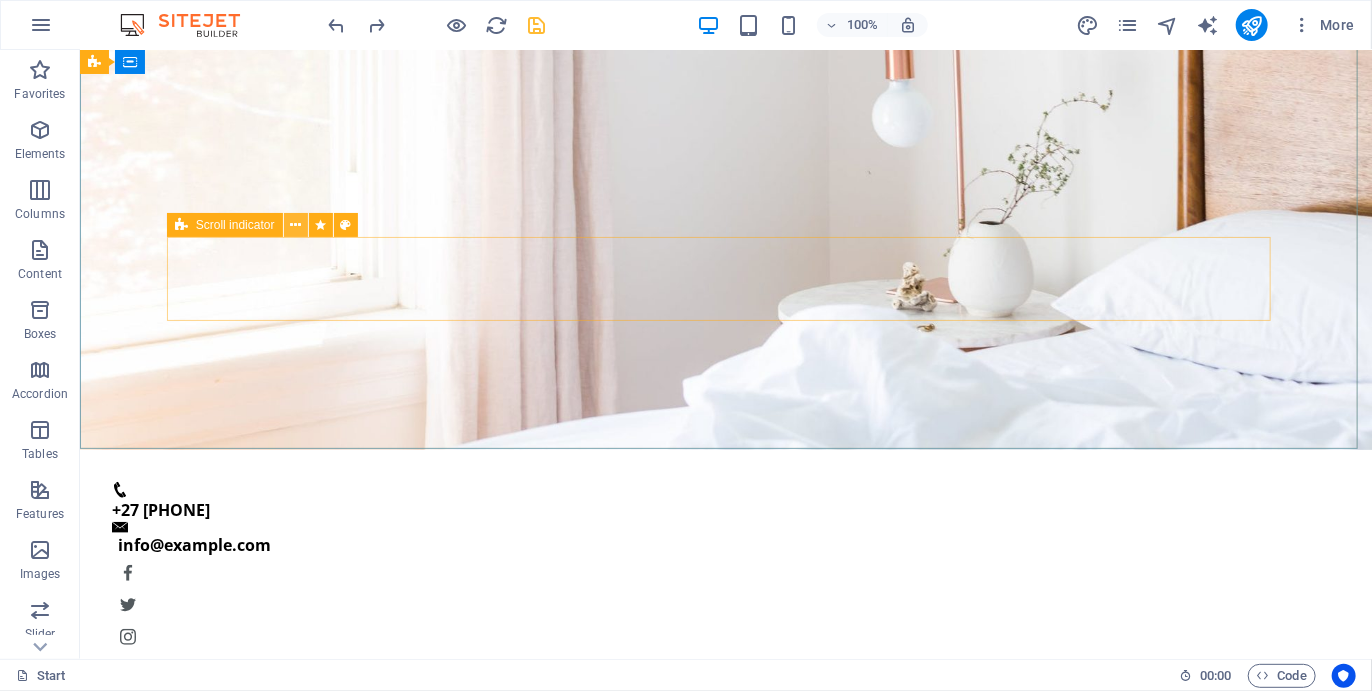 click at bounding box center (295, 225) 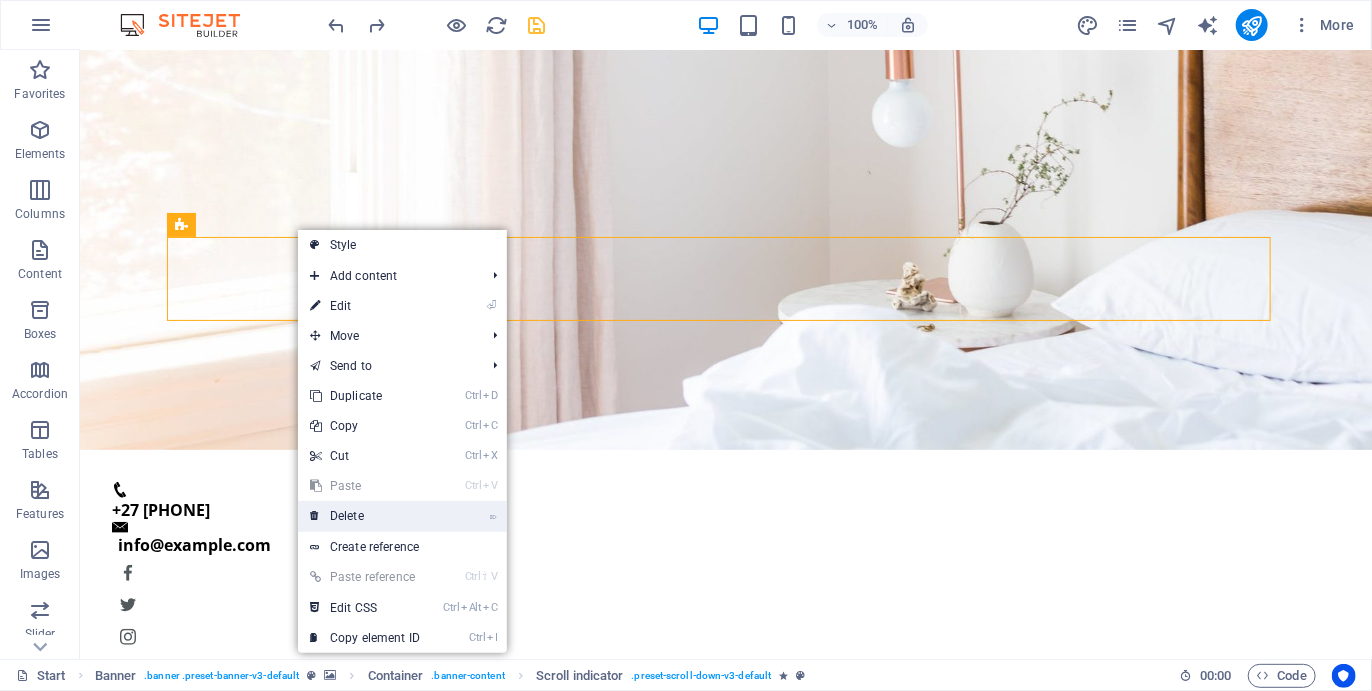 click on "⌦  Delete" at bounding box center (365, 516) 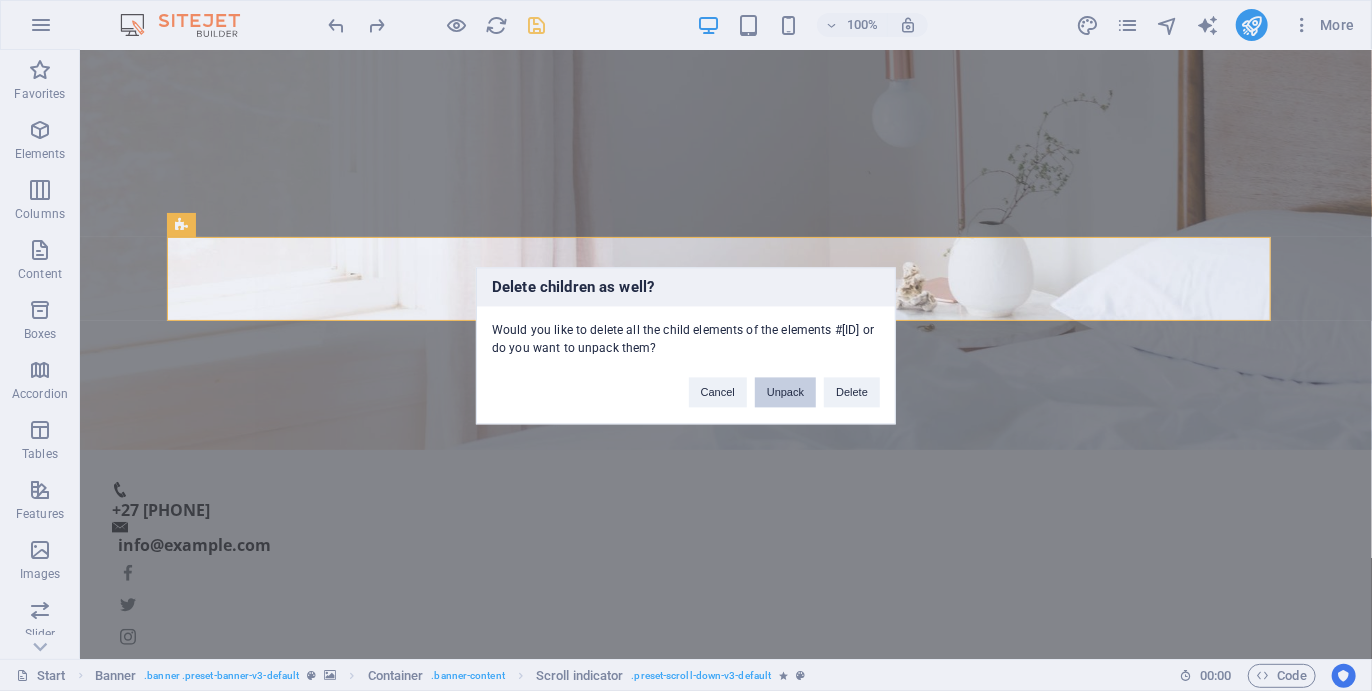 click on "Unpack" at bounding box center [785, 392] 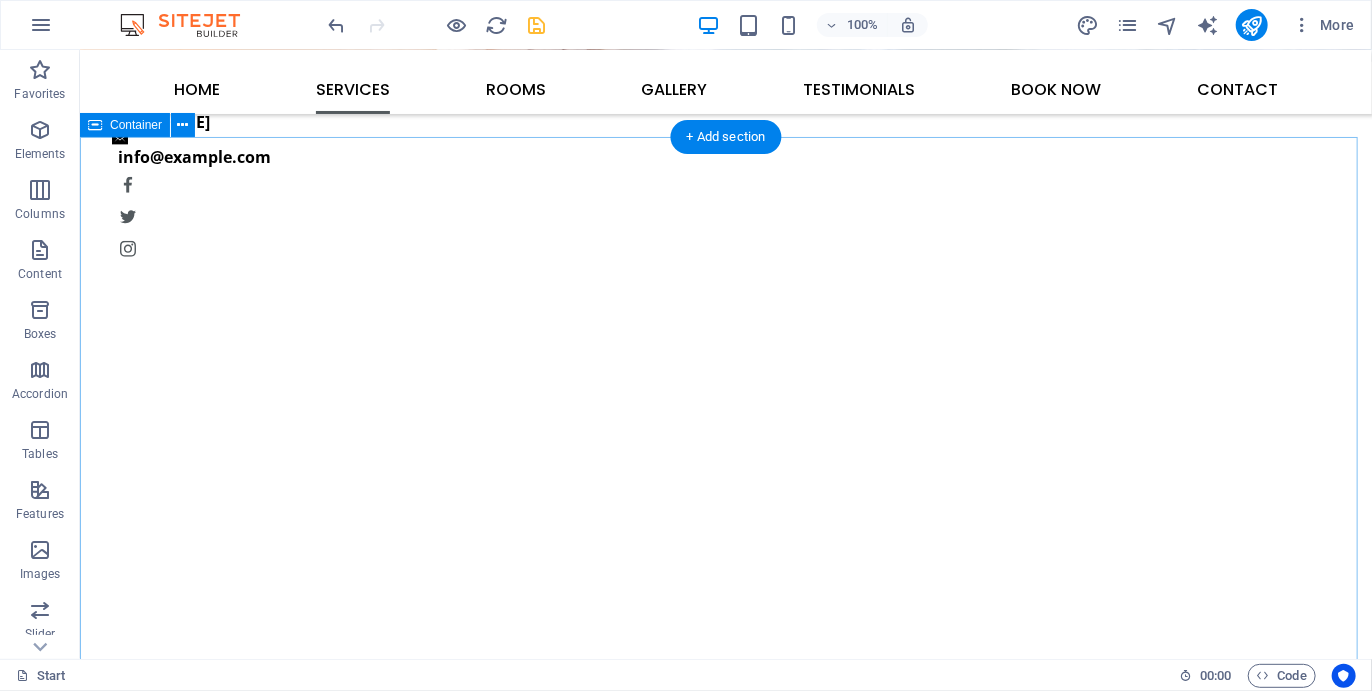 scroll, scrollTop: 675, scrollLeft: 0, axis: vertical 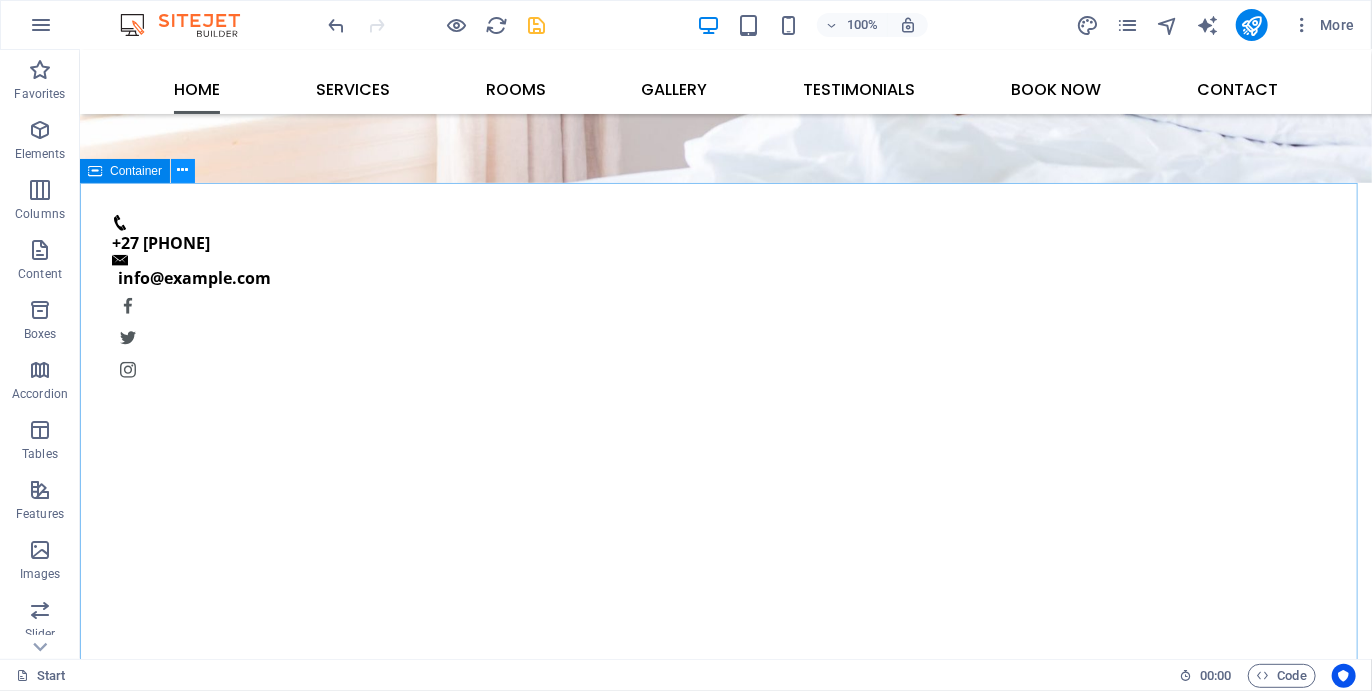 click at bounding box center (183, 170) 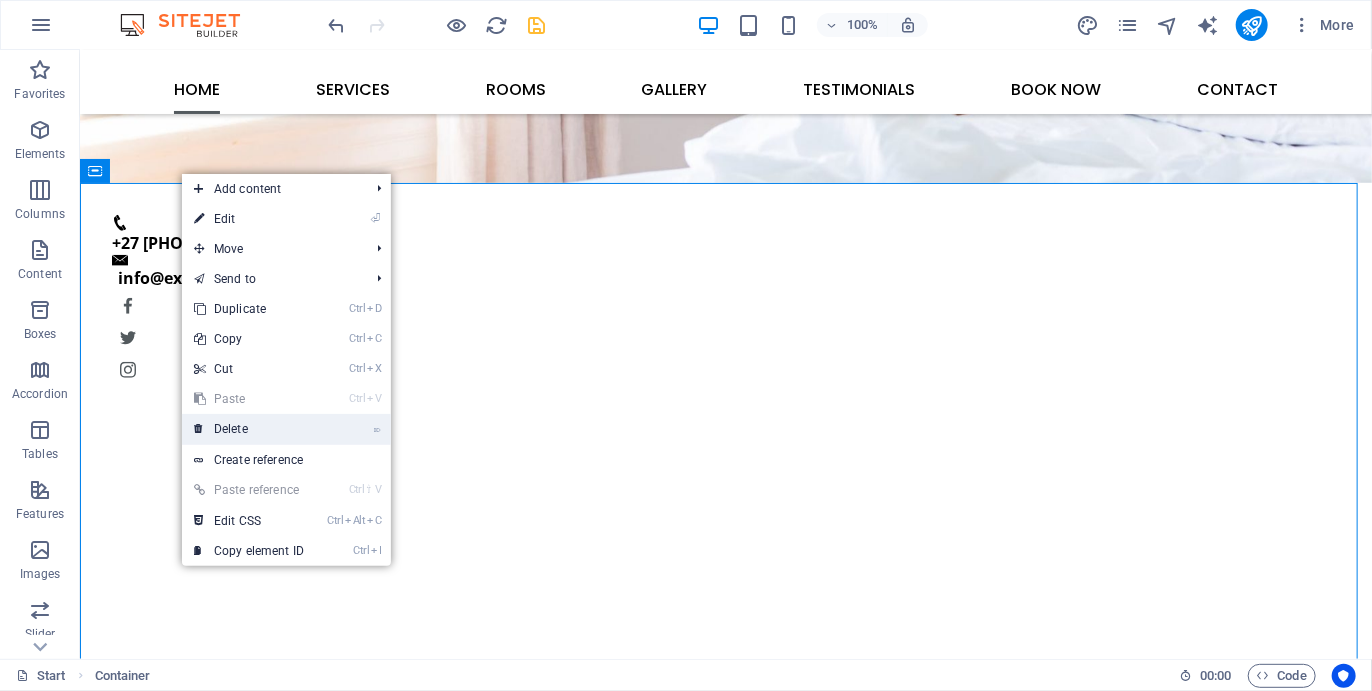 click on "⌦  Delete" at bounding box center [249, 429] 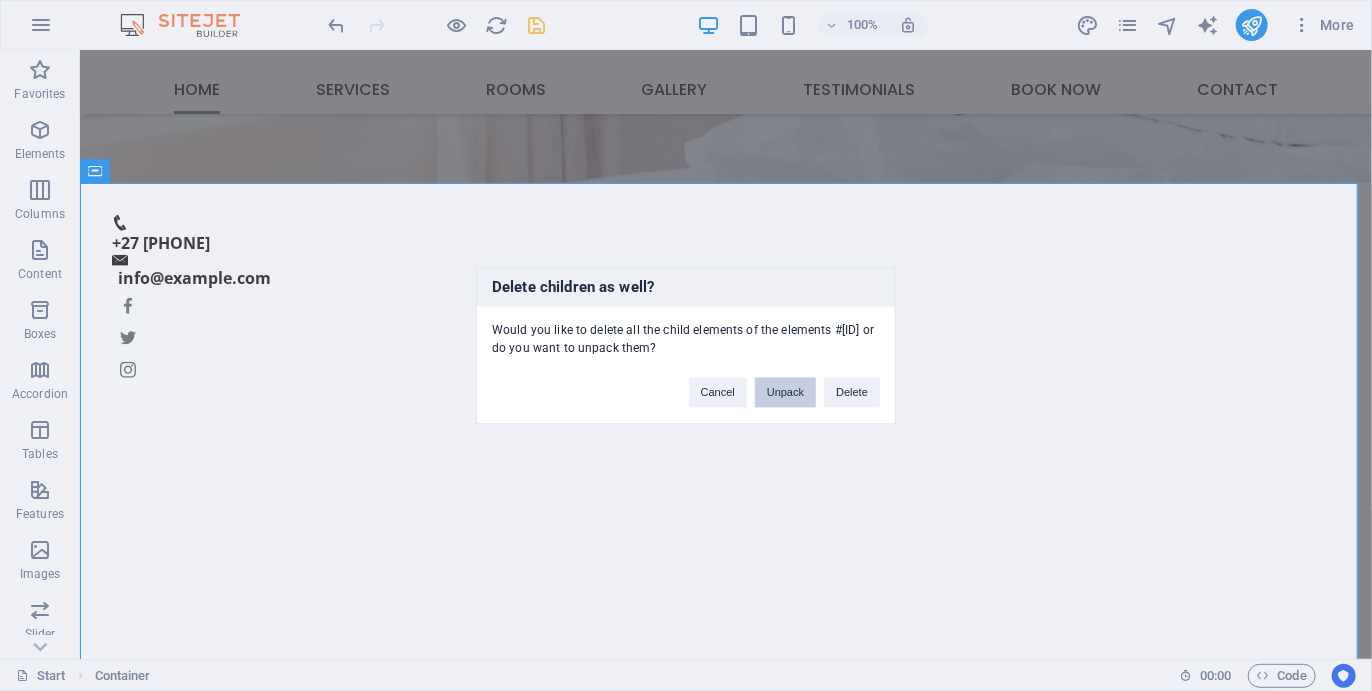 click on "Unpack" at bounding box center (785, 392) 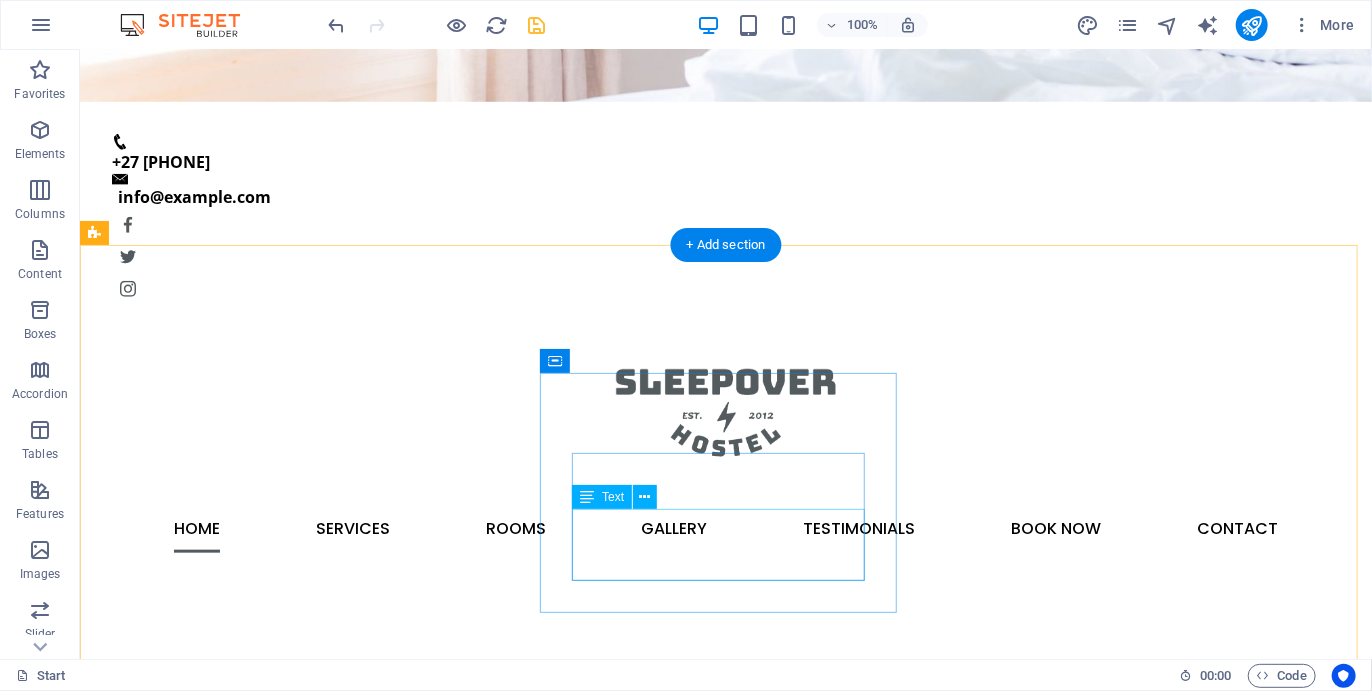 scroll, scrollTop: 689, scrollLeft: 0, axis: vertical 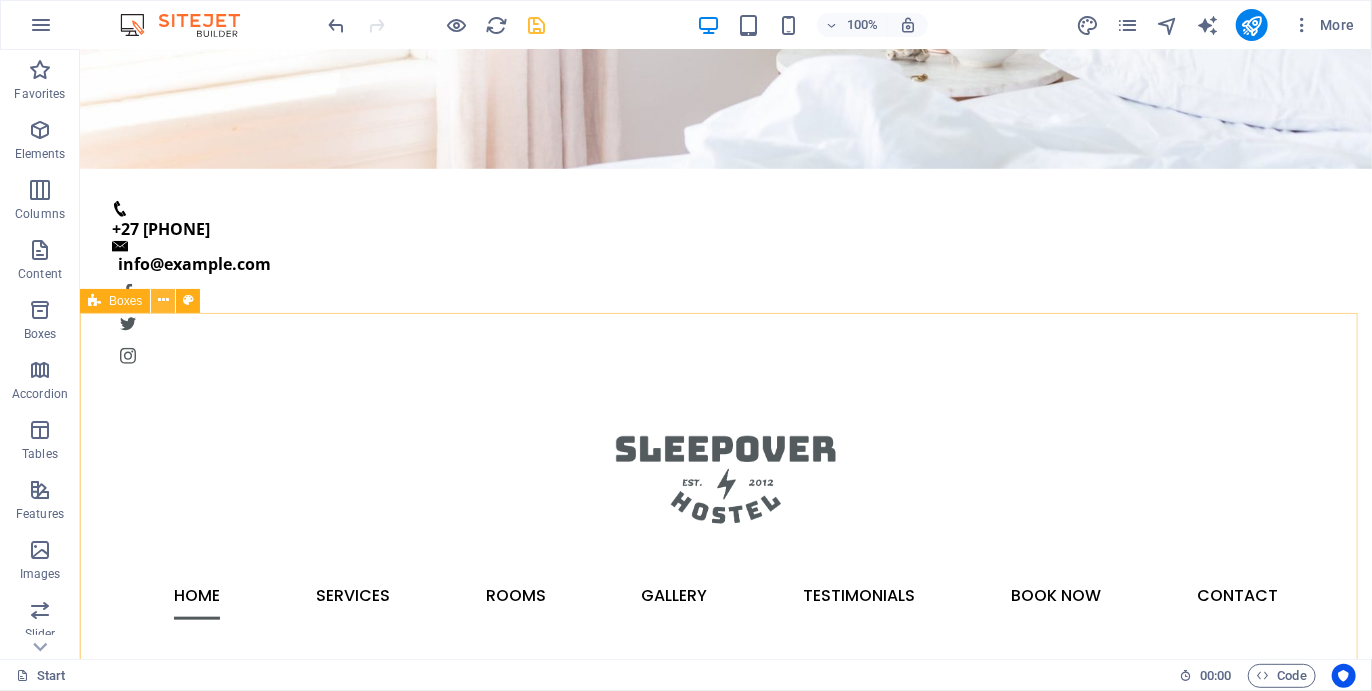 click at bounding box center (163, 300) 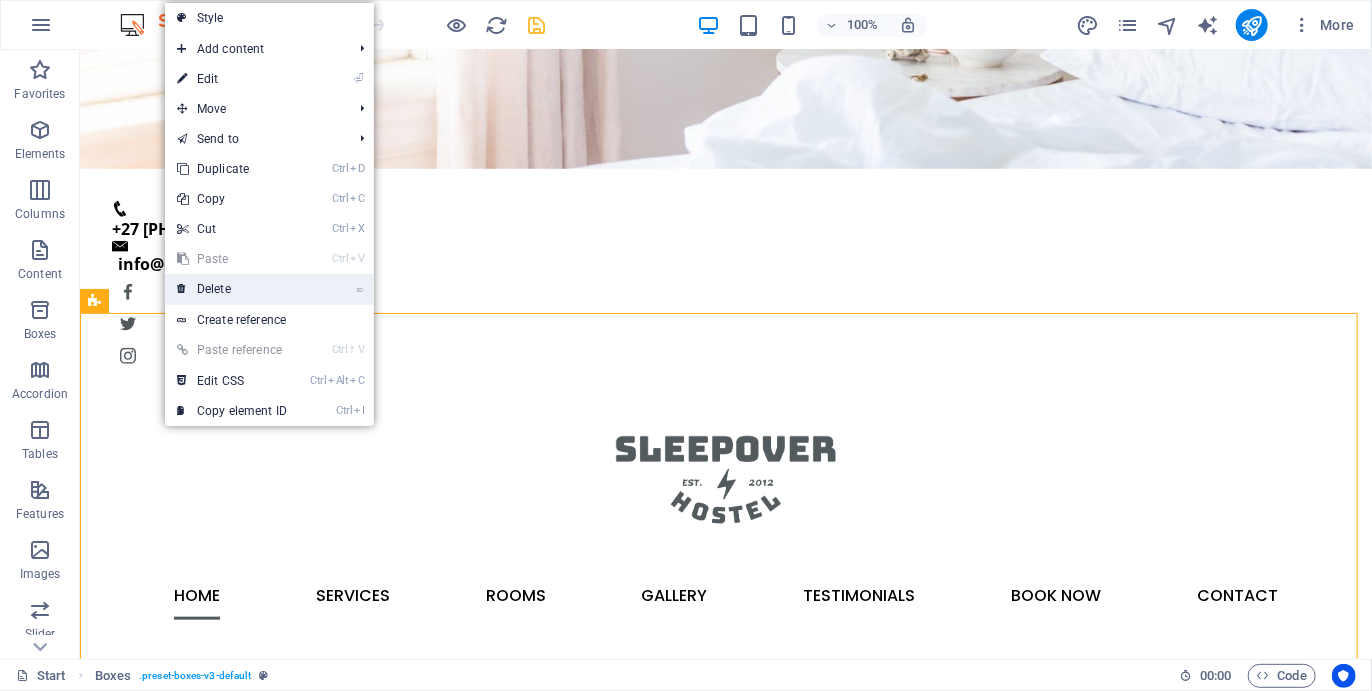 click on "⌦  Delete" at bounding box center [232, 289] 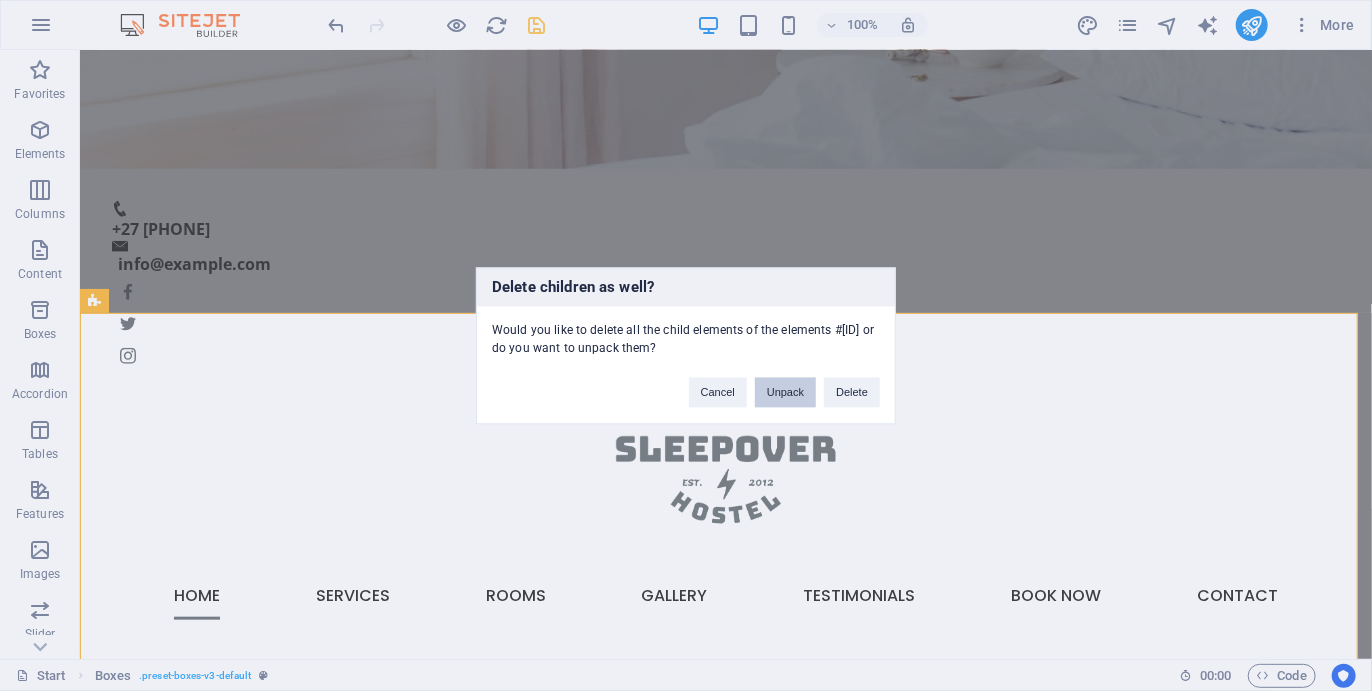 click on "Unpack" at bounding box center [785, 392] 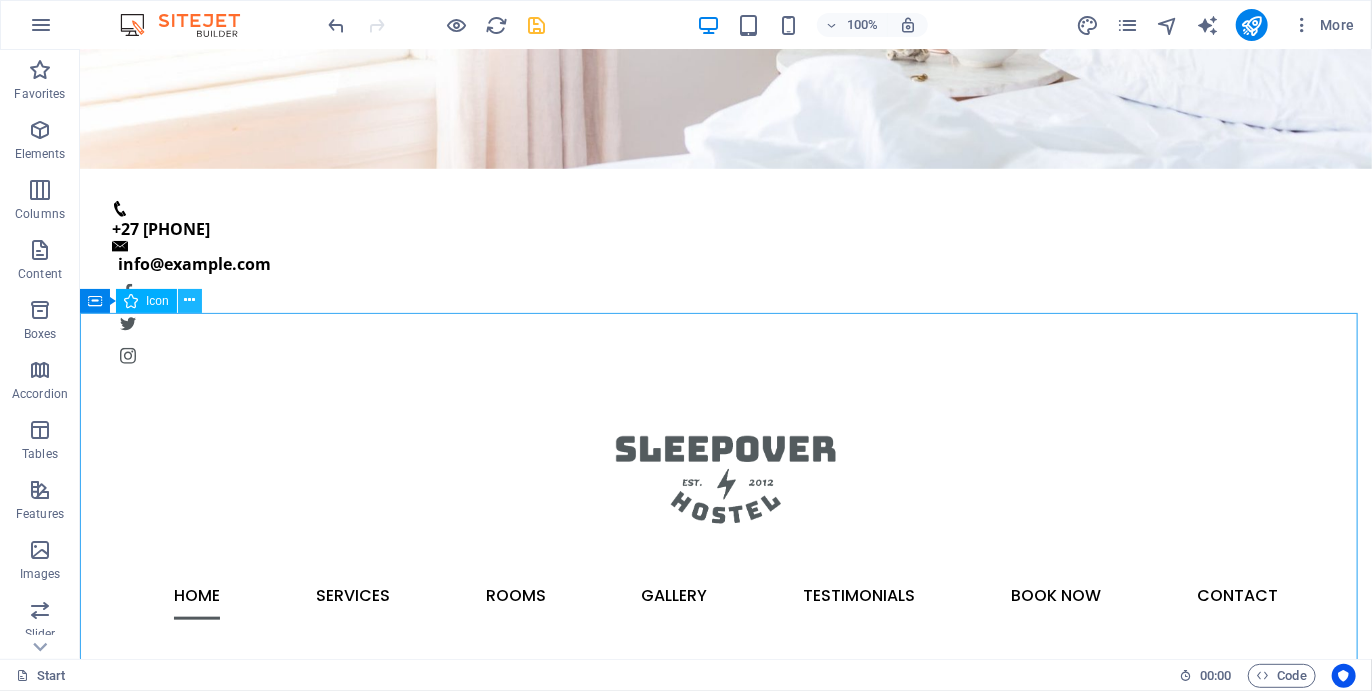click at bounding box center (189, 300) 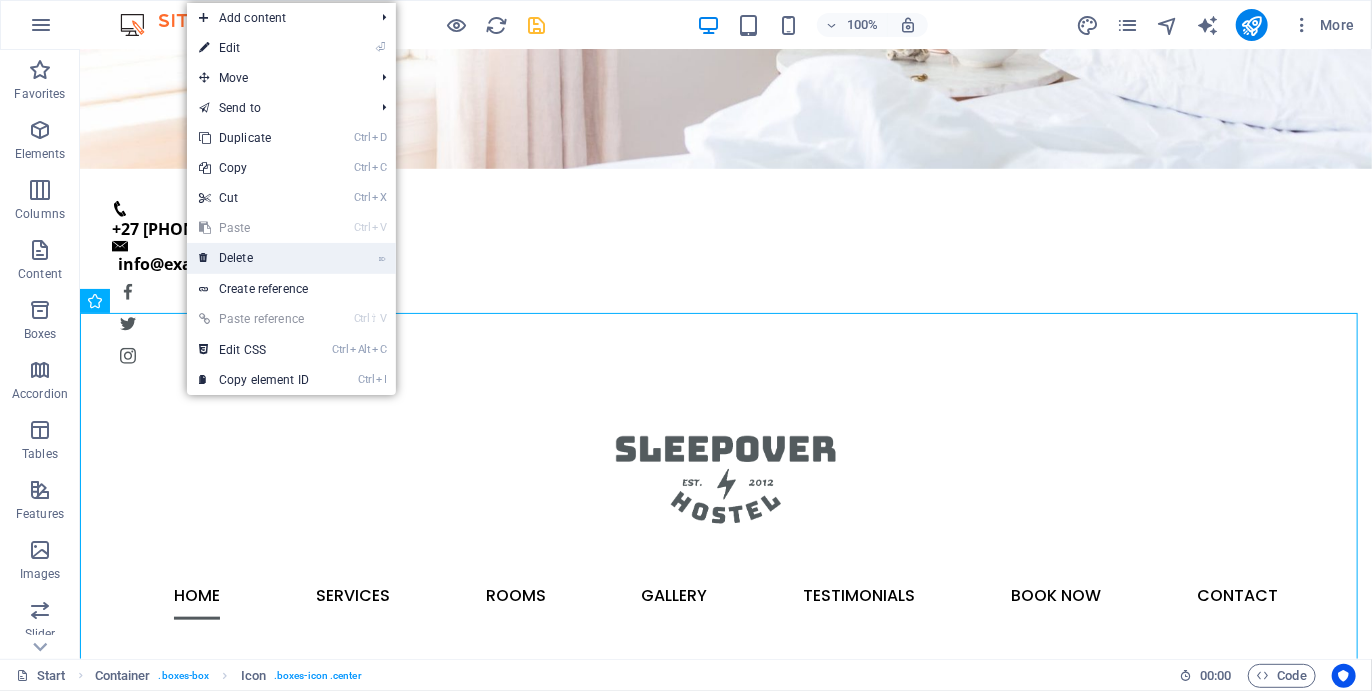 click on "⌦  Delete" at bounding box center [254, 258] 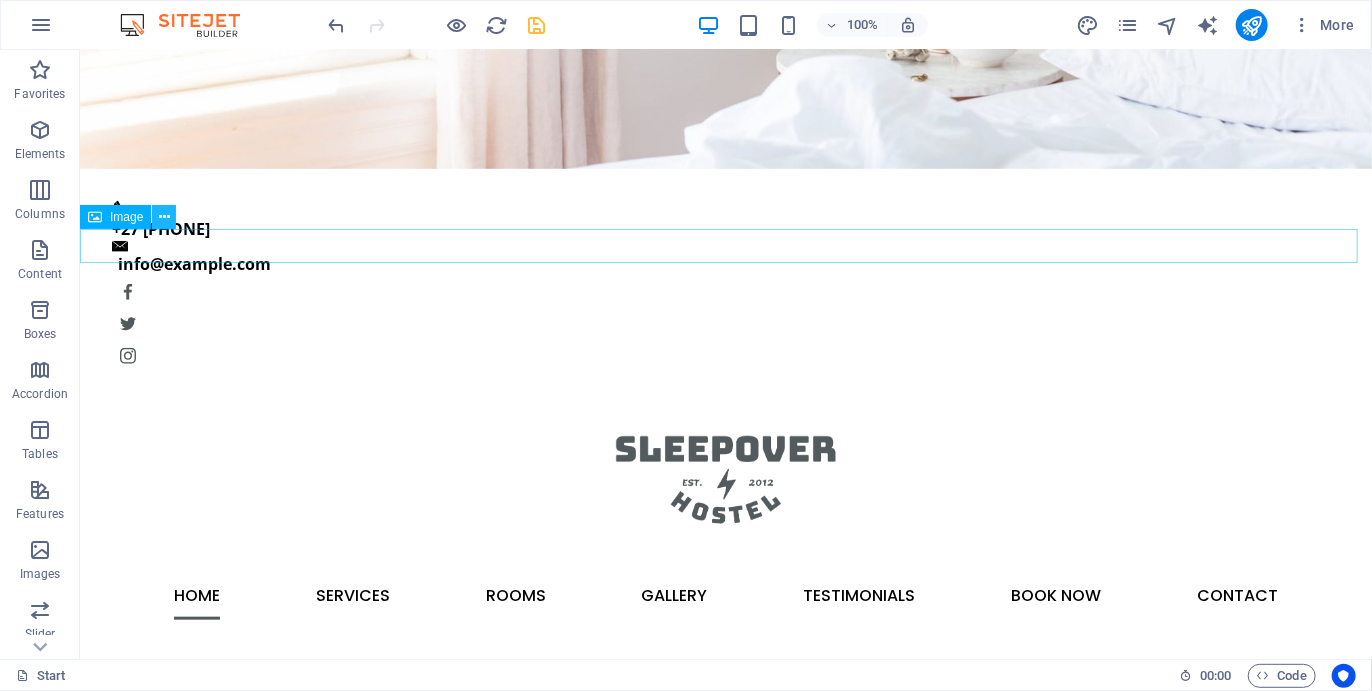 click at bounding box center (164, 217) 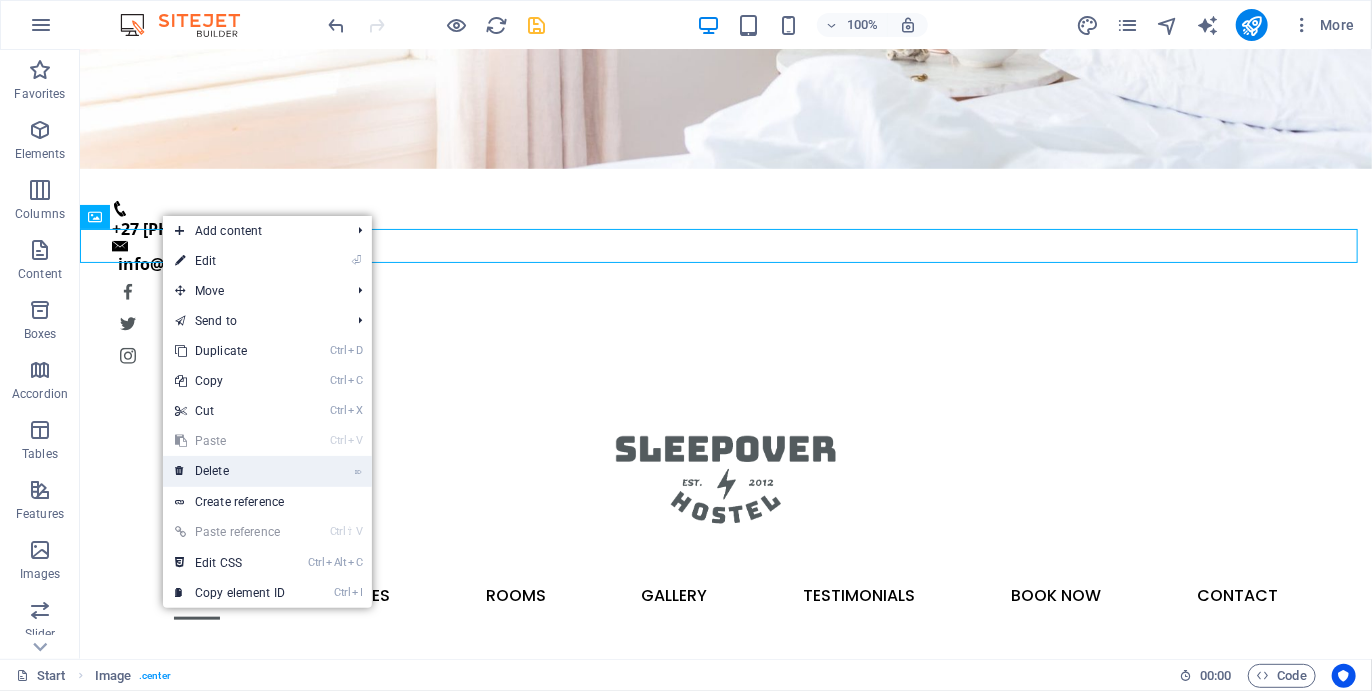 click on "⌦  Delete" at bounding box center [230, 471] 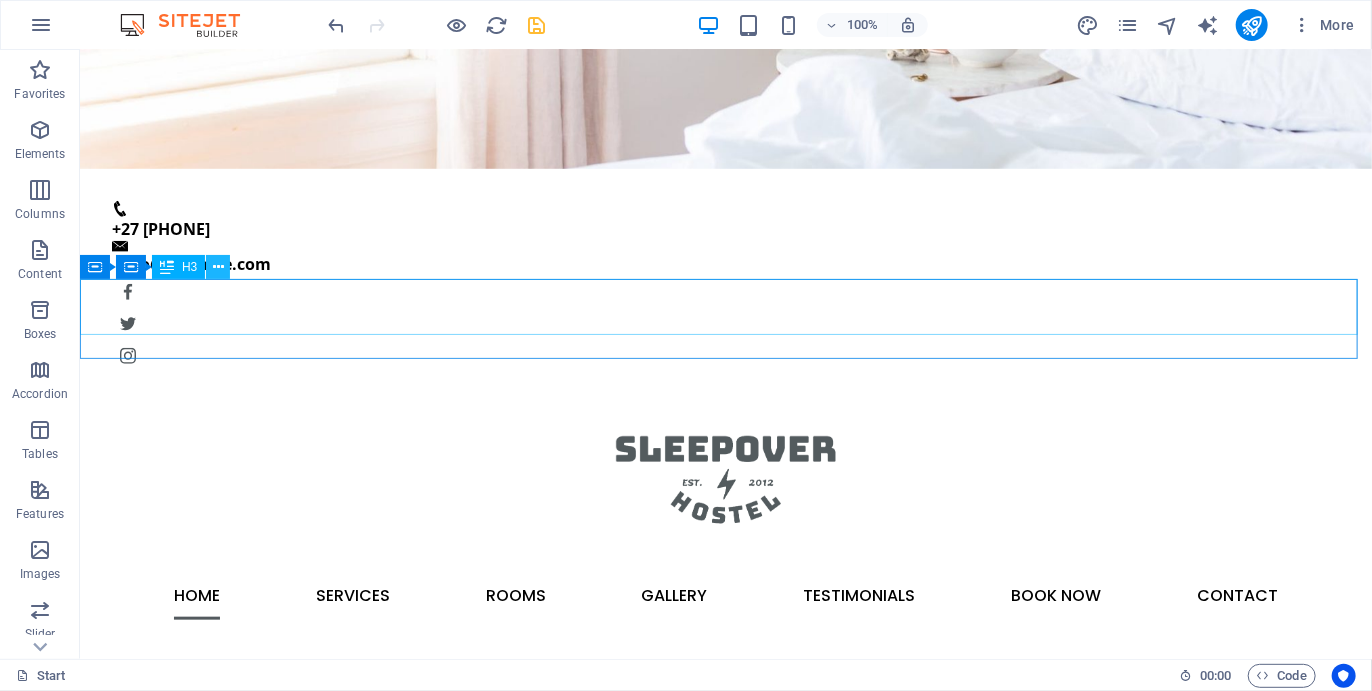 click at bounding box center (218, 267) 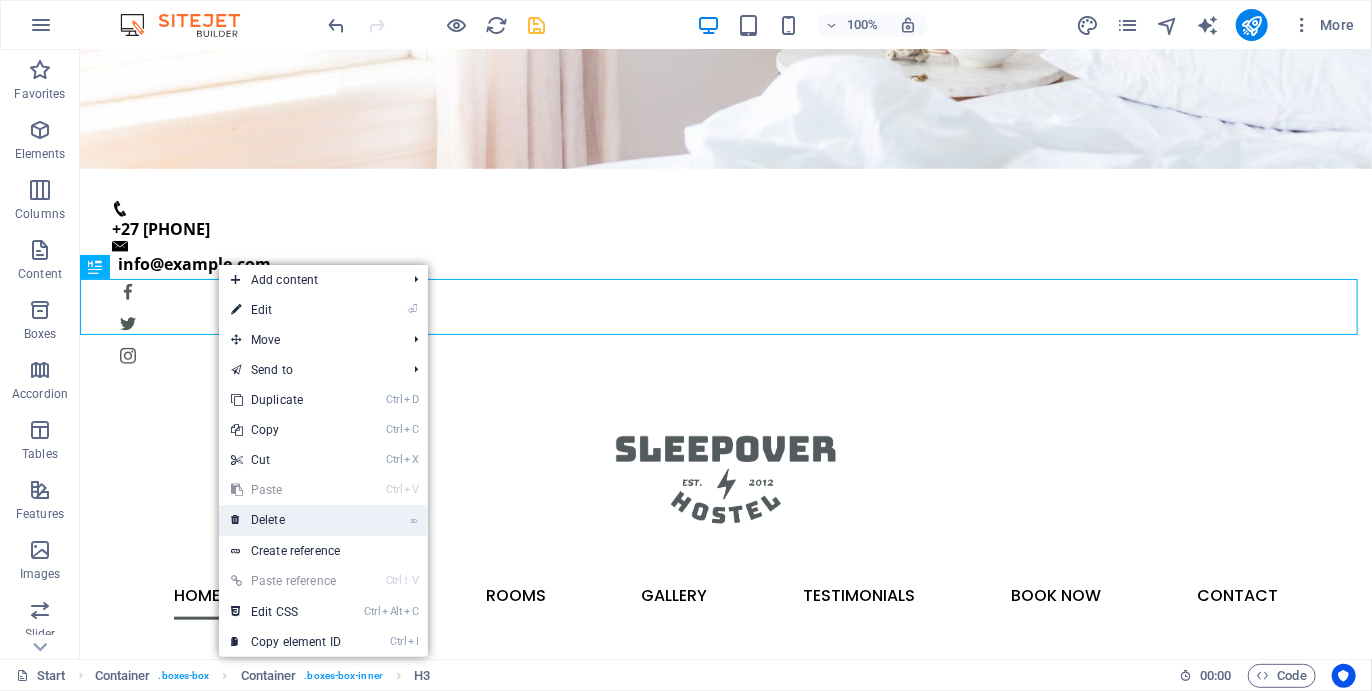 click on "⌦  Delete" at bounding box center (286, 520) 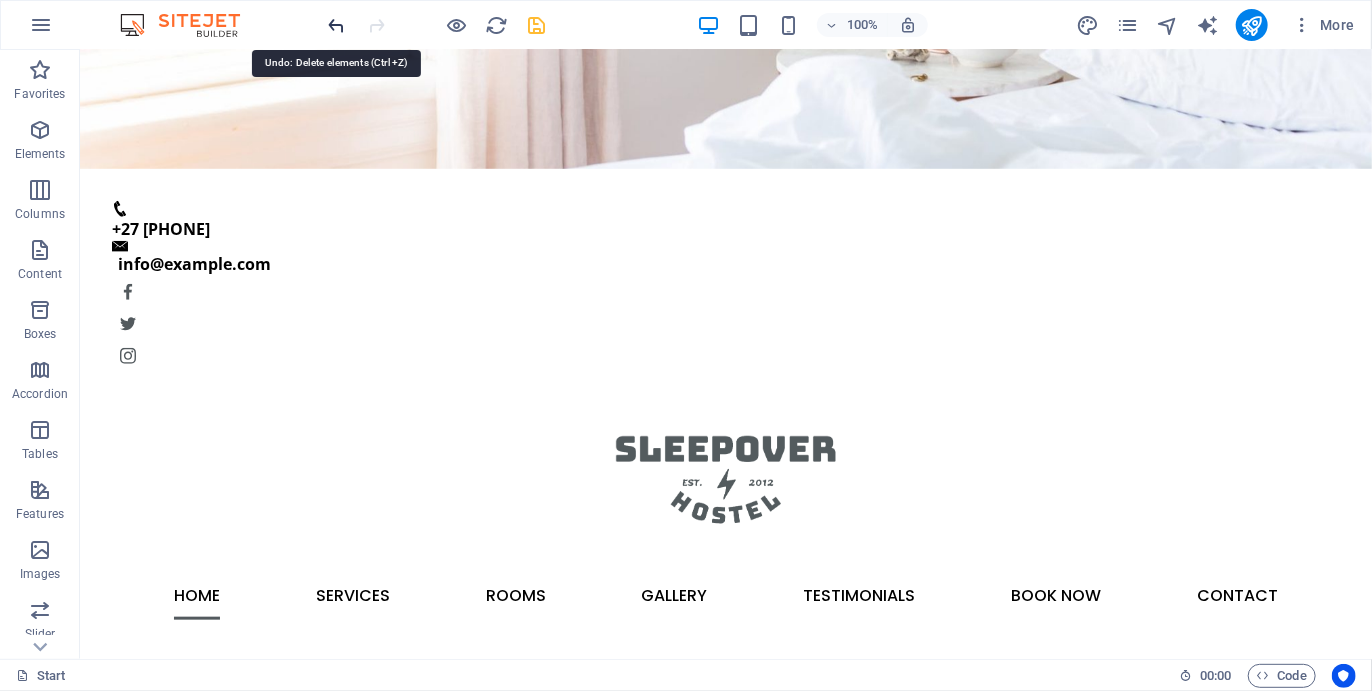 click at bounding box center (337, 25) 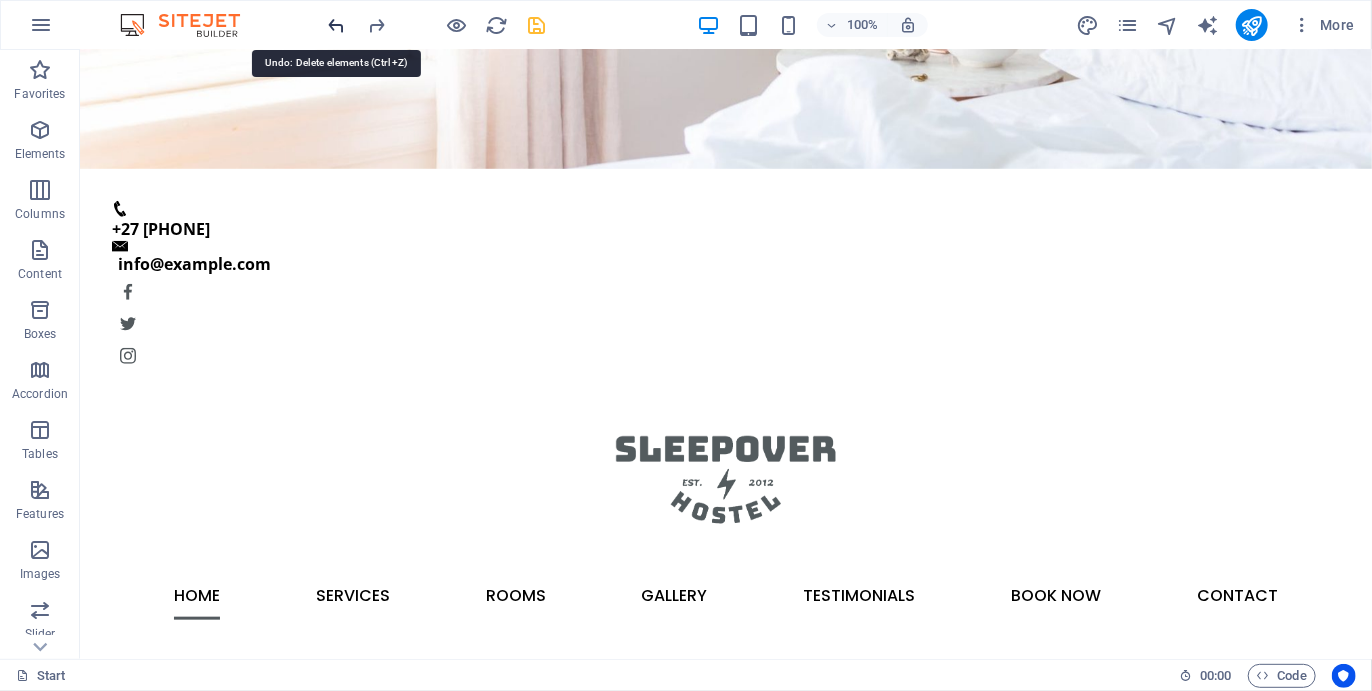 click at bounding box center (337, 25) 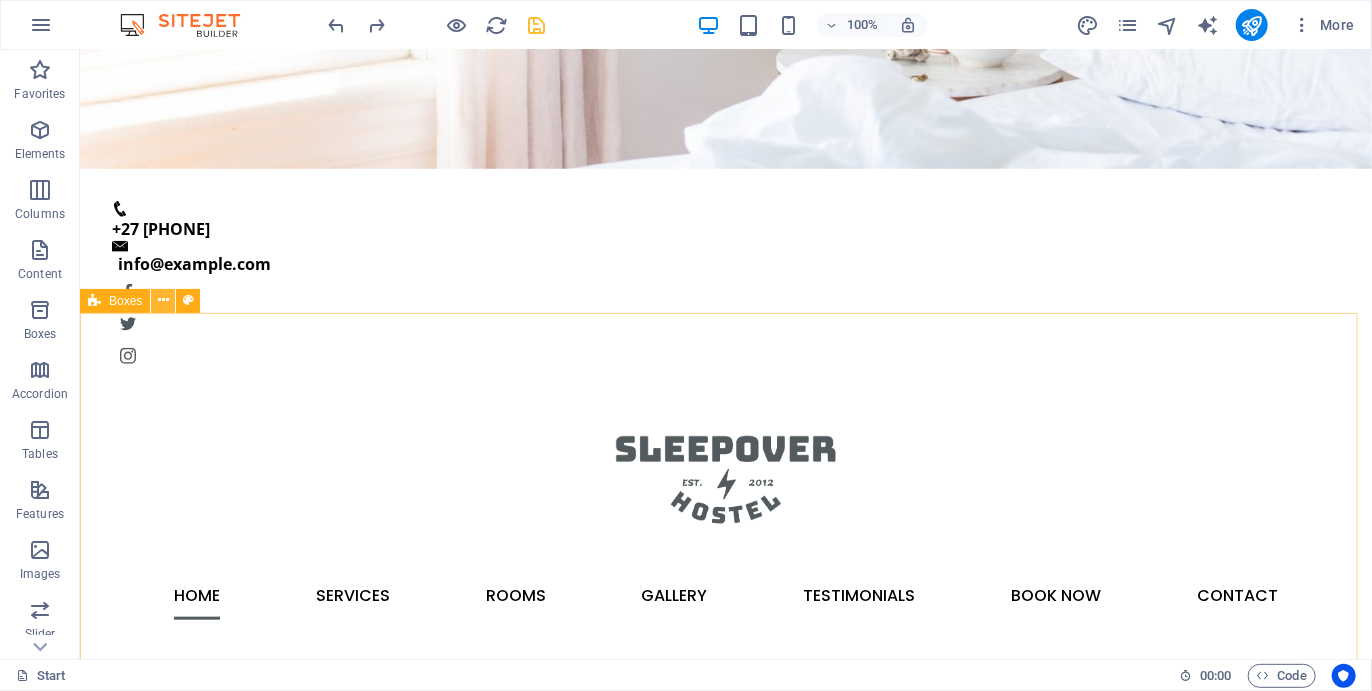 click at bounding box center (163, 300) 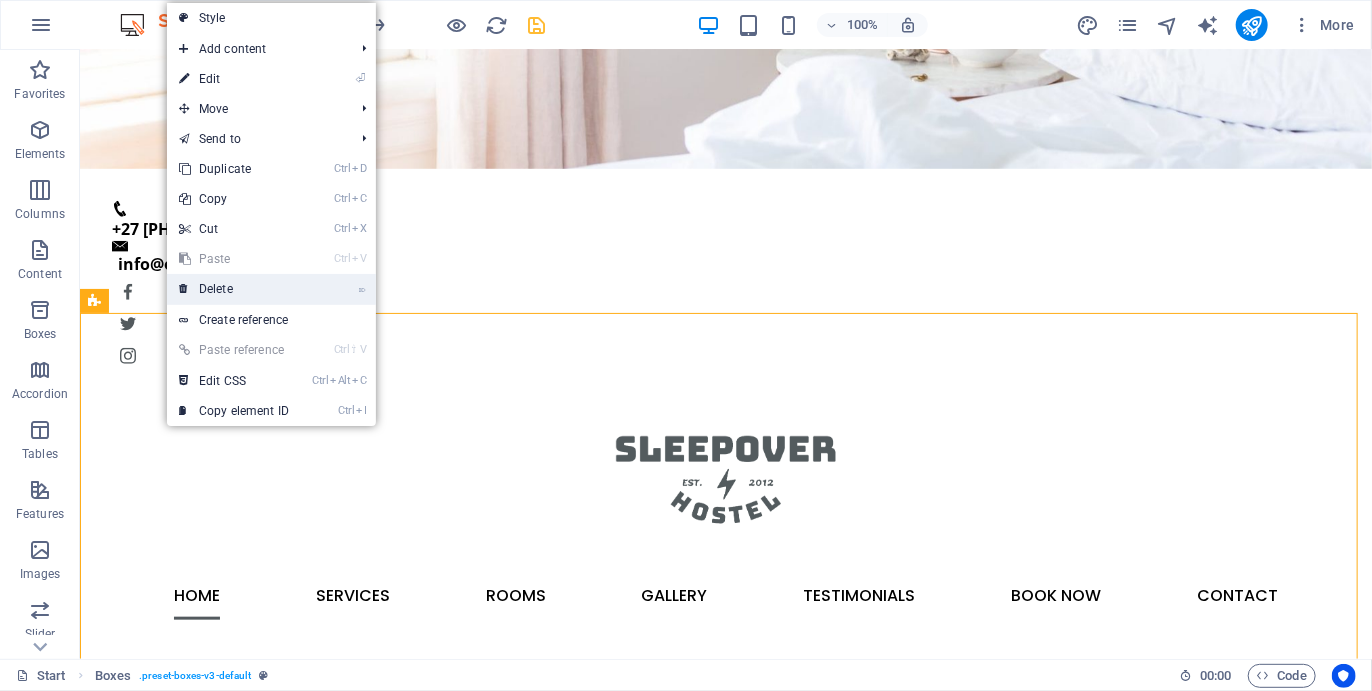 click on "⌦  Delete" at bounding box center [234, 289] 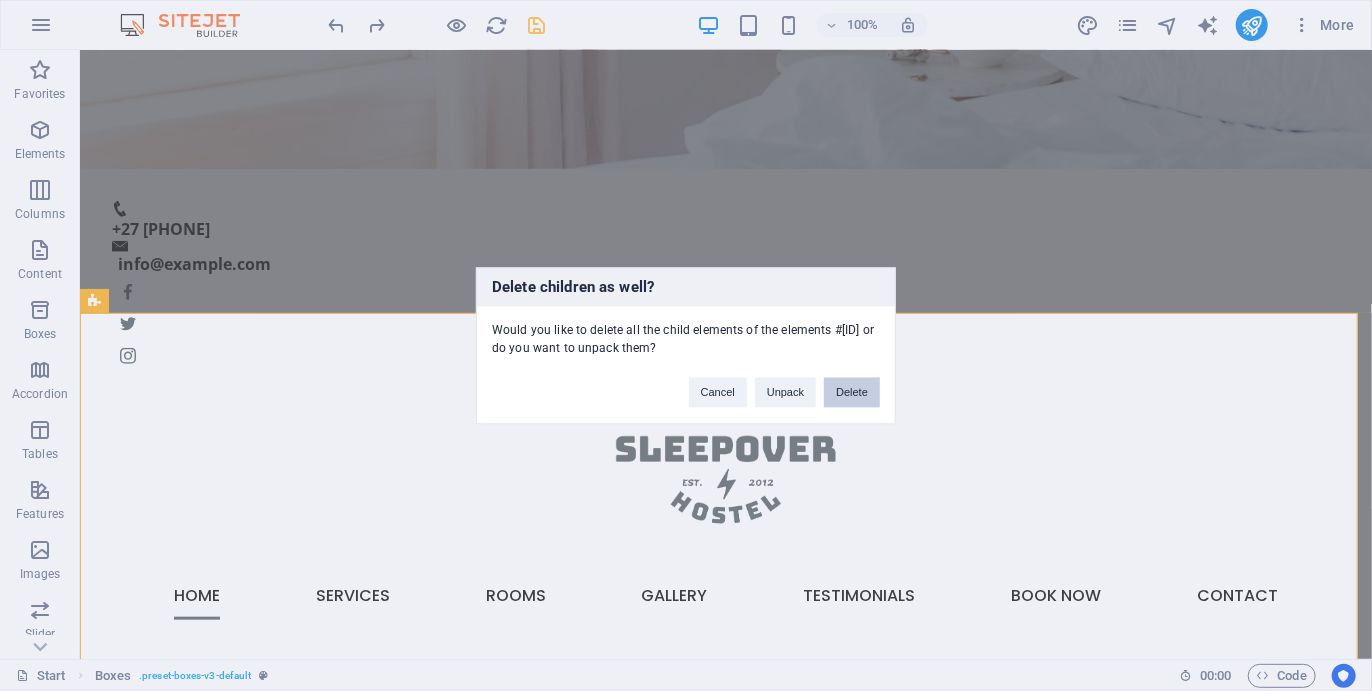 click on "Delete" at bounding box center [852, 392] 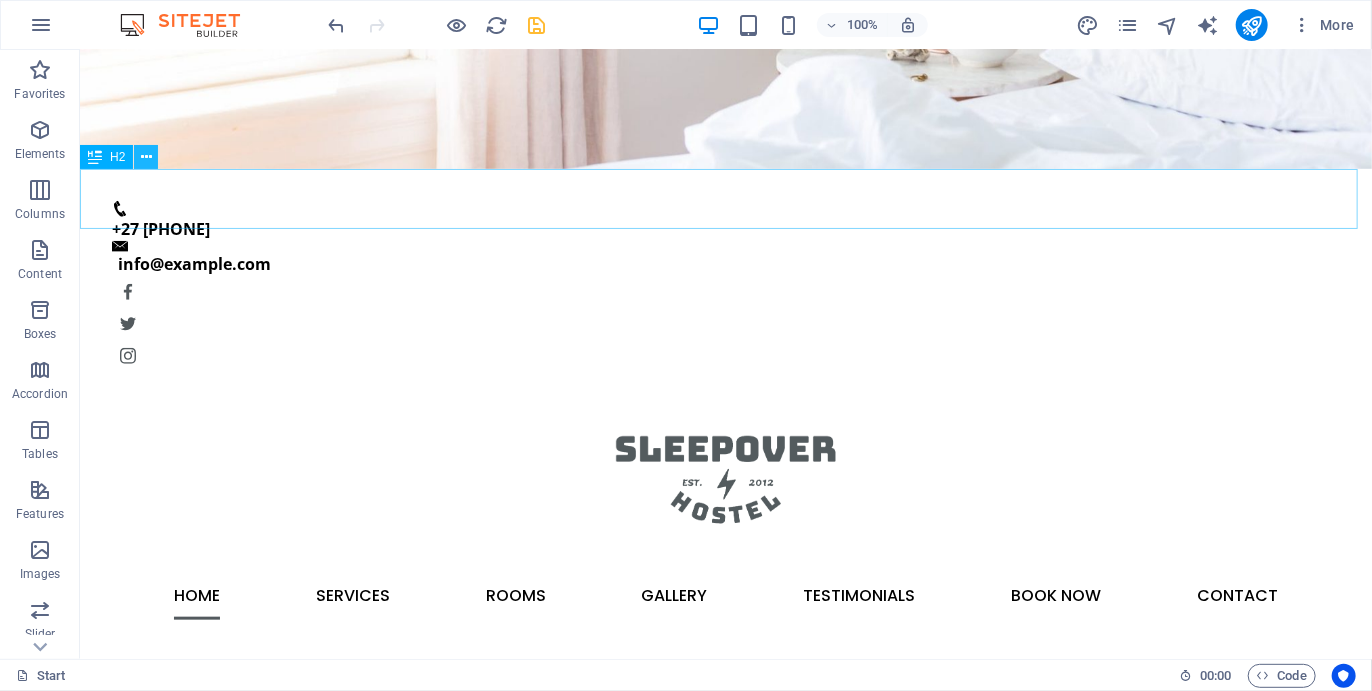 click at bounding box center (146, 157) 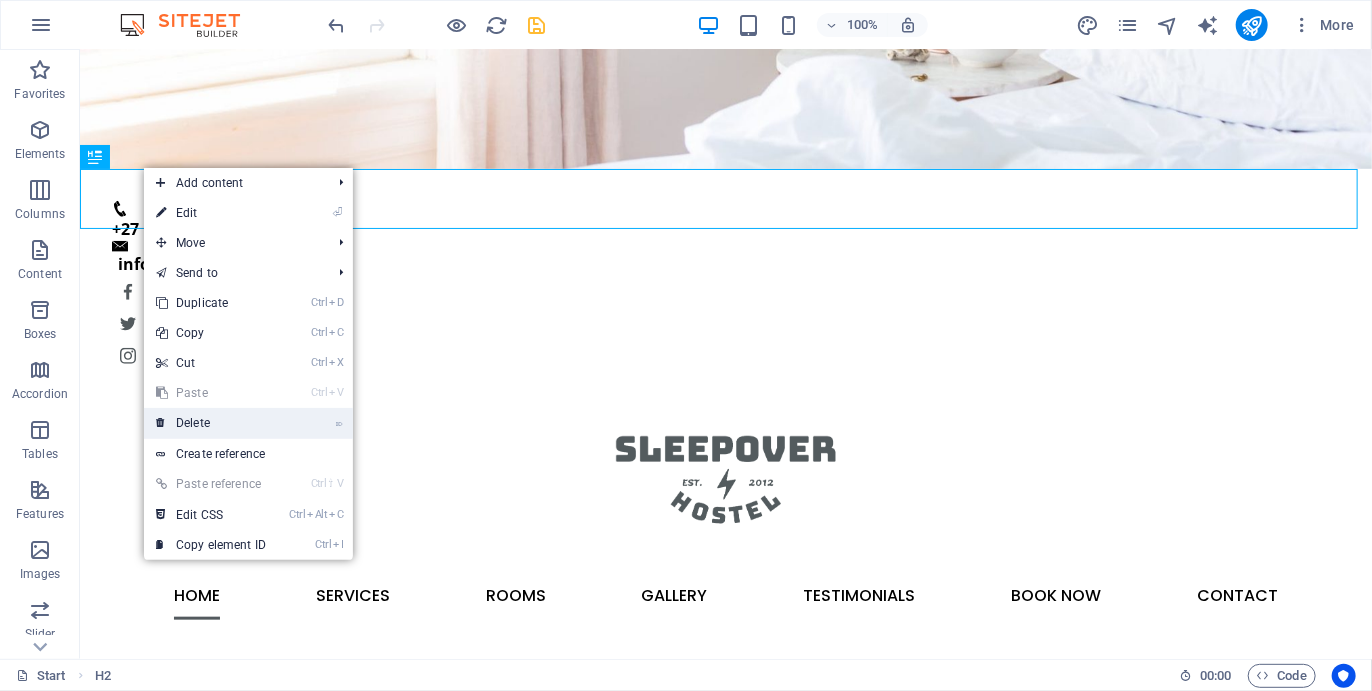click on "⌦  Delete" at bounding box center [211, 423] 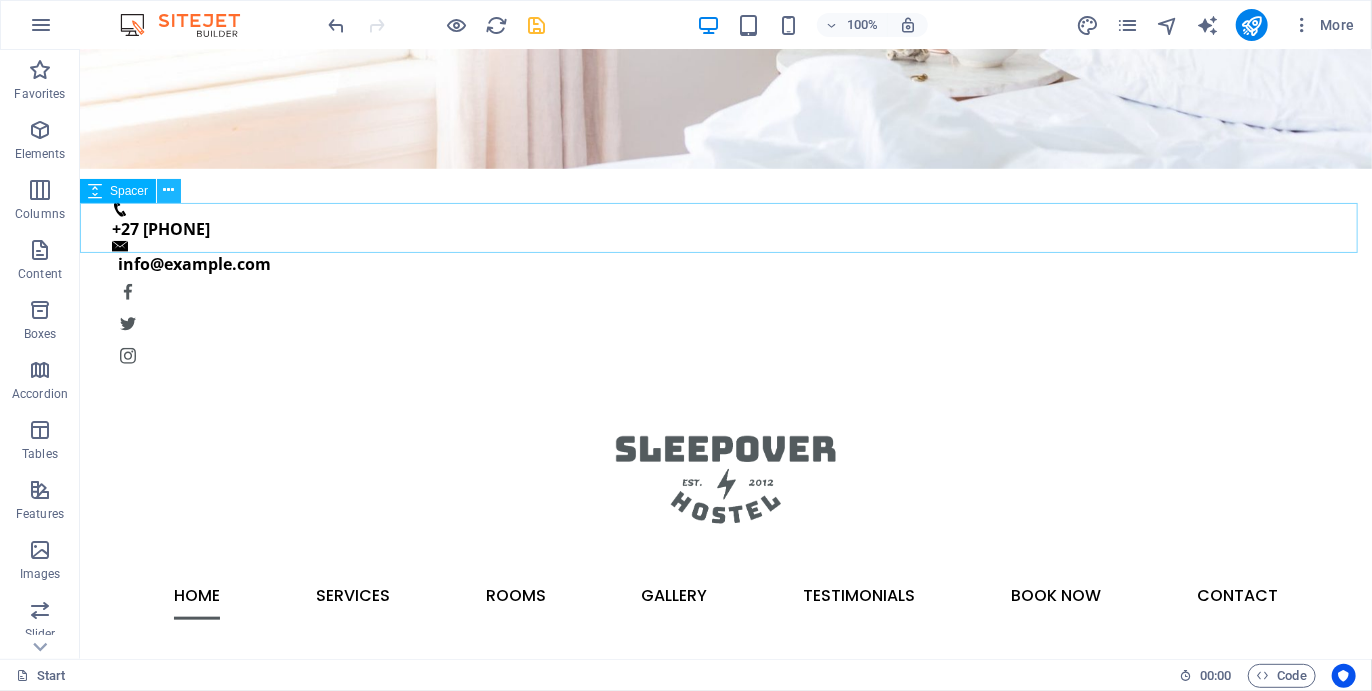 click at bounding box center [169, 191] 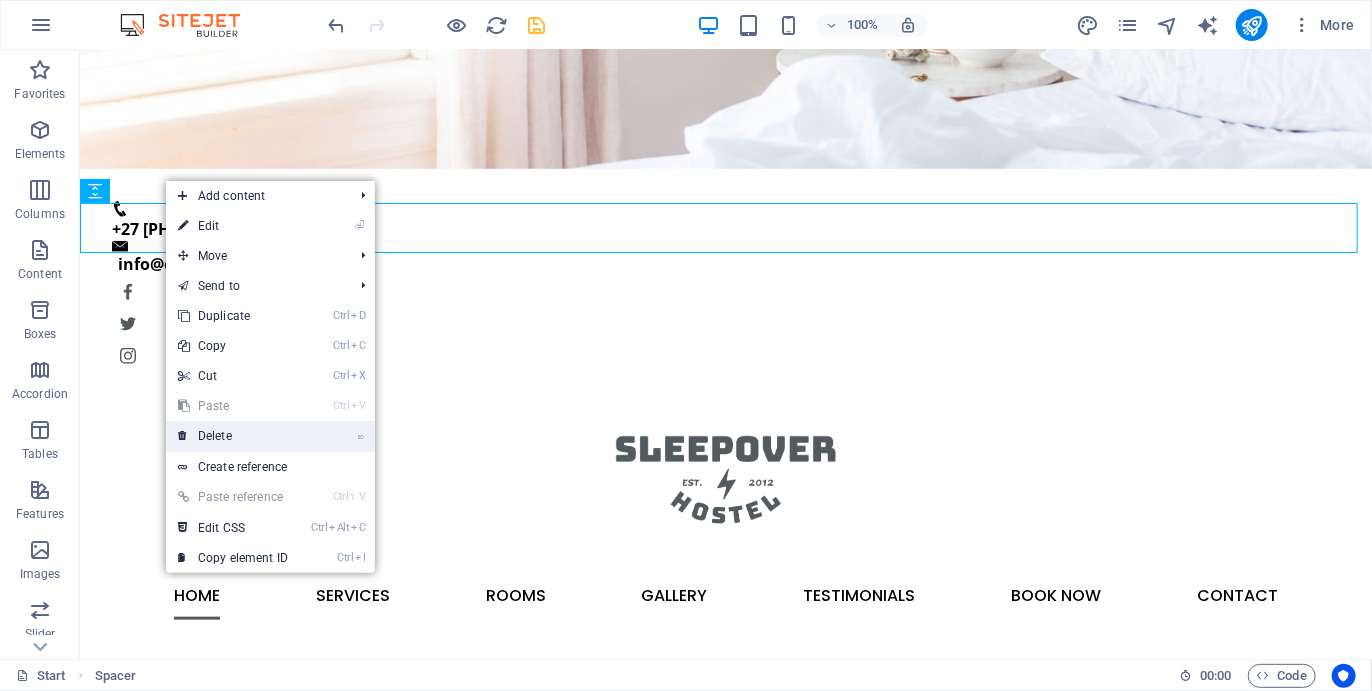 click on "⌦  Delete" at bounding box center [233, 436] 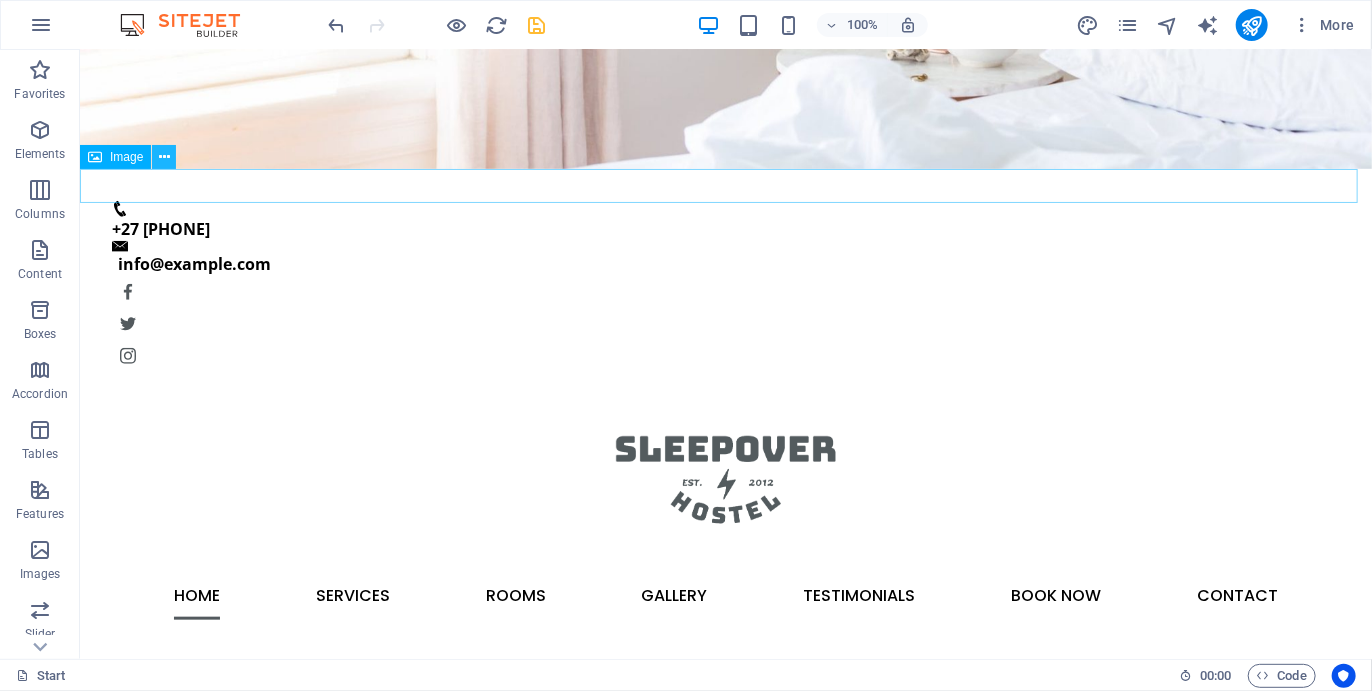 click at bounding box center [164, 157] 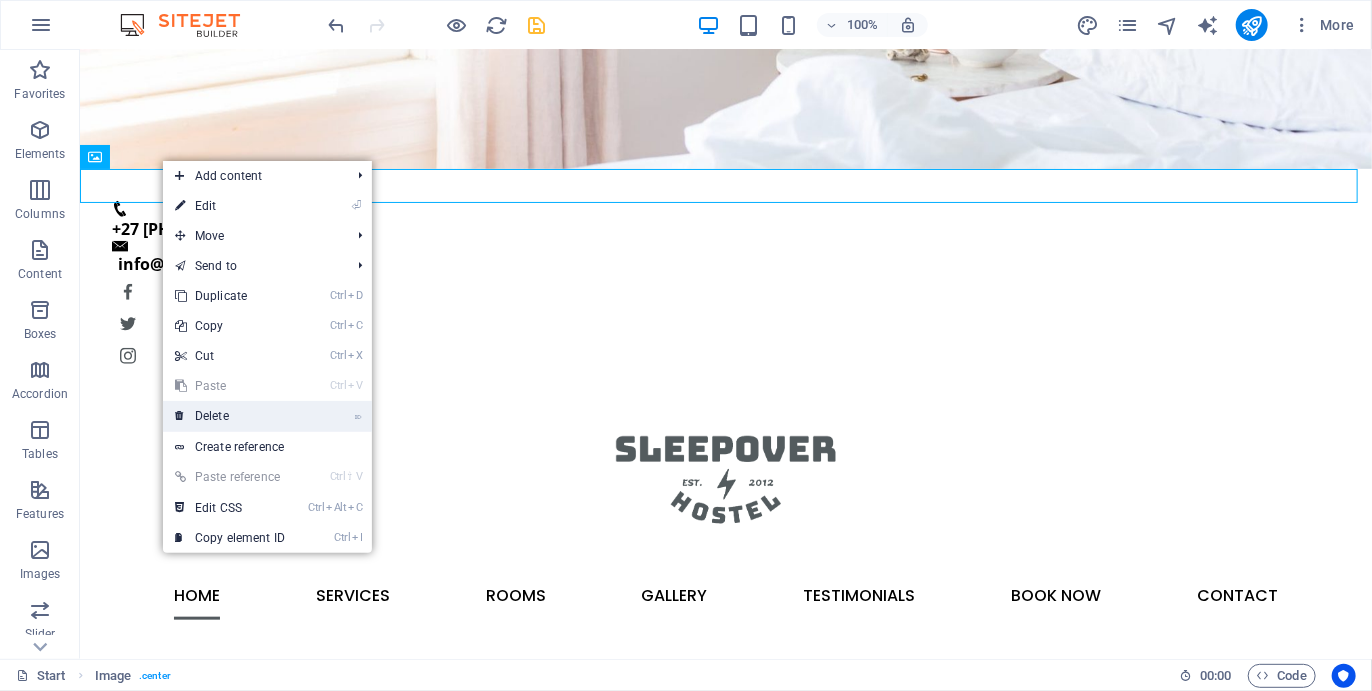 click on "⌦  Delete" at bounding box center [230, 416] 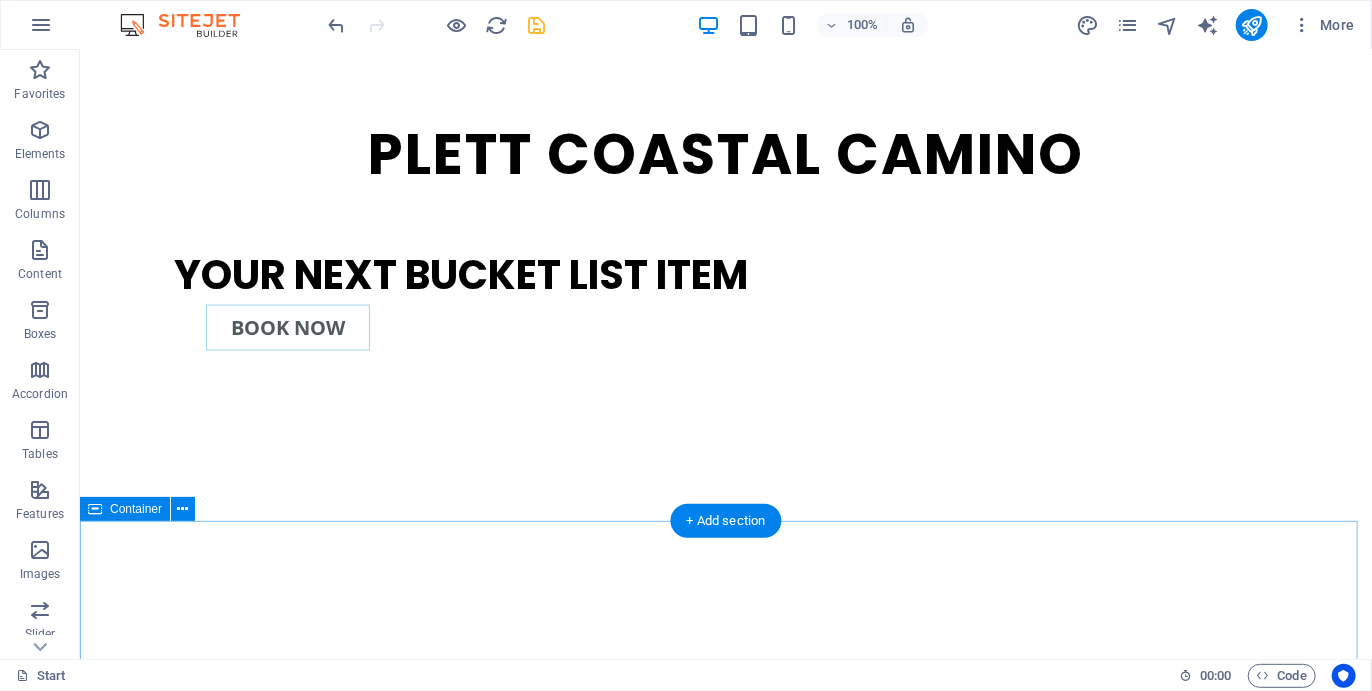 scroll, scrollTop: 1326, scrollLeft: 0, axis: vertical 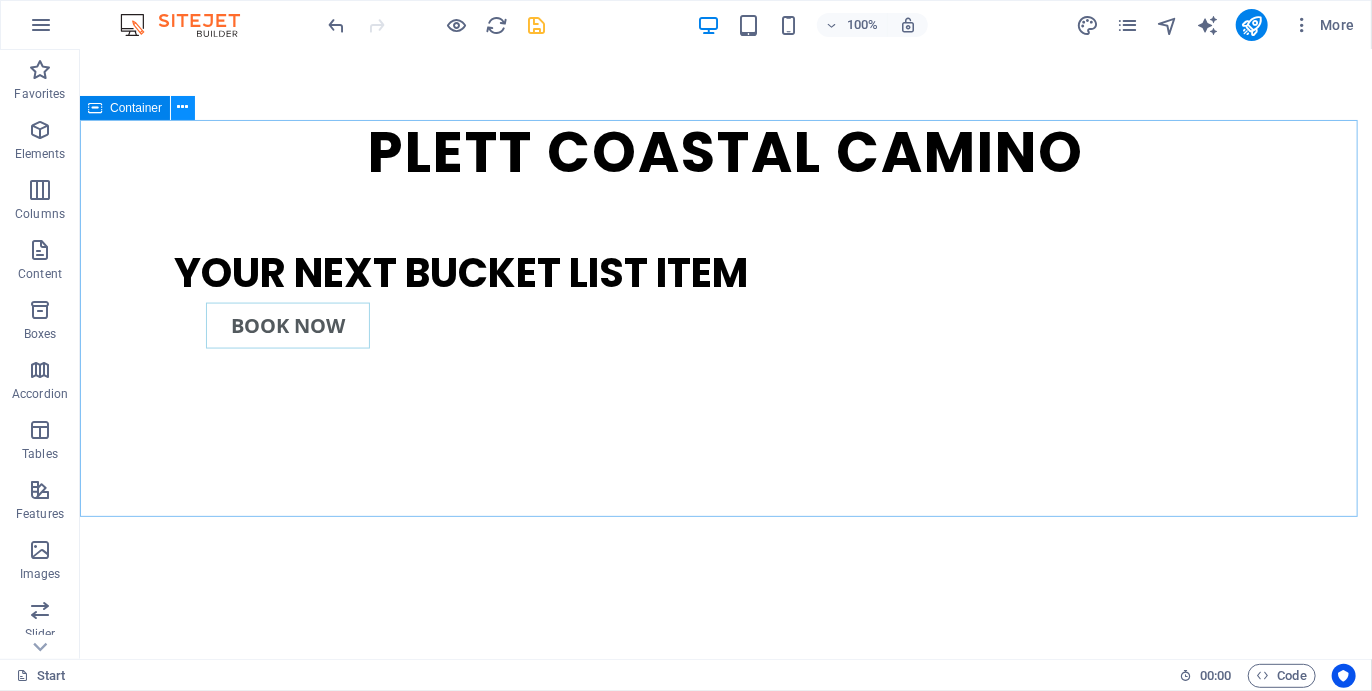 click at bounding box center [183, 107] 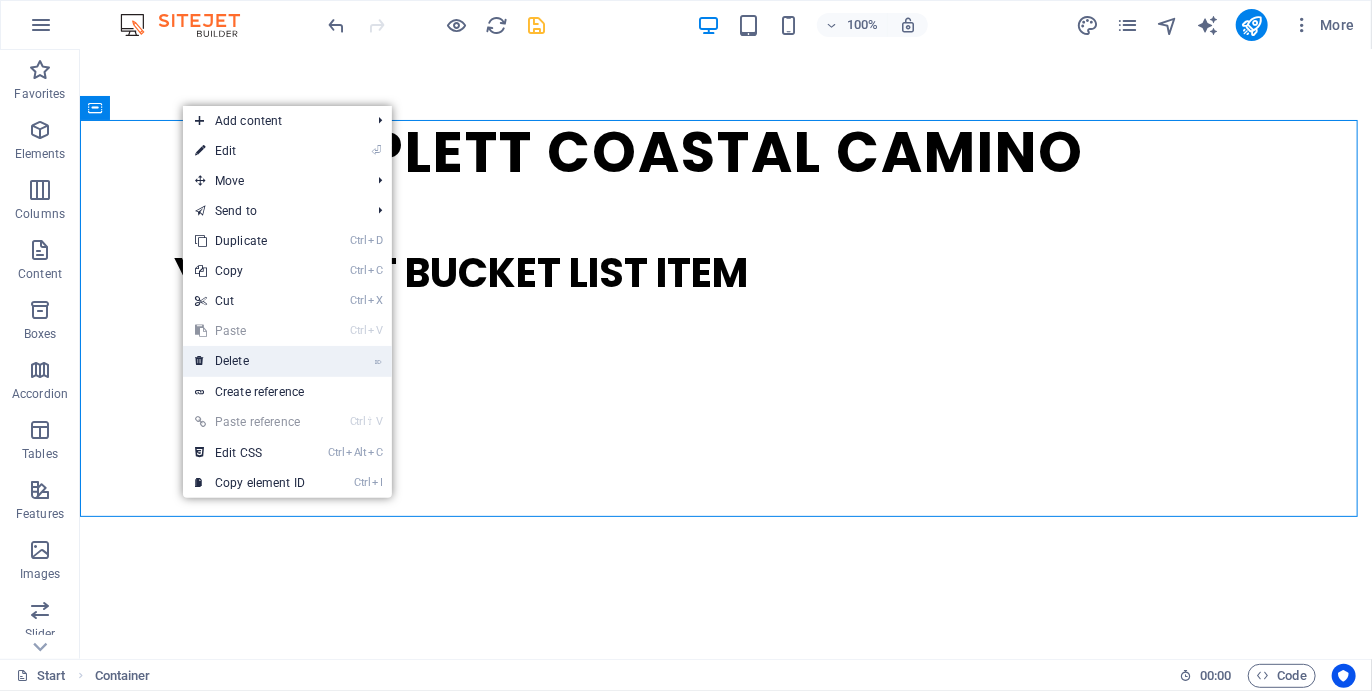 click on "⌦  Delete" at bounding box center [250, 361] 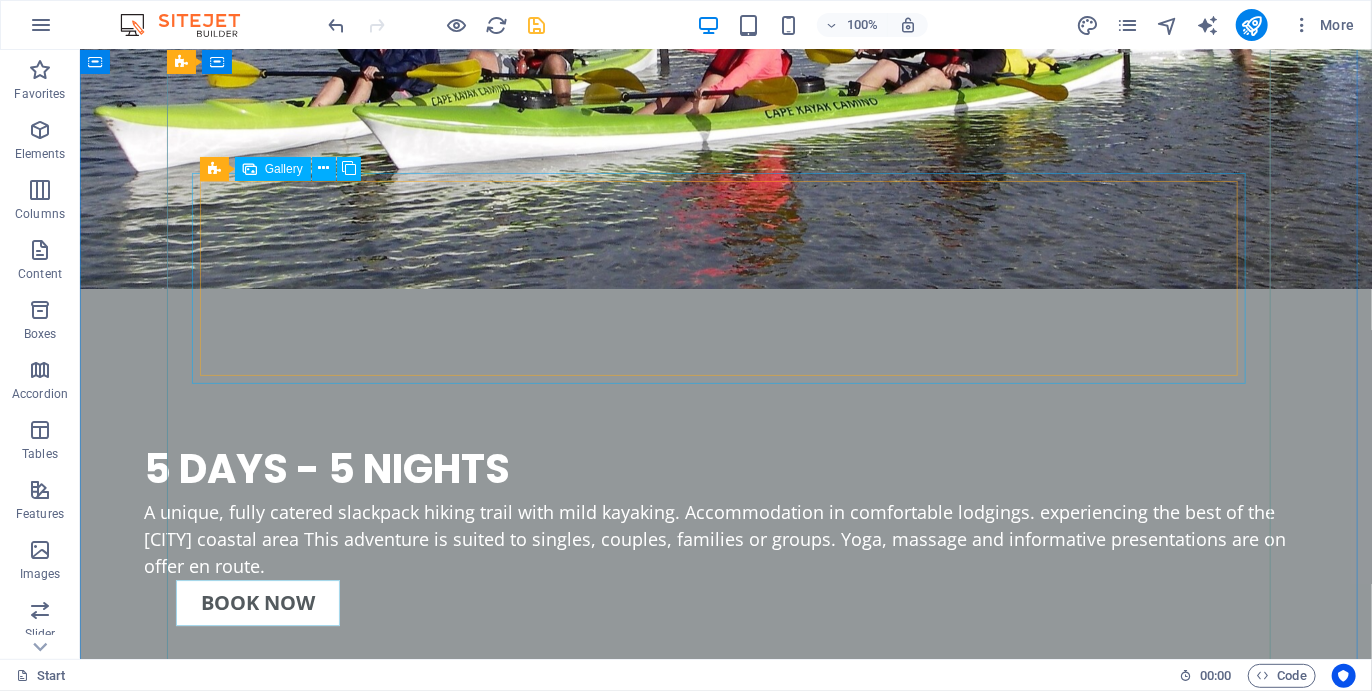 scroll, scrollTop: 2814, scrollLeft: 0, axis: vertical 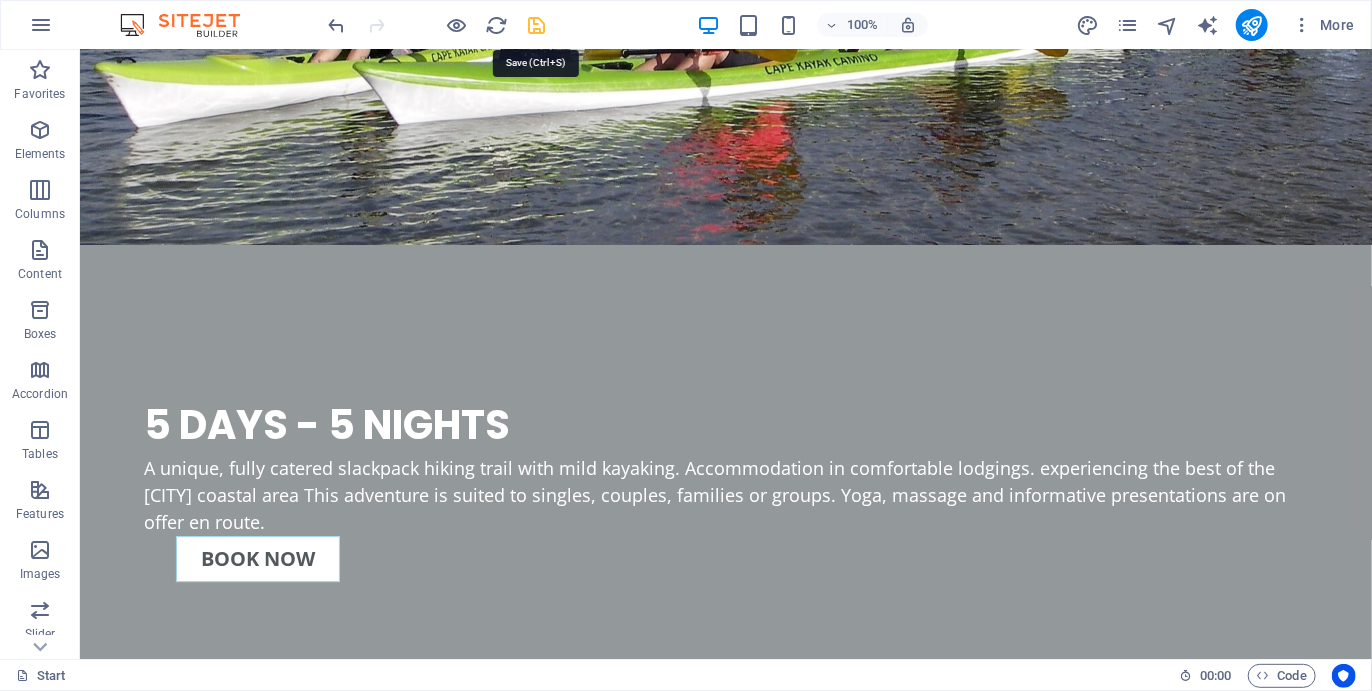 click at bounding box center (537, 25) 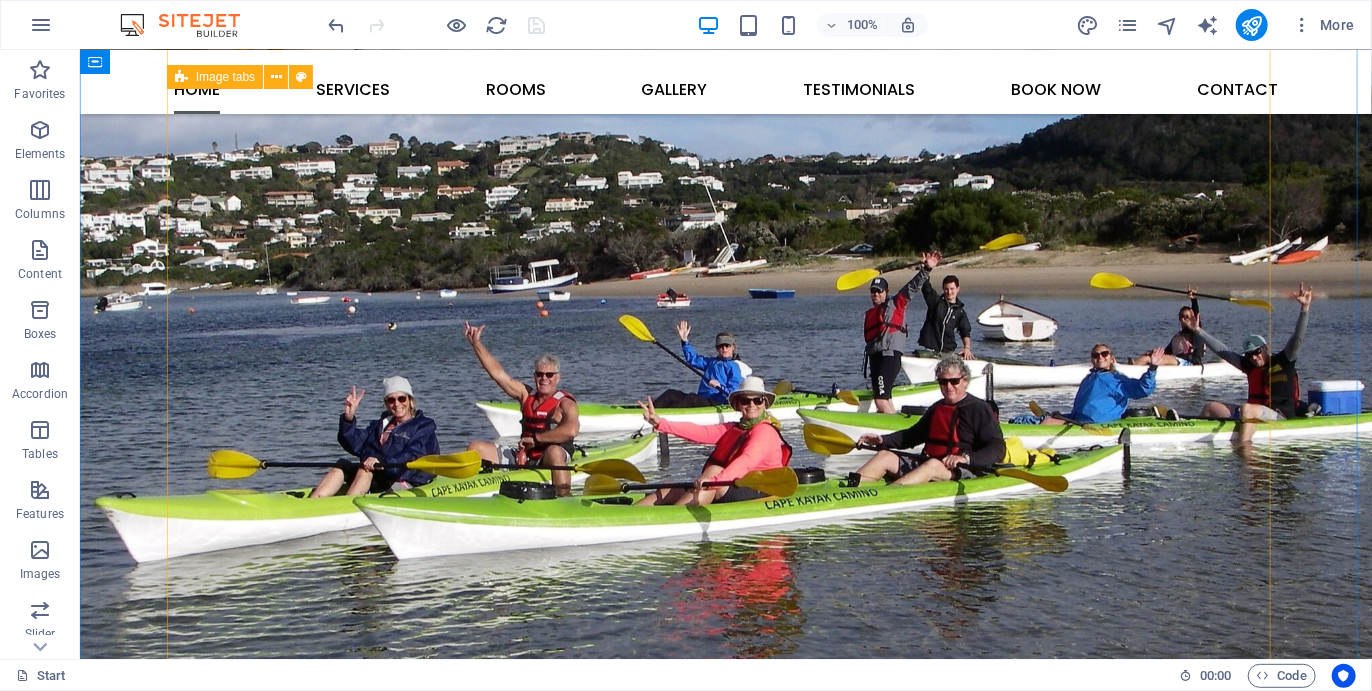 scroll, scrollTop: 2157, scrollLeft: 0, axis: vertical 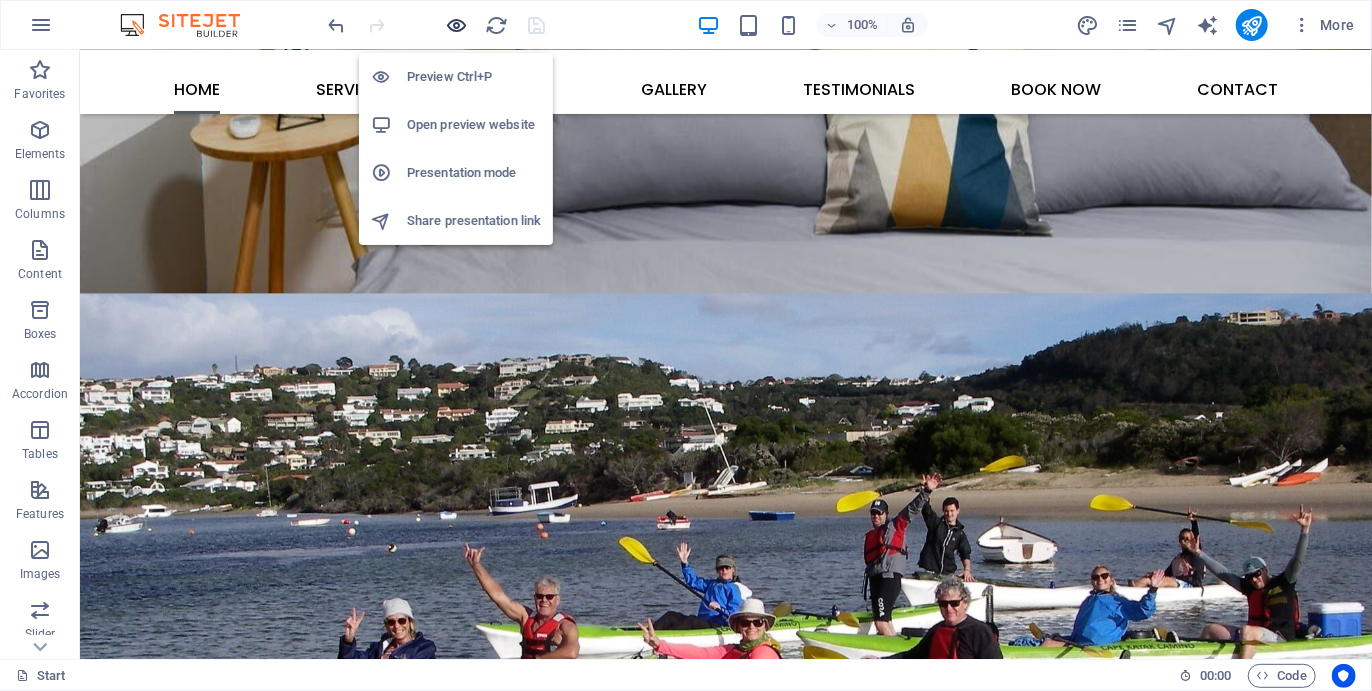 click at bounding box center (457, 25) 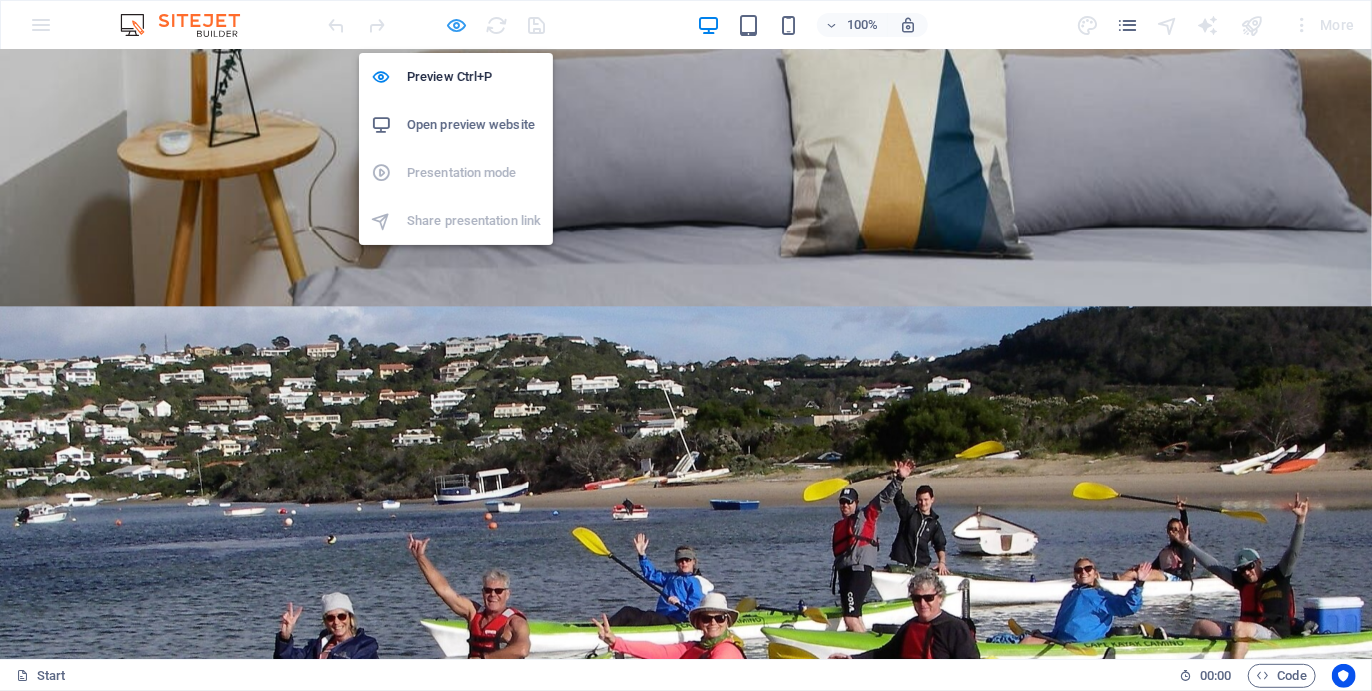 click at bounding box center (457, 25) 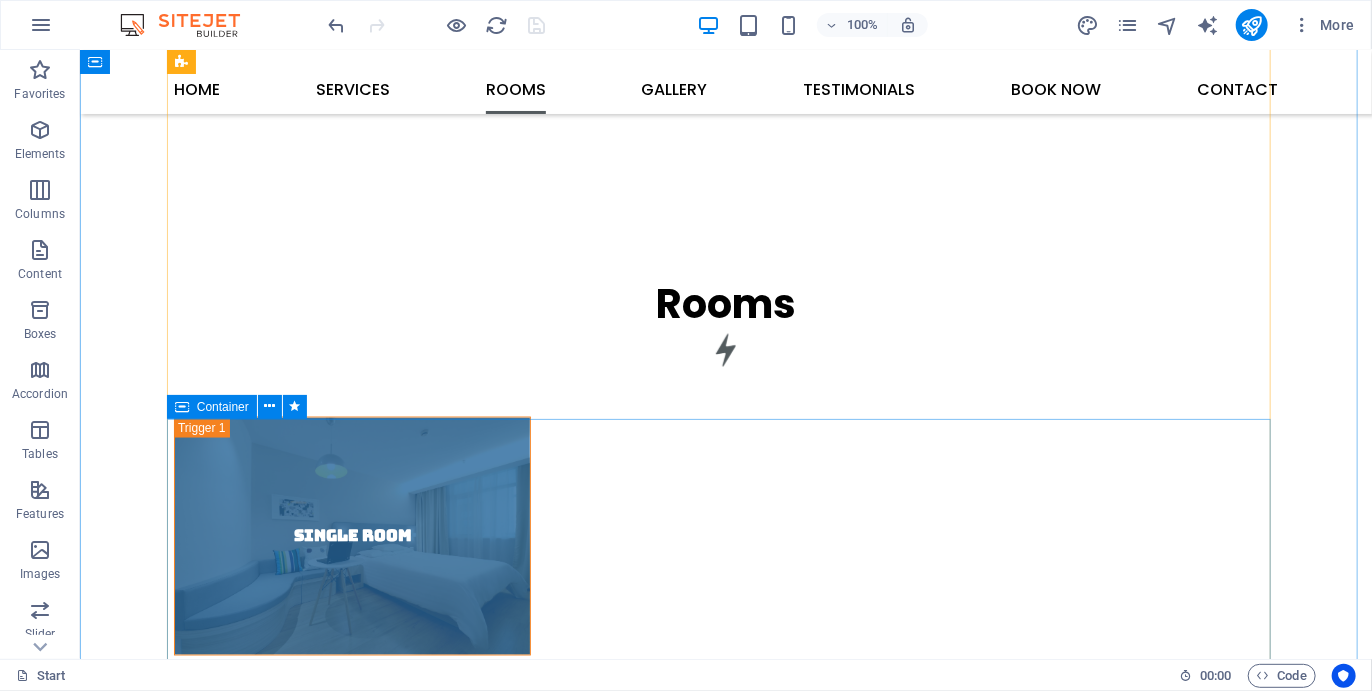 scroll, scrollTop: 4866, scrollLeft: 0, axis: vertical 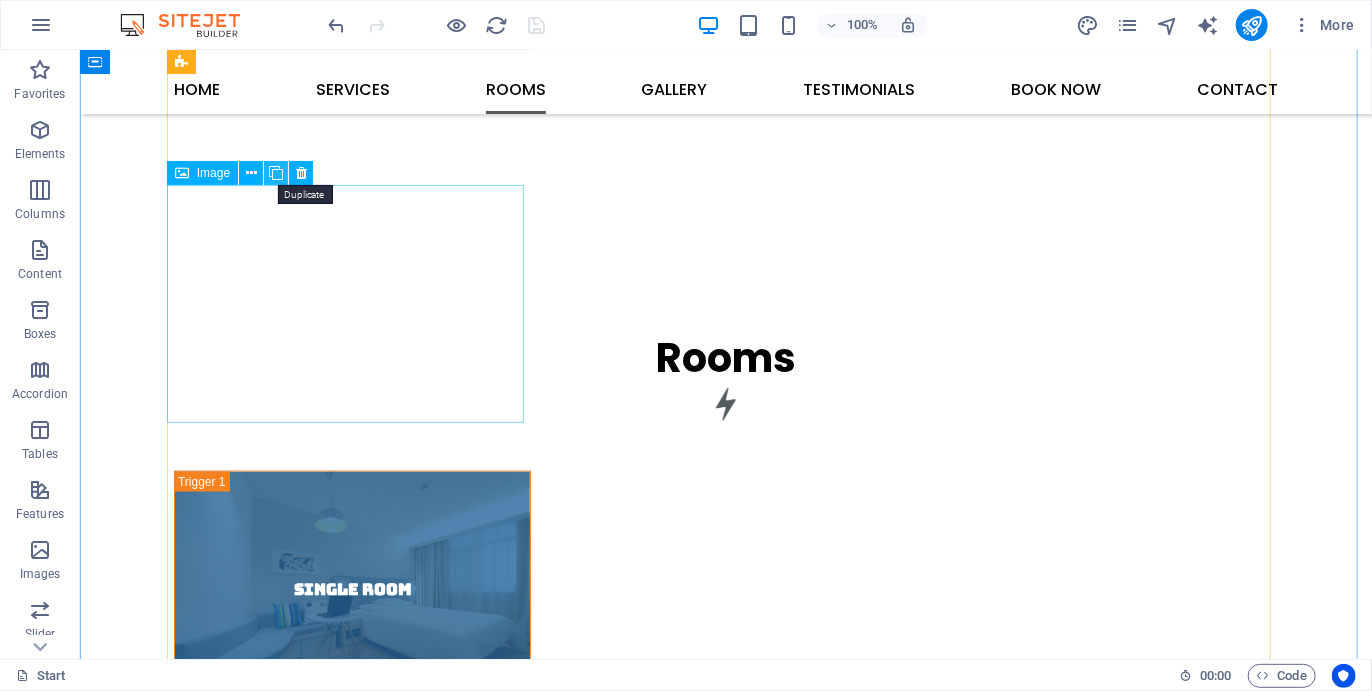 click at bounding box center (276, 173) 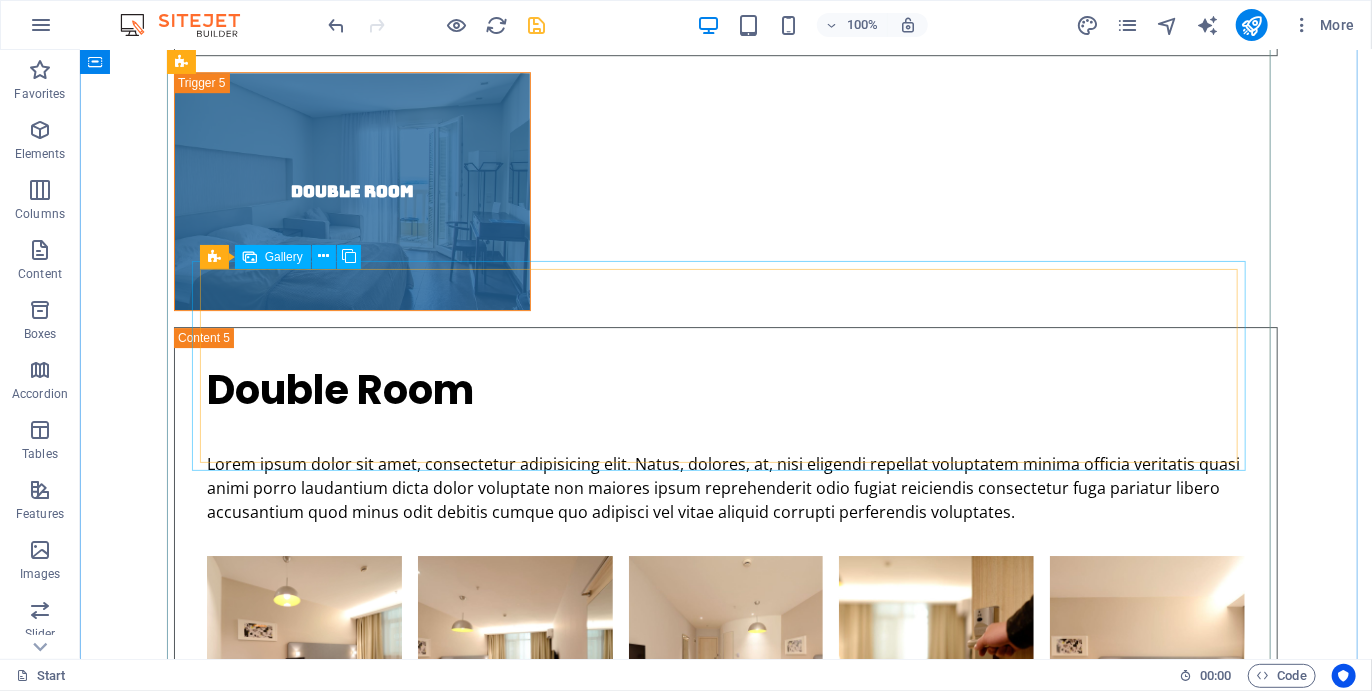 scroll, scrollTop: 6559, scrollLeft: 0, axis: vertical 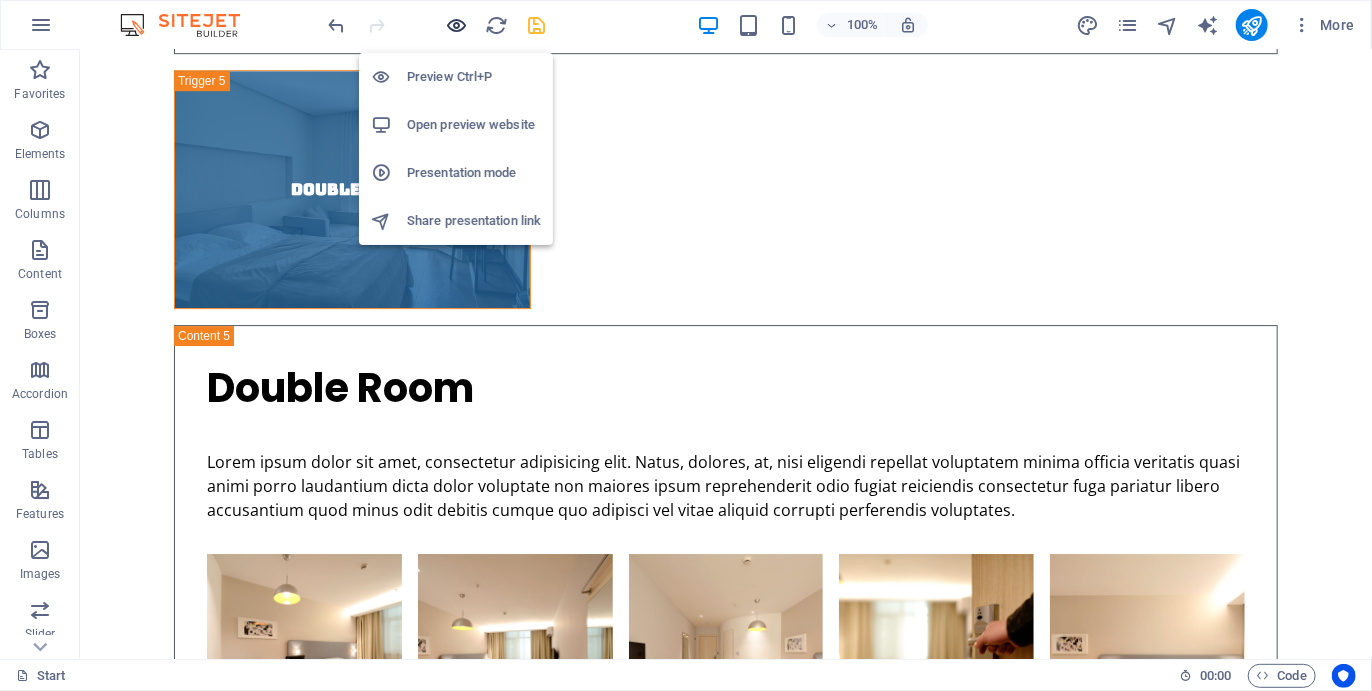 click at bounding box center [457, 25] 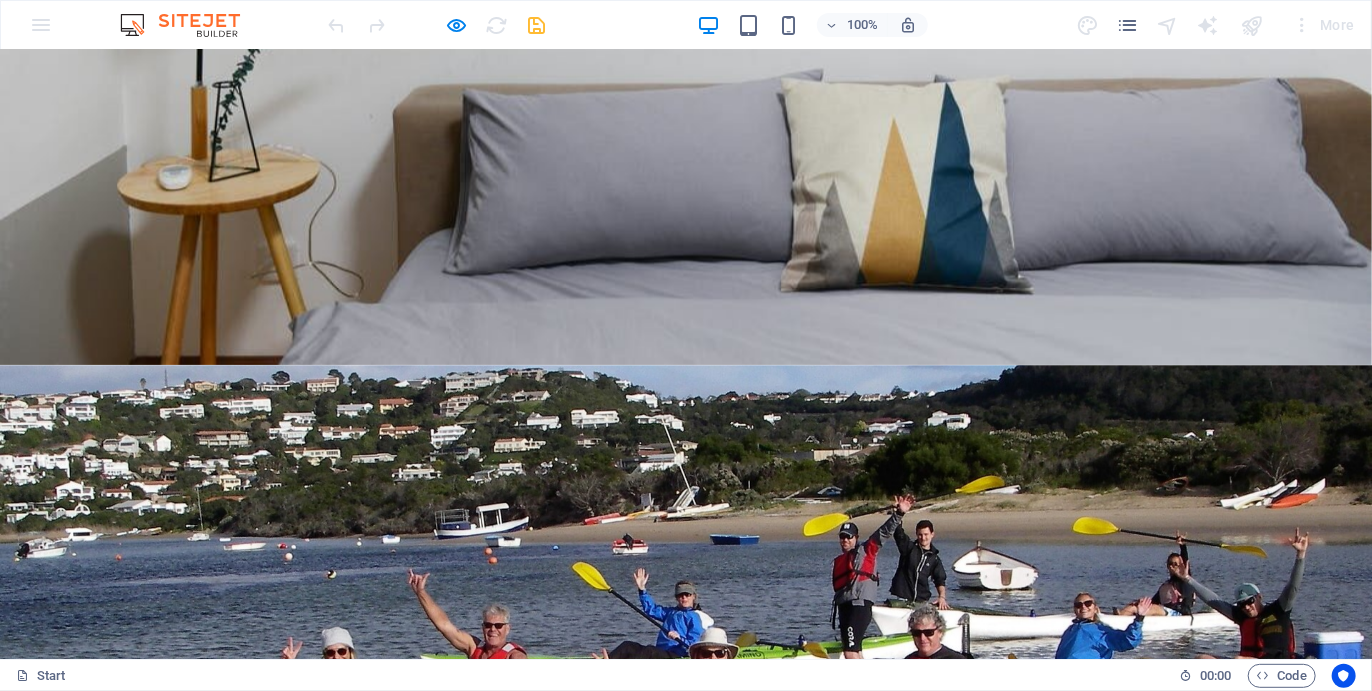 scroll, scrollTop: 2285, scrollLeft: 0, axis: vertical 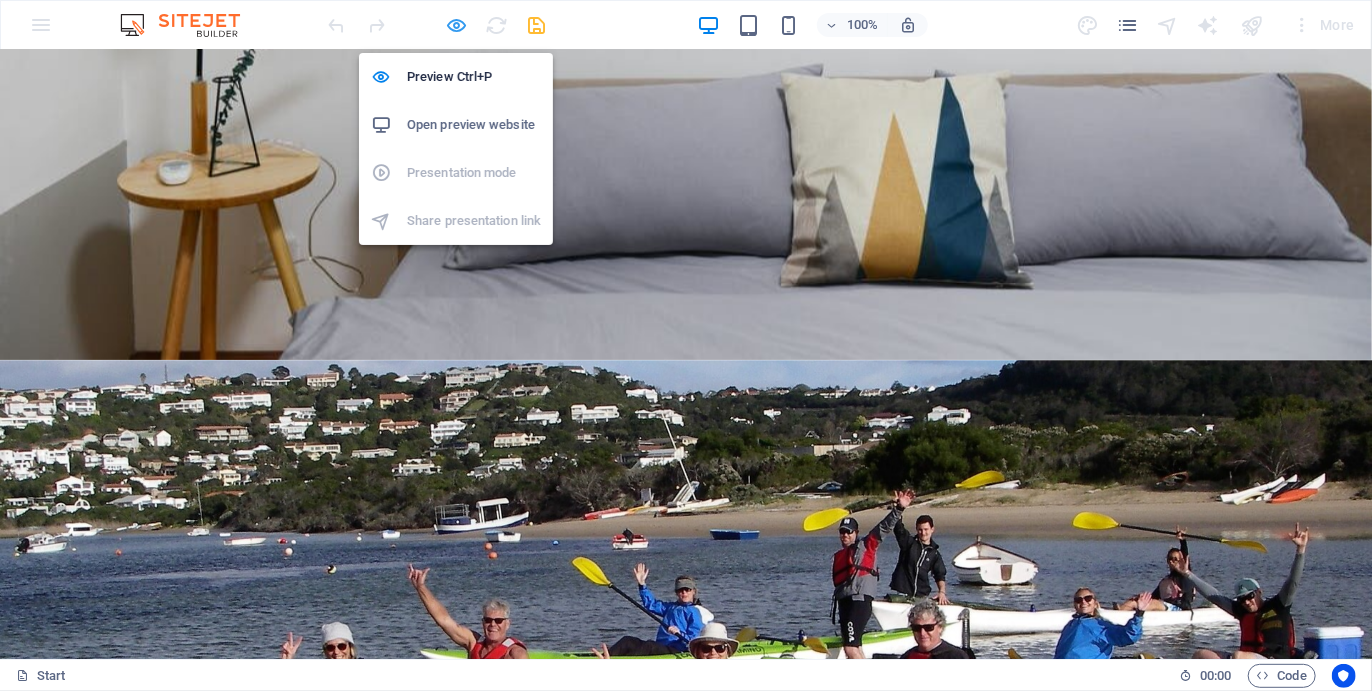click at bounding box center (457, 25) 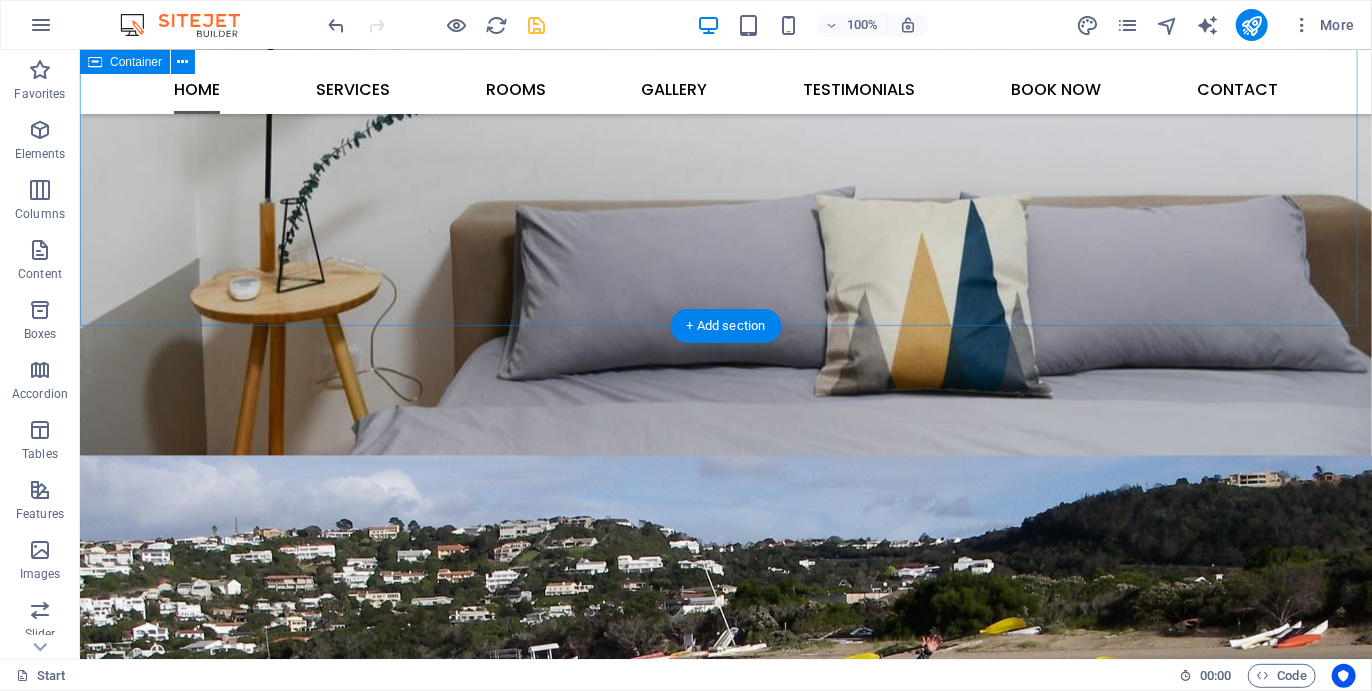 scroll, scrollTop: 1870, scrollLeft: 0, axis: vertical 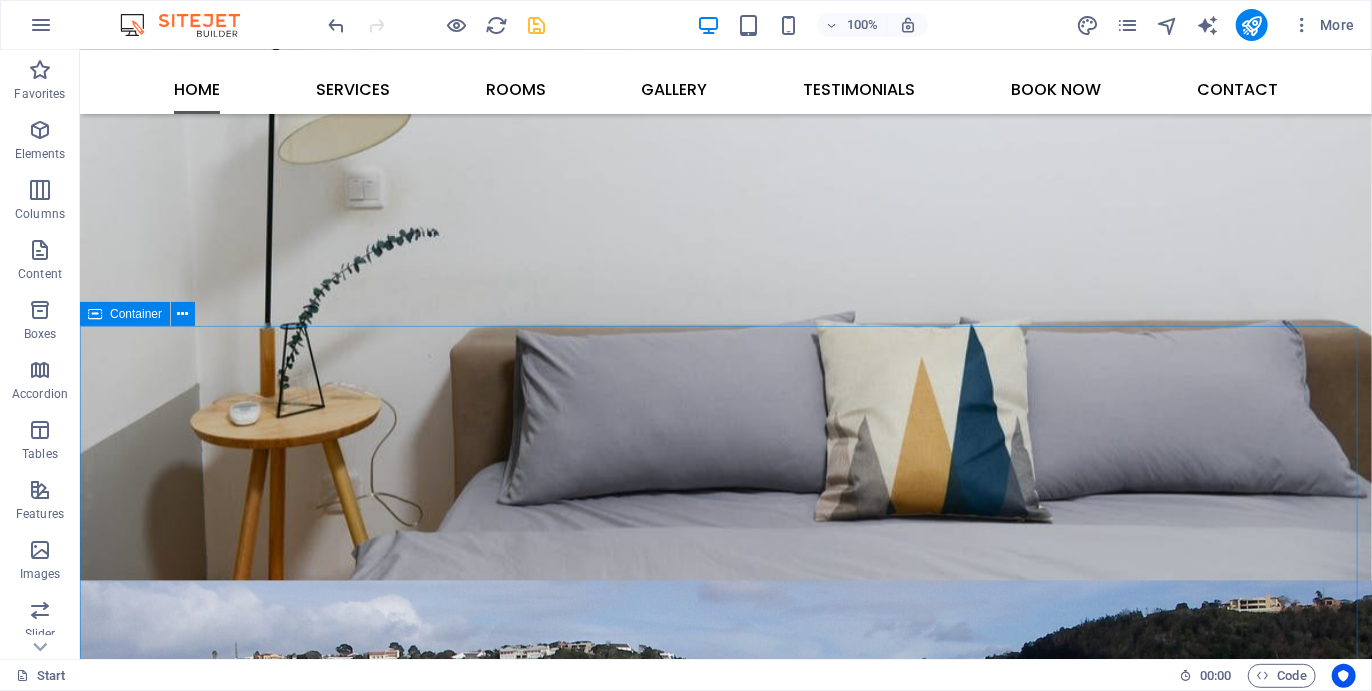 click on "Container" at bounding box center (136, 314) 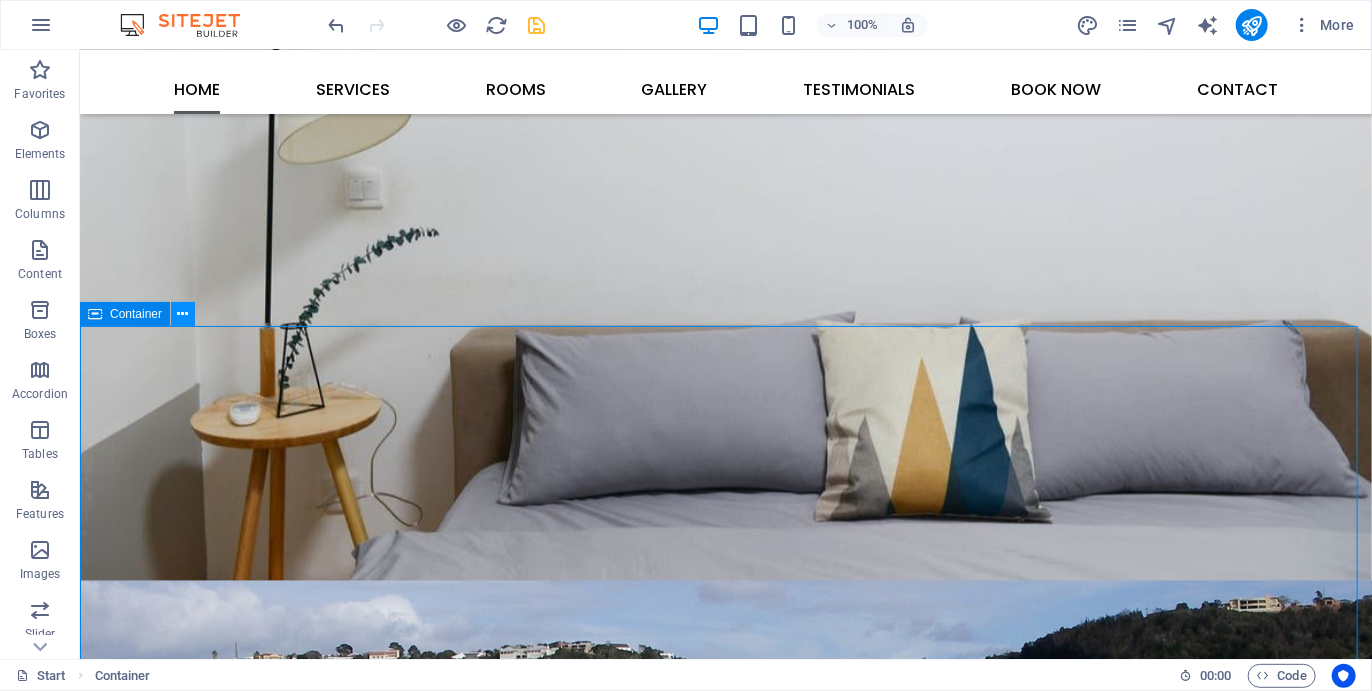 click at bounding box center (183, 314) 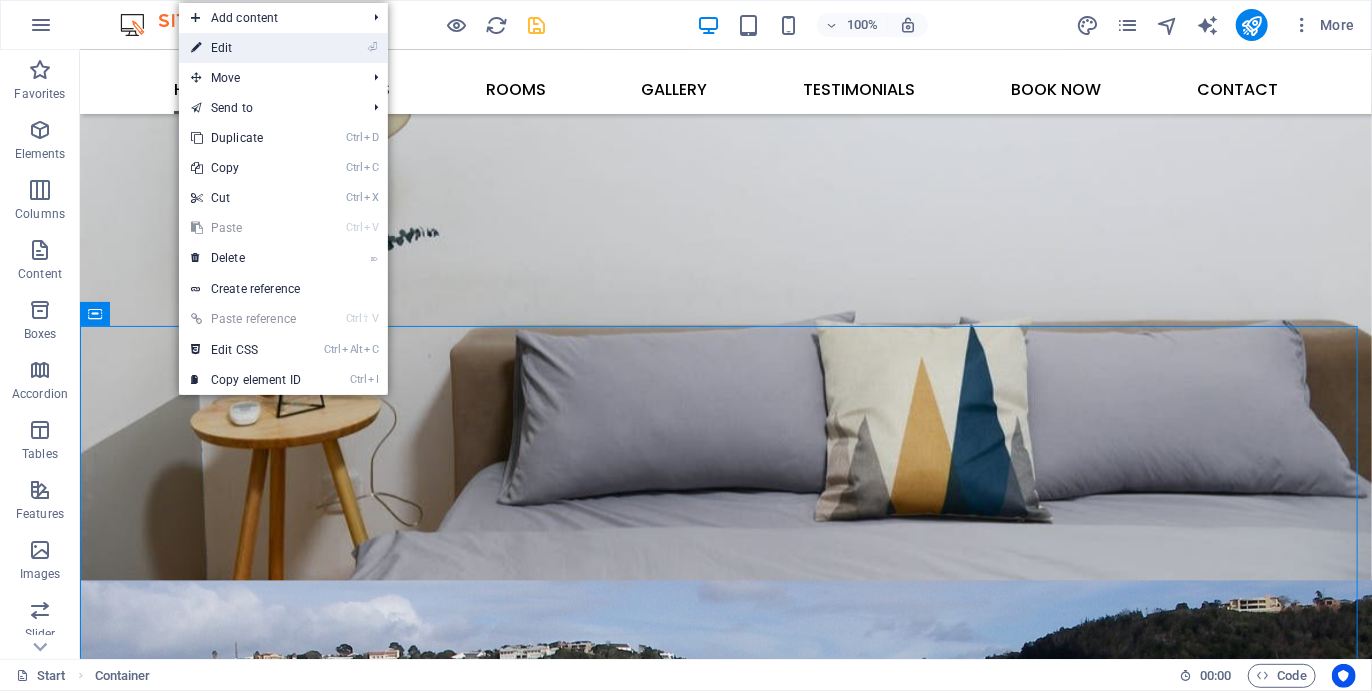 click on "⏎  Edit" at bounding box center (246, 48) 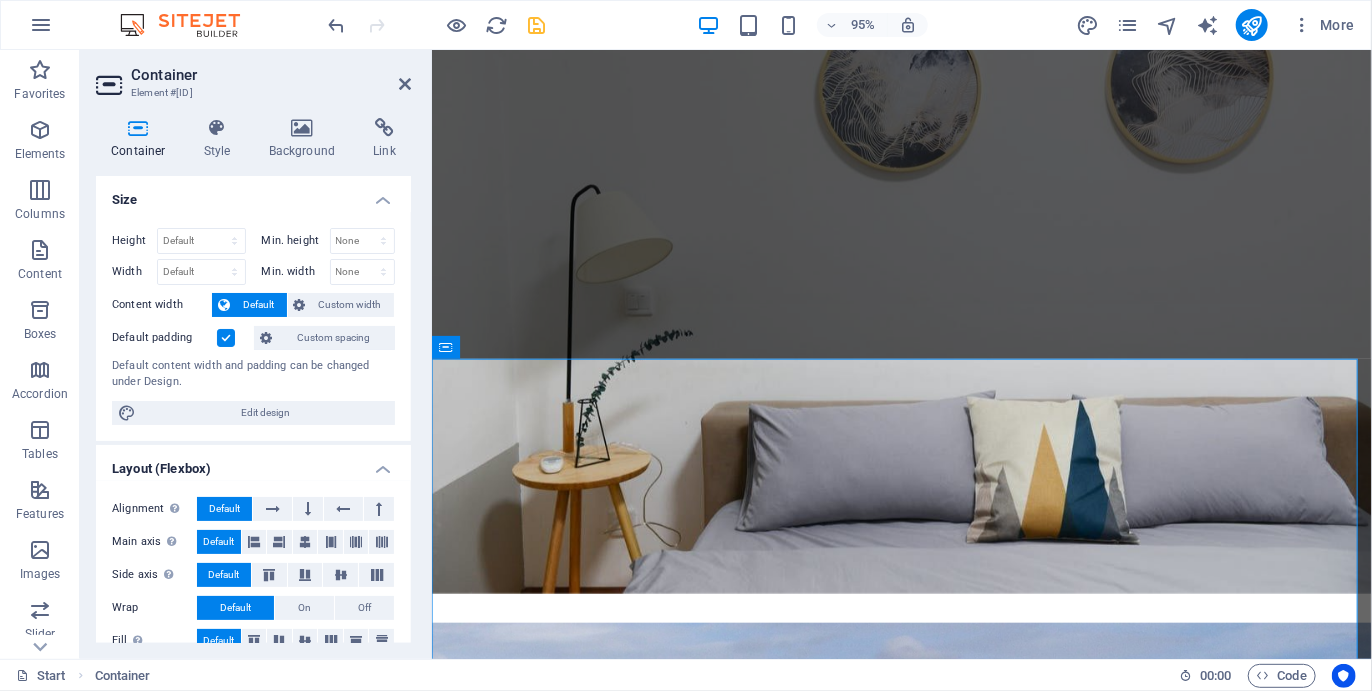scroll, scrollTop: 1983, scrollLeft: 0, axis: vertical 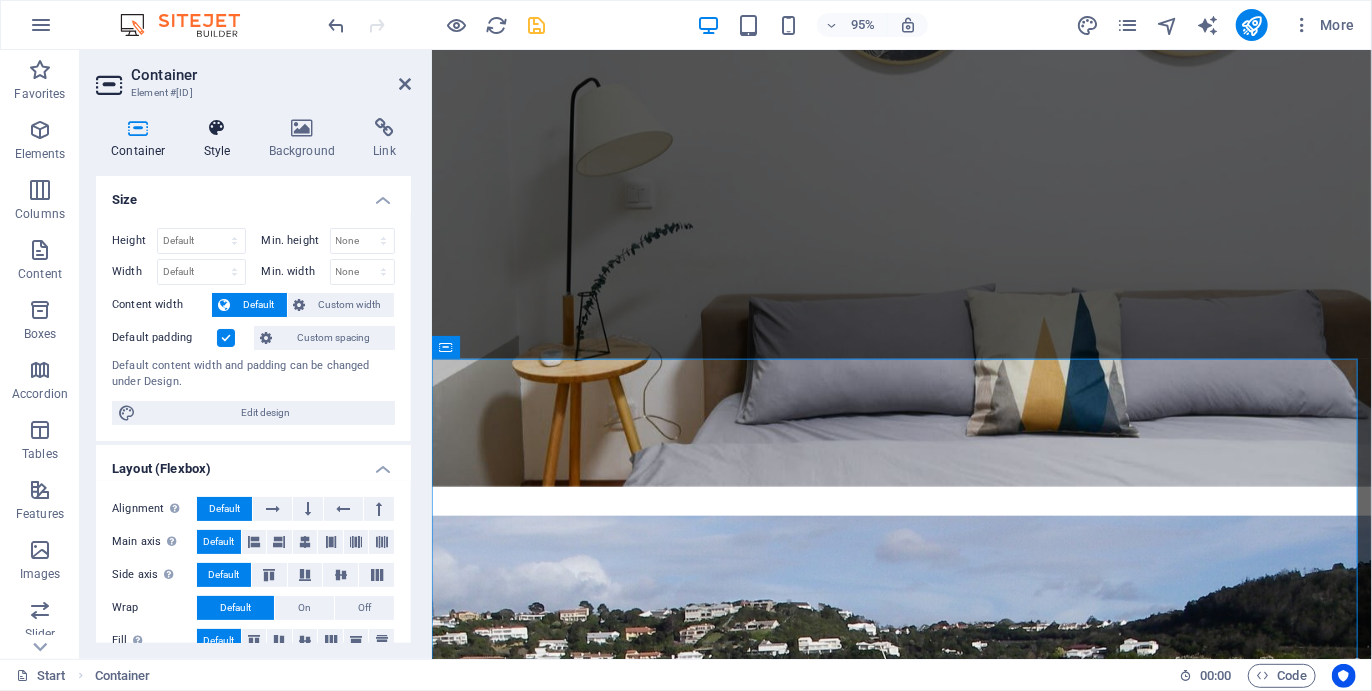 click at bounding box center [217, 128] 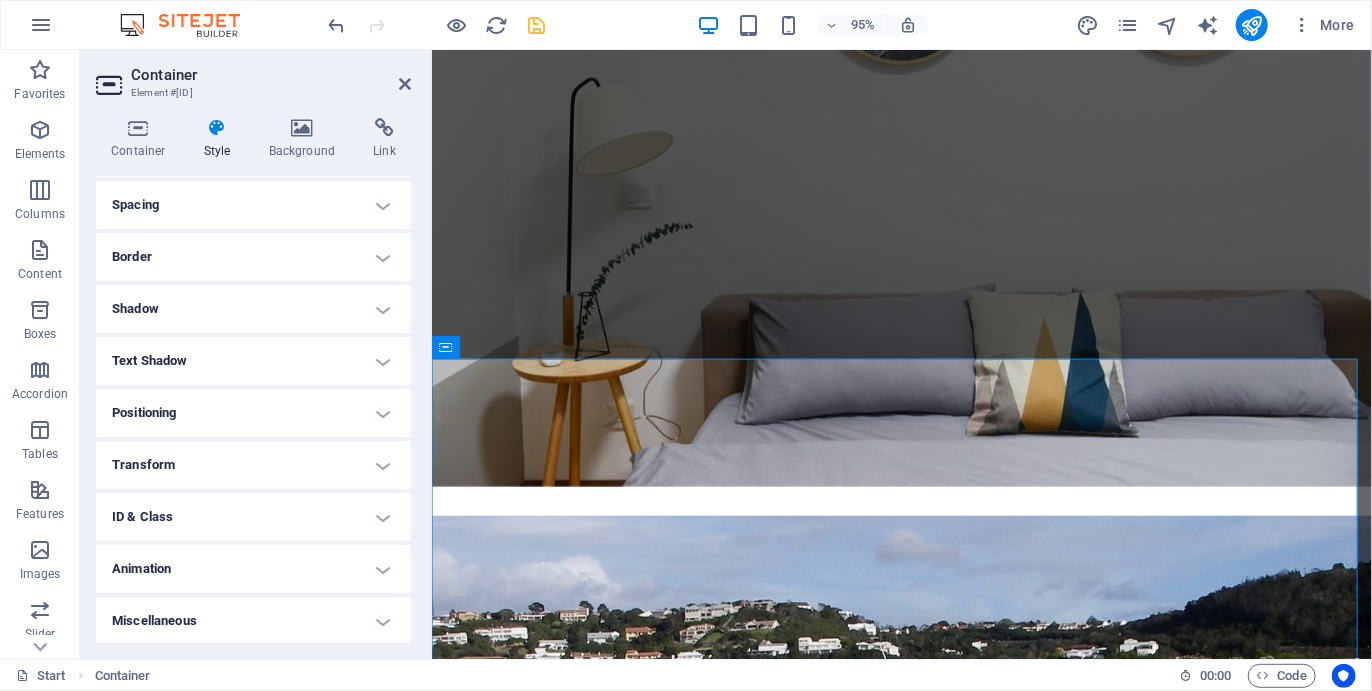 scroll, scrollTop: 0, scrollLeft: 0, axis: both 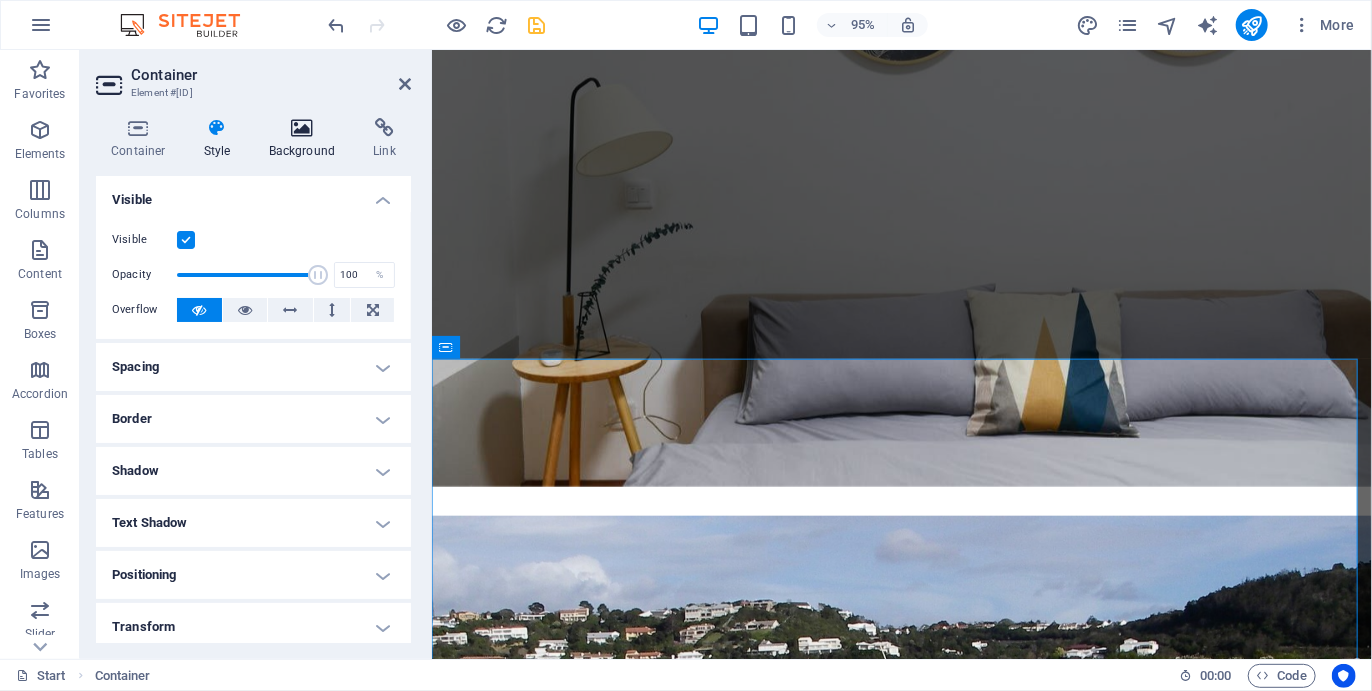 click at bounding box center [302, 128] 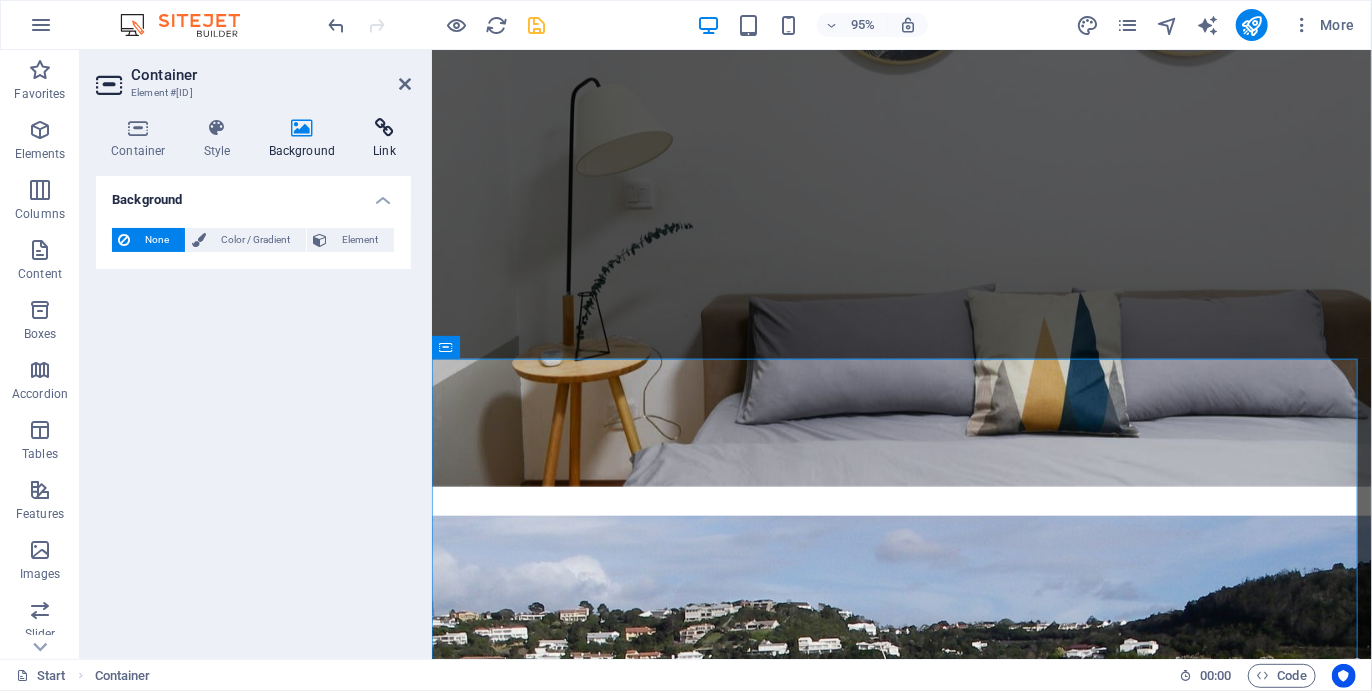 click at bounding box center (384, 128) 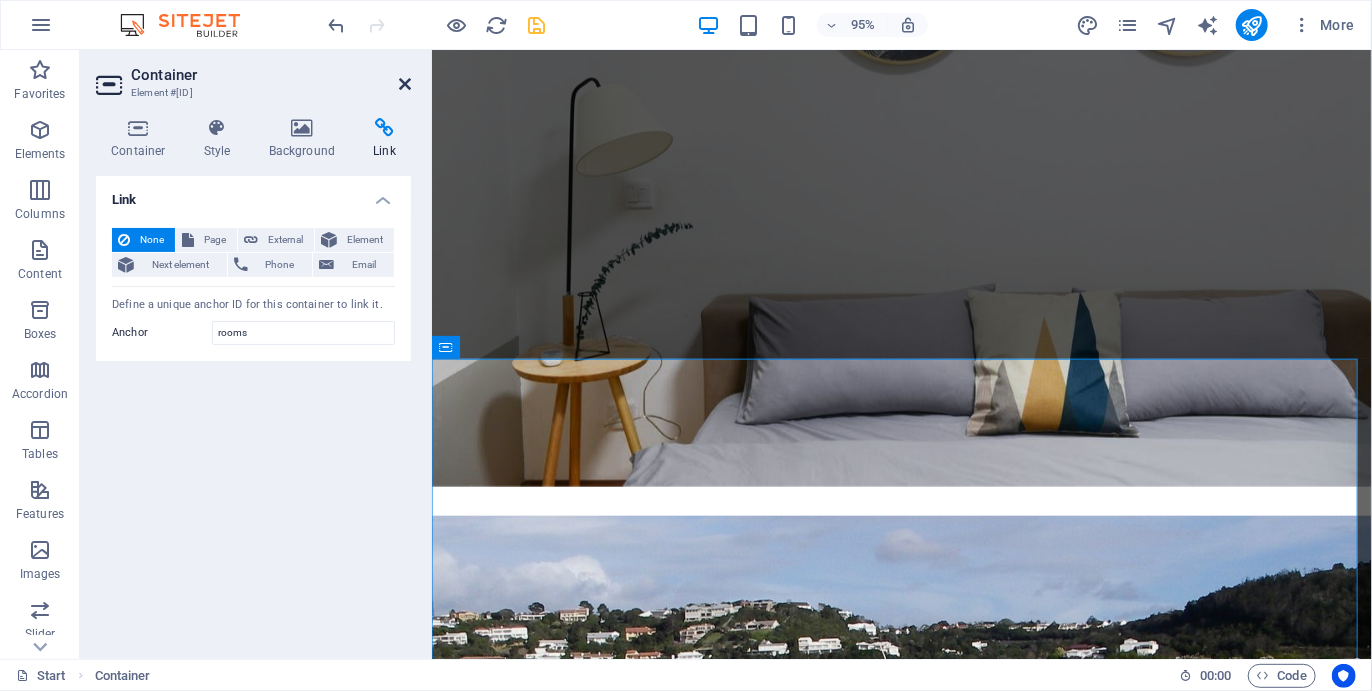 click at bounding box center [405, 84] 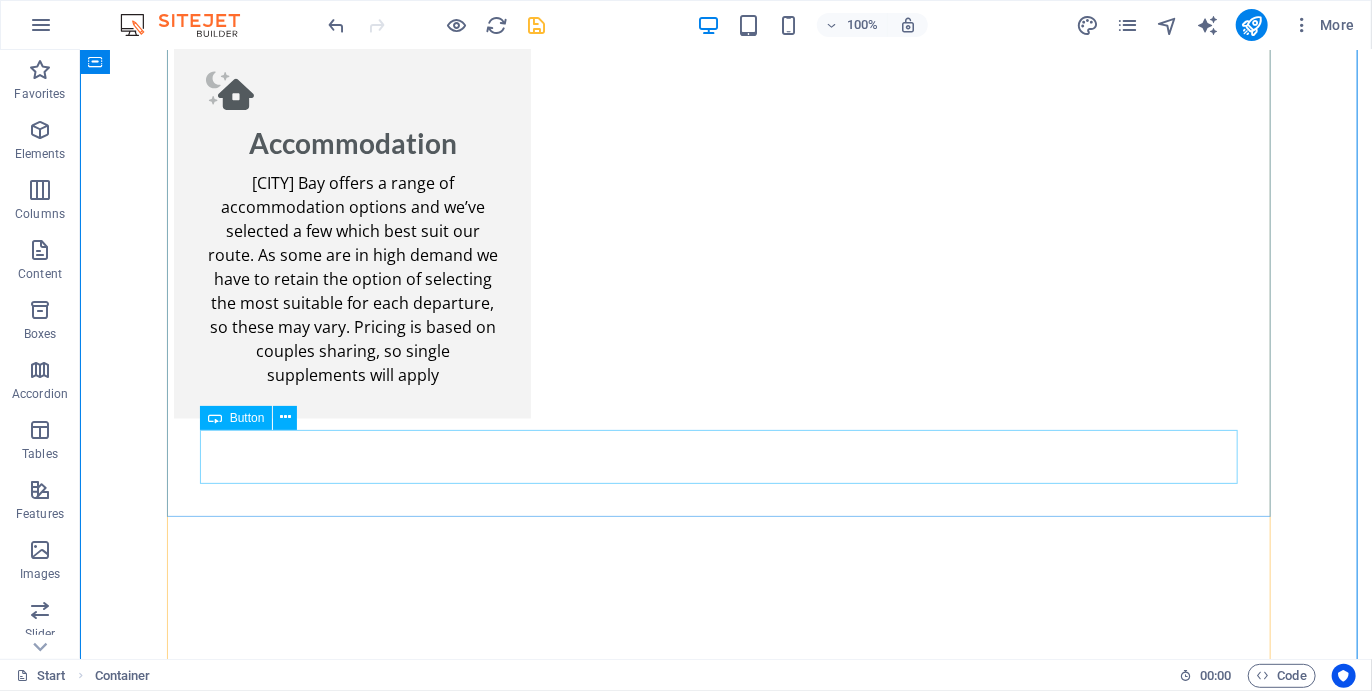 scroll, scrollTop: 4520, scrollLeft: 0, axis: vertical 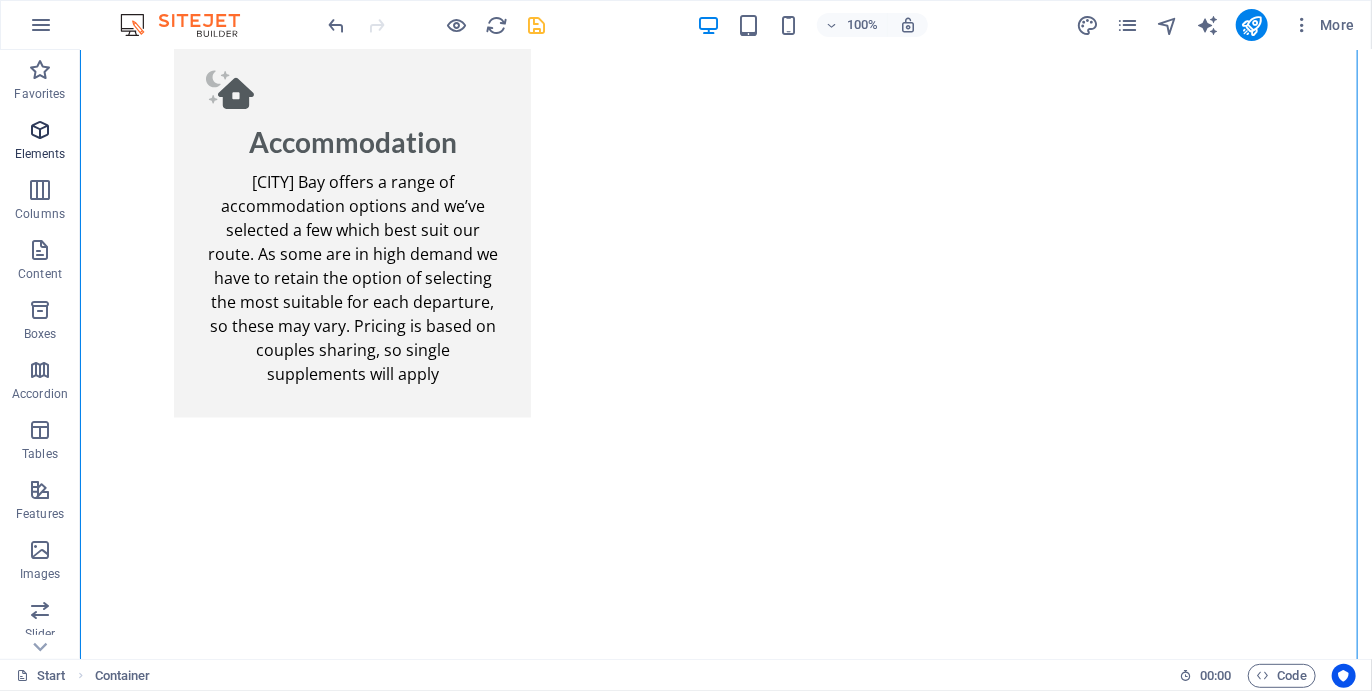 click at bounding box center [40, 130] 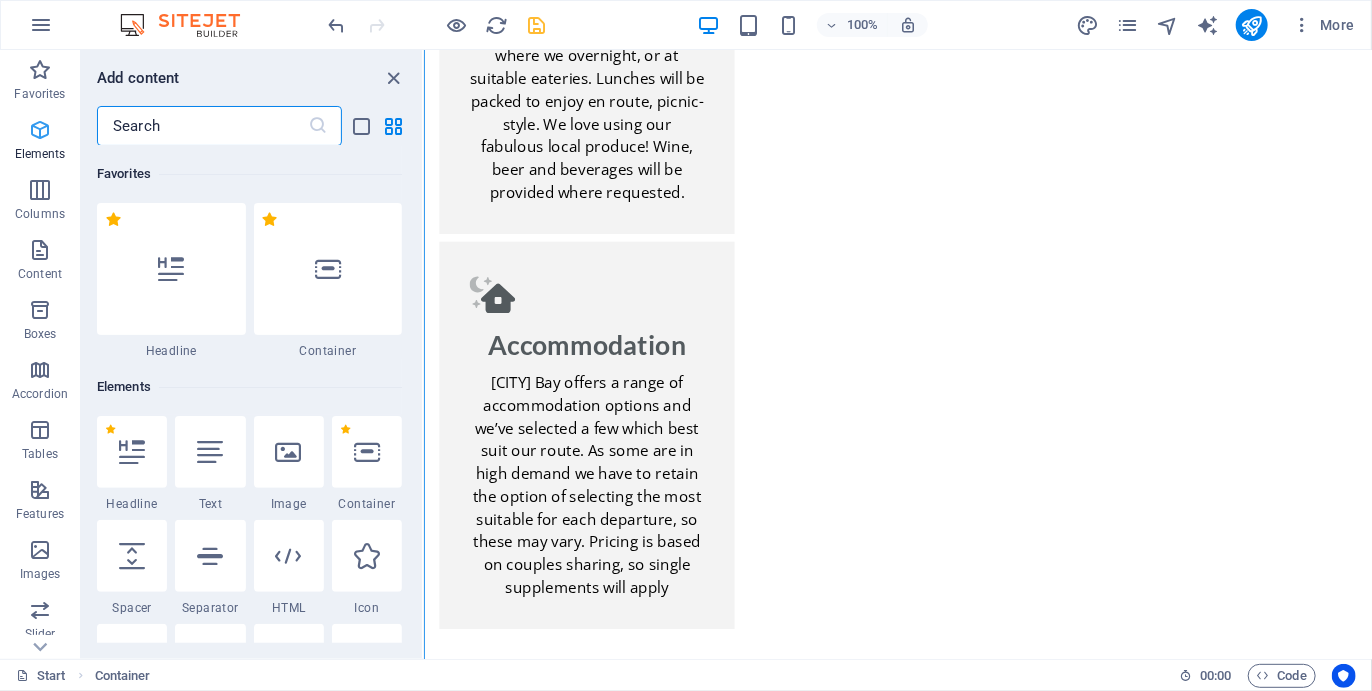 scroll, scrollTop: 4576, scrollLeft: 0, axis: vertical 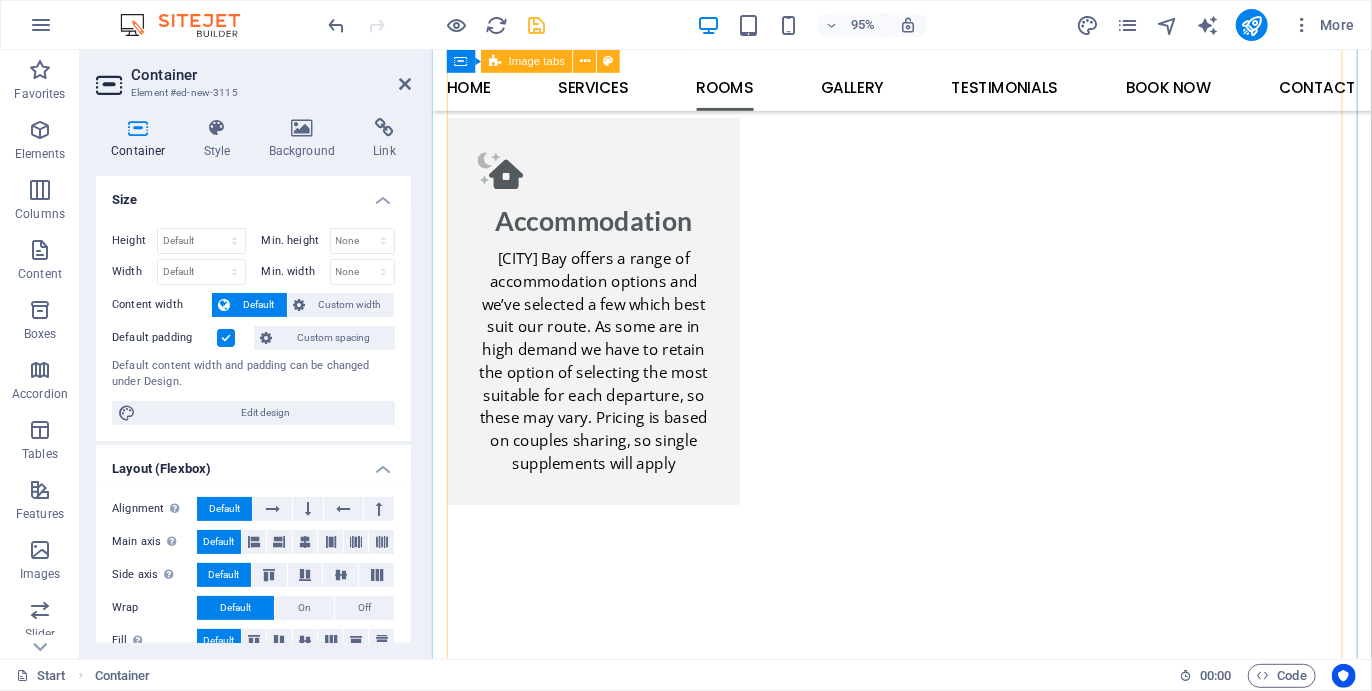 click on "Single Room Single Room Lorem ipsum dolor sit amet, consectetur adipisicing elit. Natus, dolores, at, nisi eligendi repellat voluptatem minima officia veritatis quasi animi porro laudantium dicta dolor voluptate non maiores ipsum reprehenderit odio fugiat reiciendis consectetur fuga pariatur libero accusantium quod minus odit debitis cumque quo adipisci vel vitae aliquid corrupti perferendis voluptates. Room Overview Lorem ipsum dolor sit amet, consectetur adipisicing elit. Maiores ipsum repellat minus nihil. Labore, delectus, nam dignissimos ea repudiandae minima voluptatum magni pariatur possimus quia accusamus harum facilis corporis animi nisi. Enim, pariatur, impedit quia repellat harum ipsam laboriosam voluptas dicta illum nisi obcaecati reprehenderit quis placeat recusandae tenetur aperiam. Floor Plan Room Rates Book now Double Room Double Room Room Overview Floor Plan Room Rates Book now Family Room Family Room Room Overview Floor Plan Room Rates Book now Family Room Family Room Room Overview" at bounding box center [925, 3426] 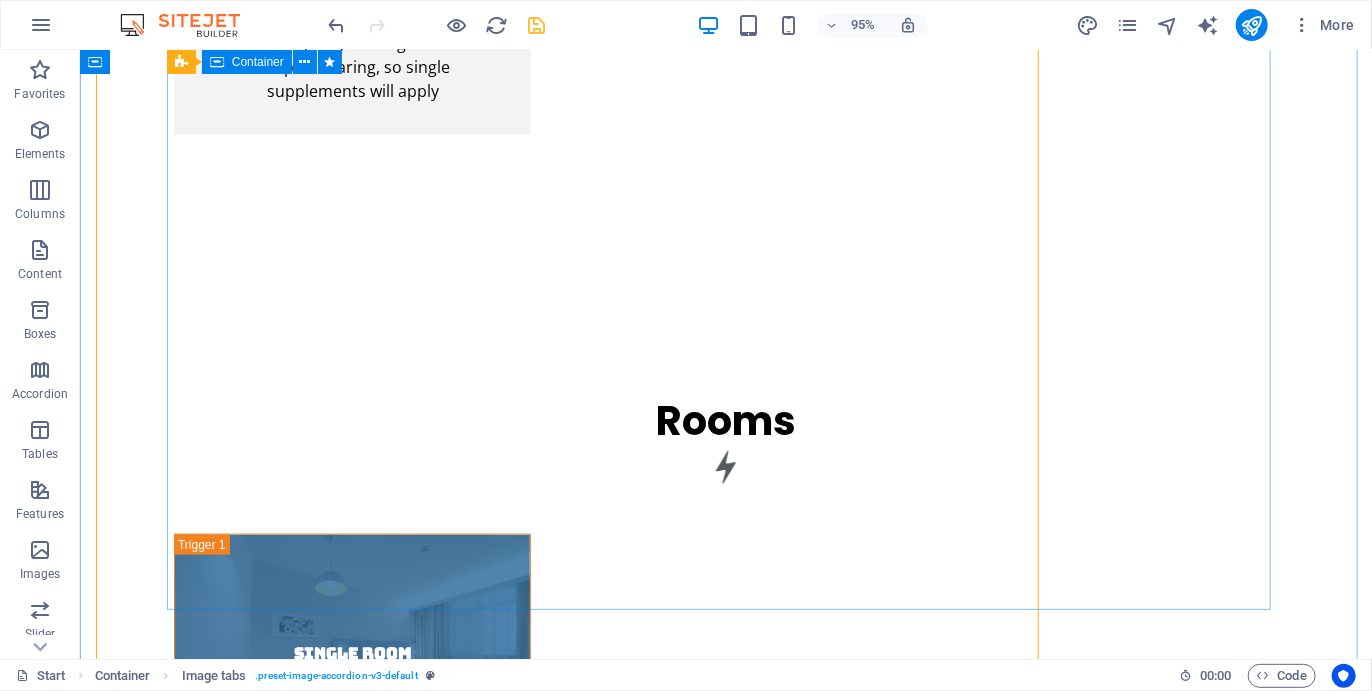 scroll, scrollTop: 4577, scrollLeft: 0, axis: vertical 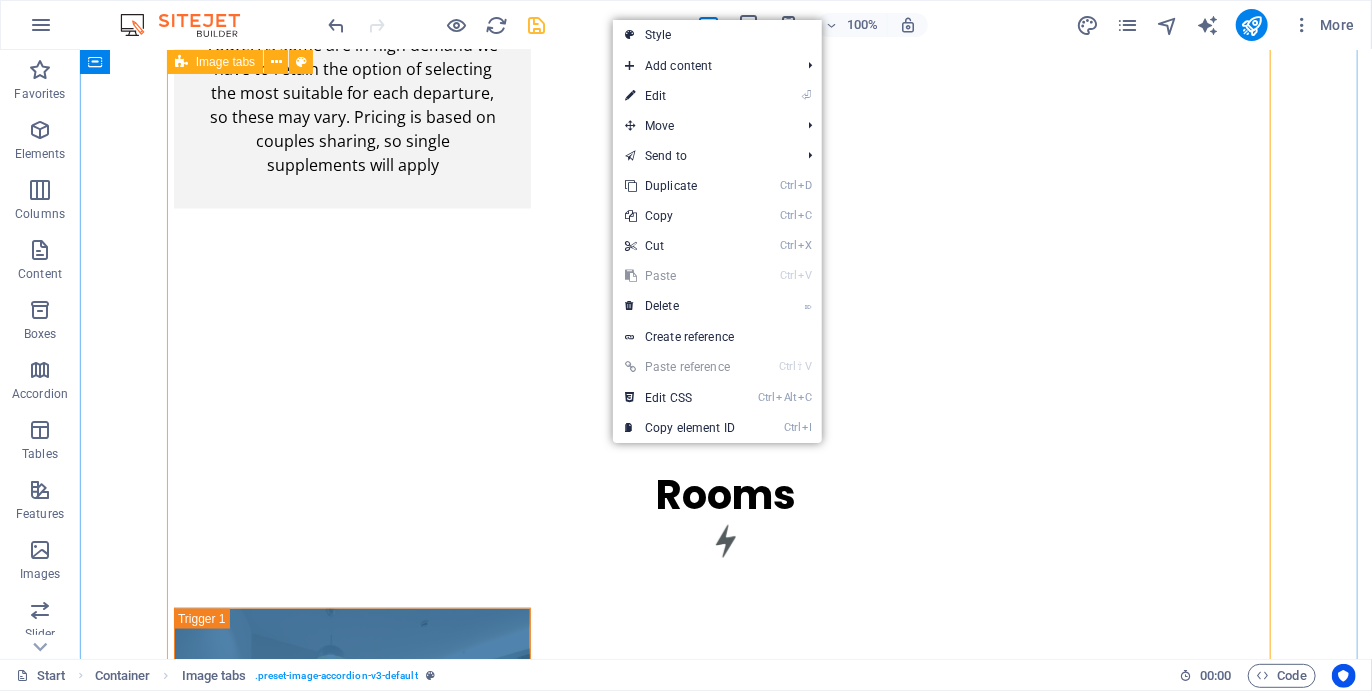 click on "Single Room Single Room Lorem ipsum dolor sit amet, consectetur adipisicing elit. Natus, dolores, at, nisi eligendi repellat voluptatem minima officia veritatis quasi animi porro laudantium dicta dolor voluptate non maiores ipsum reprehenderit odio fugiat reiciendis consectetur fuga pariatur libero accusantium quod minus odit debitis cumque quo adipisci vel vitae aliquid corrupti perferendis voluptates. Room Overview Lorem ipsum dolor sit amet, consectetur adipisicing elit. Maiores ipsum repellat minus nihil. Labore, delectus, nam dignissimos ea repudiandae minima voluptatum magni pariatur possimus quia accusamus harum facilis corporis animi nisi. Enim, pariatur, impedit quia repellat harum ipsam laboriosam voluptas dicta illum nisi obcaecati reprehenderit quis placeat recusandae tenetur aperiam. Floor Plan Room Rates Book now Double Room Double Room Room Overview Floor Plan Room Rates Book now Family Room Family Room Room Overview Floor Plan Room Rates Book now Family Room Family Room Room Overview" at bounding box center (725, 3181) 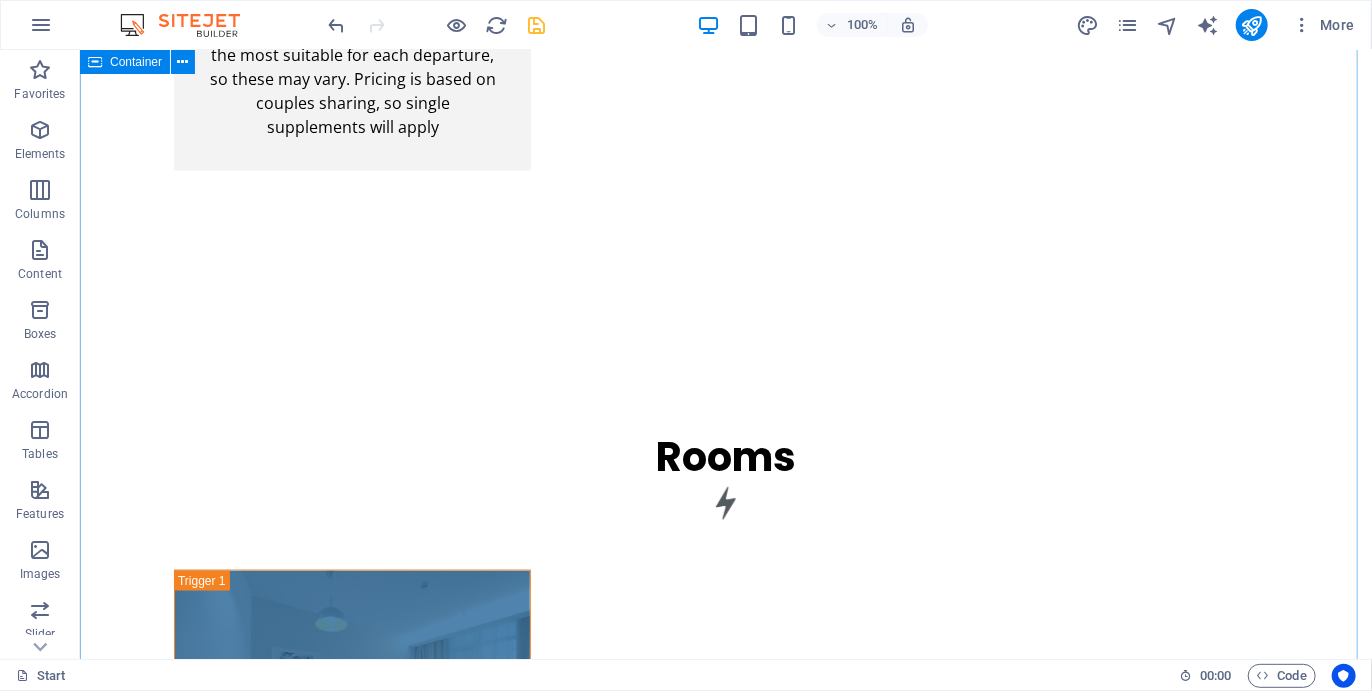 scroll, scrollTop: 4769, scrollLeft: 0, axis: vertical 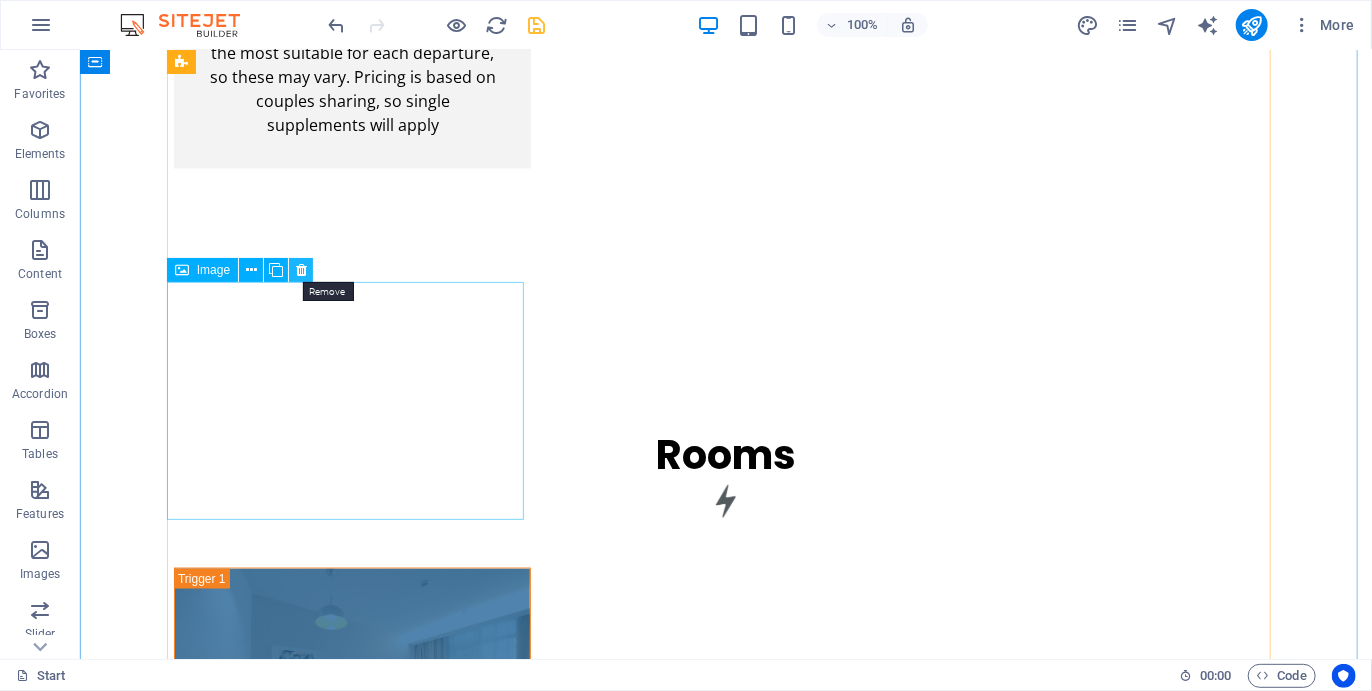 click at bounding box center (301, 270) 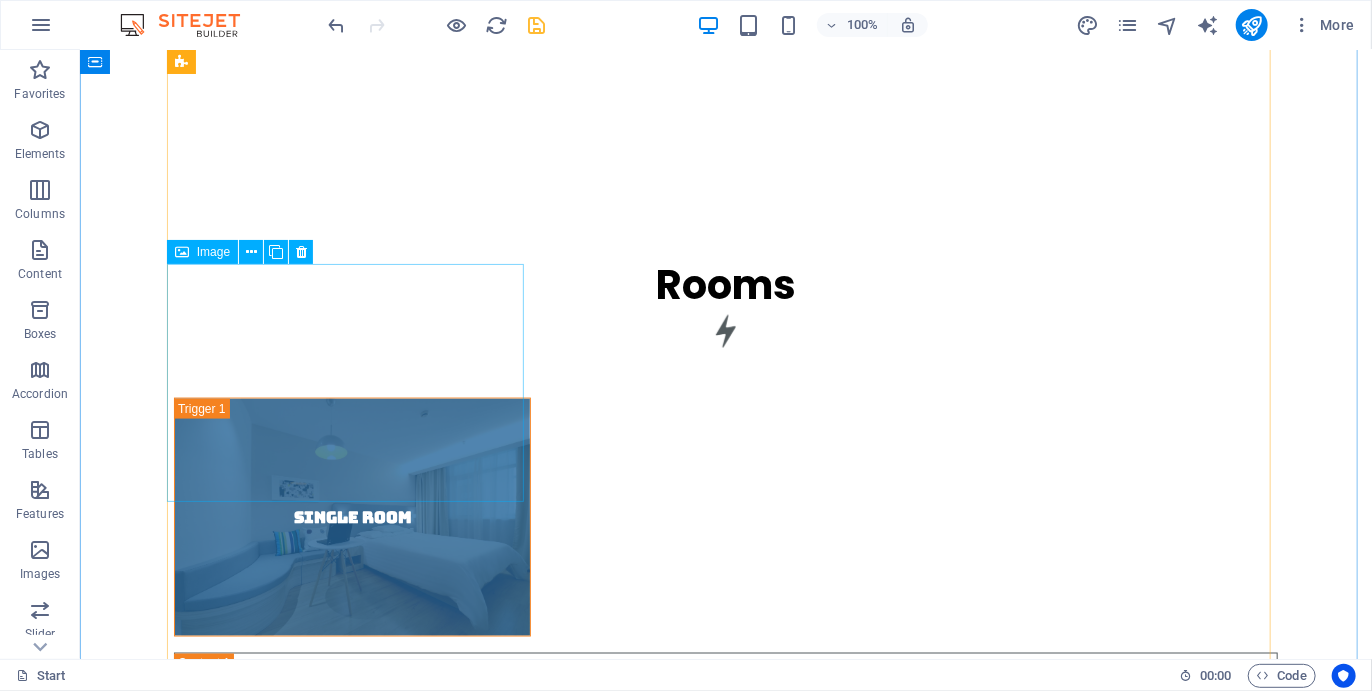 scroll, scrollTop: 4788, scrollLeft: 0, axis: vertical 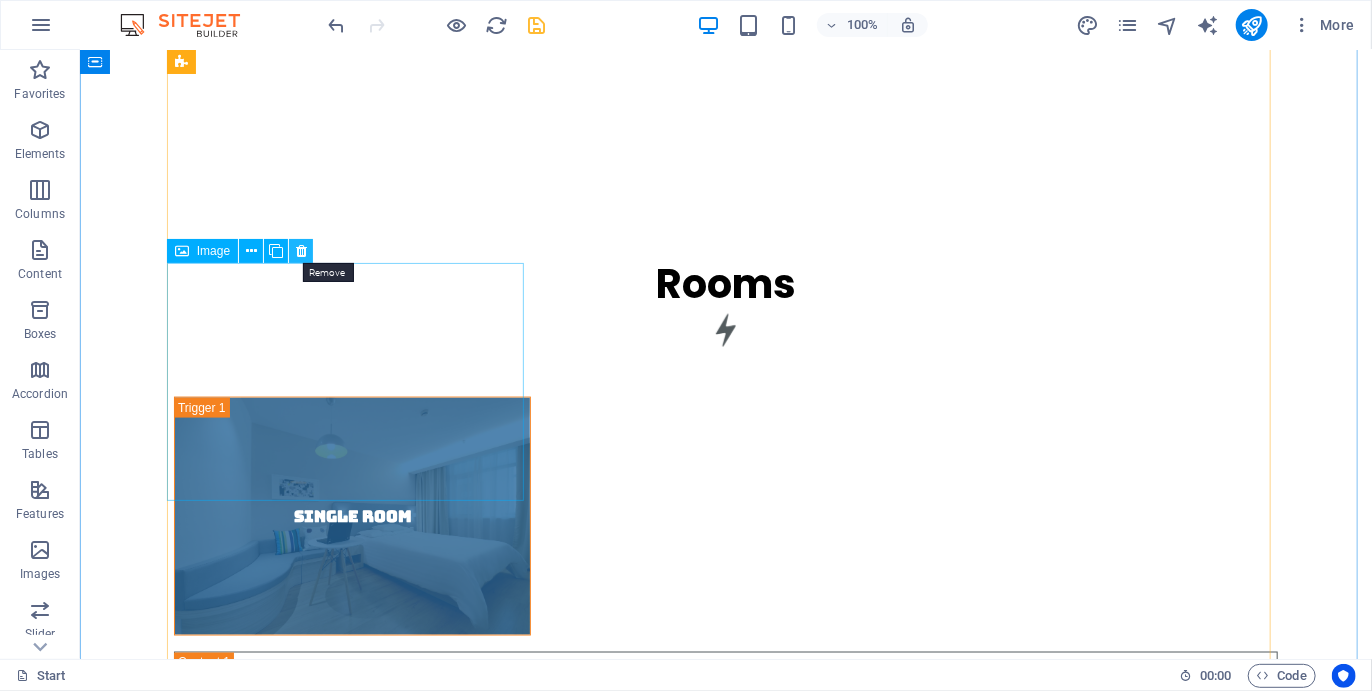 click at bounding box center [301, 251] 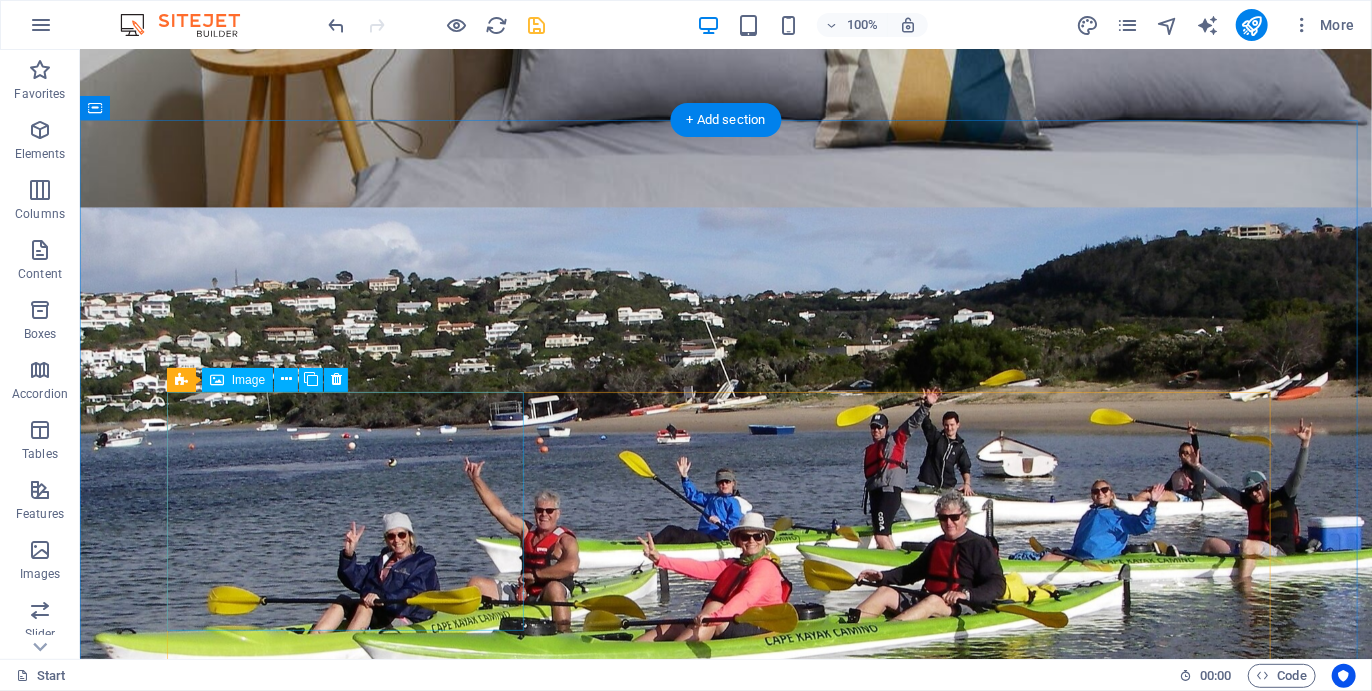 scroll, scrollTop: 2094, scrollLeft: 0, axis: vertical 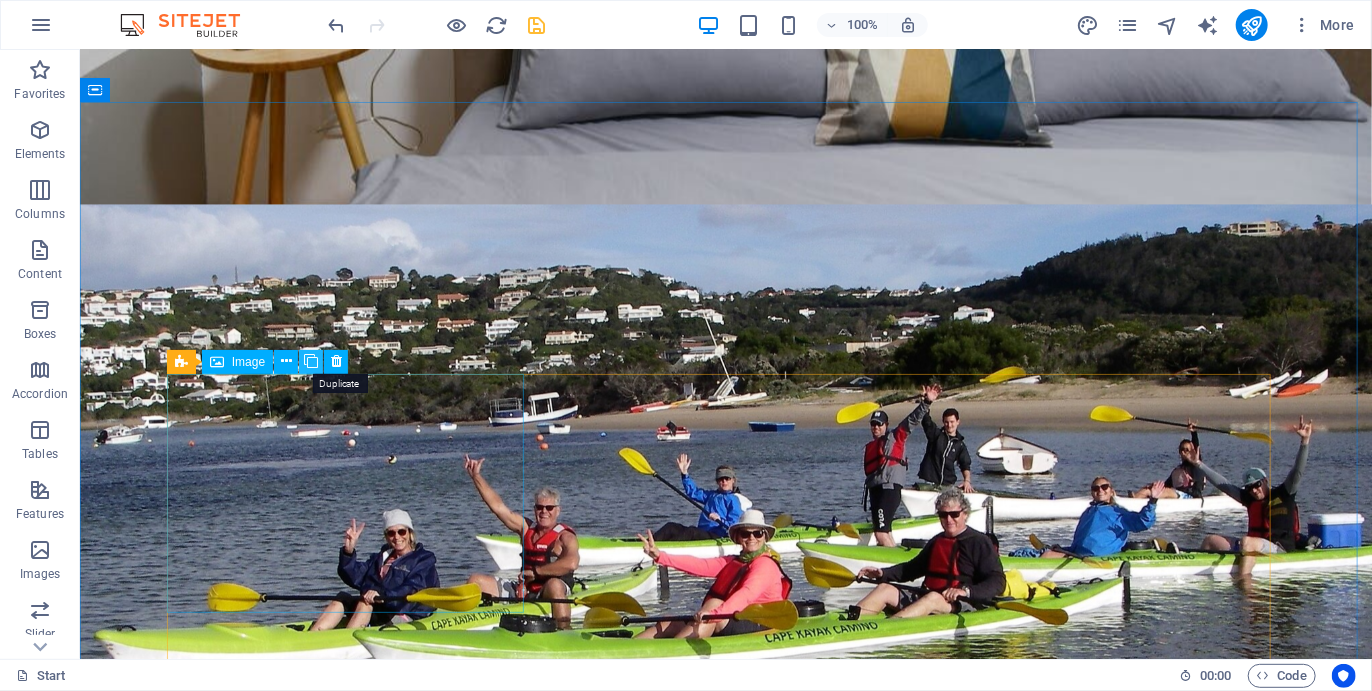 click at bounding box center (311, 361) 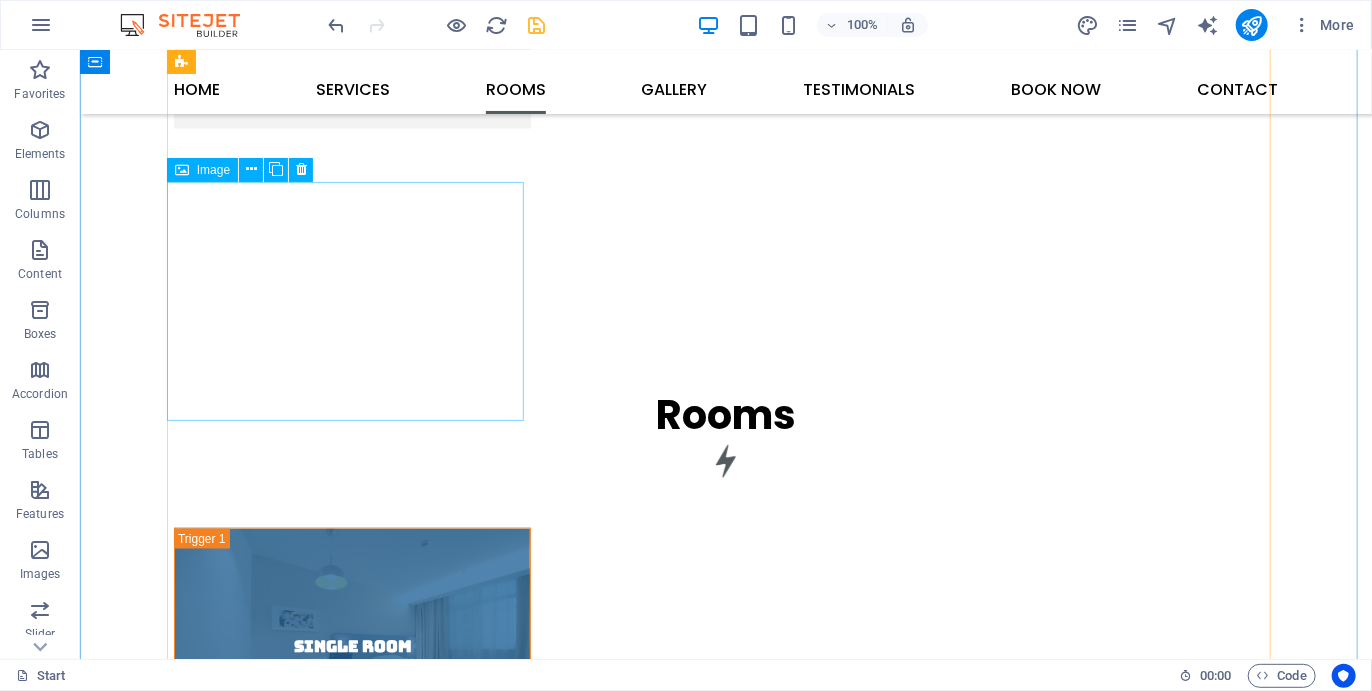 scroll, scrollTop: 4861, scrollLeft: 0, axis: vertical 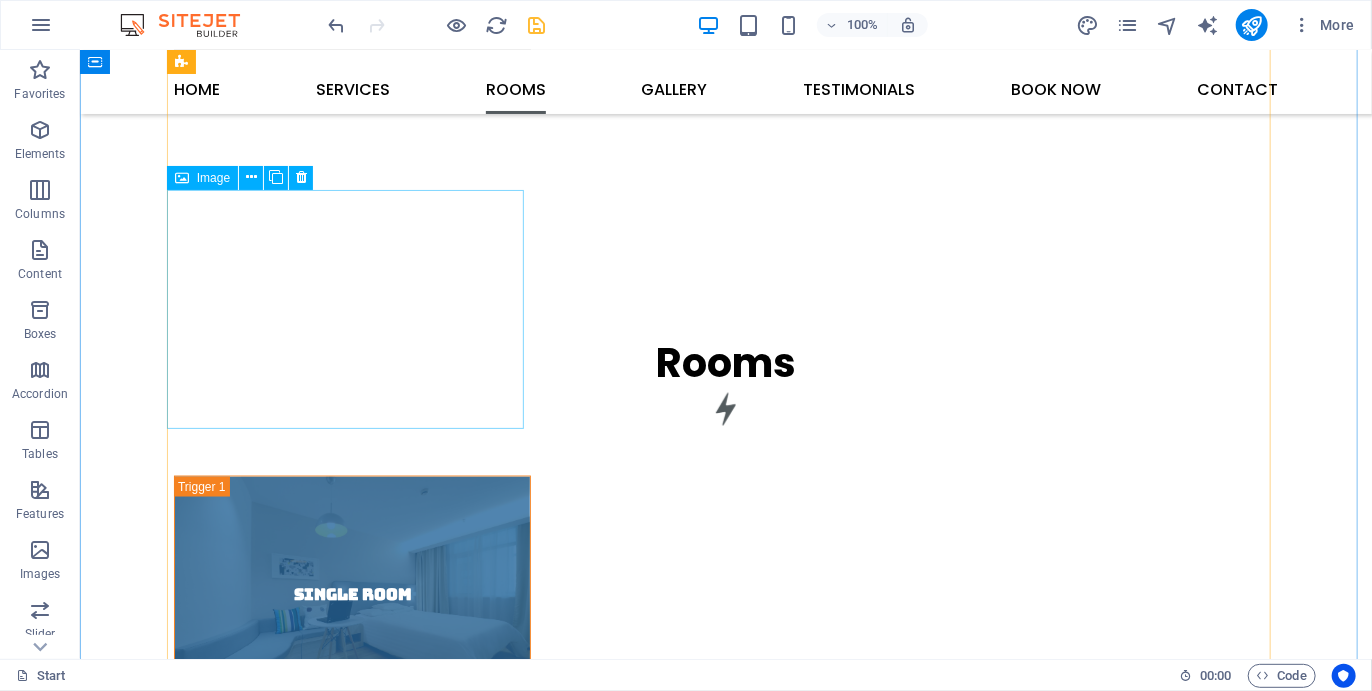 drag, startPoint x: 333, startPoint y: 225, endPoint x: 268, endPoint y: 404, distance: 190.43634 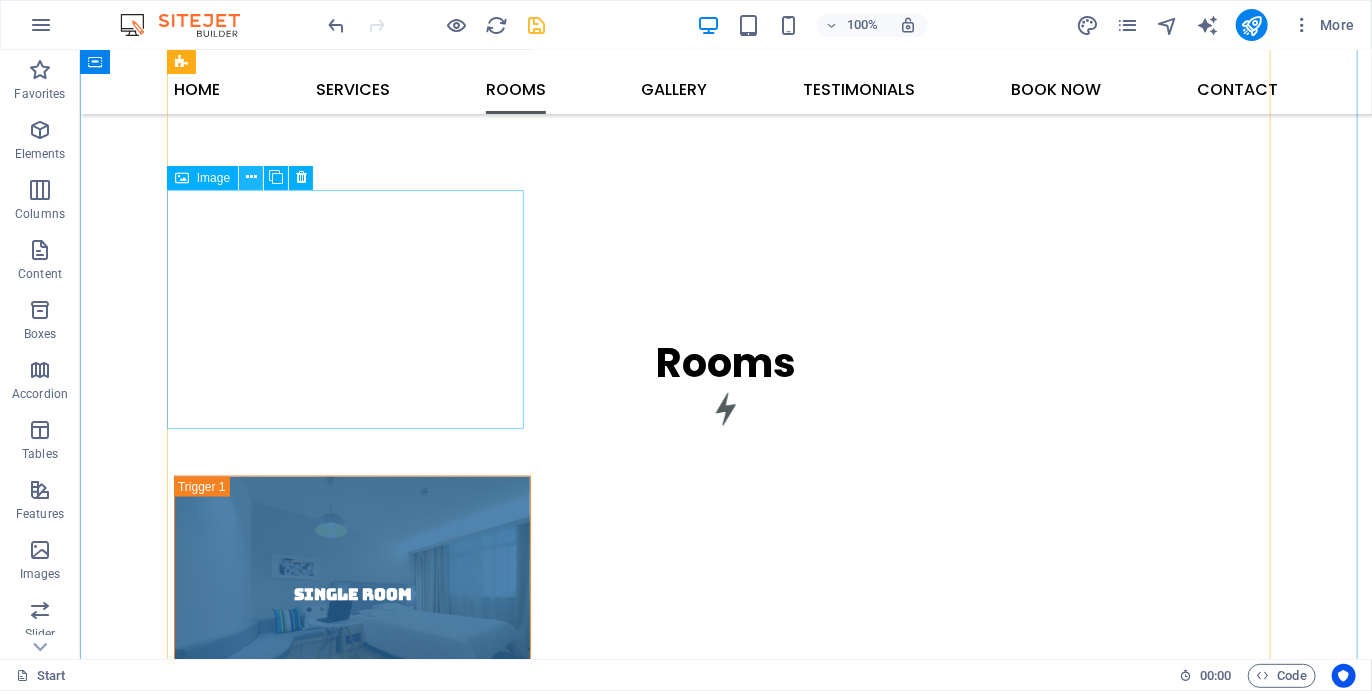 click at bounding box center (251, 177) 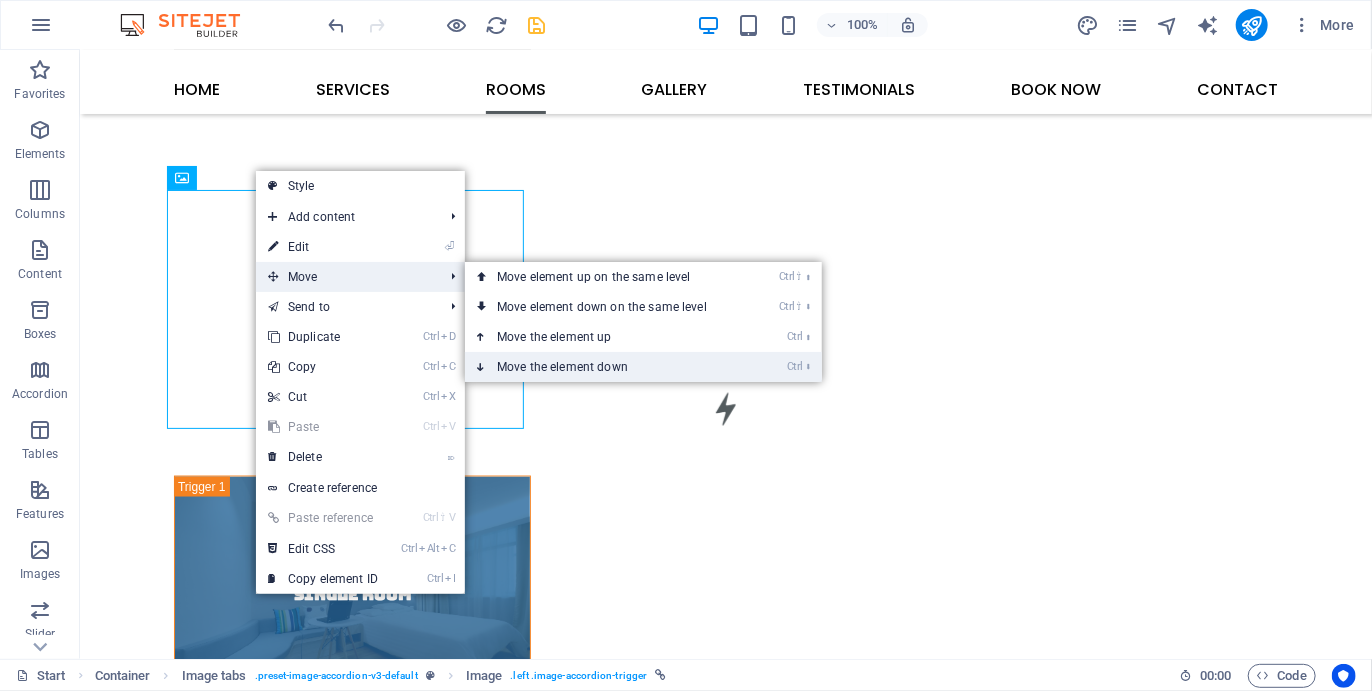 click on "Ctrl ⬇  Move the element down" at bounding box center [606, 367] 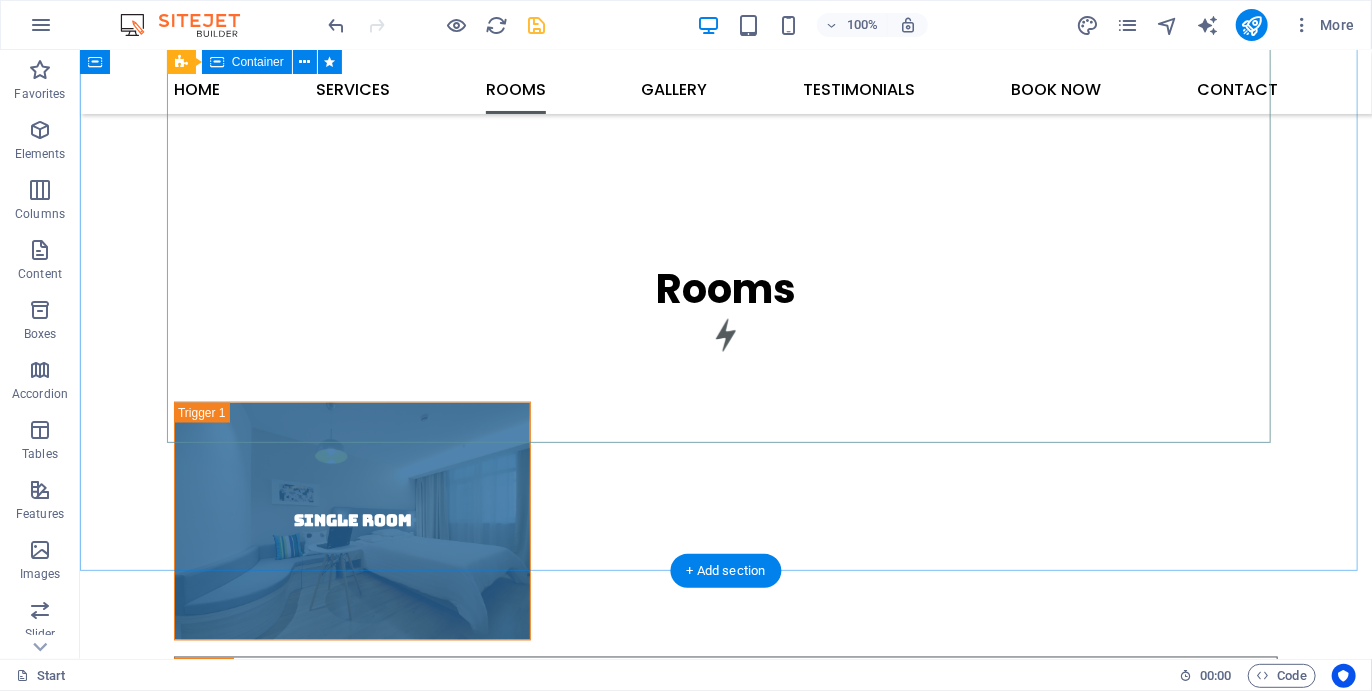 scroll, scrollTop: 4522, scrollLeft: 0, axis: vertical 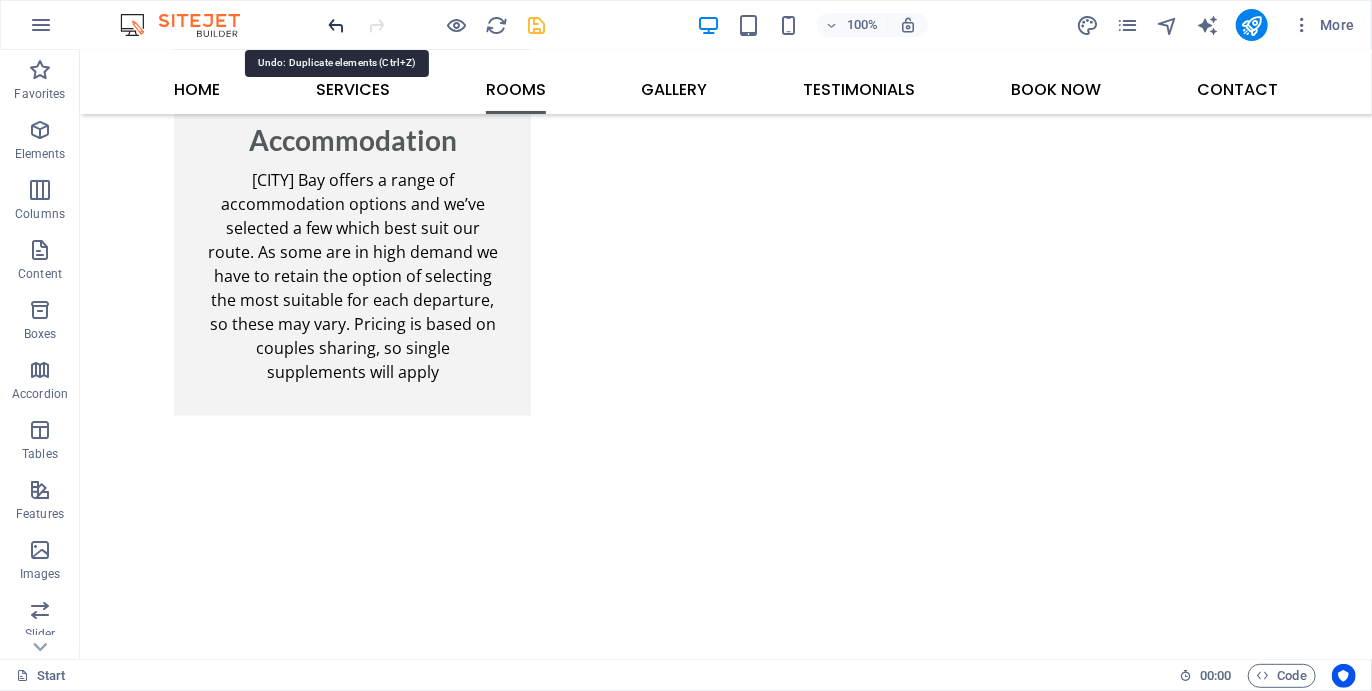 click at bounding box center (337, 25) 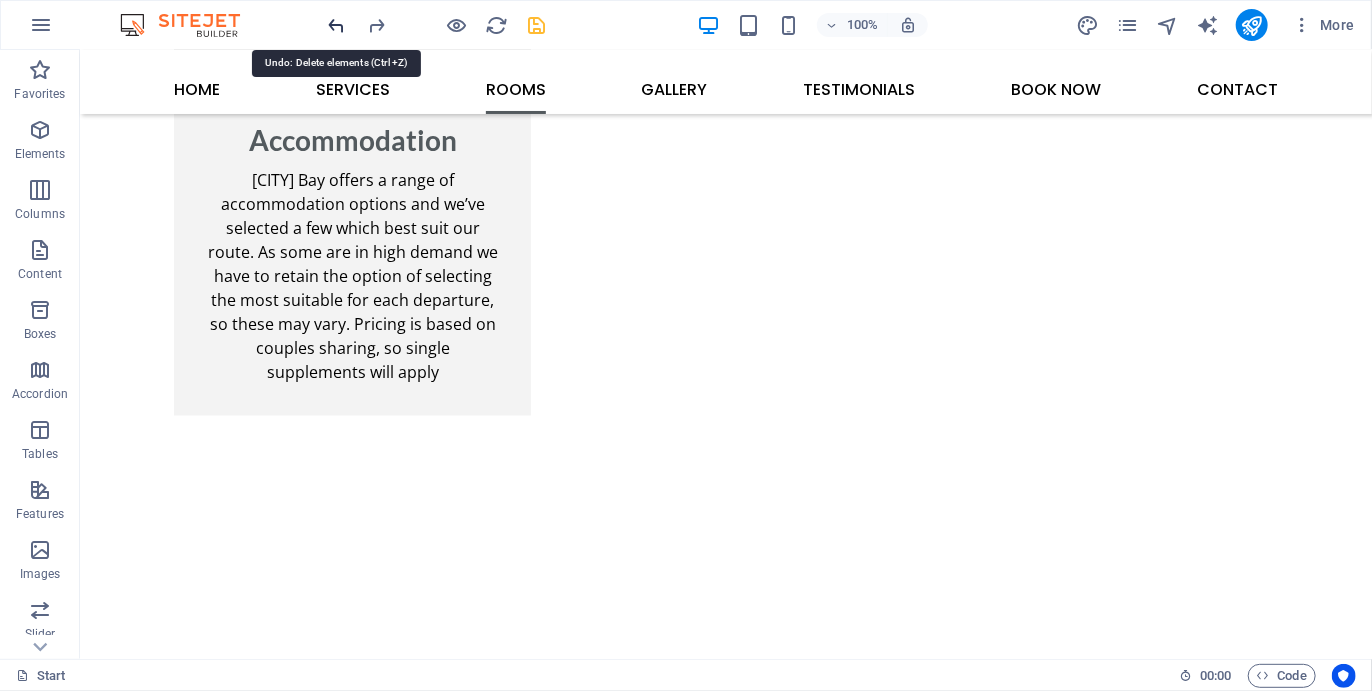 scroll, scrollTop: 3230, scrollLeft: 0, axis: vertical 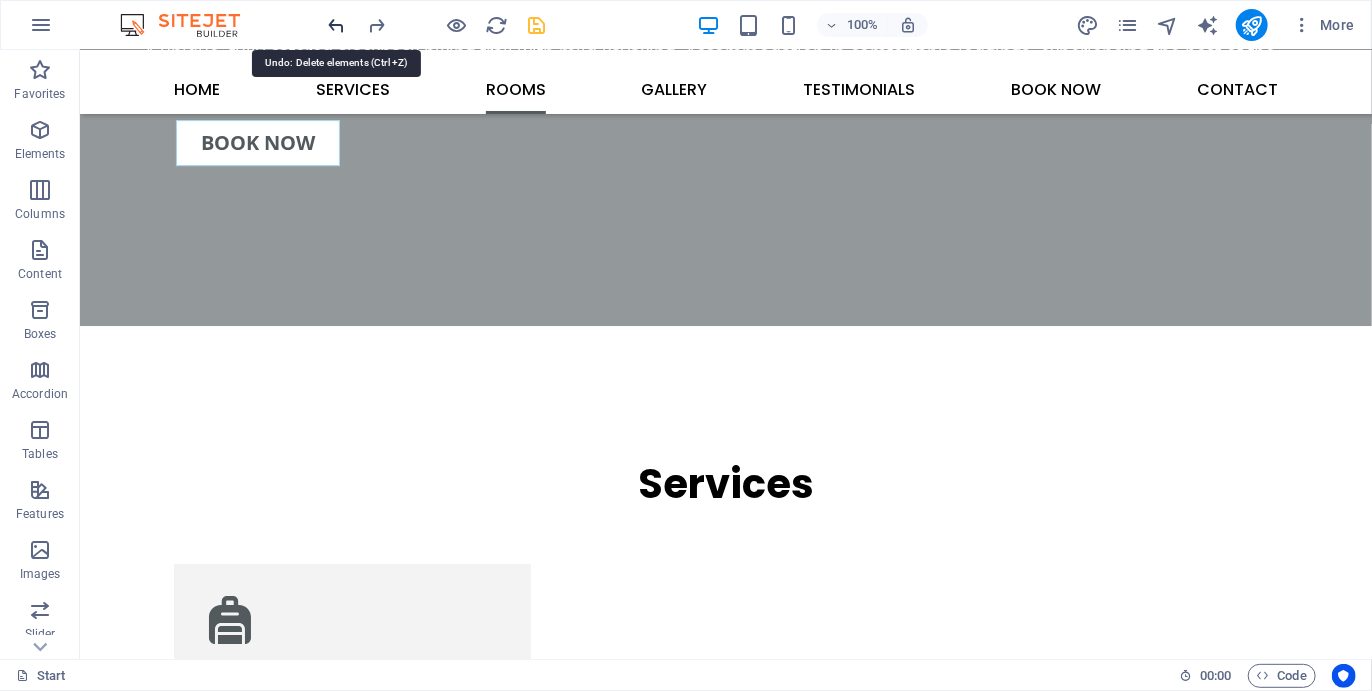 click at bounding box center (337, 25) 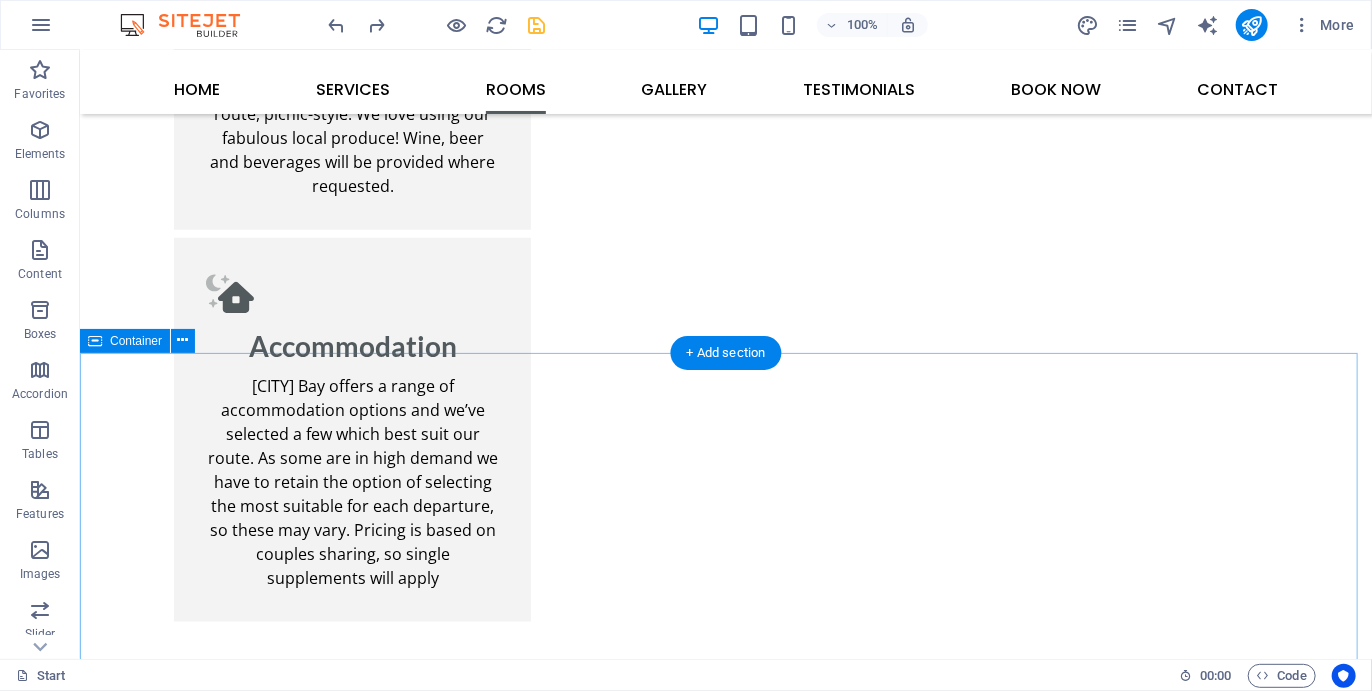 scroll, scrollTop: 3516, scrollLeft: 0, axis: vertical 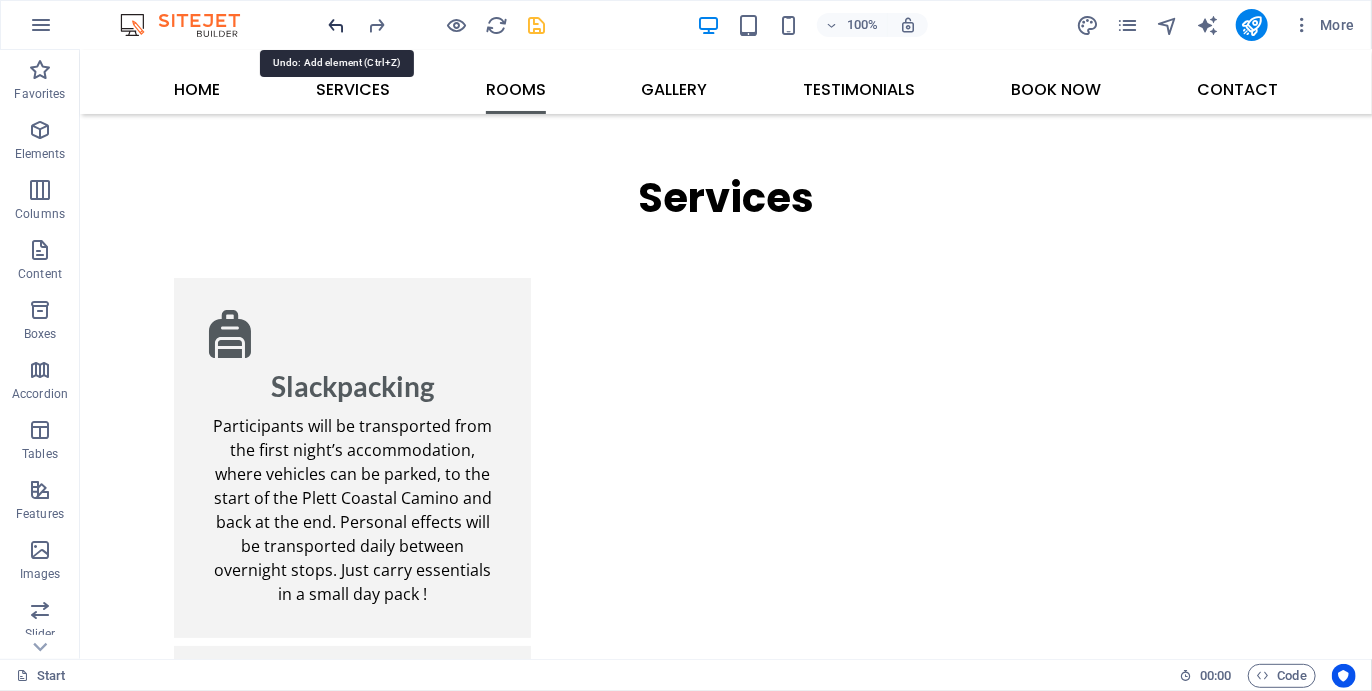 click at bounding box center (337, 25) 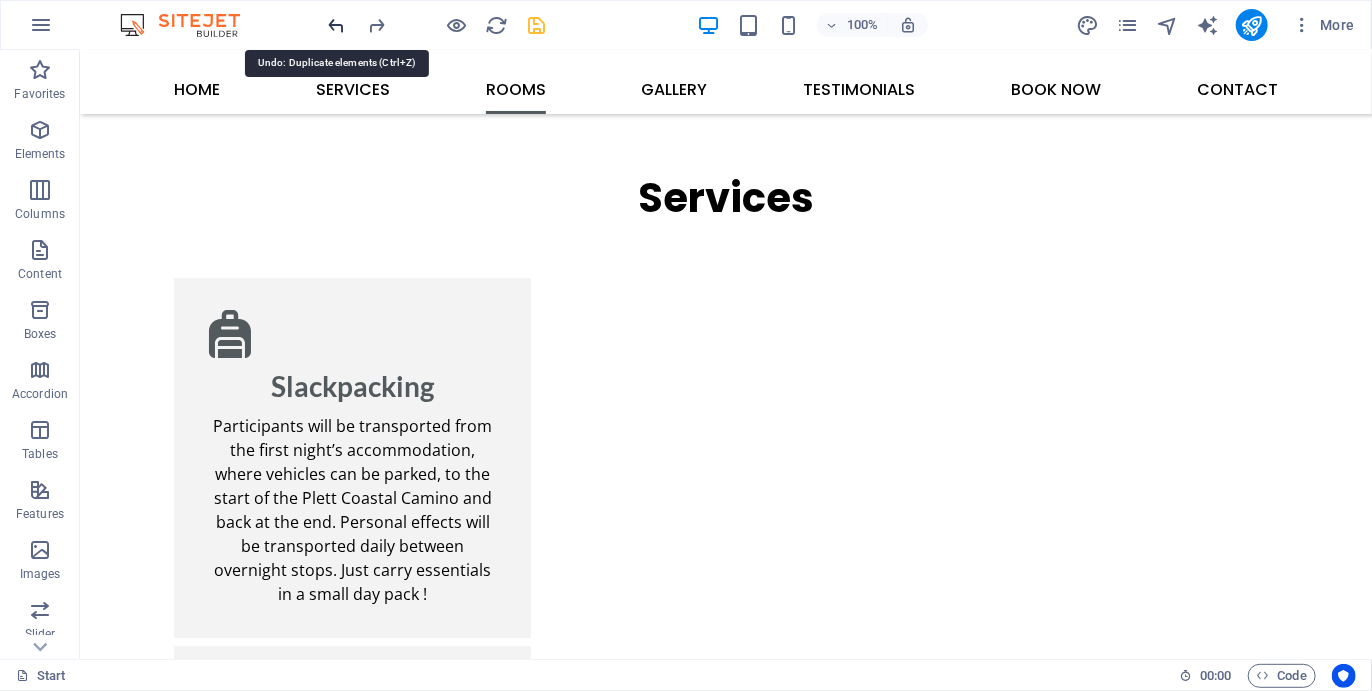 click at bounding box center (337, 25) 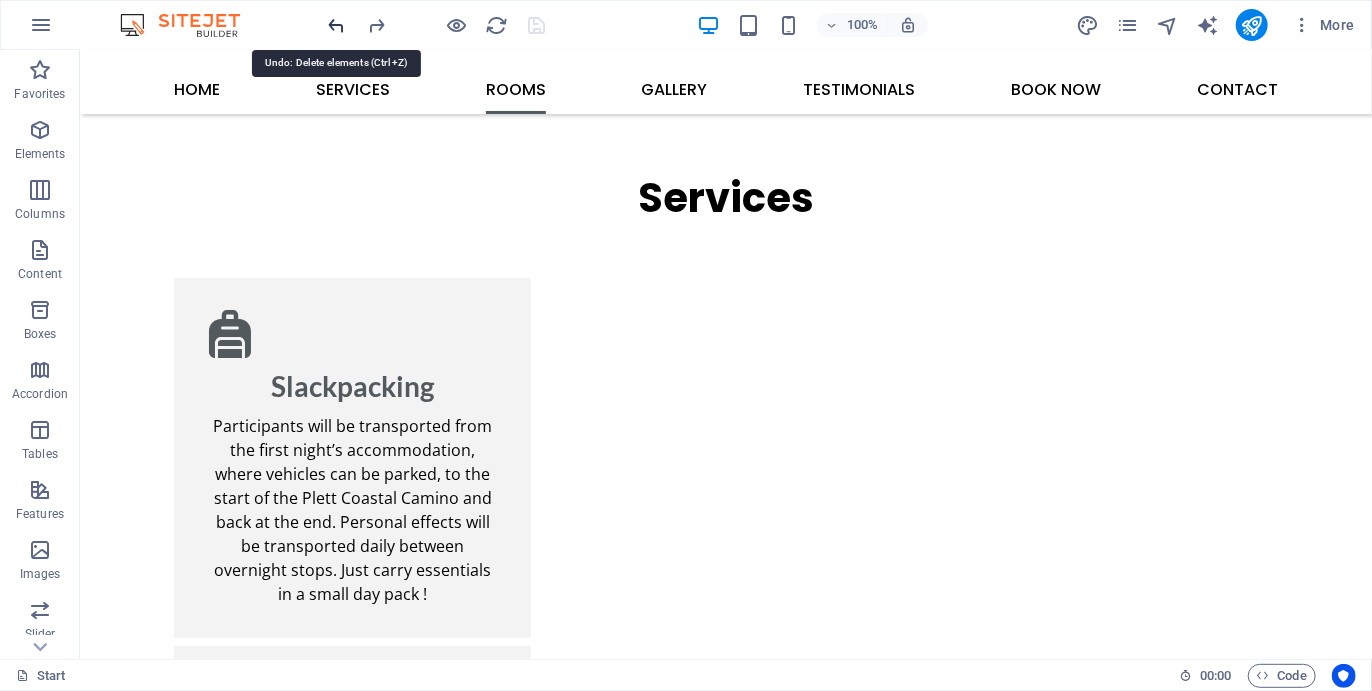 click at bounding box center [337, 25] 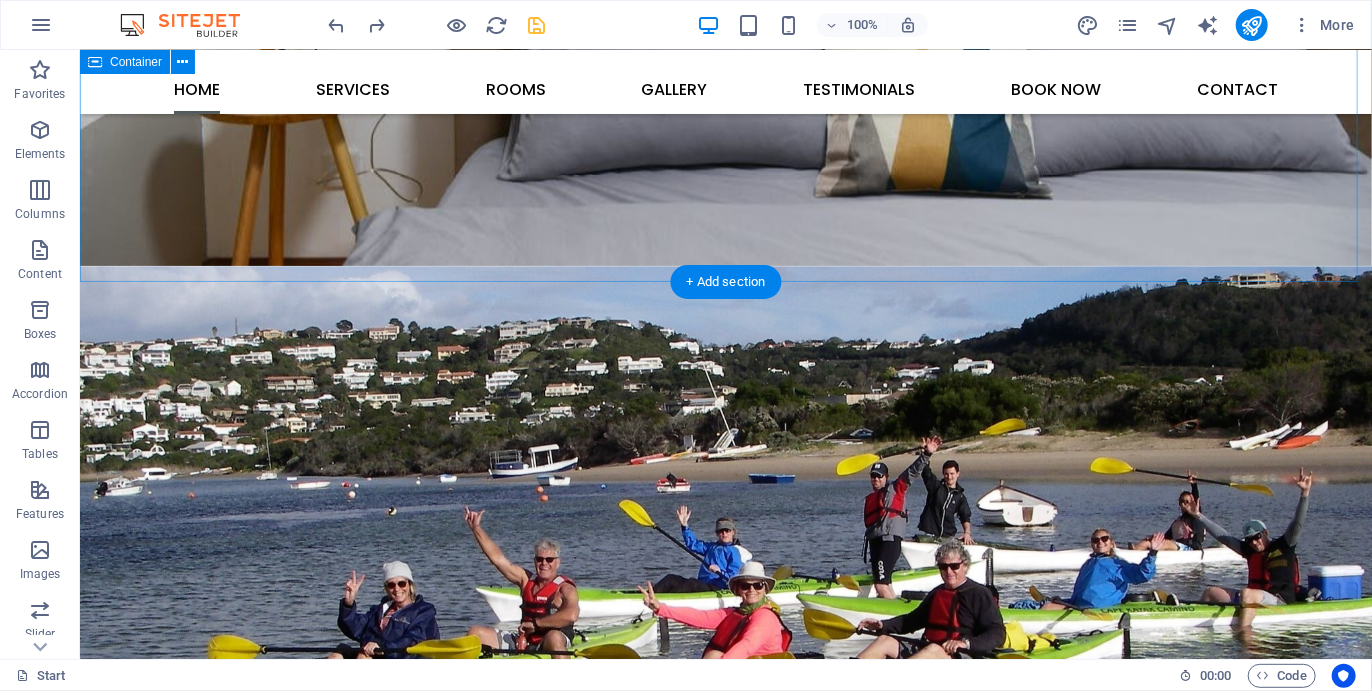scroll, scrollTop: 1403, scrollLeft: 0, axis: vertical 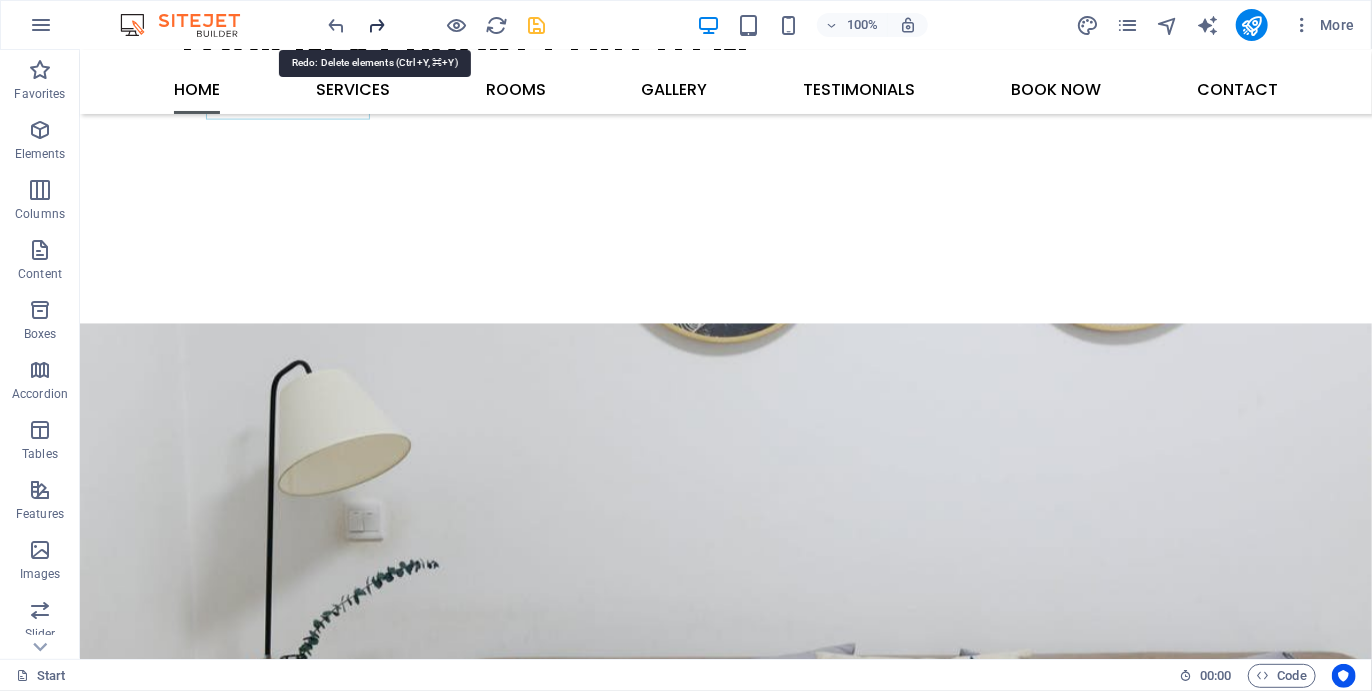 click at bounding box center [377, 25] 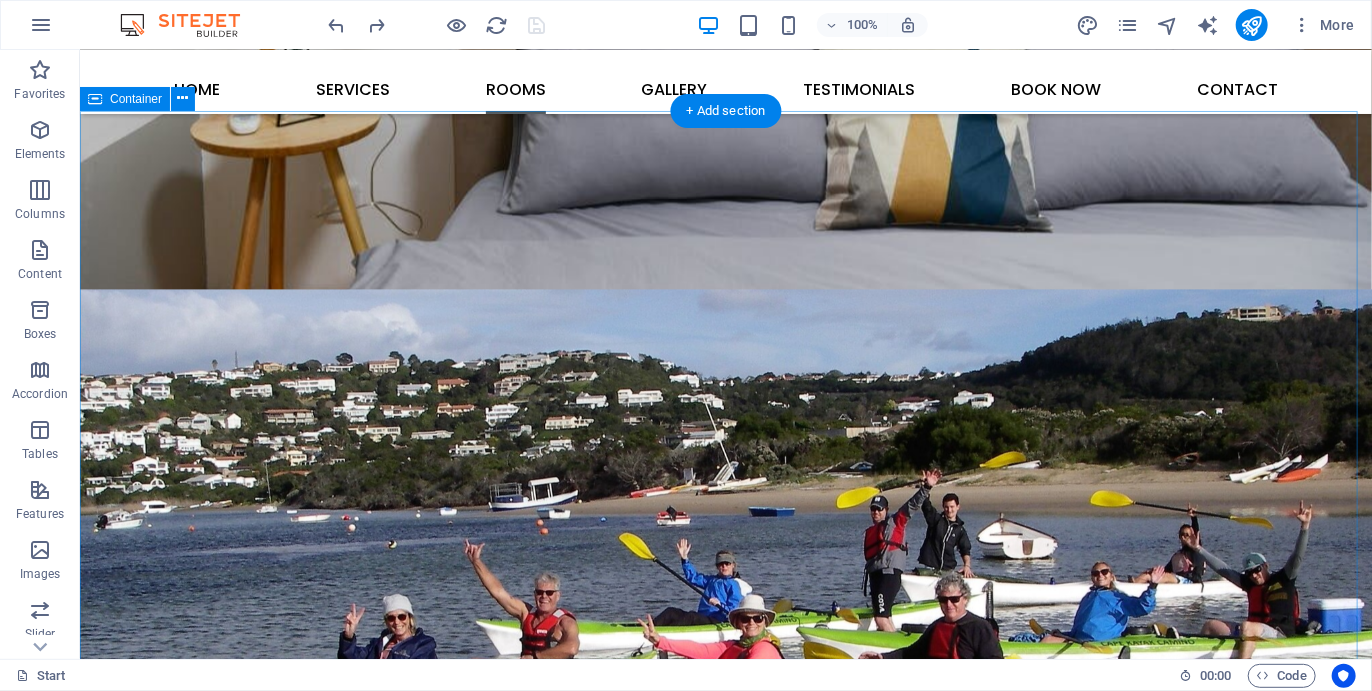scroll, scrollTop: 2067, scrollLeft: 0, axis: vertical 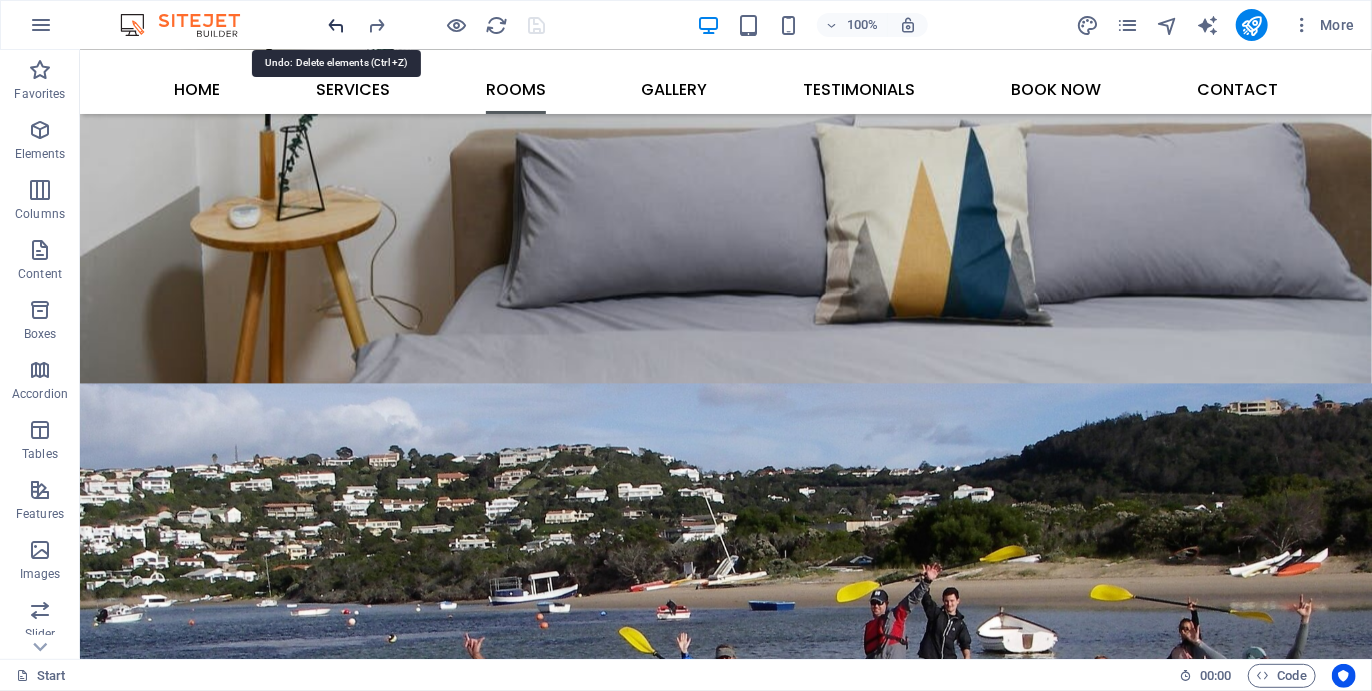 click at bounding box center (337, 25) 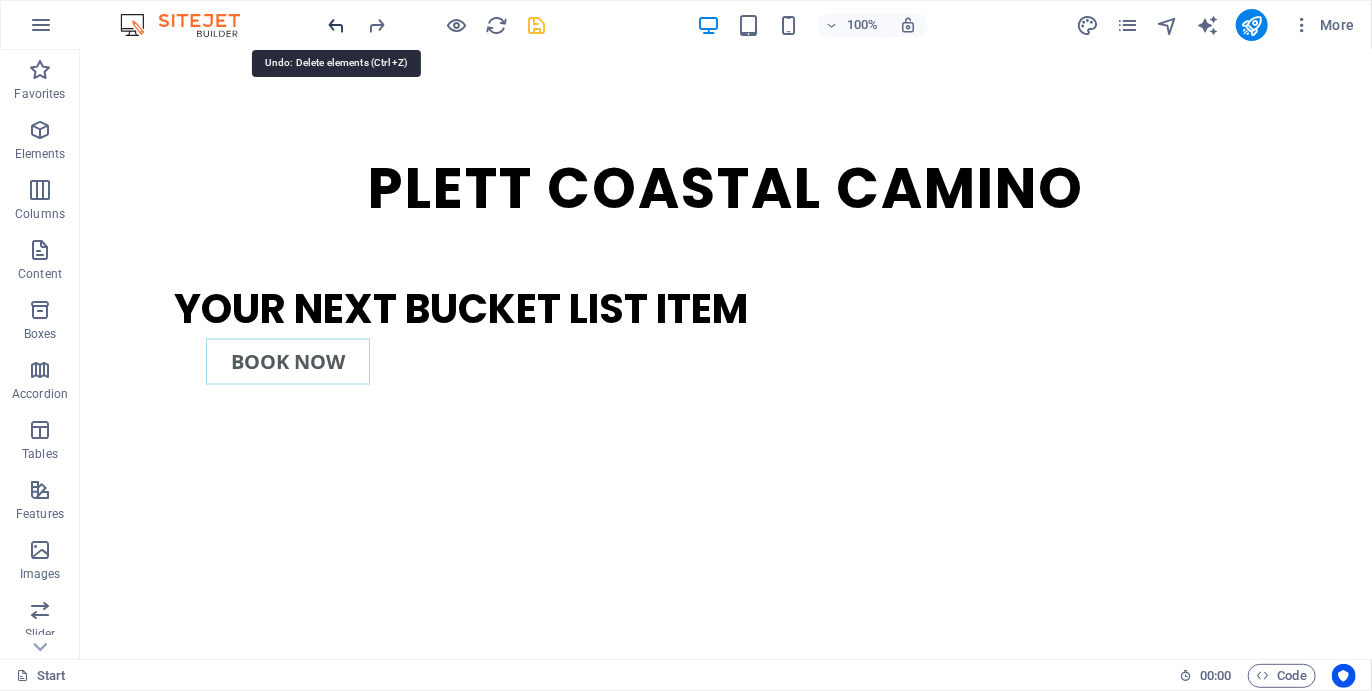 click at bounding box center (337, 25) 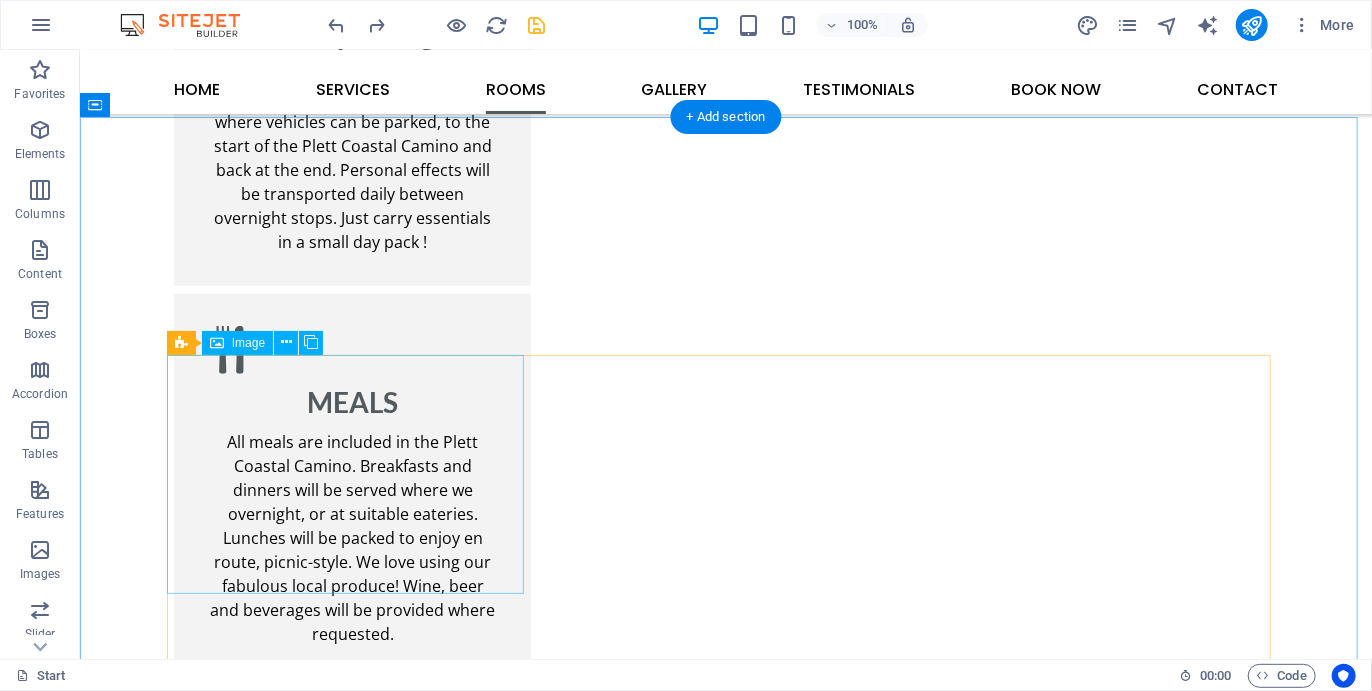 scroll, scrollTop: 3806, scrollLeft: 0, axis: vertical 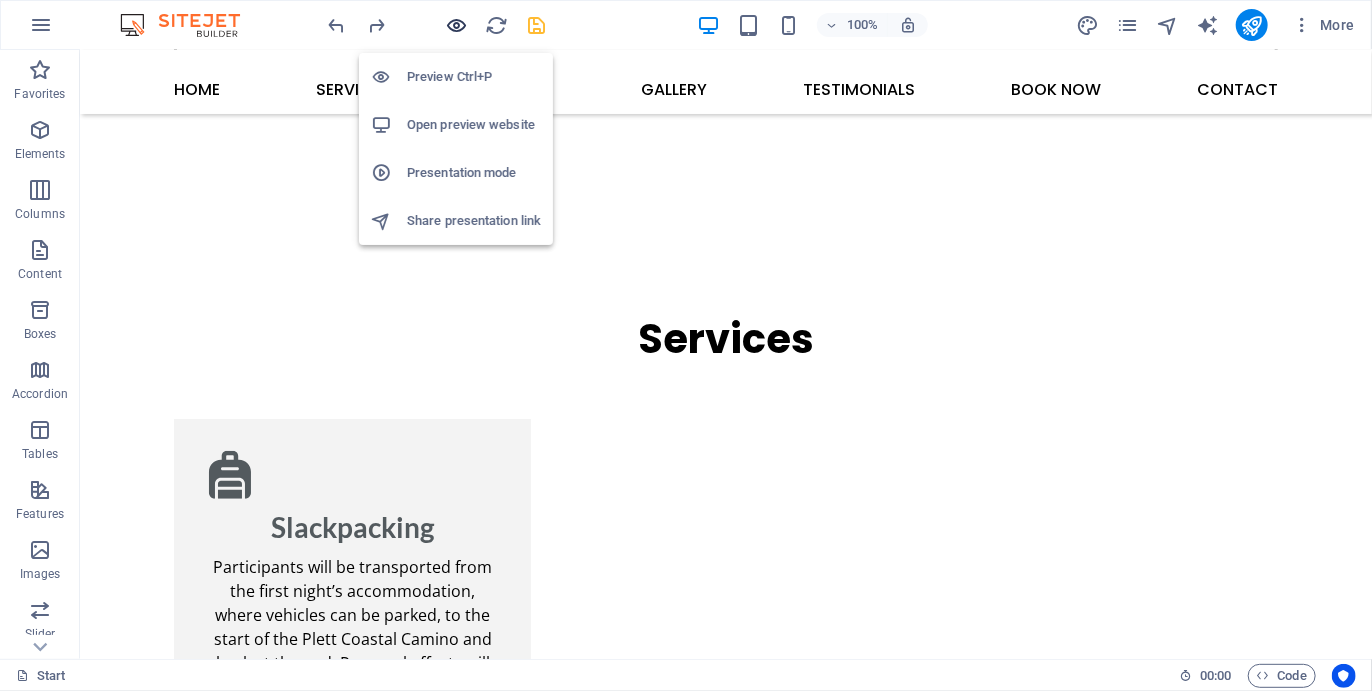 click at bounding box center (457, 25) 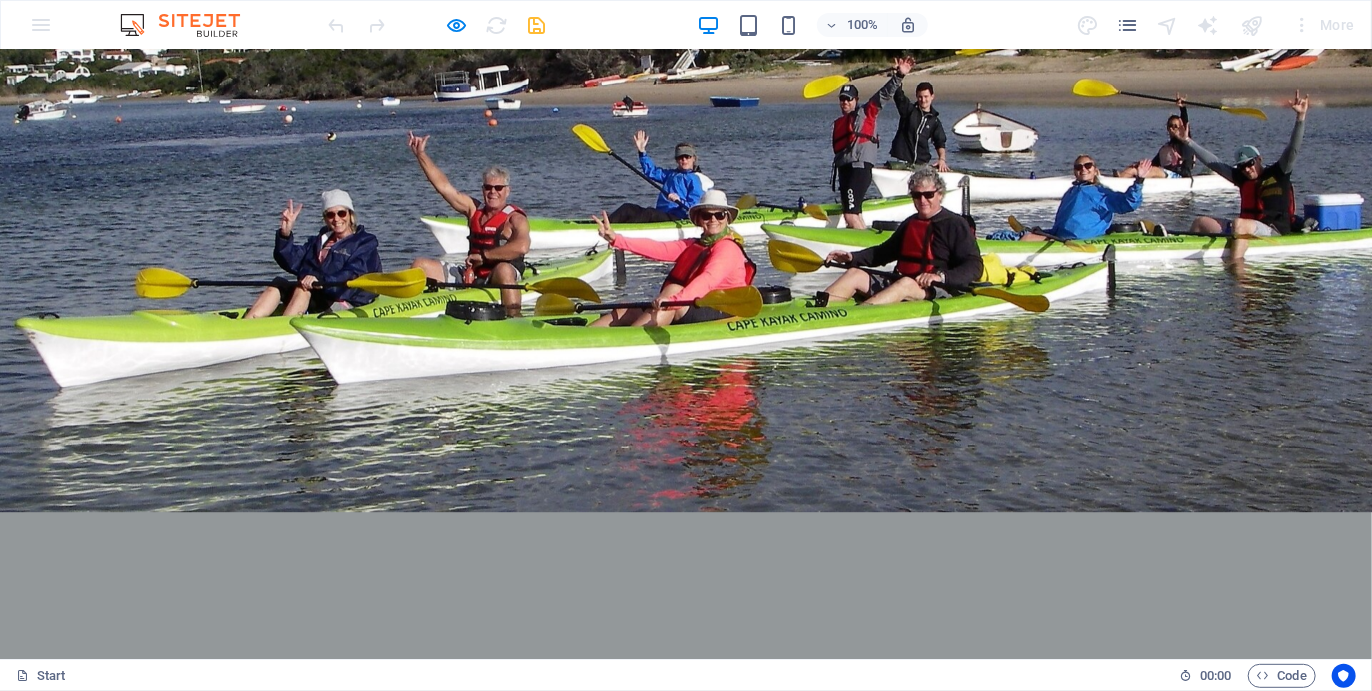 scroll, scrollTop: 2565, scrollLeft: 0, axis: vertical 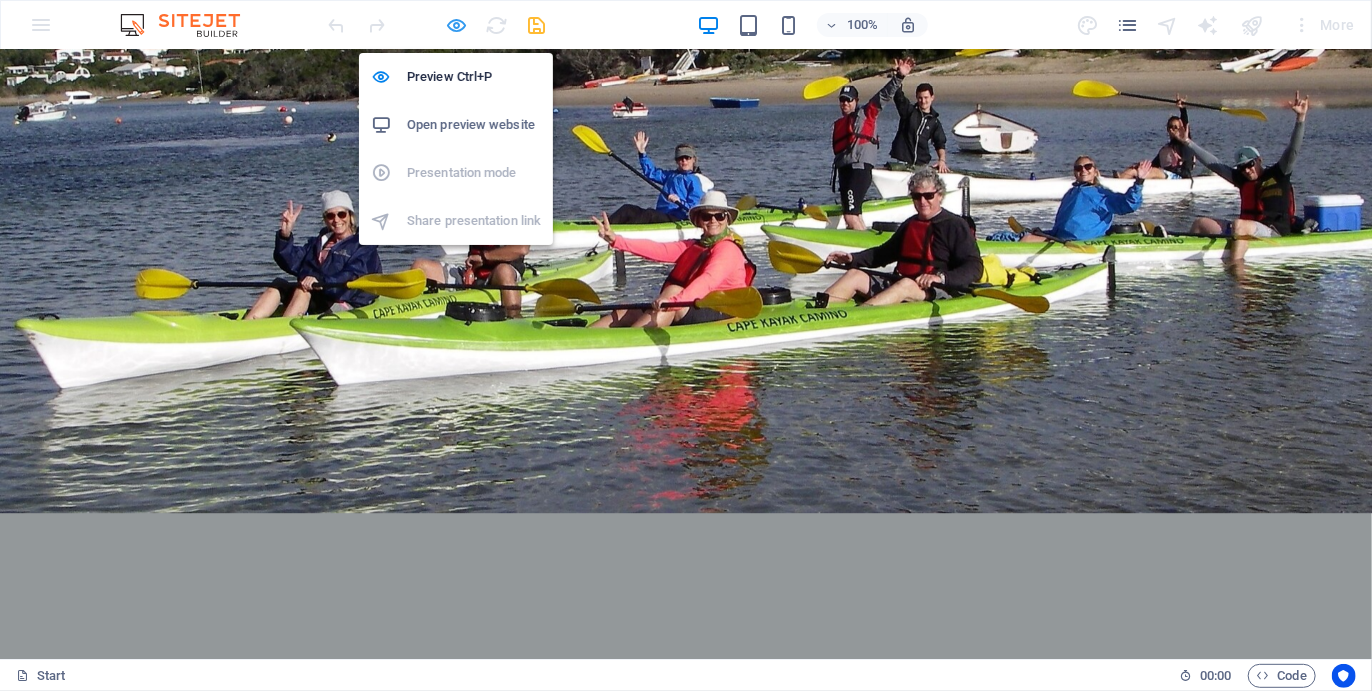 click at bounding box center (457, 25) 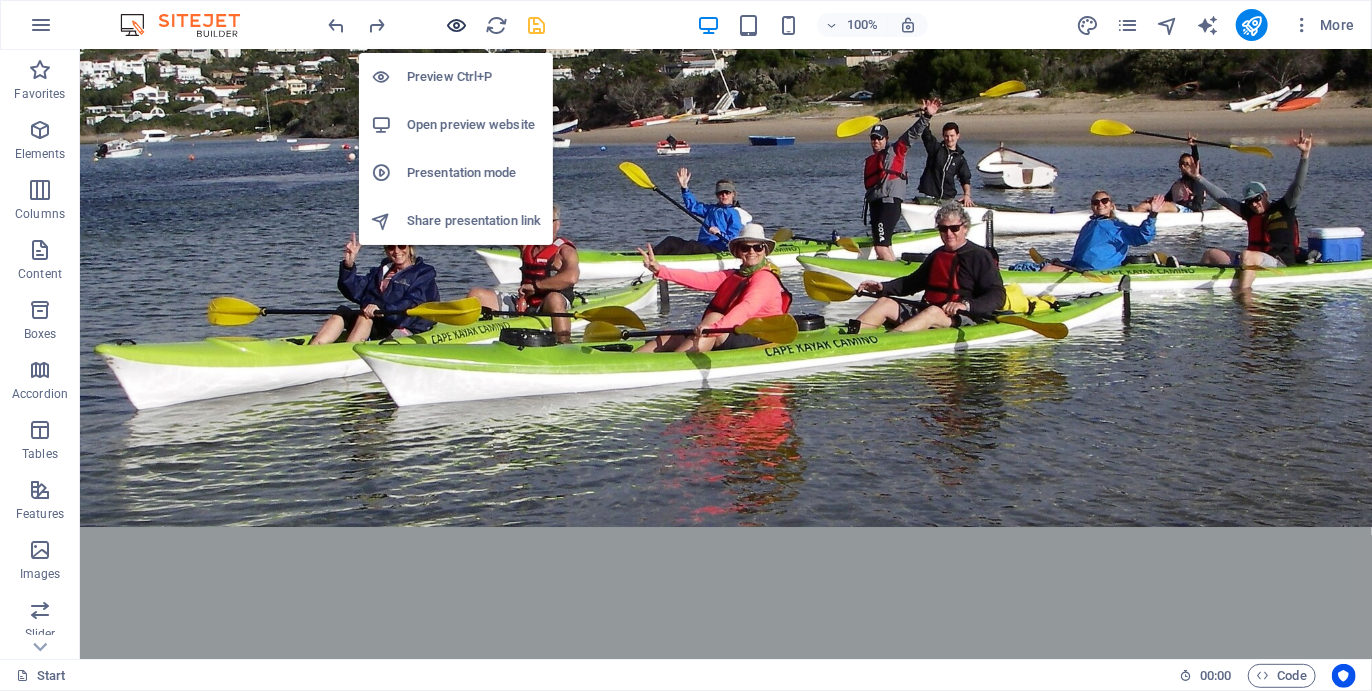 scroll, scrollTop: 2734, scrollLeft: 0, axis: vertical 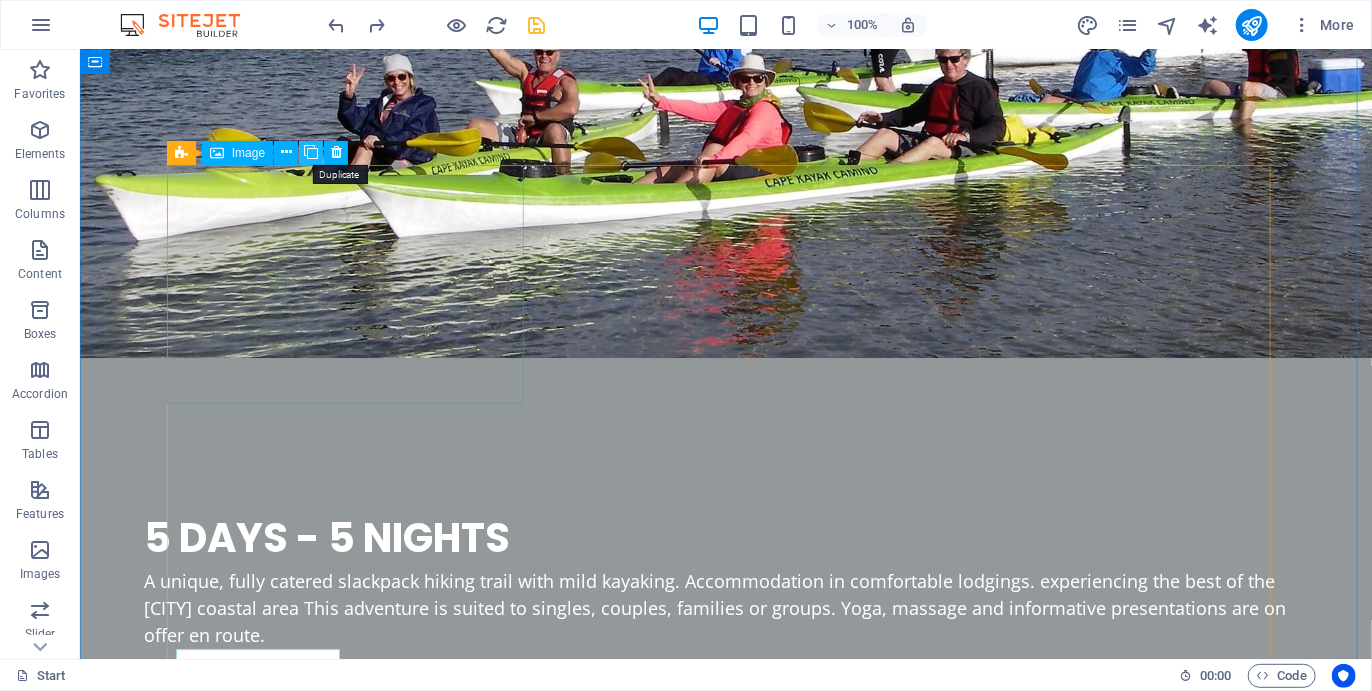 click at bounding box center (311, 152) 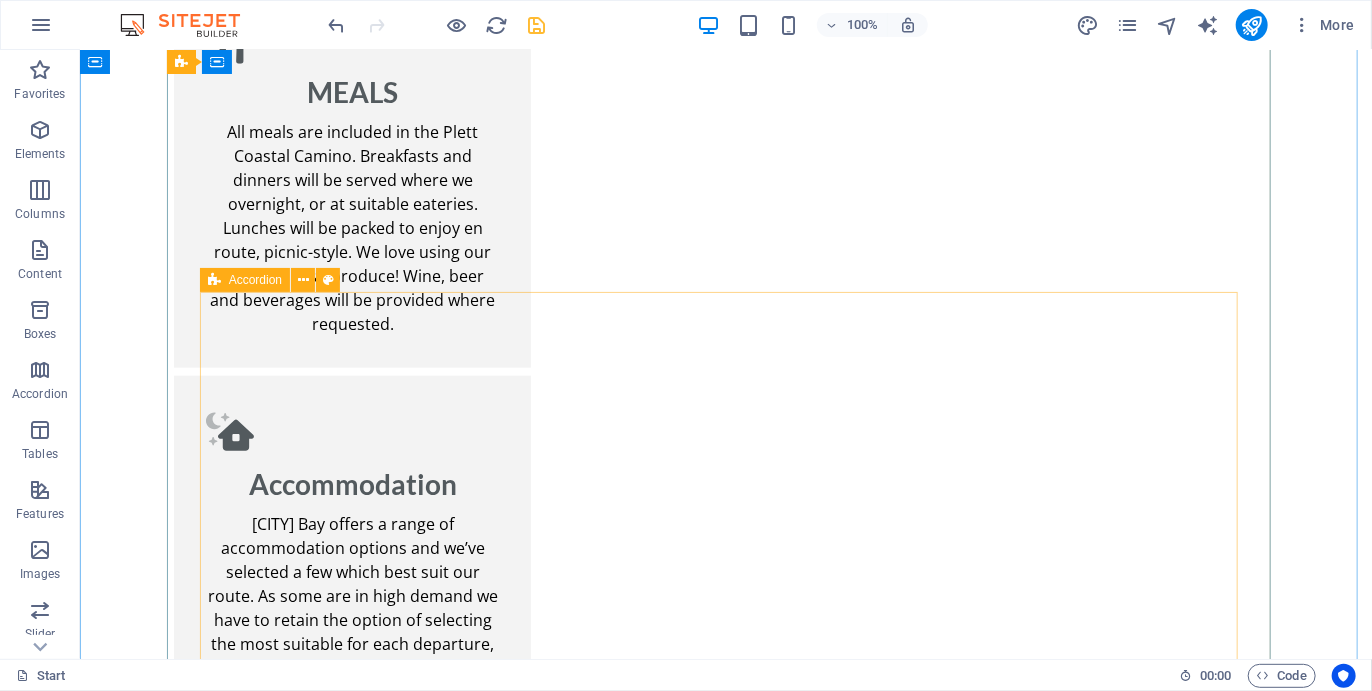 scroll, scrollTop: 5086, scrollLeft: 0, axis: vertical 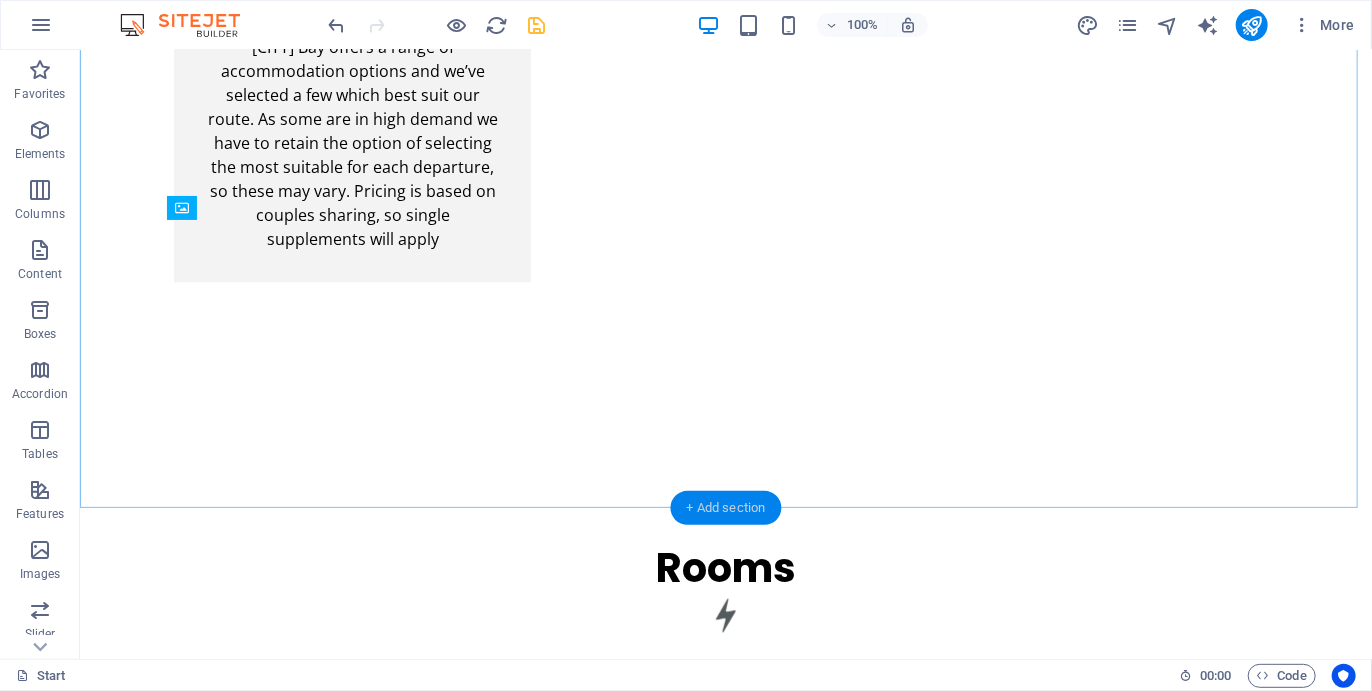 click on "+ Add section" at bounding box center [726, 508] 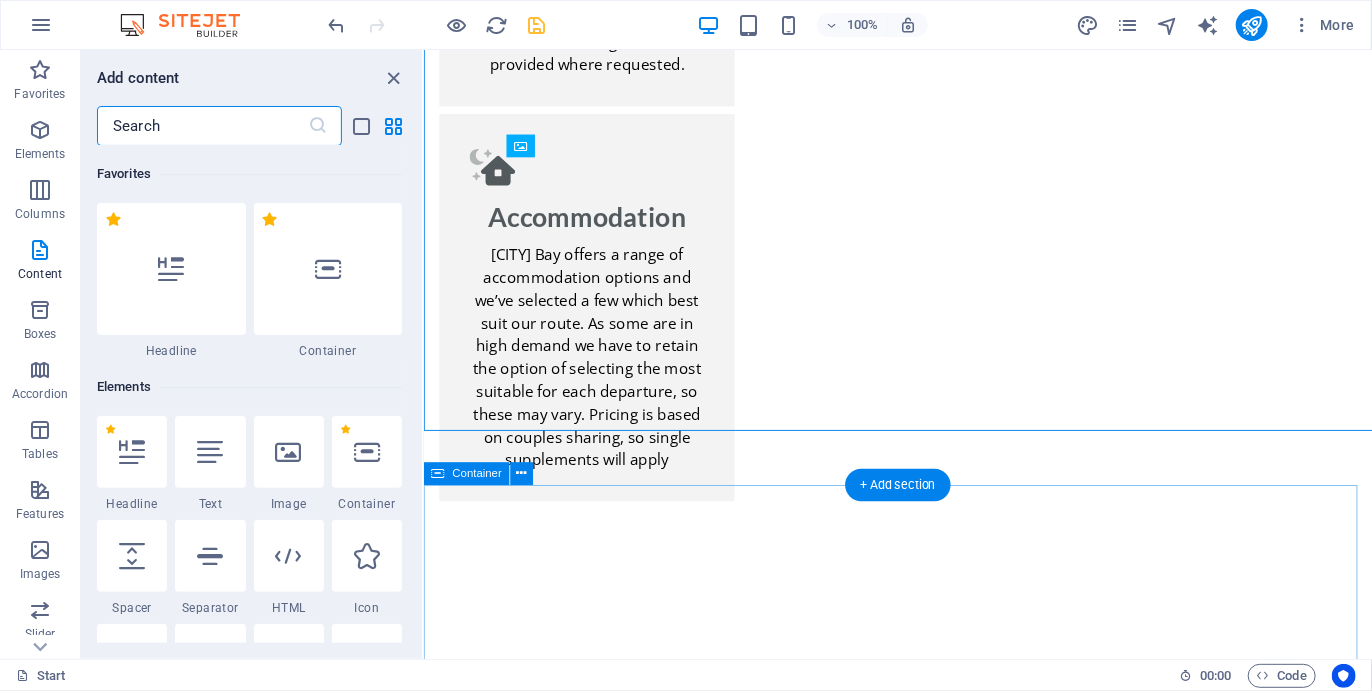 scroll, scrollTop: 5143, scrollLeft: 0, axis: vertical 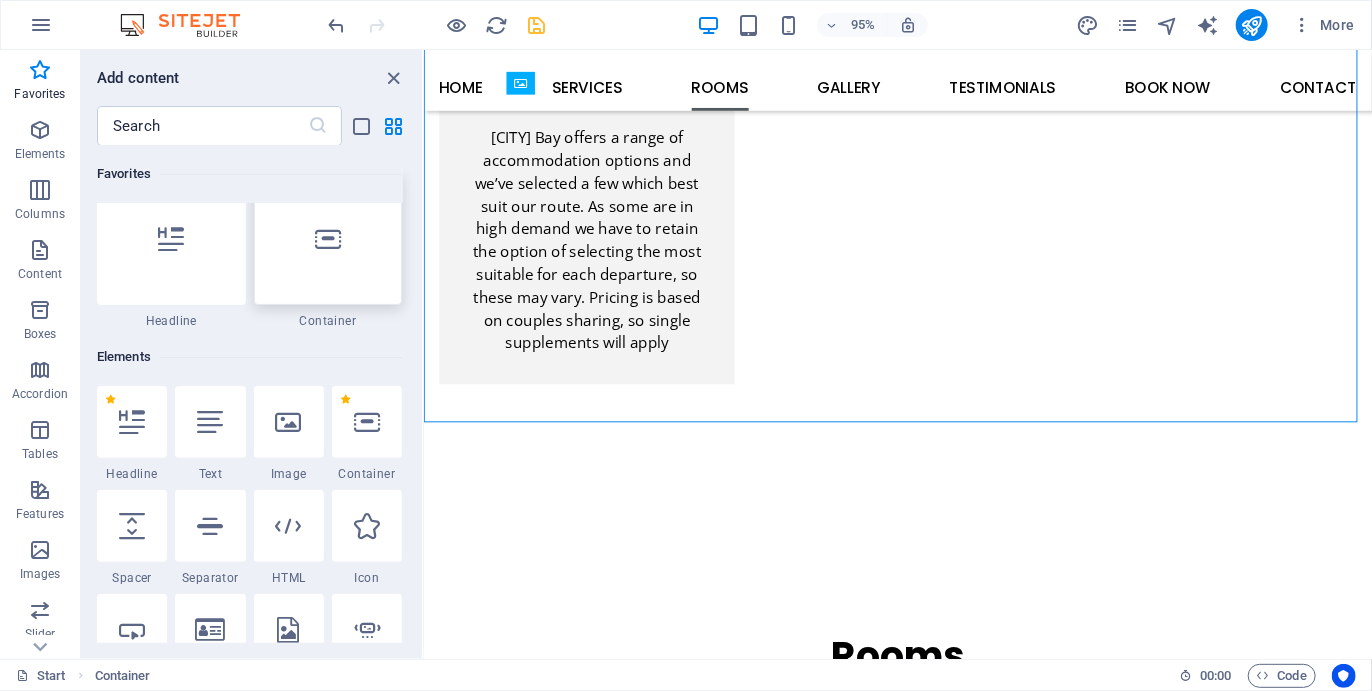click at bounding box center (328, 239) 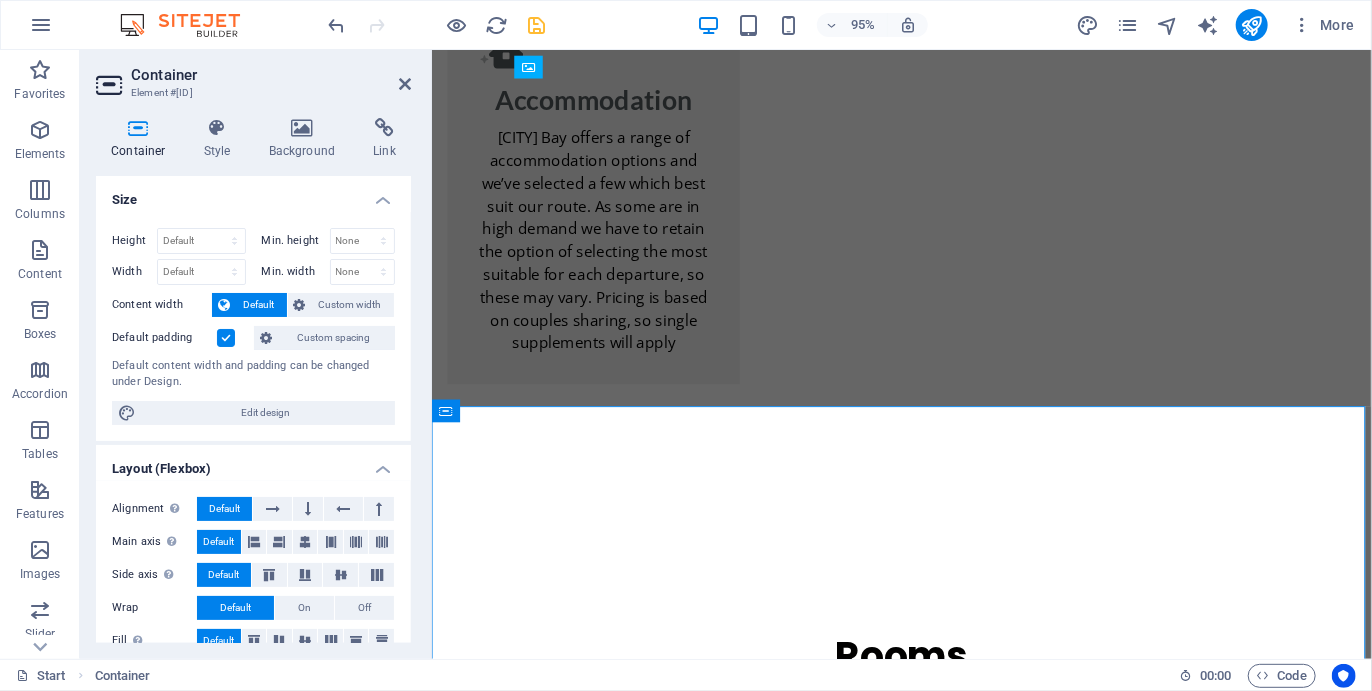 scroll, scrollTop: 5226, scrollLeft: 0, axis: vertical 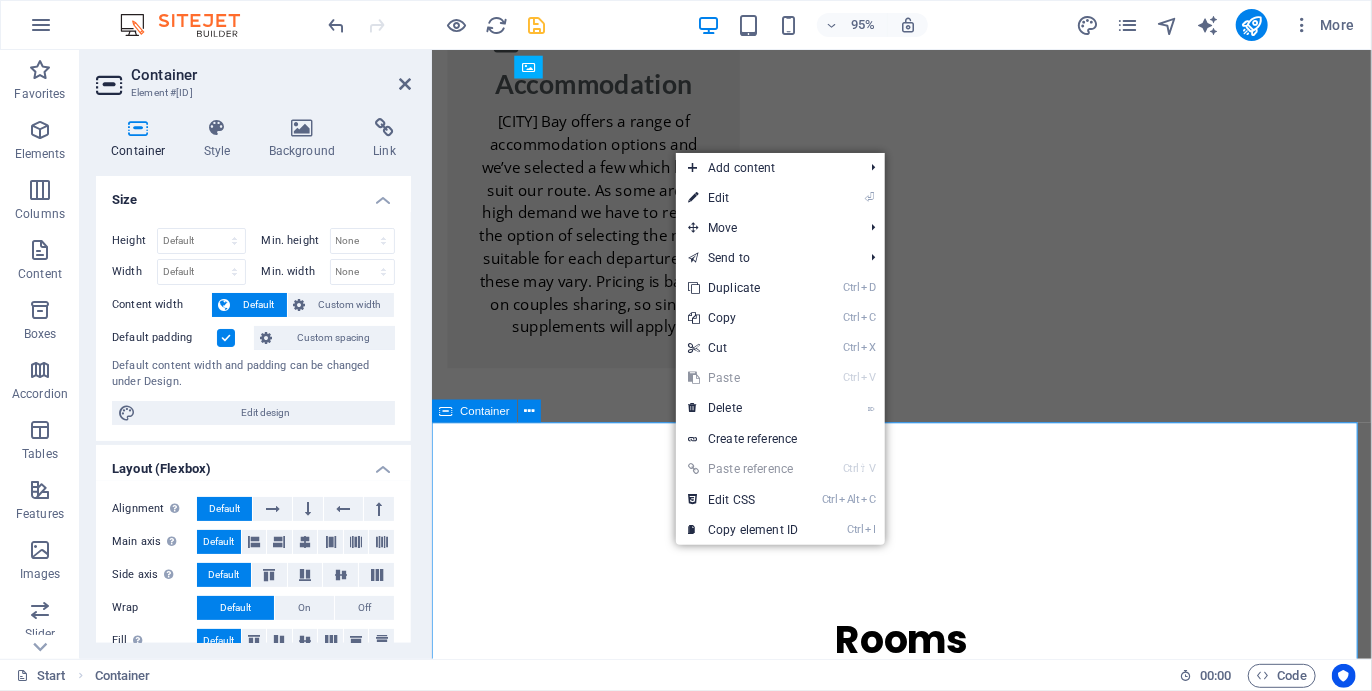 click on "Drop content here or  Add elements  Paste clipboard" at bounding box center [925, 3603] 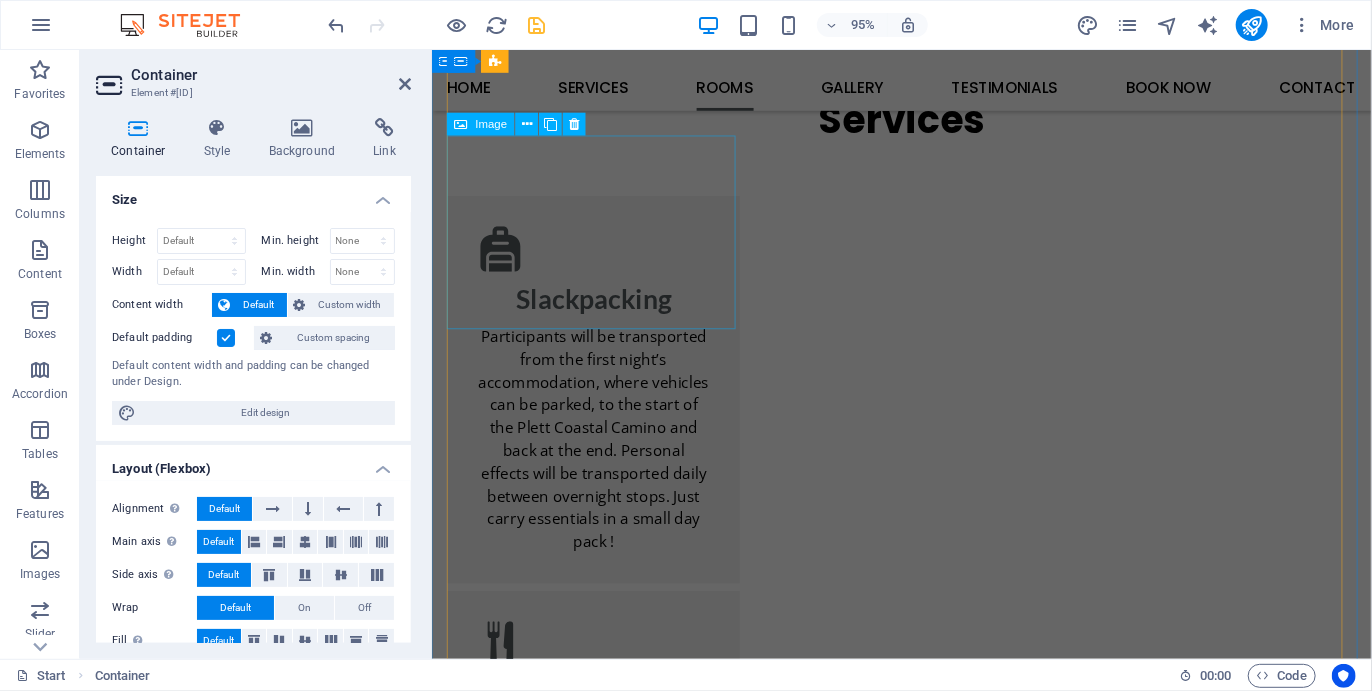 scroll, scrollTop: 4167, scrollLeft: 0, axis: vertical 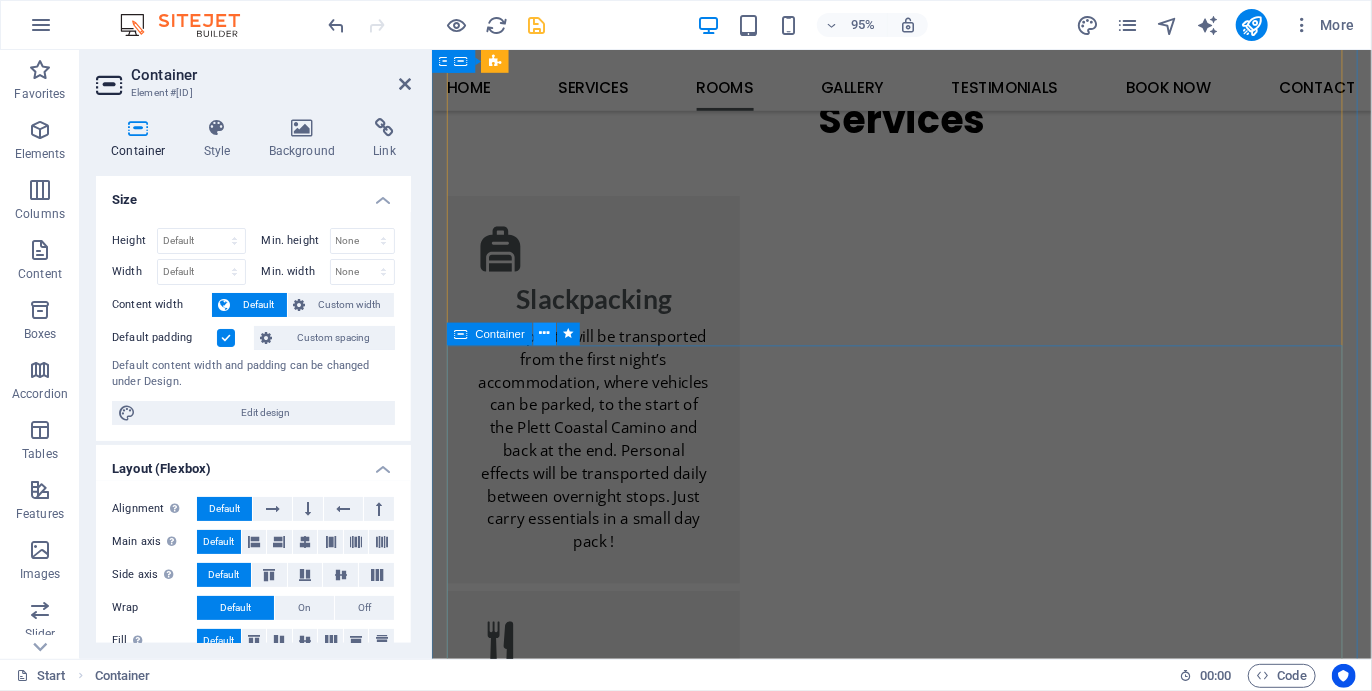 click at bounding box center [545, 334] 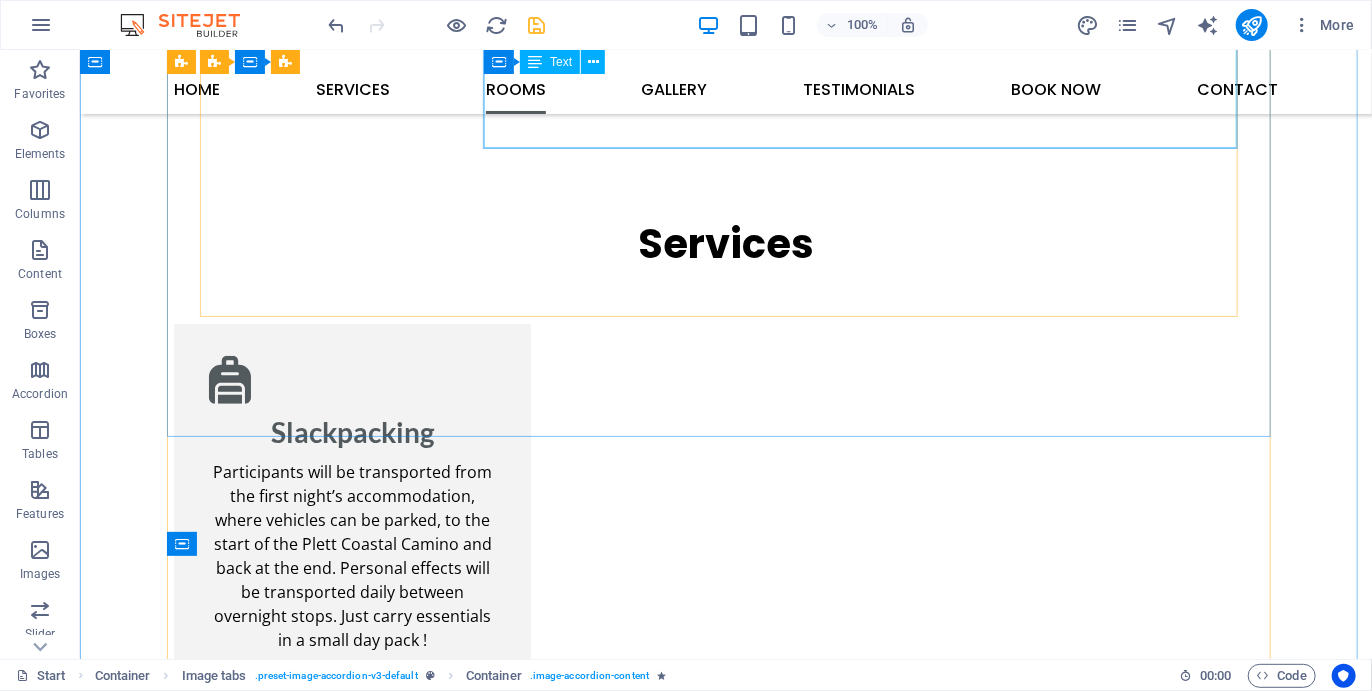 scroll, scrollTop: 3738, scrollLeft: 0, axis: vertical 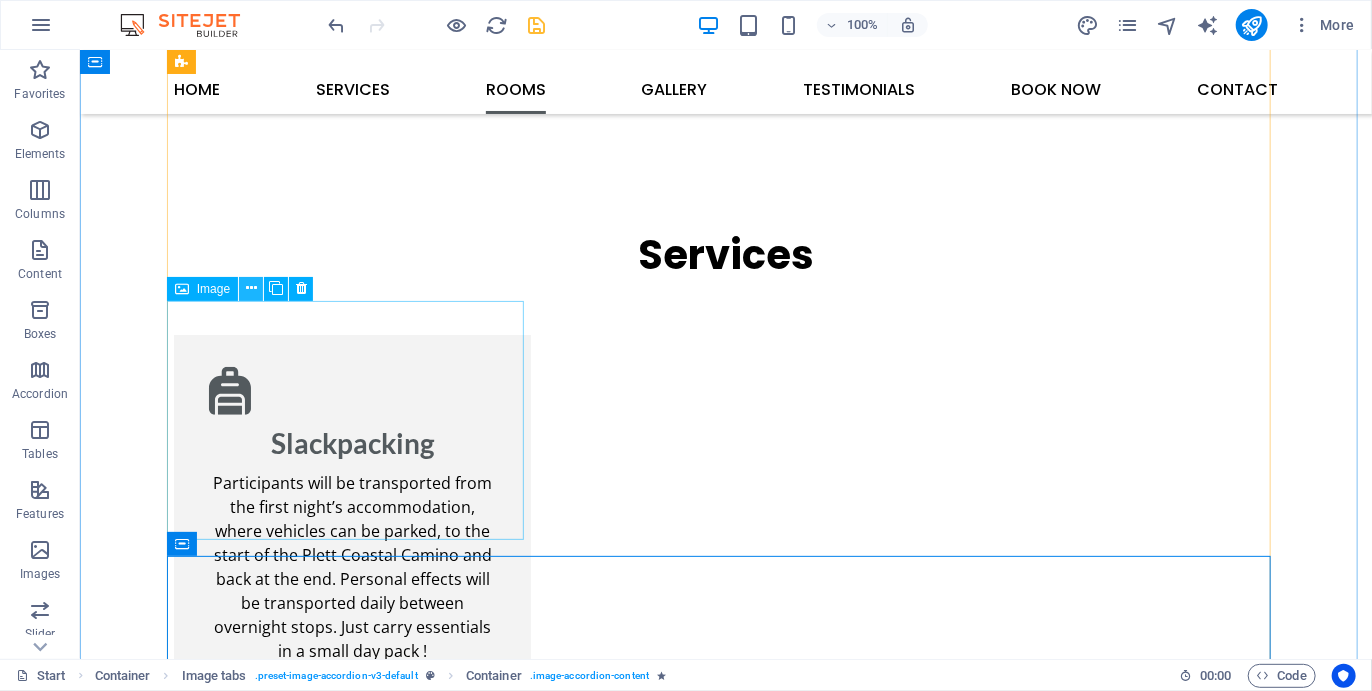 click at bounding box center (251, 288) 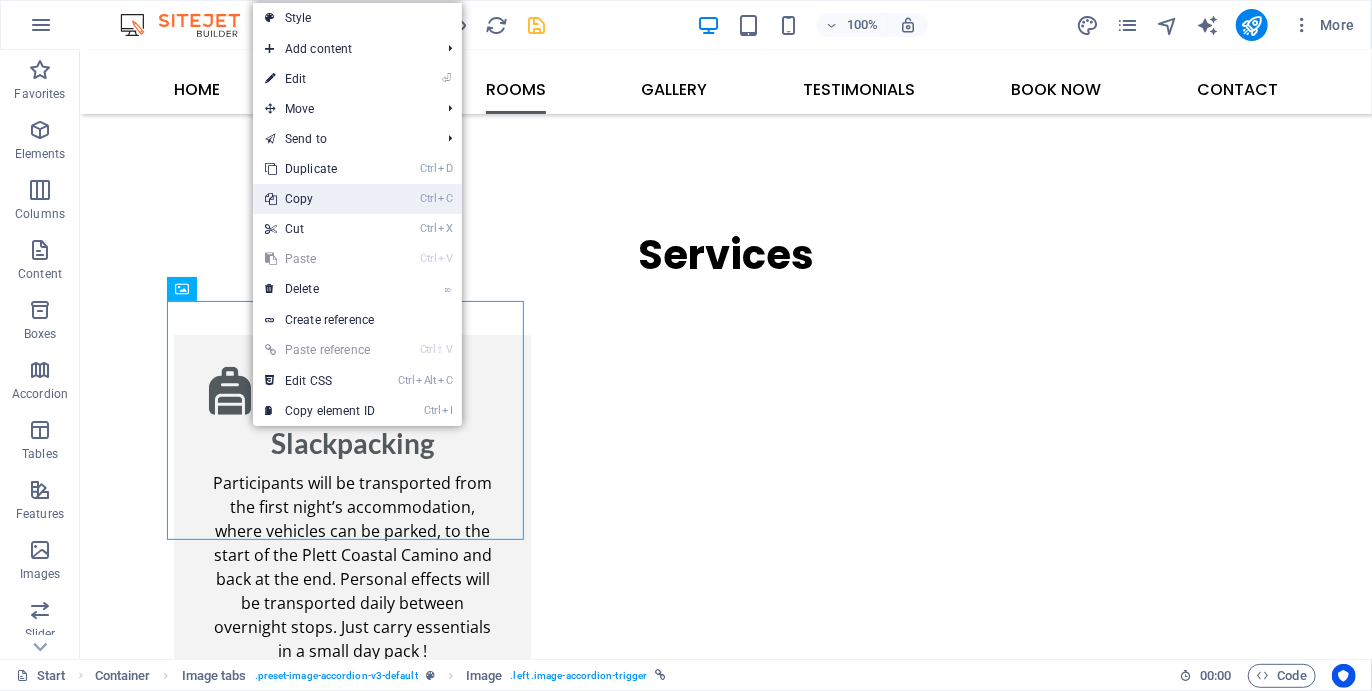 click on "Ctrl C  Copy" at bounding box center (320, 199) 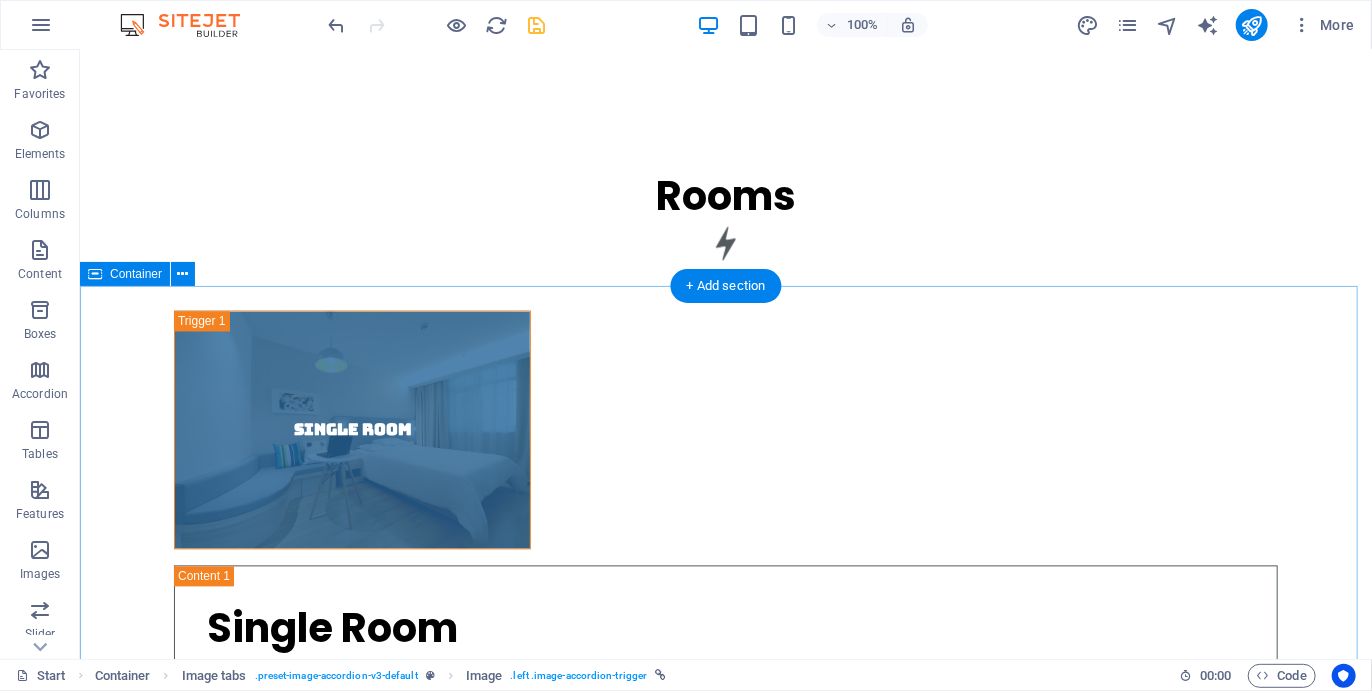 scroll, scrollTop: 5310, scrollLeft: 0, axis: vertical 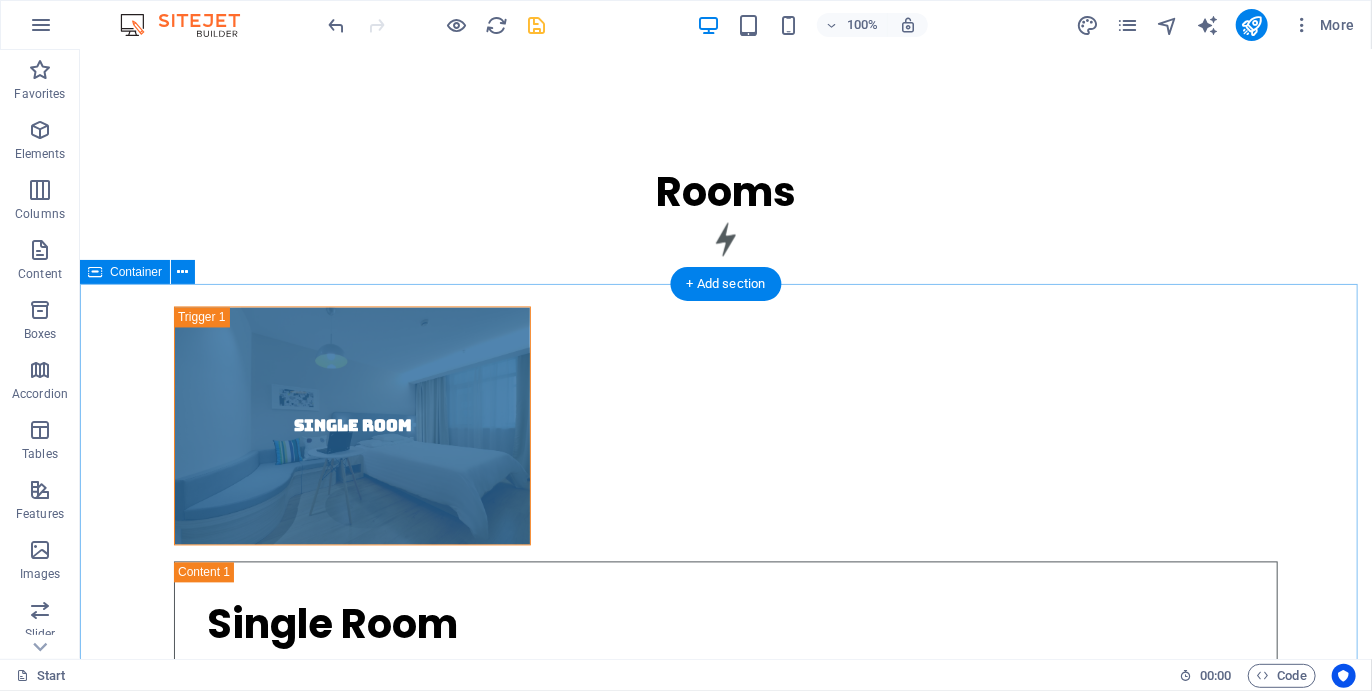 click on "Drop content here or  Add elements  Paste clipboard" at bounding box center (725, 3201) 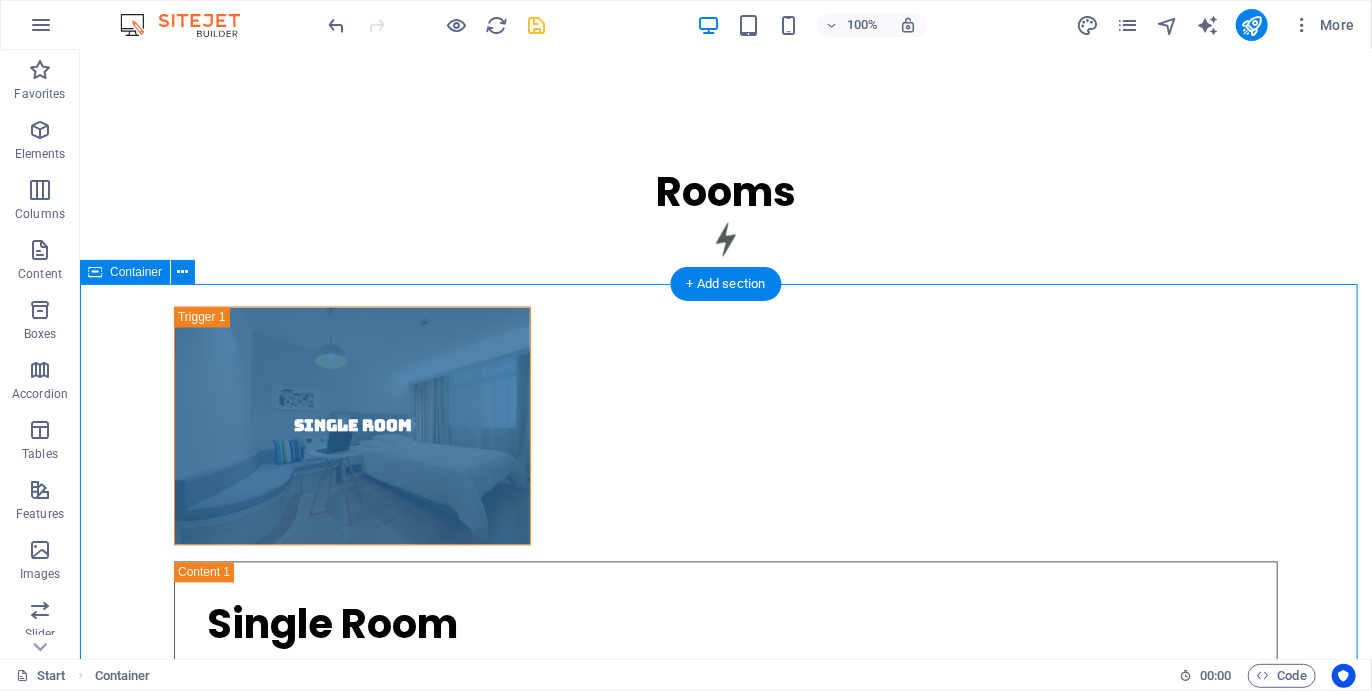 click on "Paste clipboard" at bounding box center [779, 3231] 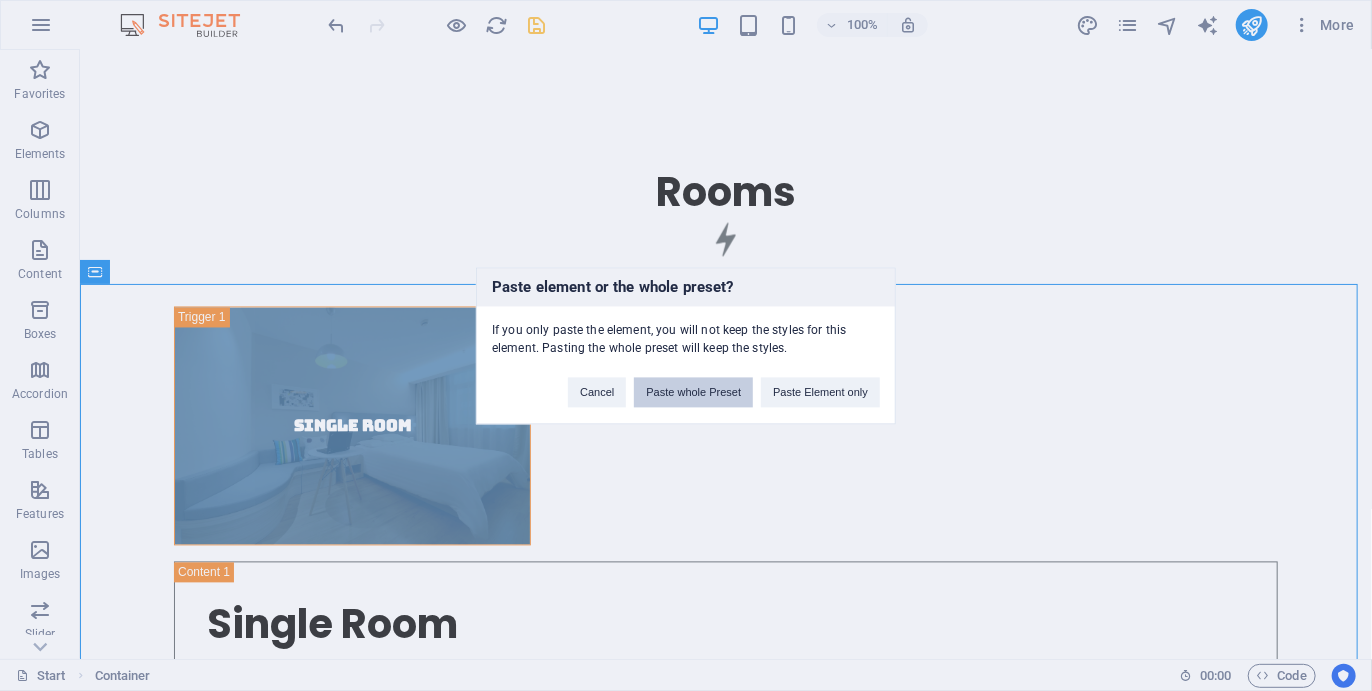 click on "Paste whole Preset" at bounding box center (693, 392) 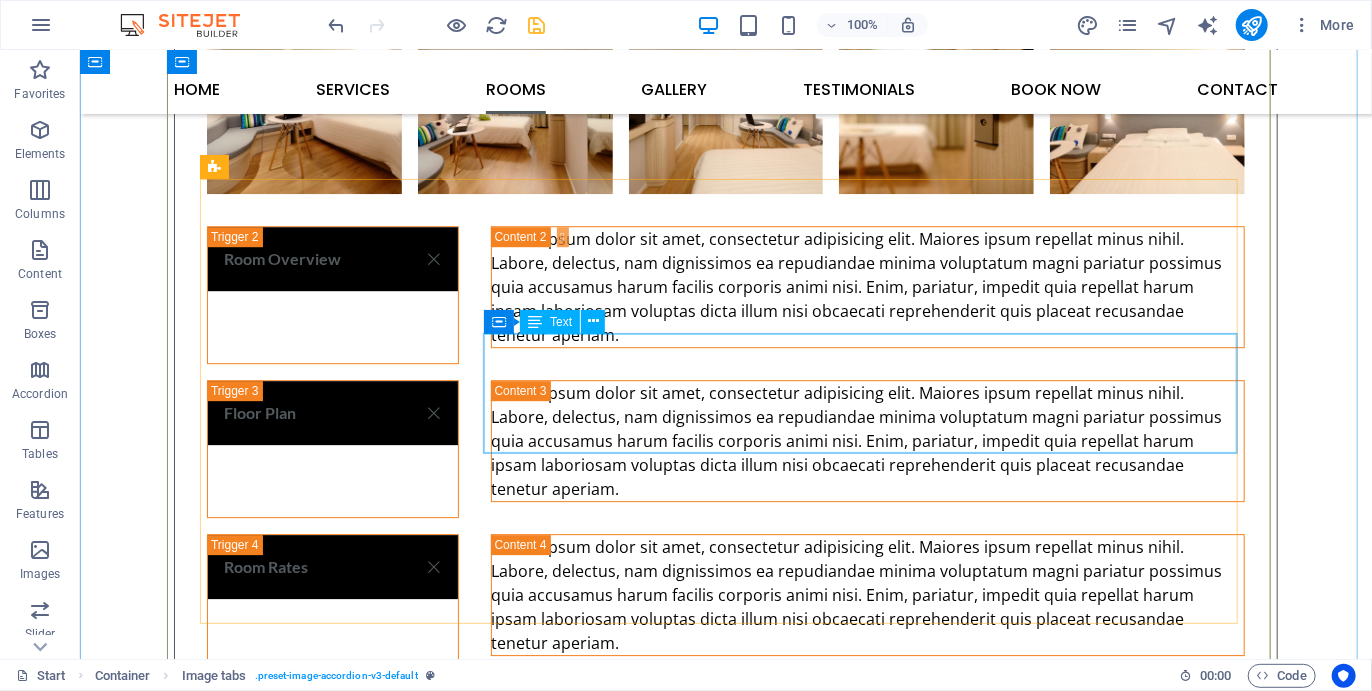 scroll, scrollTop: 6247, scrollLeft: 0, axis: vertical 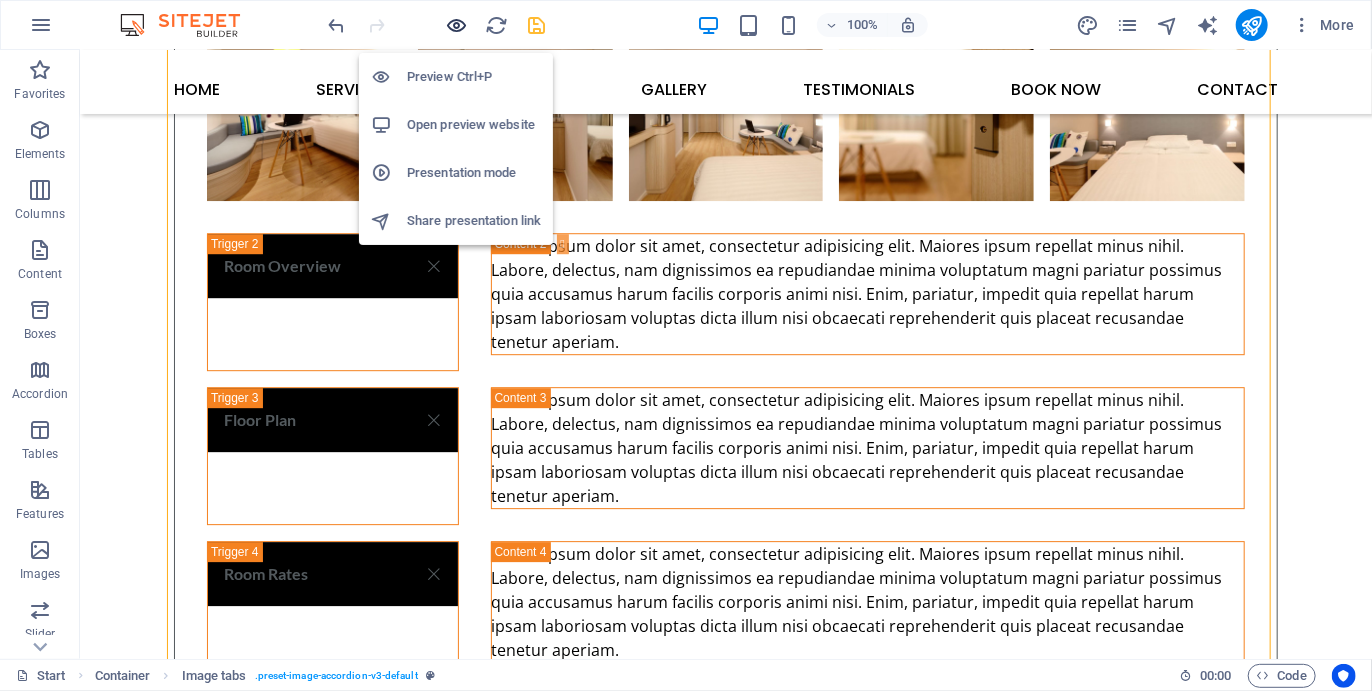 click at bounding box center [457, 25] 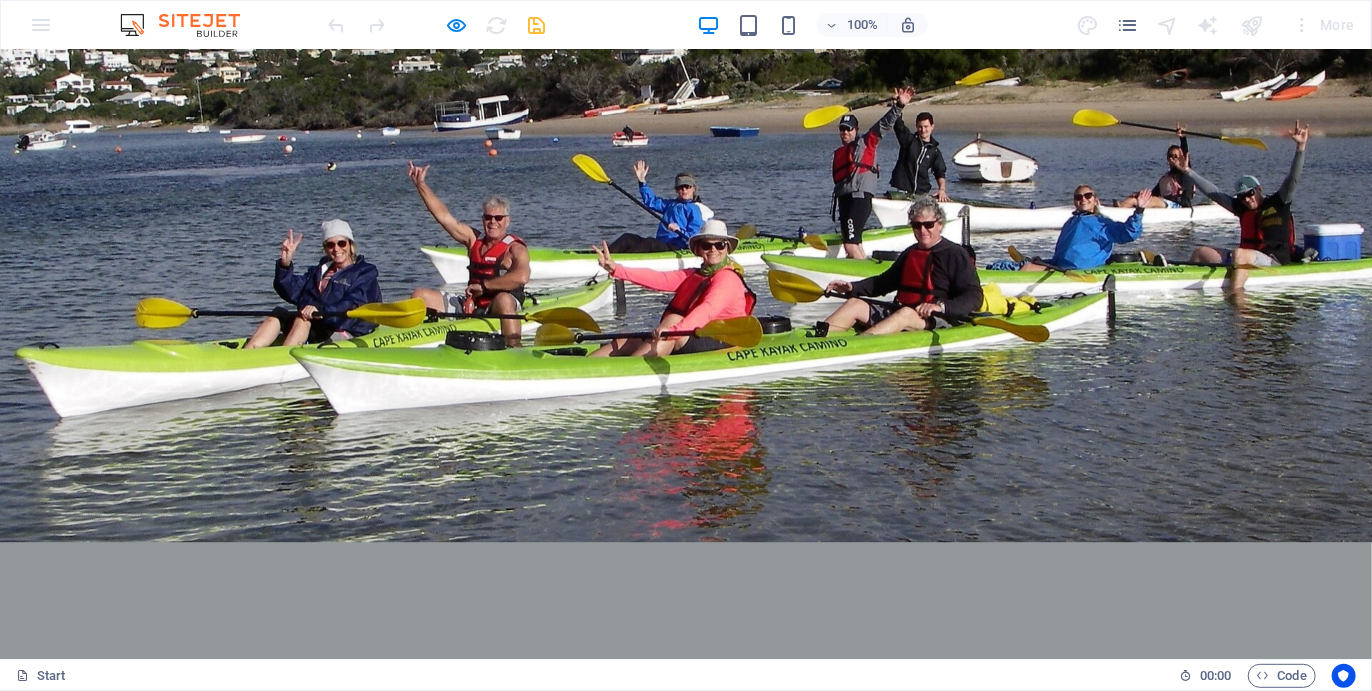 scroll, scrollTop: 2406, scrollLeft: 0, axis: vertical 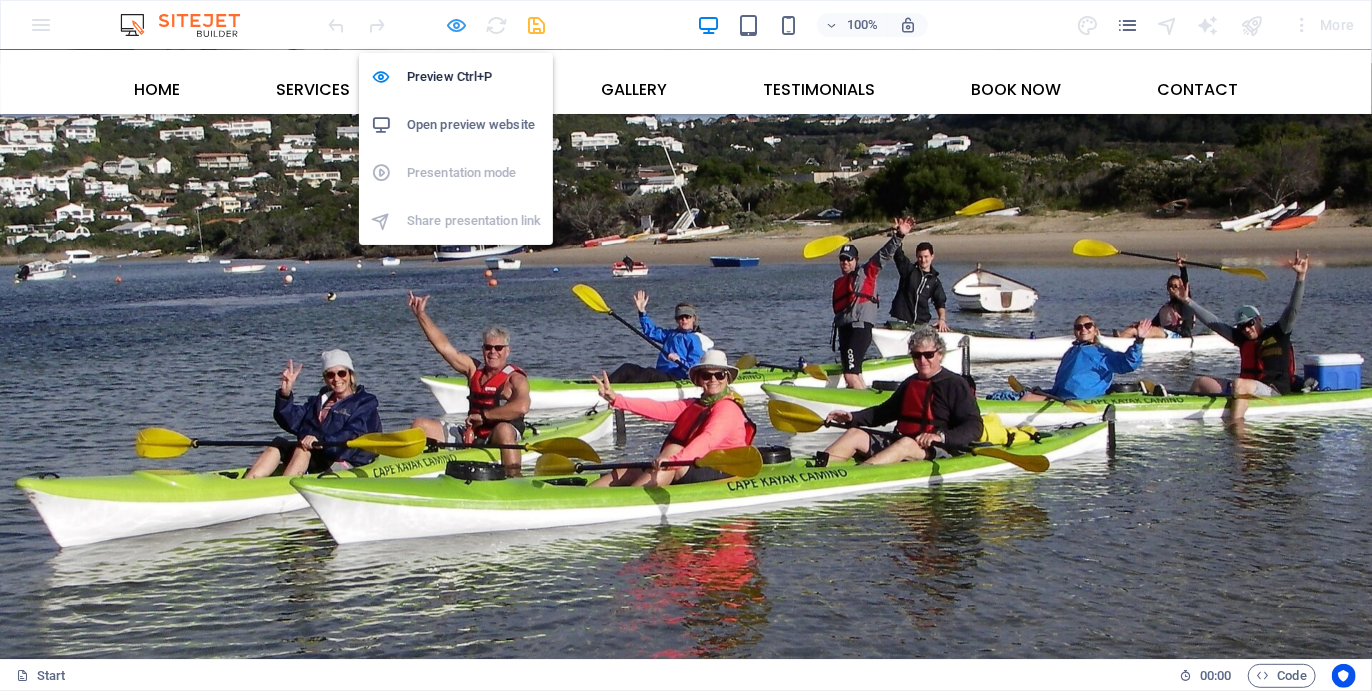 click at bounding box center (457, 25) 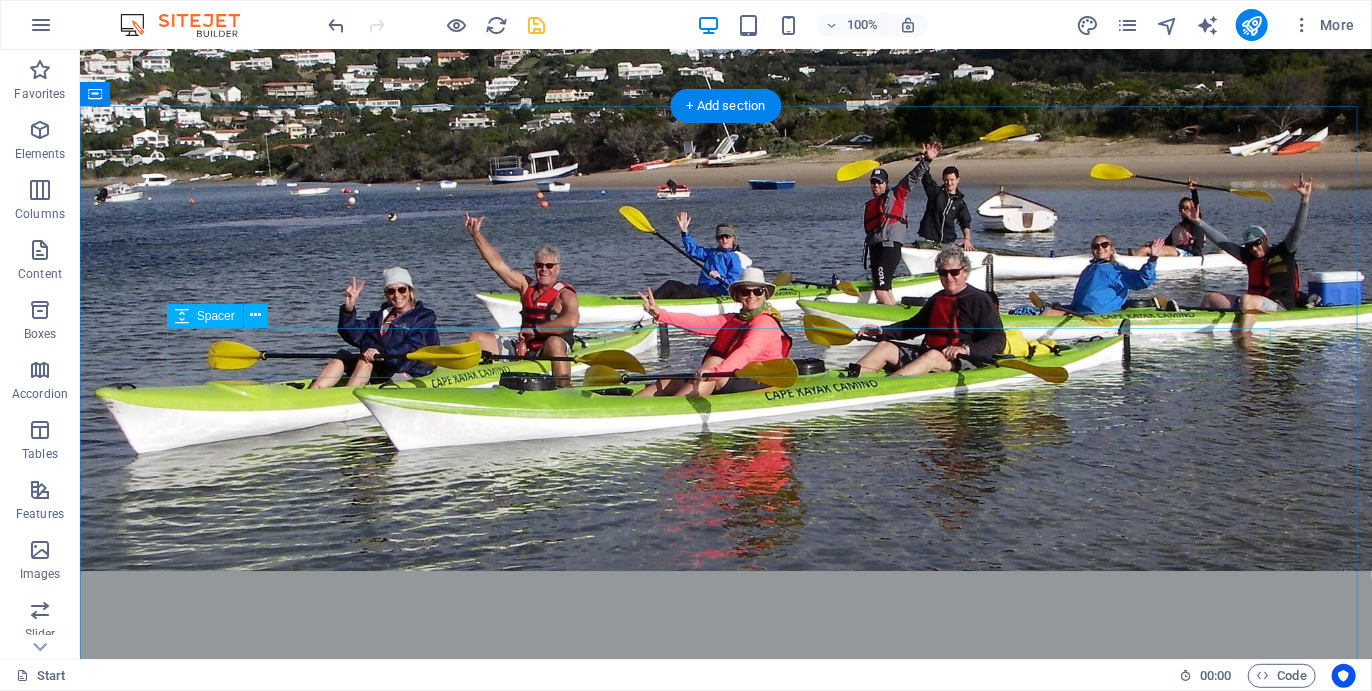 scroll, scrollTop: 2522, scrollLeft: 0, axis: vertical 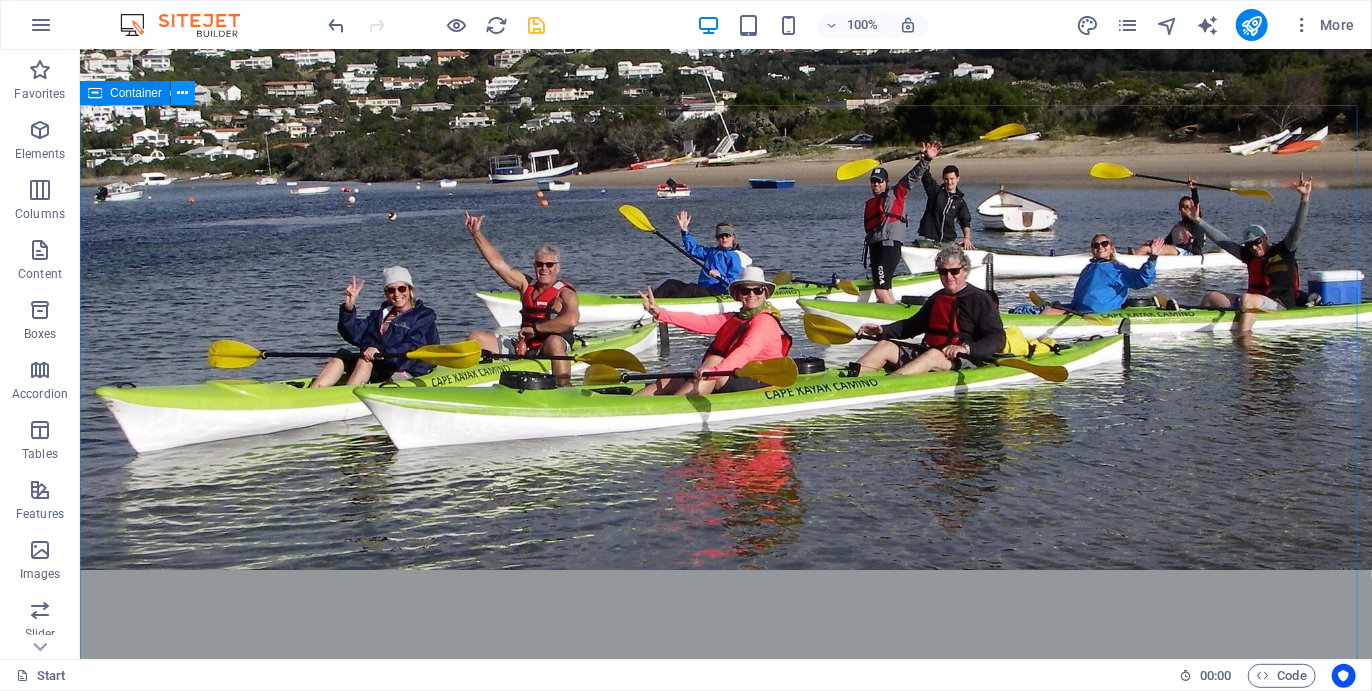 click at bounding box center (183, 93) 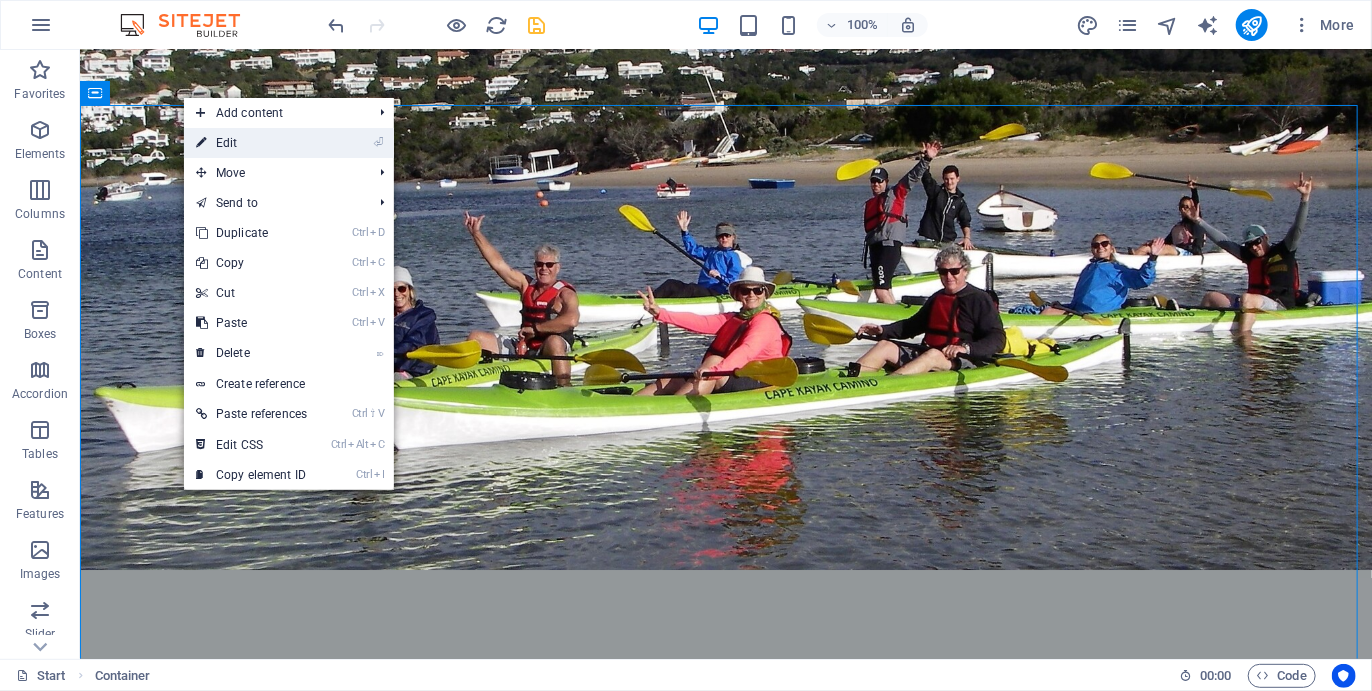 click on "⏎  Edit" at bounding box center (251, 143) 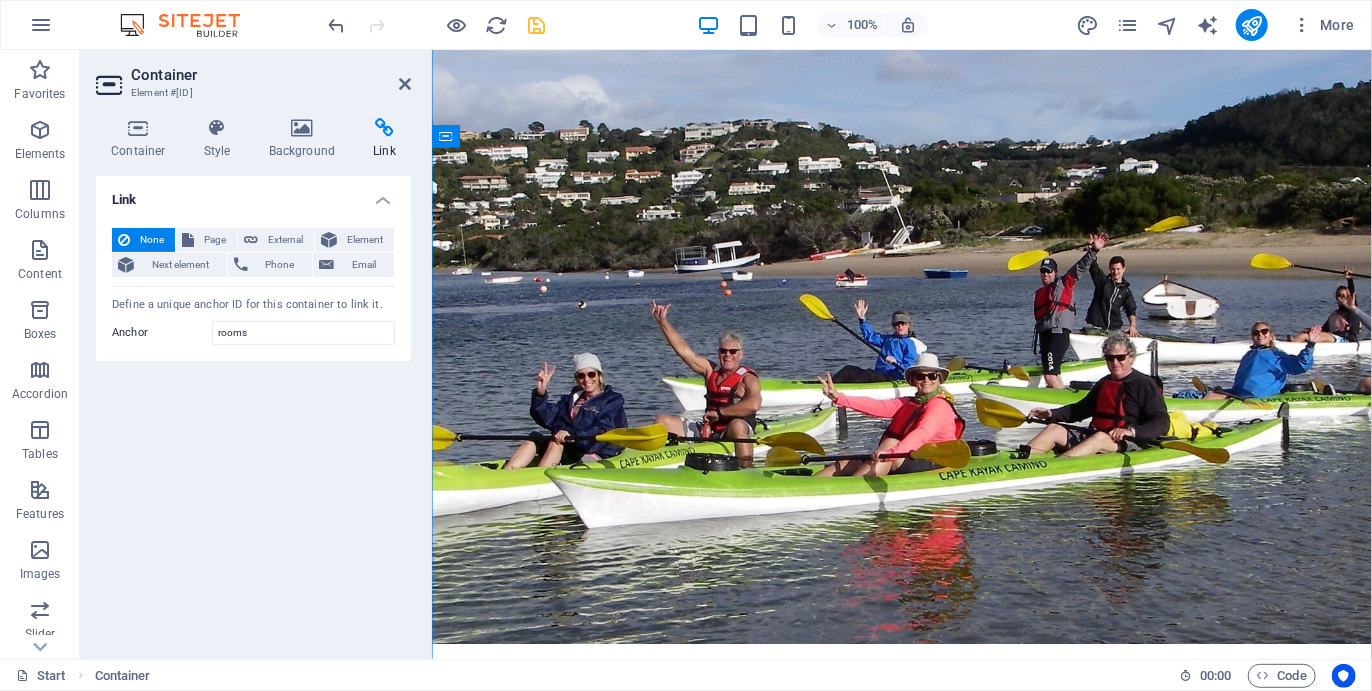 scroll, scrollTop: 2636, scrollLeft: 0, axis: vertical 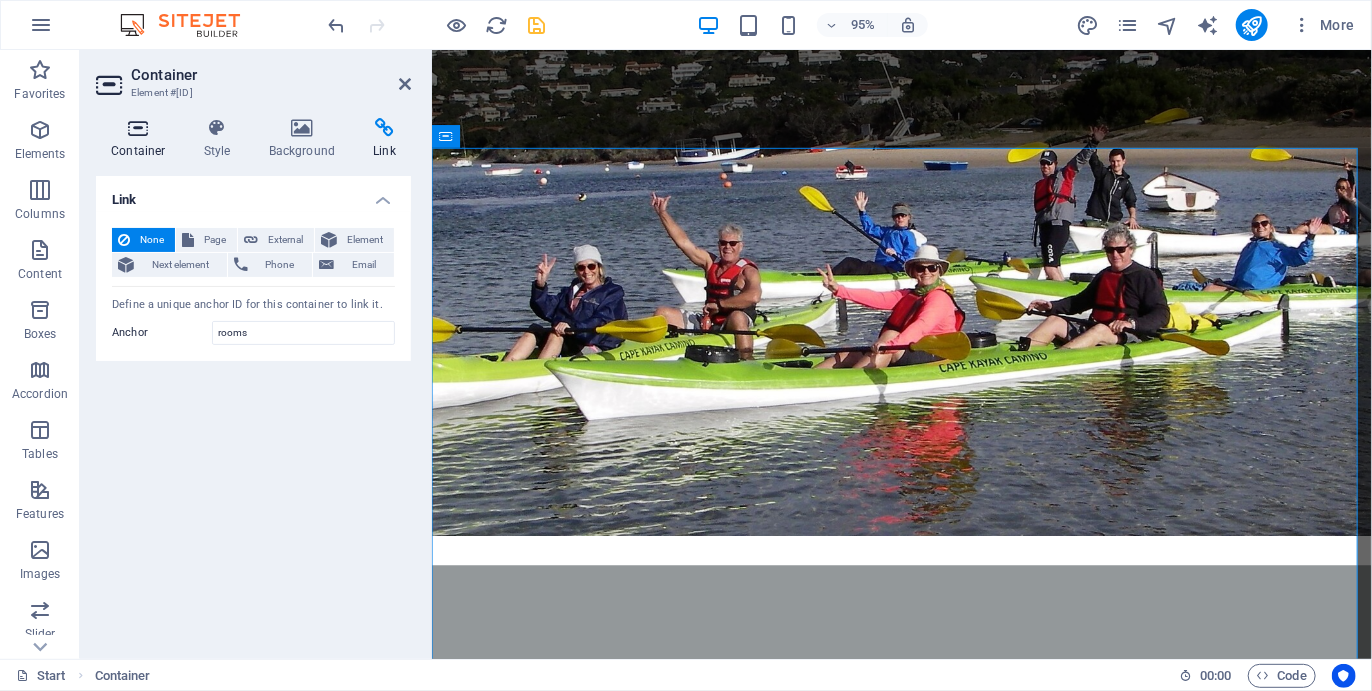 click on "Container" at bounding box center (142, 139) 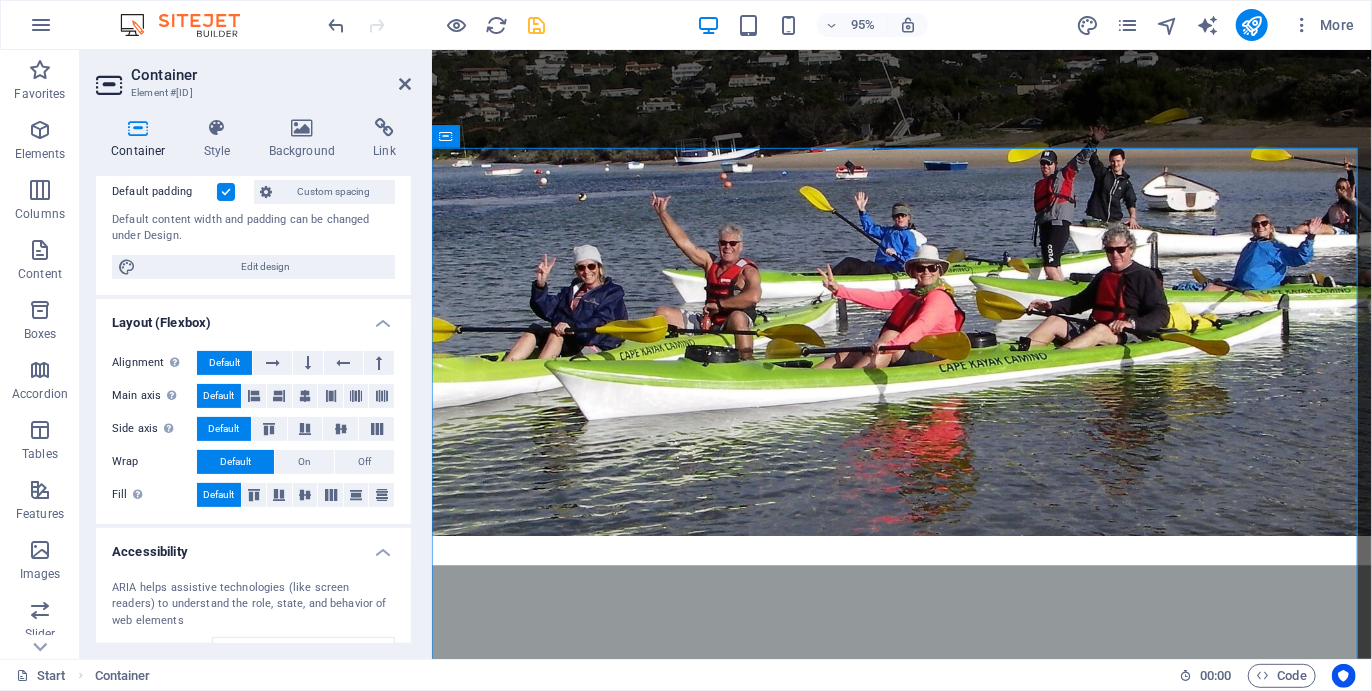 scroll, scrollTop: 145, scrollLeft: 0, axis: vertical 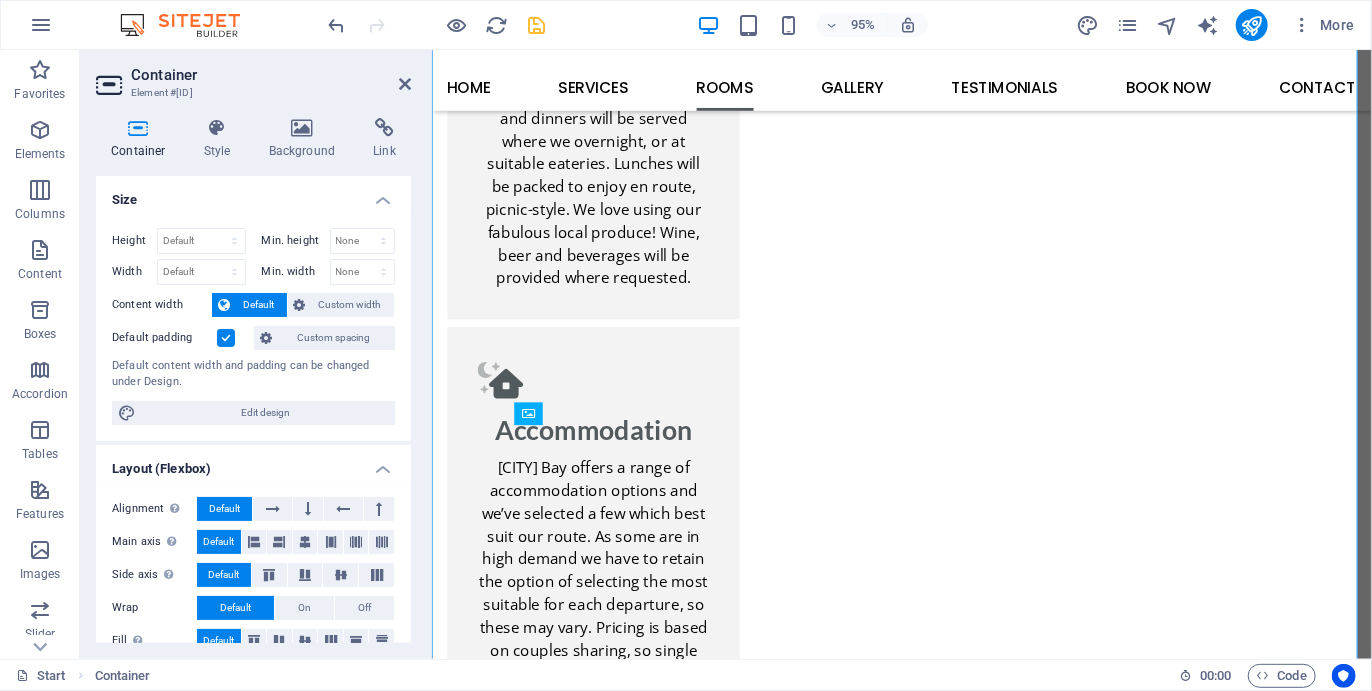 click at bounding box center [226, 338] 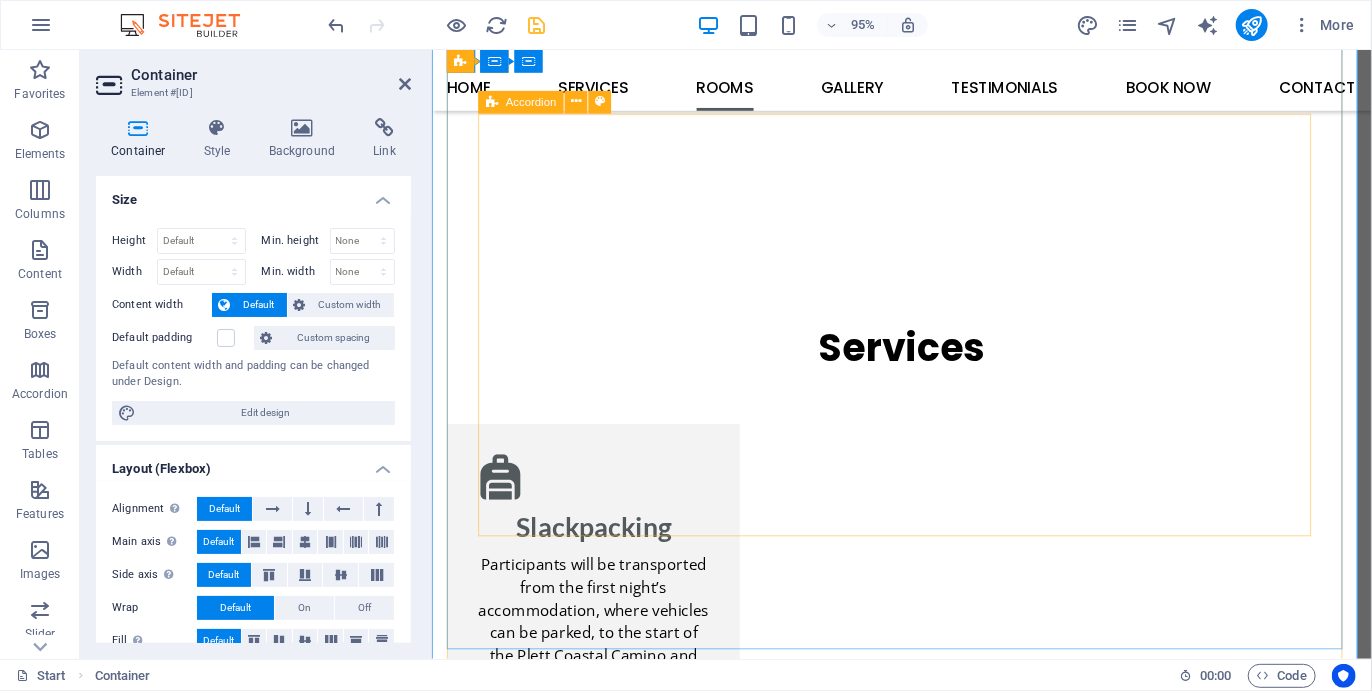 scroll, scrollTop: 3424, scrollLeft: 0, axis: vertical 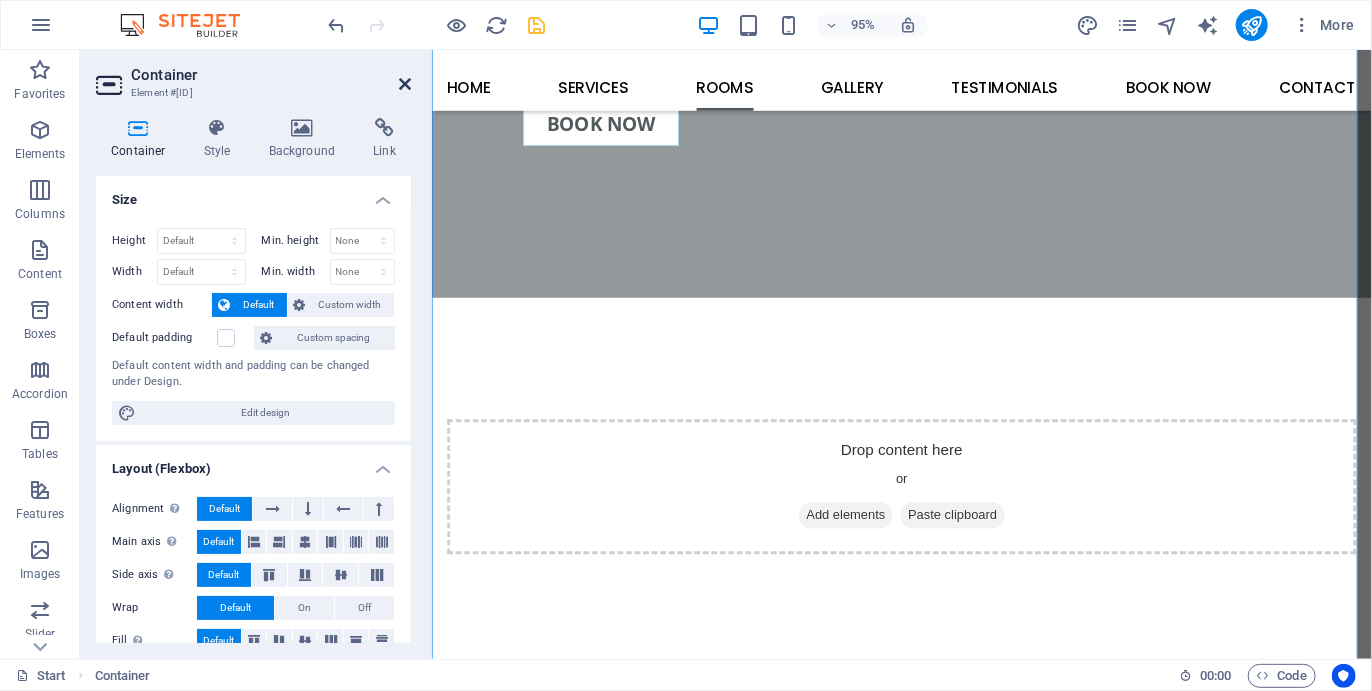 click at bounding box center [405, 84] 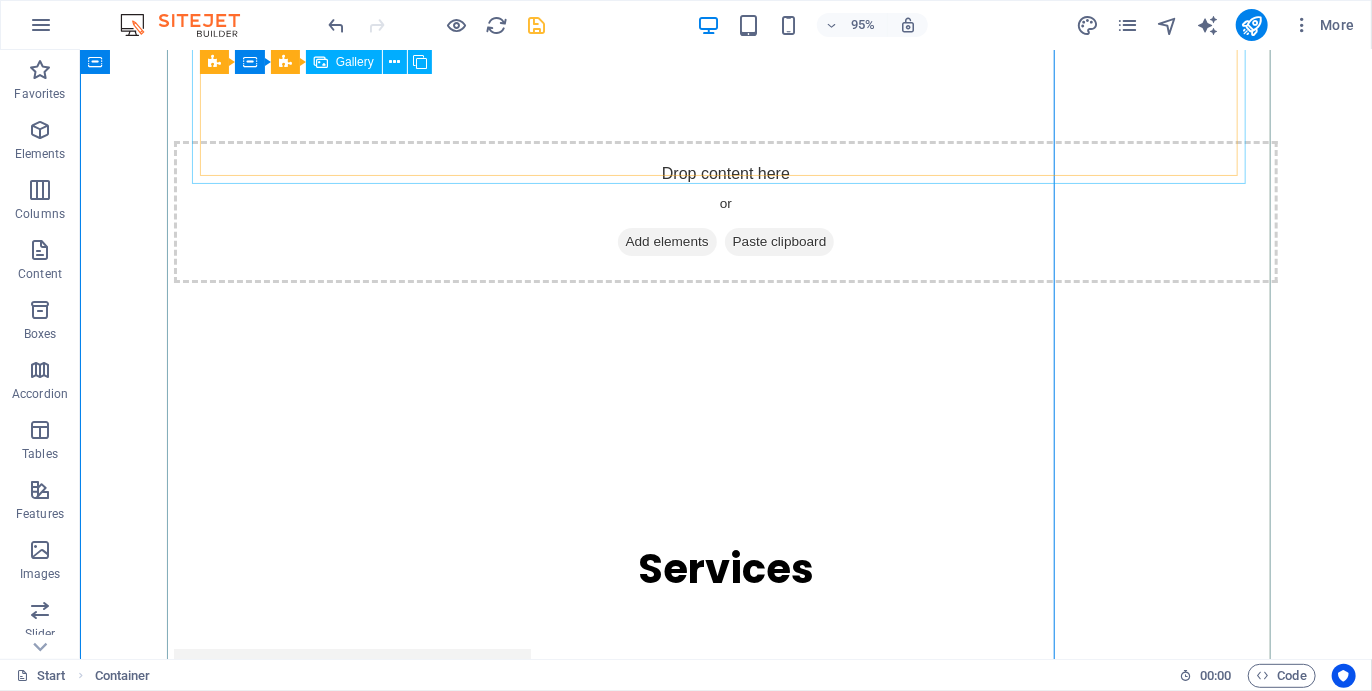 scroll, scrollTop: 3274, scrollLeft: 0, axis: vertical 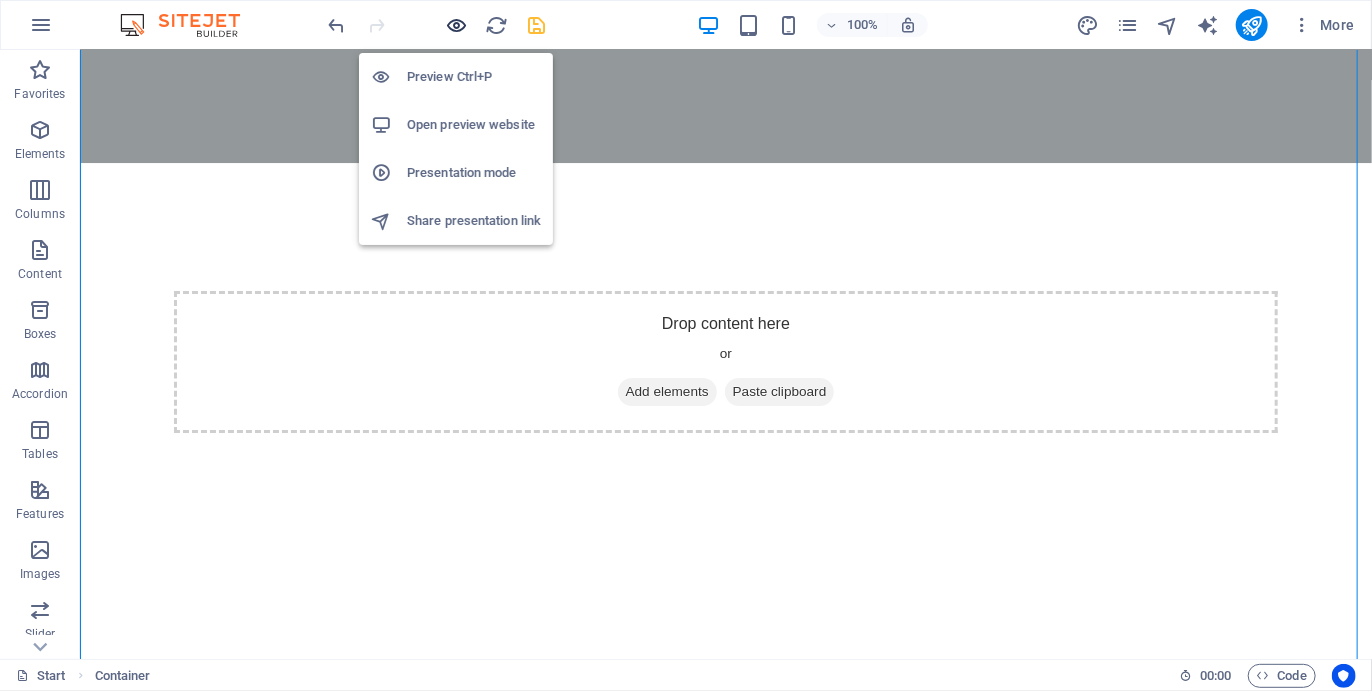 click at bounding box center (457, 25) 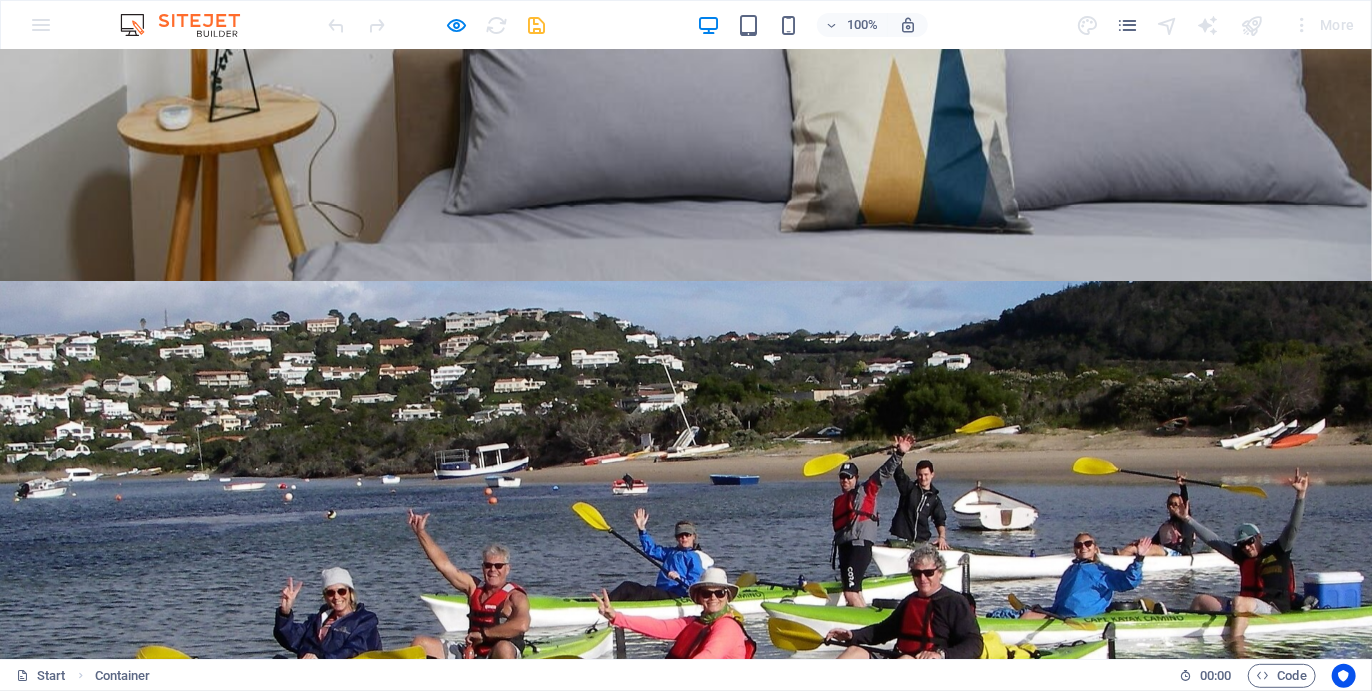 scroll, scrollTop: 2297, scrollLeft: 0, axis: vertical 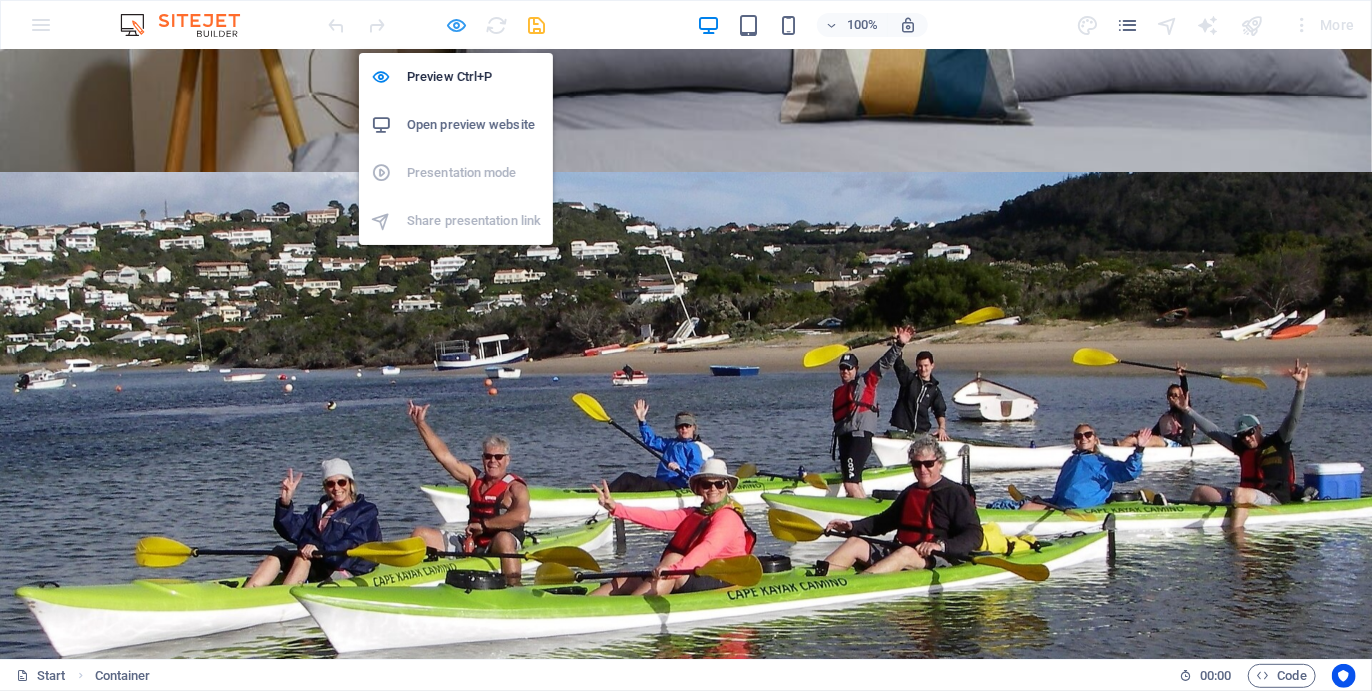 click at bounding box center (457, 25) 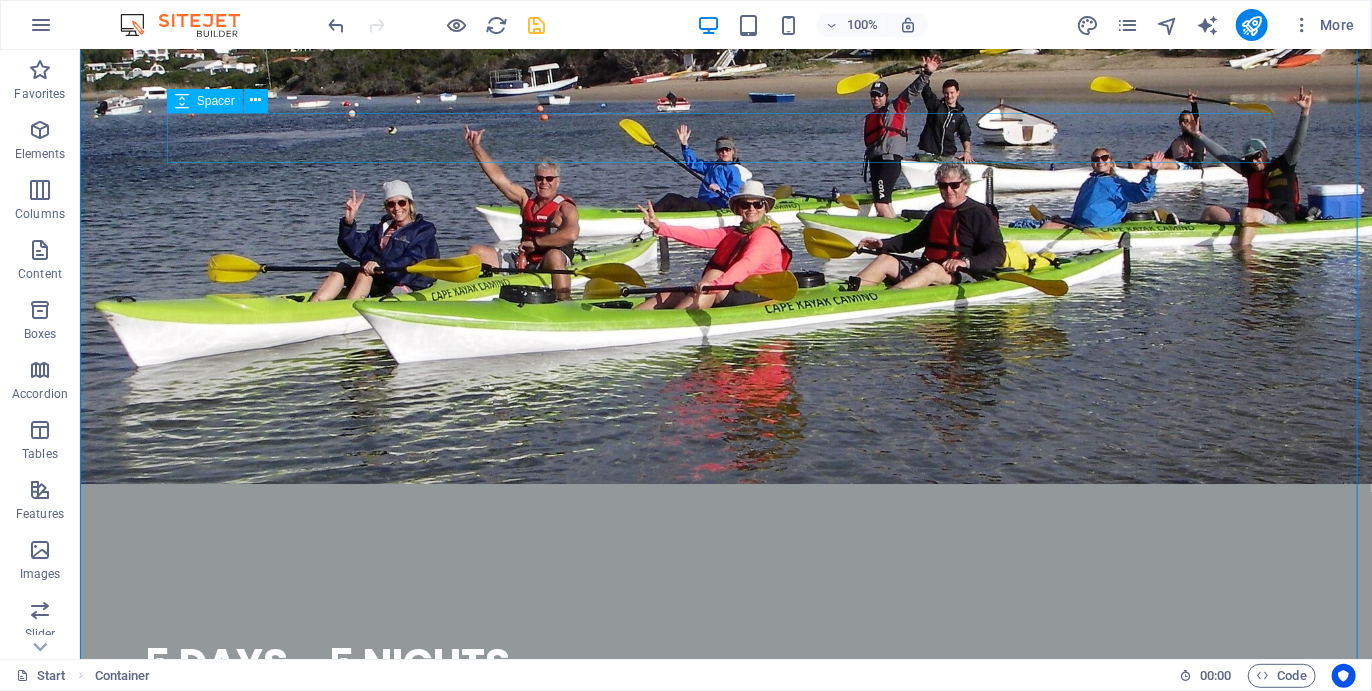 scroll, scrollTop: 2612, scrollLeft: 0, axis: vertical 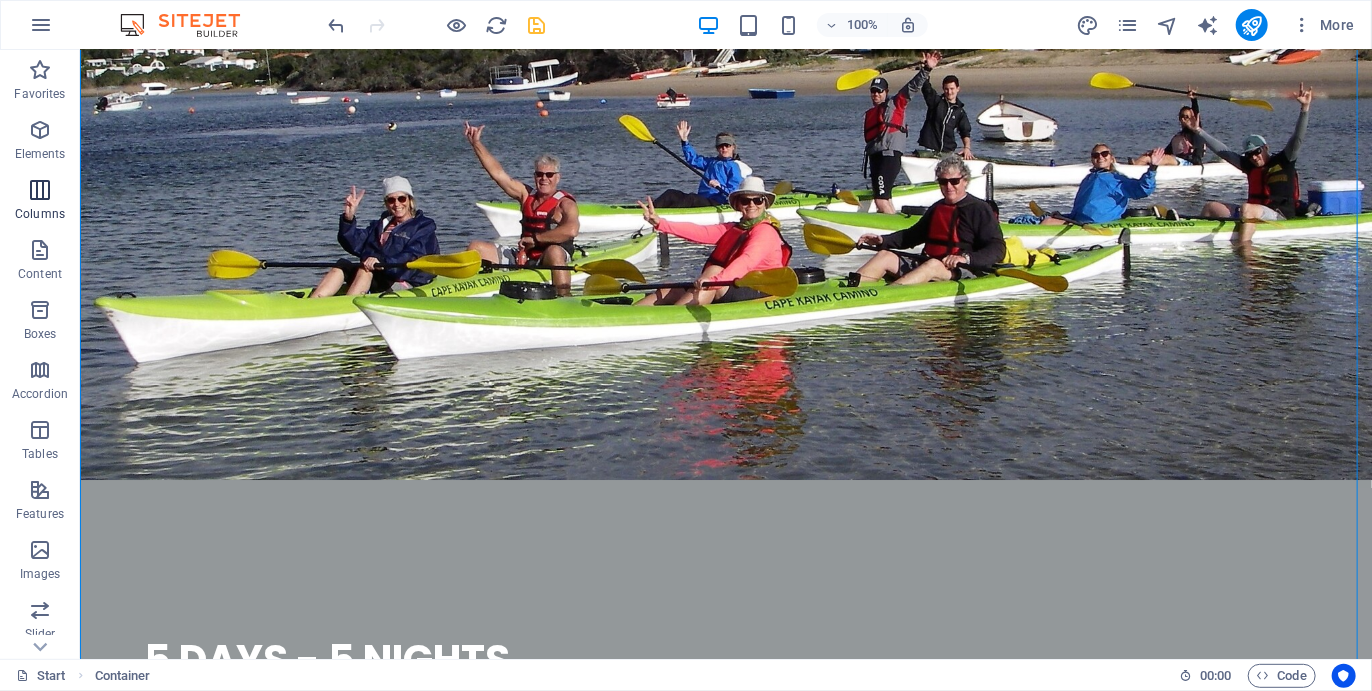 click at bounding box center [40, 190] 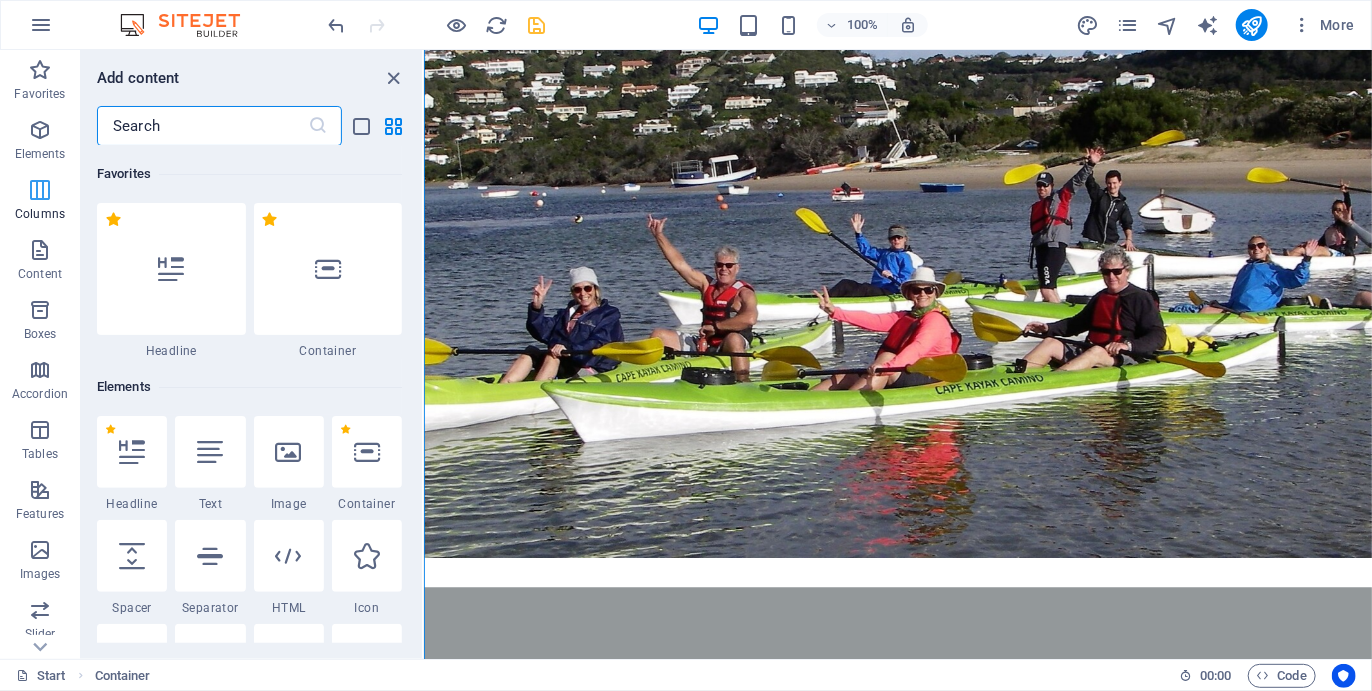 scroll, scrollTop: 2750, scrollLeft: 0, axis: vertical 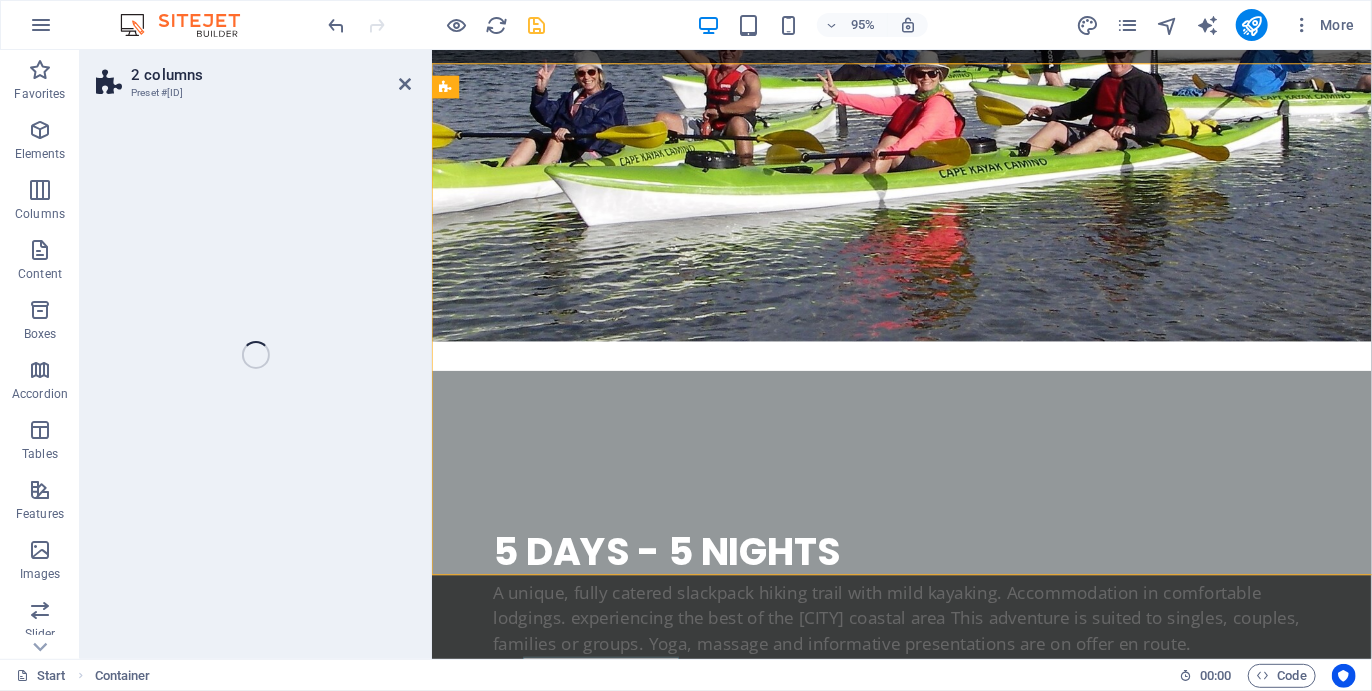 select on "rem" 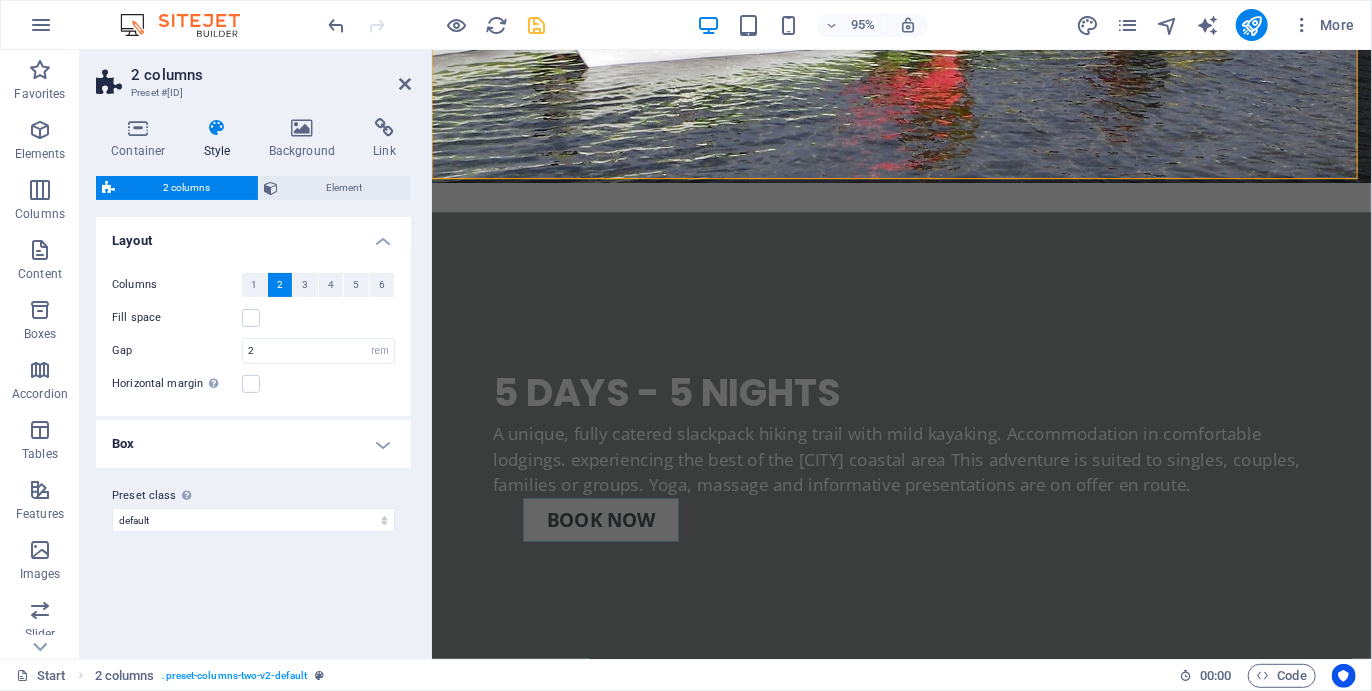 scroll, scrollTop: 3010, scrollLeft: 0, axis: vertical 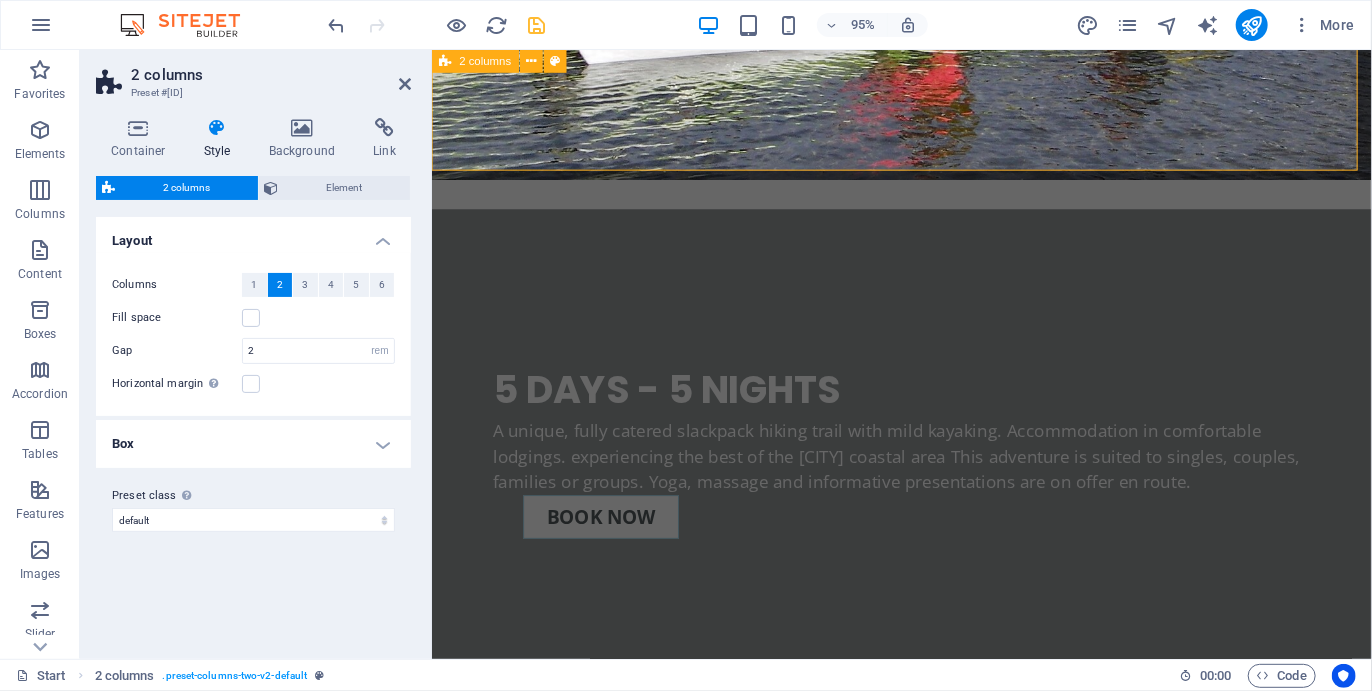 drag, startPoint x: 991, startPoint y: 347, endPoint x: 551, endPoint y: 85, distance: 512.09766 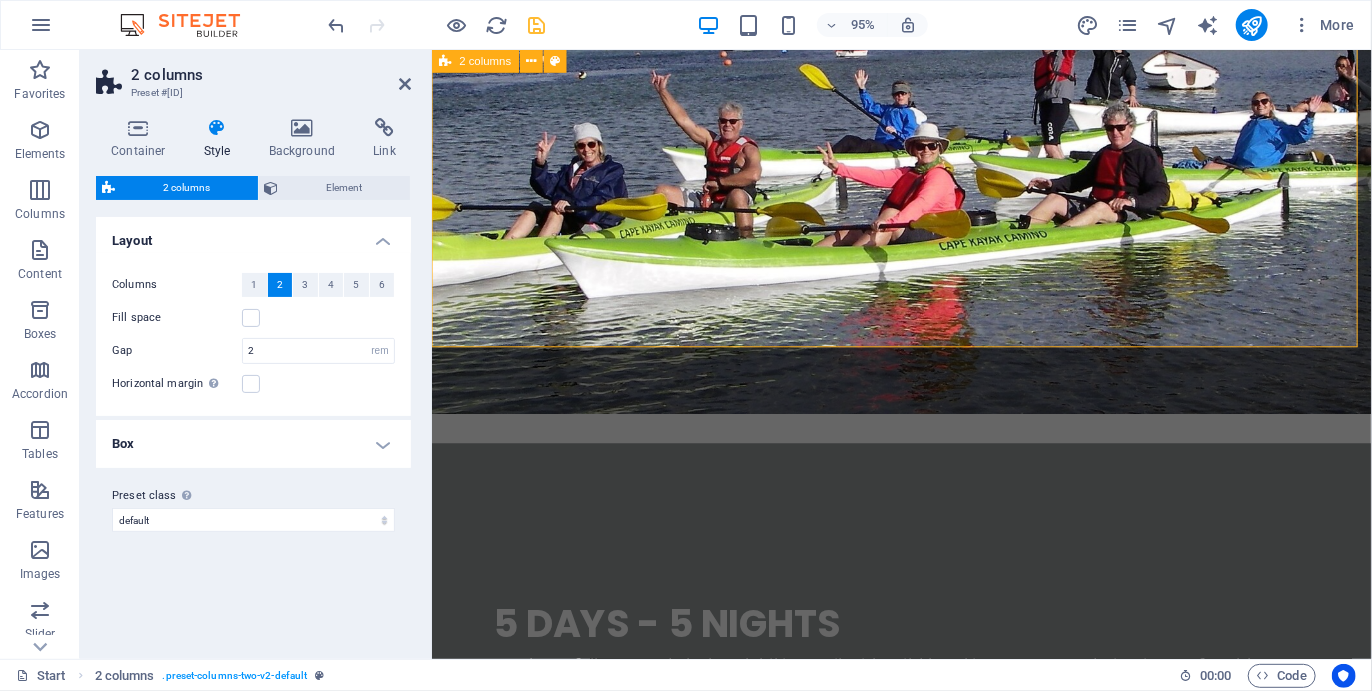 scroll, scrollTop: 2827, scrollLeft: 0, axis: vertical 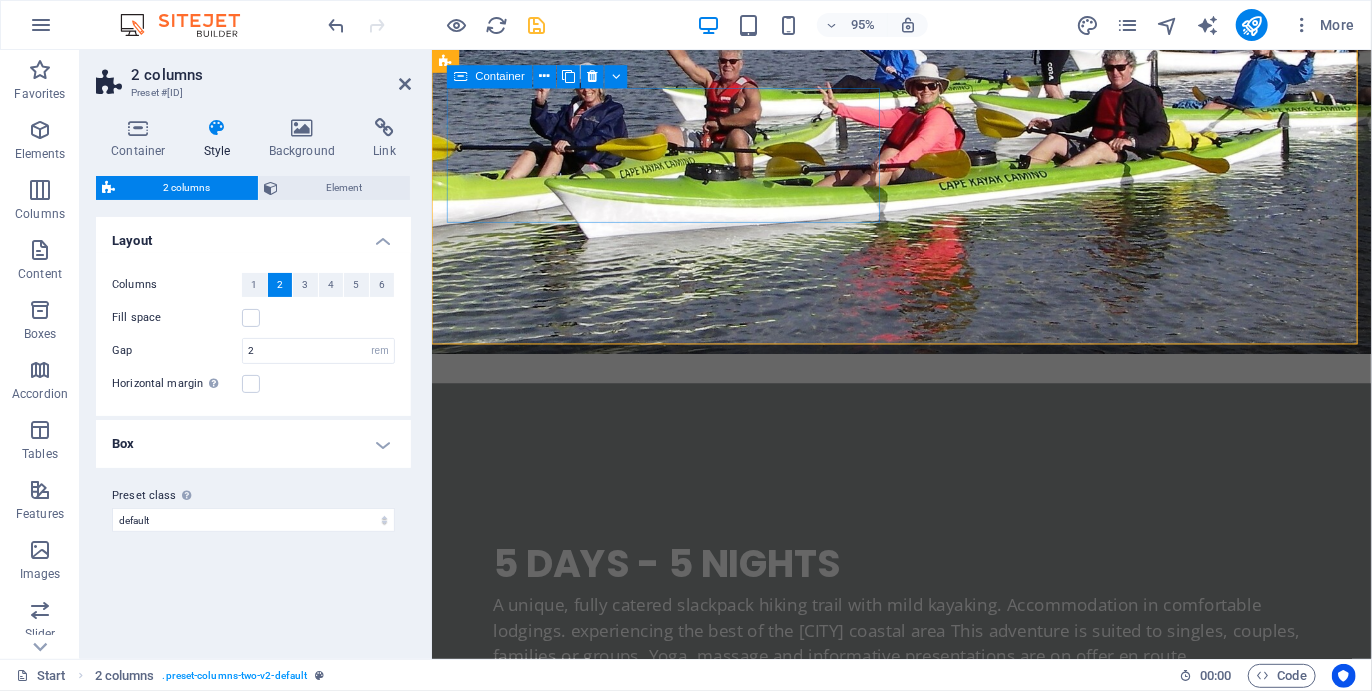 drag, startPoint x: 991, startPoint y: 519, endPoint x: 605, endPoint y: 148, distance: 535.3849 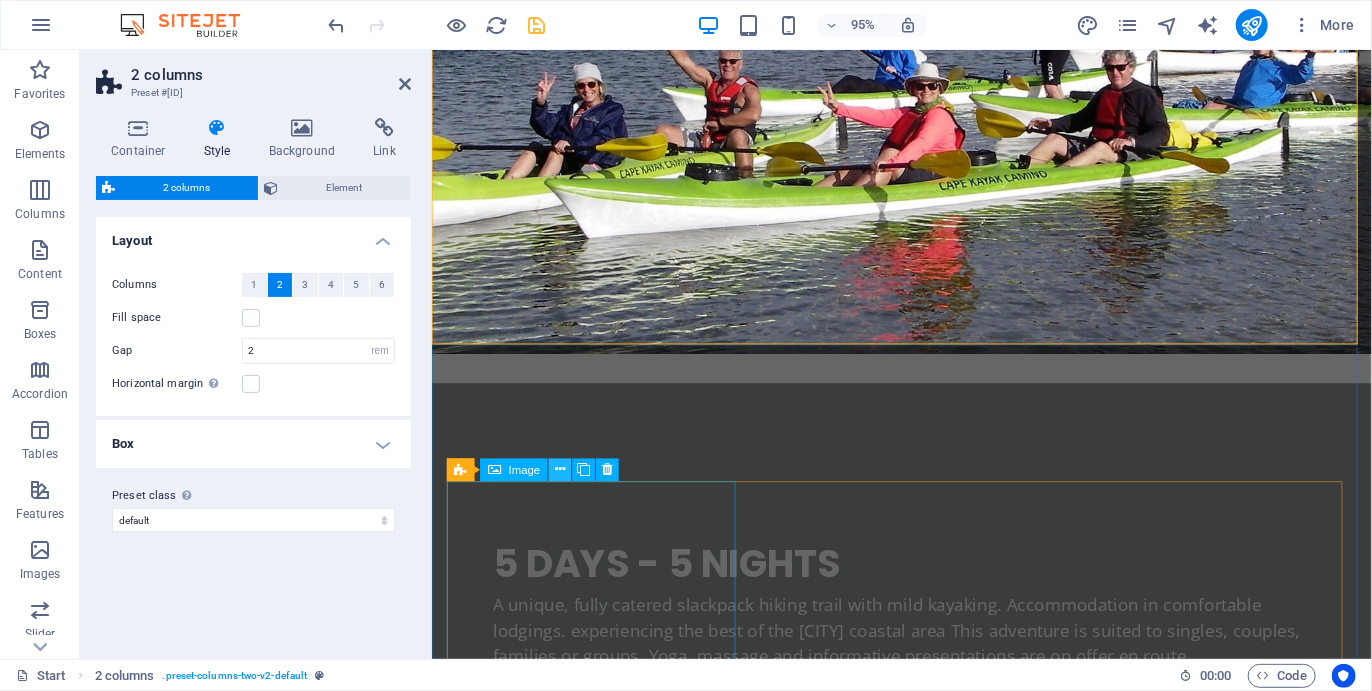 click at bounding box center (560, 470) 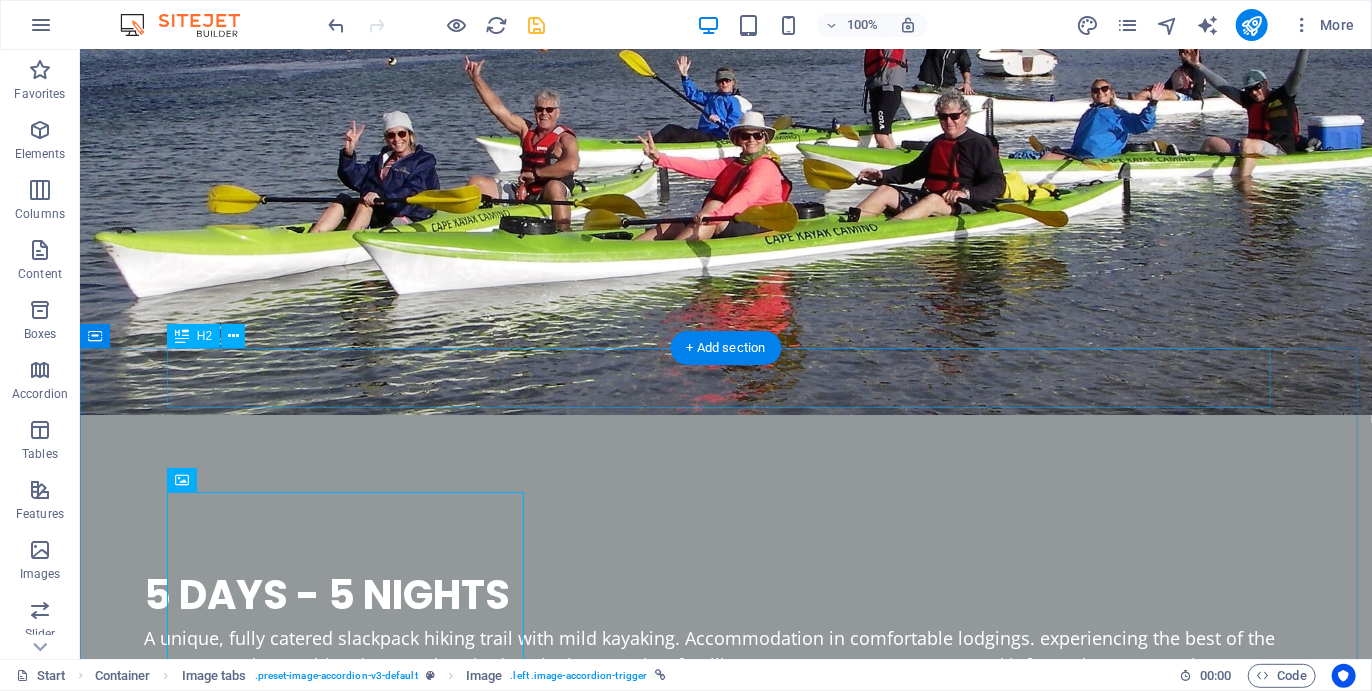 scroll, scrollTop: 2702, scrollLeft: 0, axis: vertical 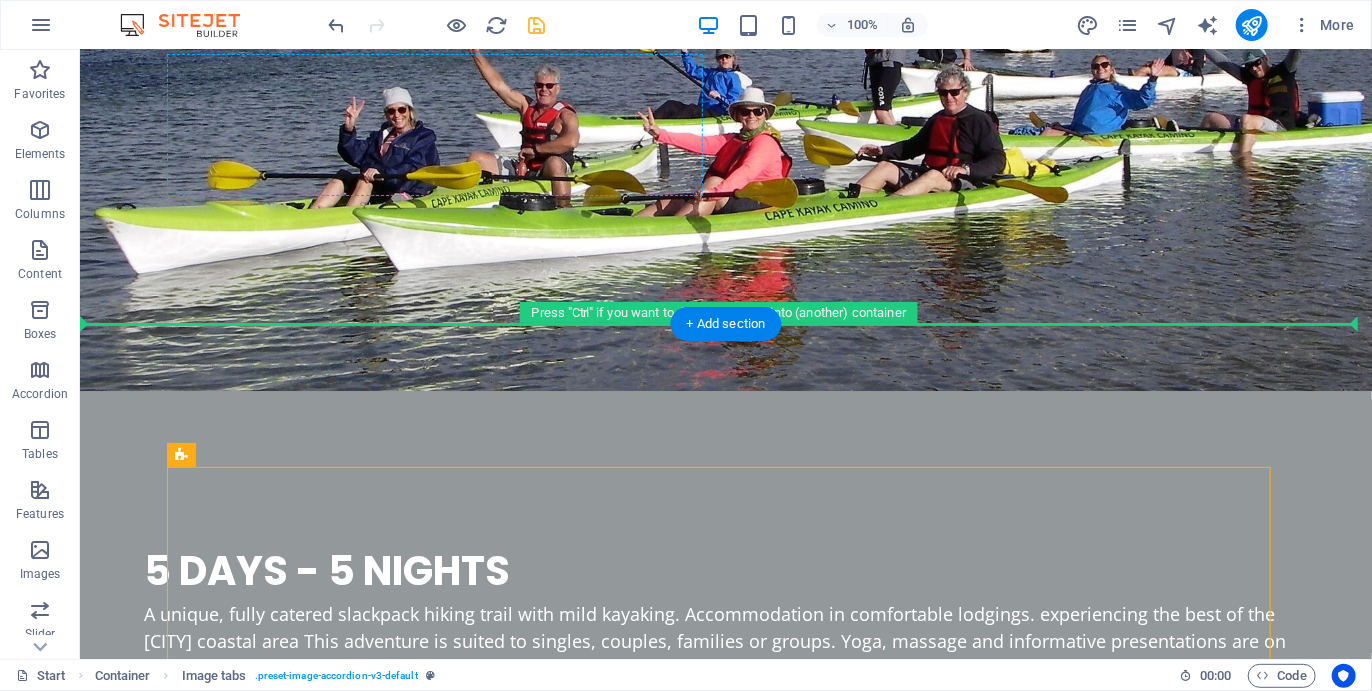 drag, startPoint x: 259, startPoint y: 503, endPoint x: 275, endPoint y: 164, distance: 339.37738 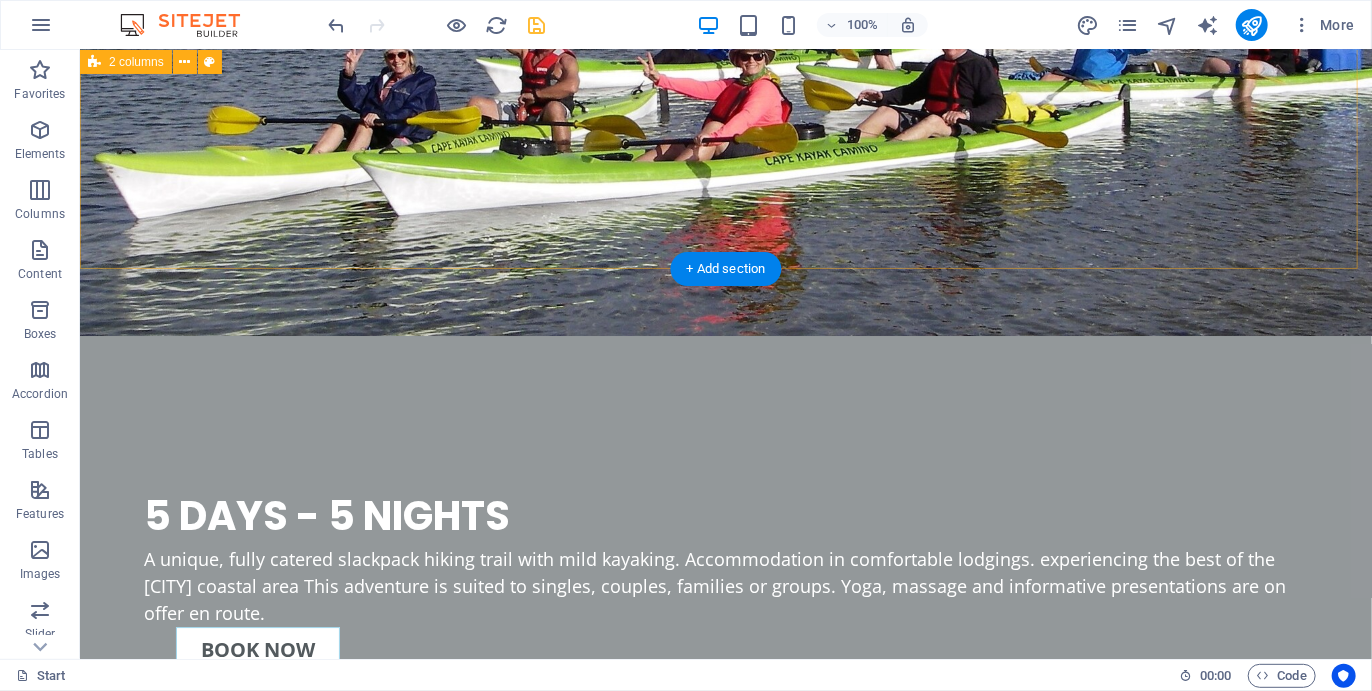 scroll, scrollTop: 2765, scrollLeft: 0, axis: vertical 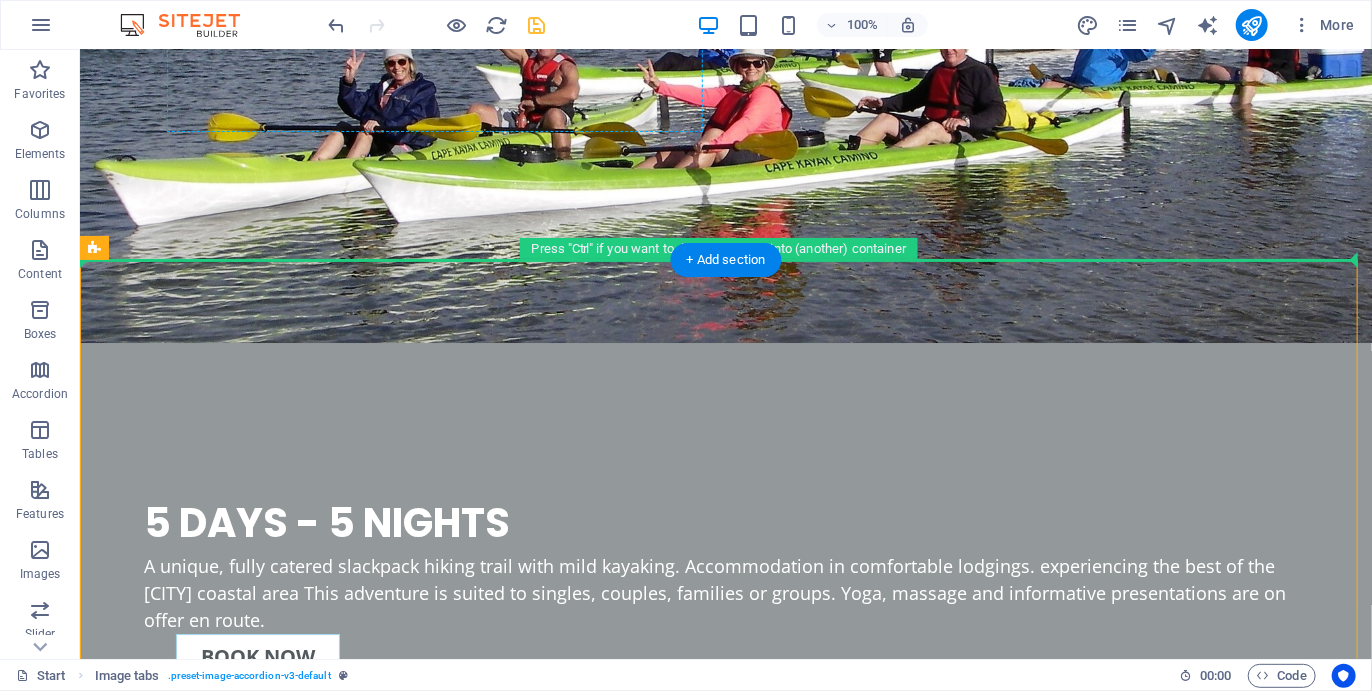 drag, startPoint x: 285, startPoint y: 428, endPoint x: 237, endPoint y: 98, distance: 333.47263 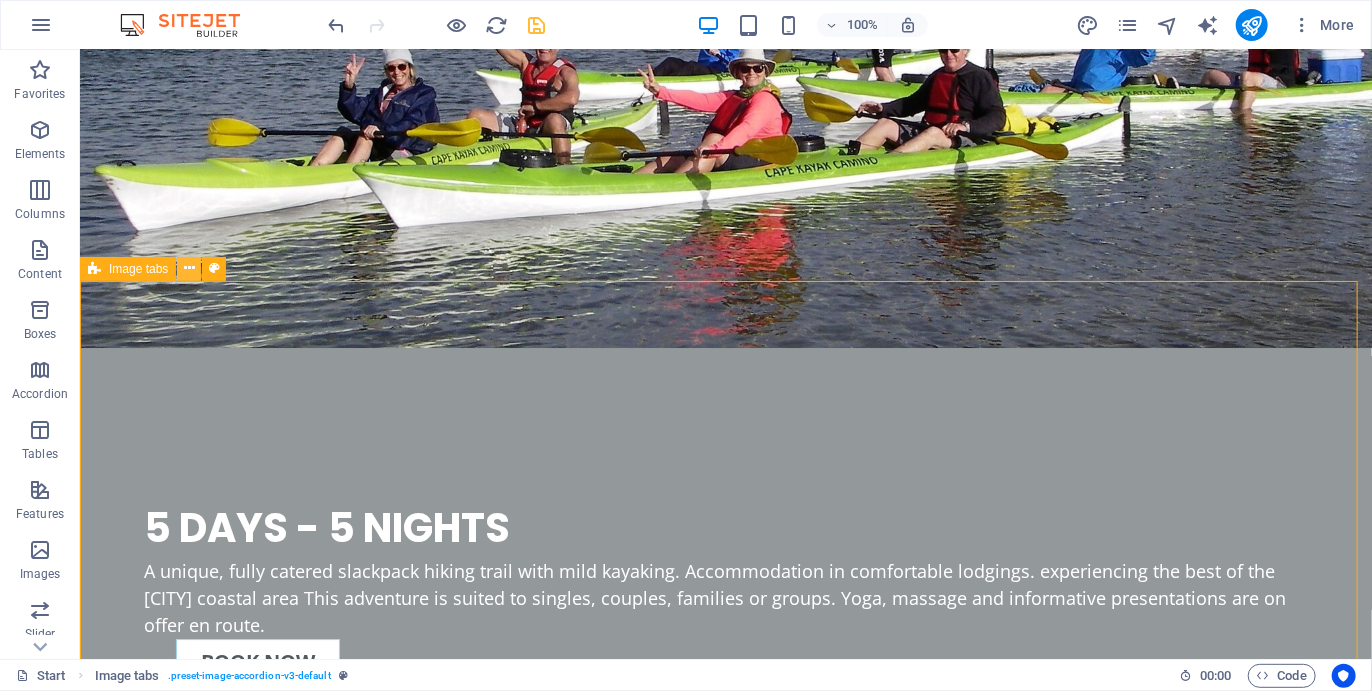 click at bounding box center (189, 268) 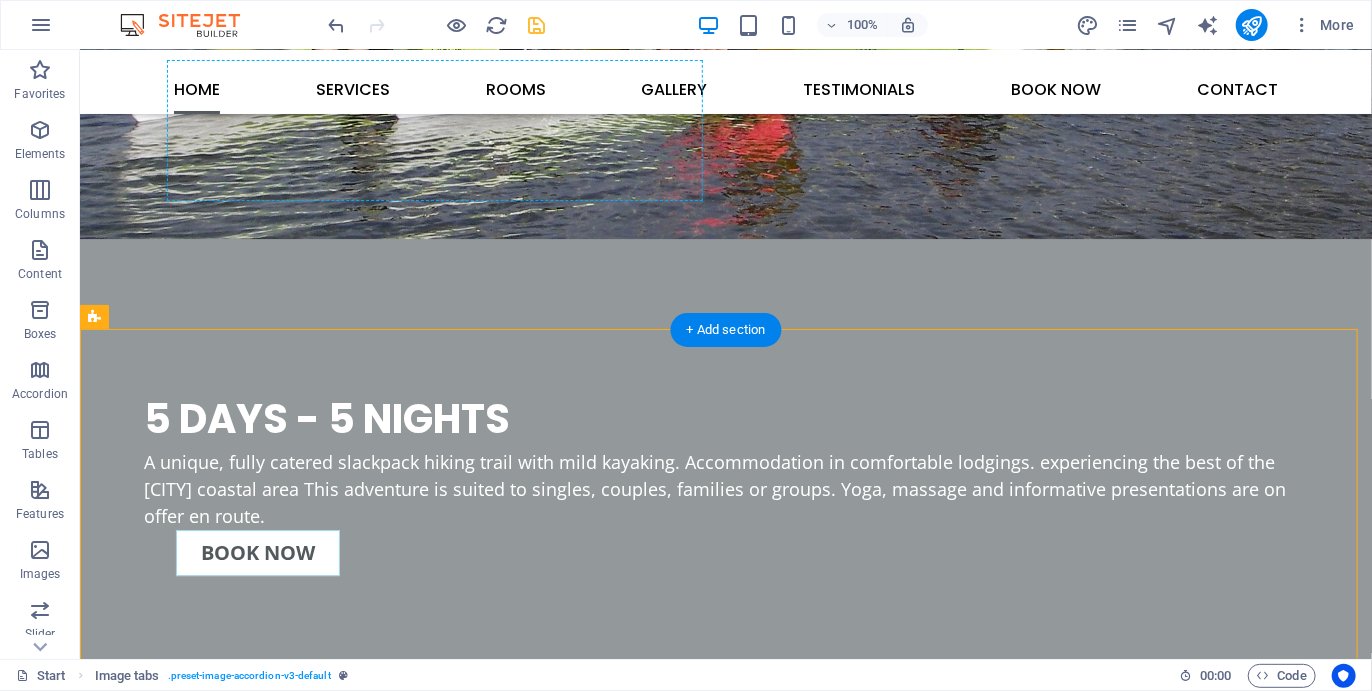 scroll, scrollTop: 2541, scrollLeft: 0, axis: vertical 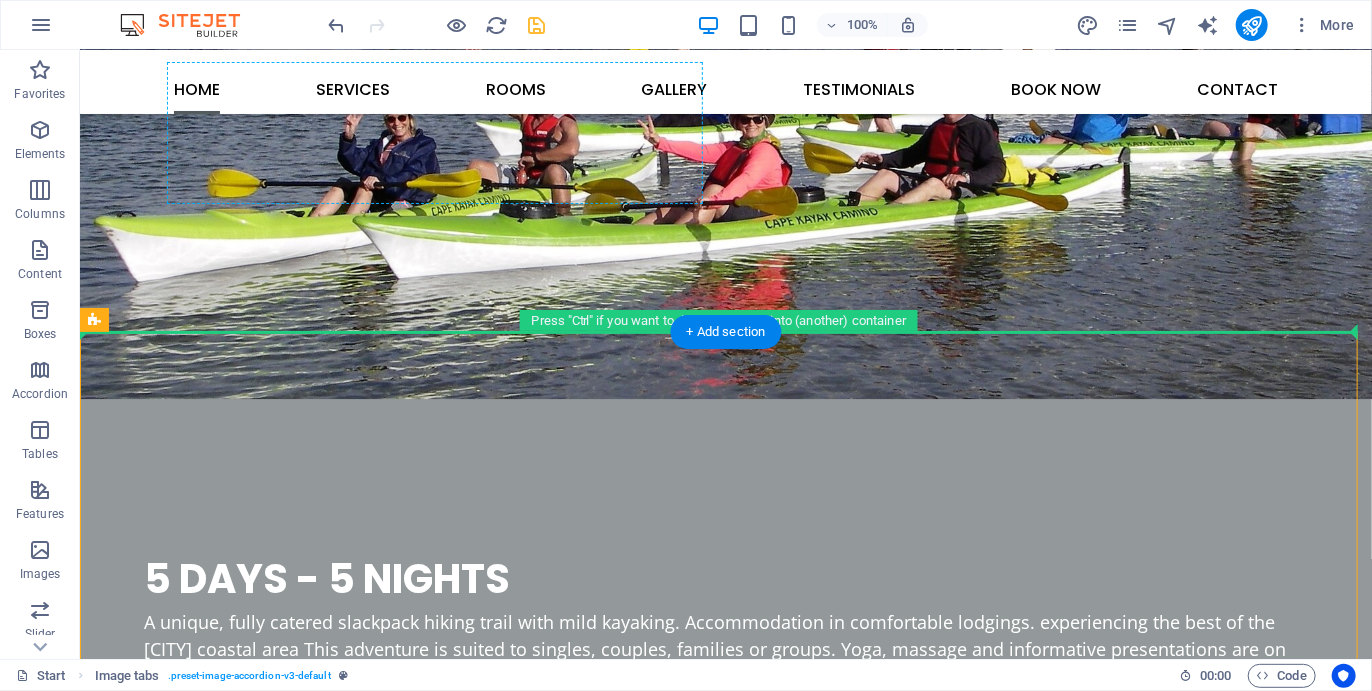 drag, startPoint x: 212, startPoint y: 317, endPoint x: 247, endPoint y: 148, distance: 172.58621 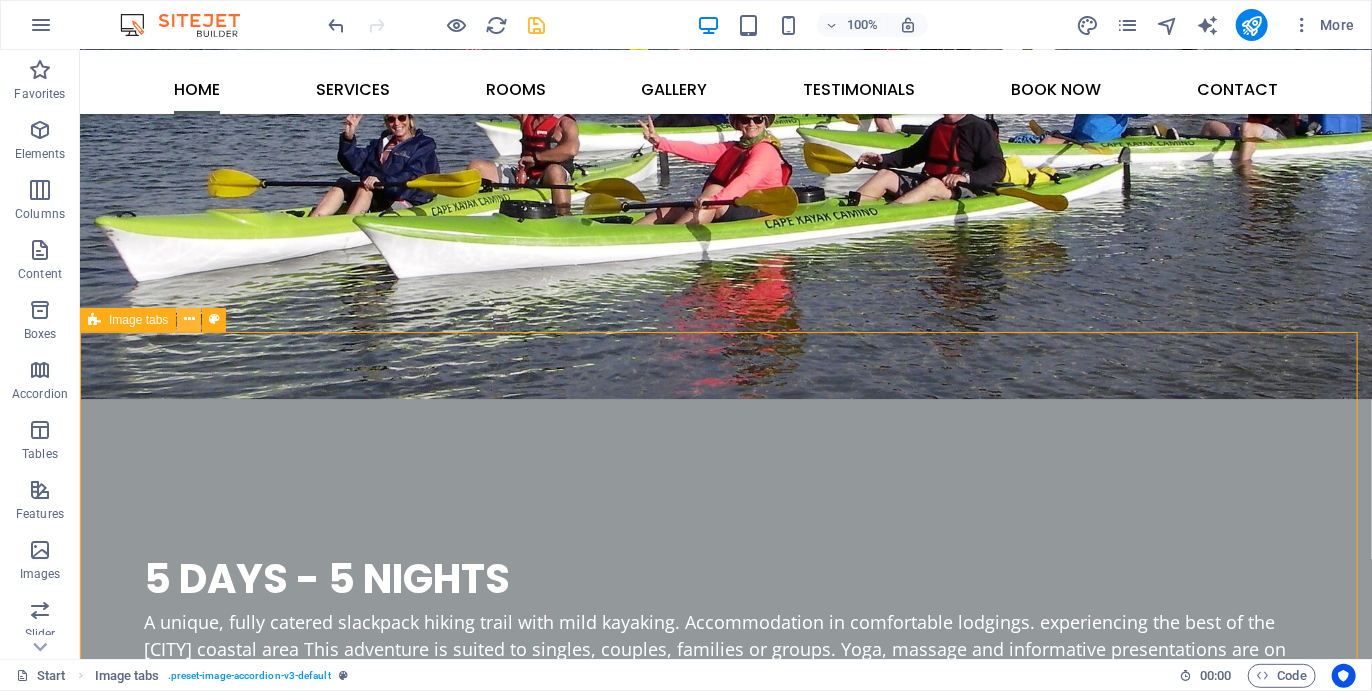 click at bounding box center [189, 319] 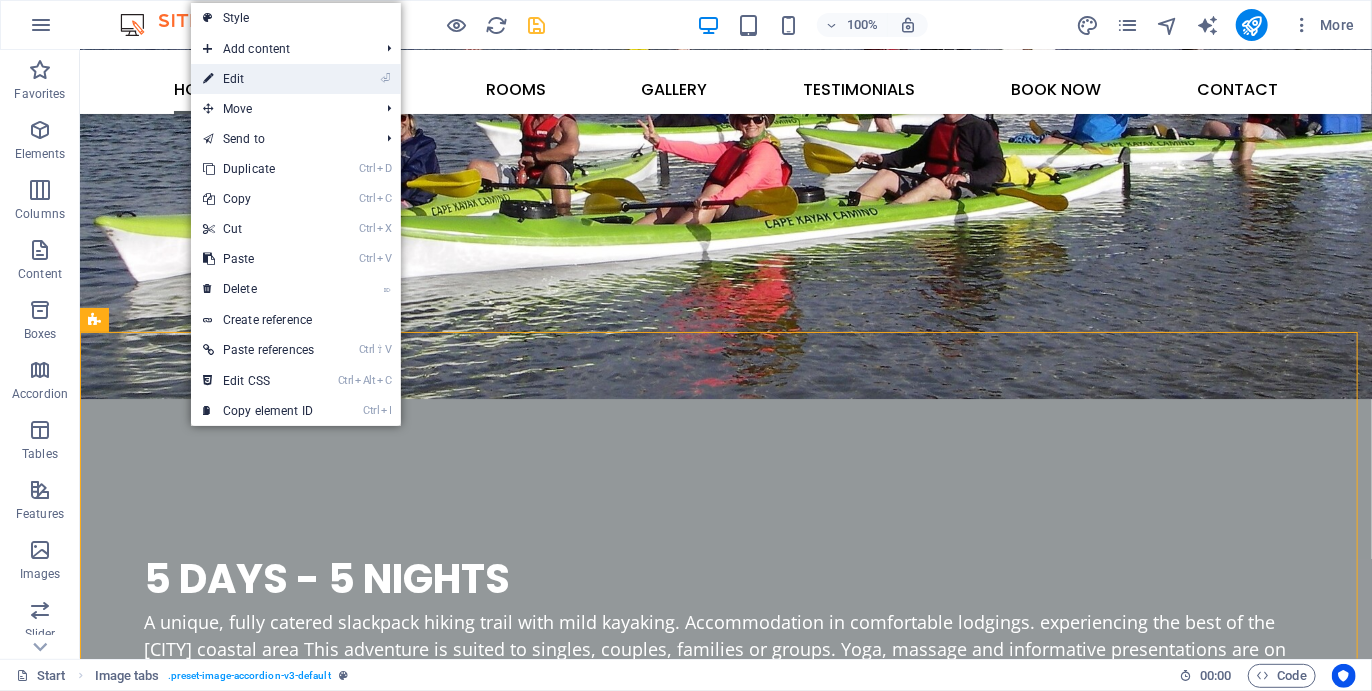 click on "⏎  Edit" at bounding box center (258, 79) 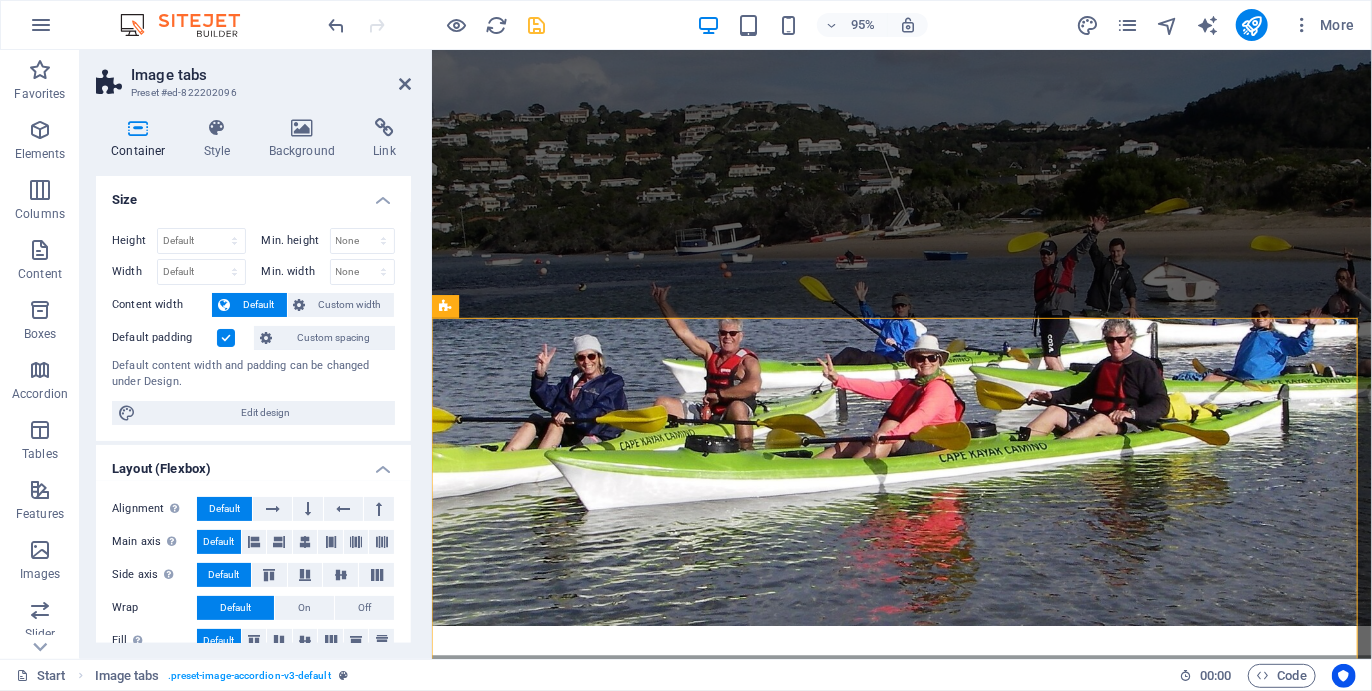 scroll, scrollTop: 2855, scrollLeft: 0, axis: vertical 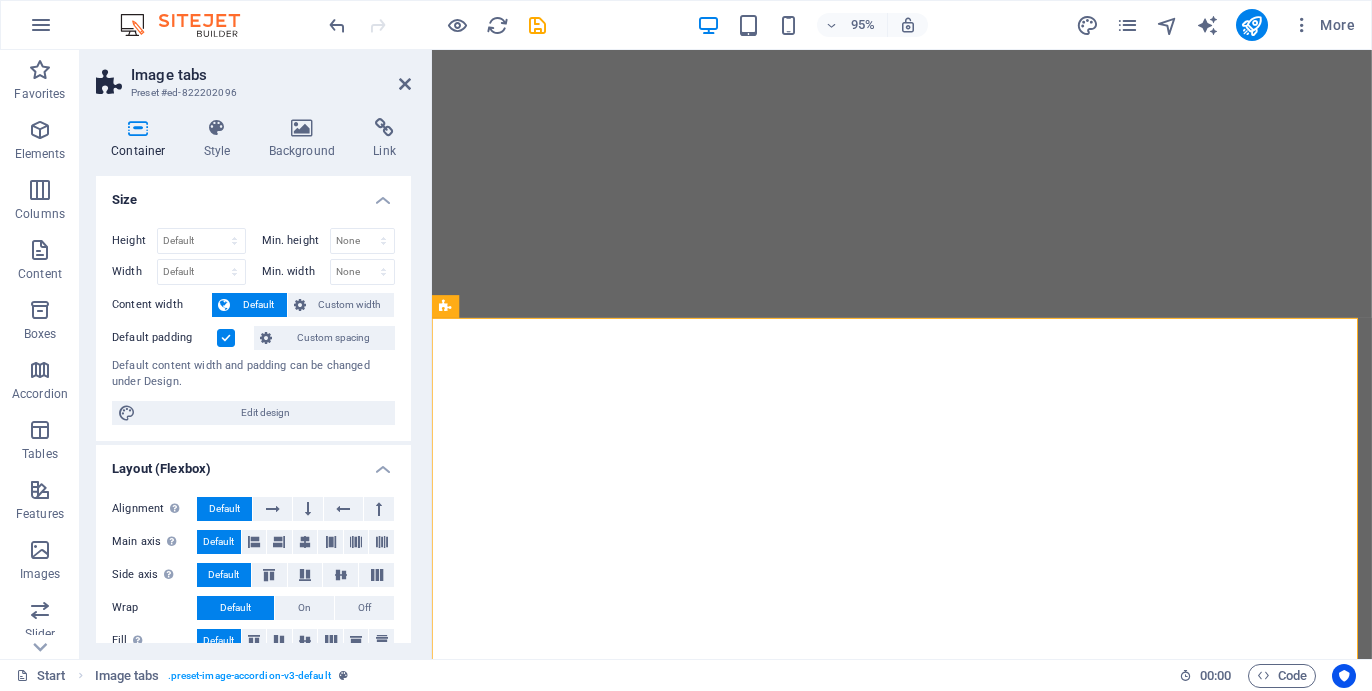 select on "rem" 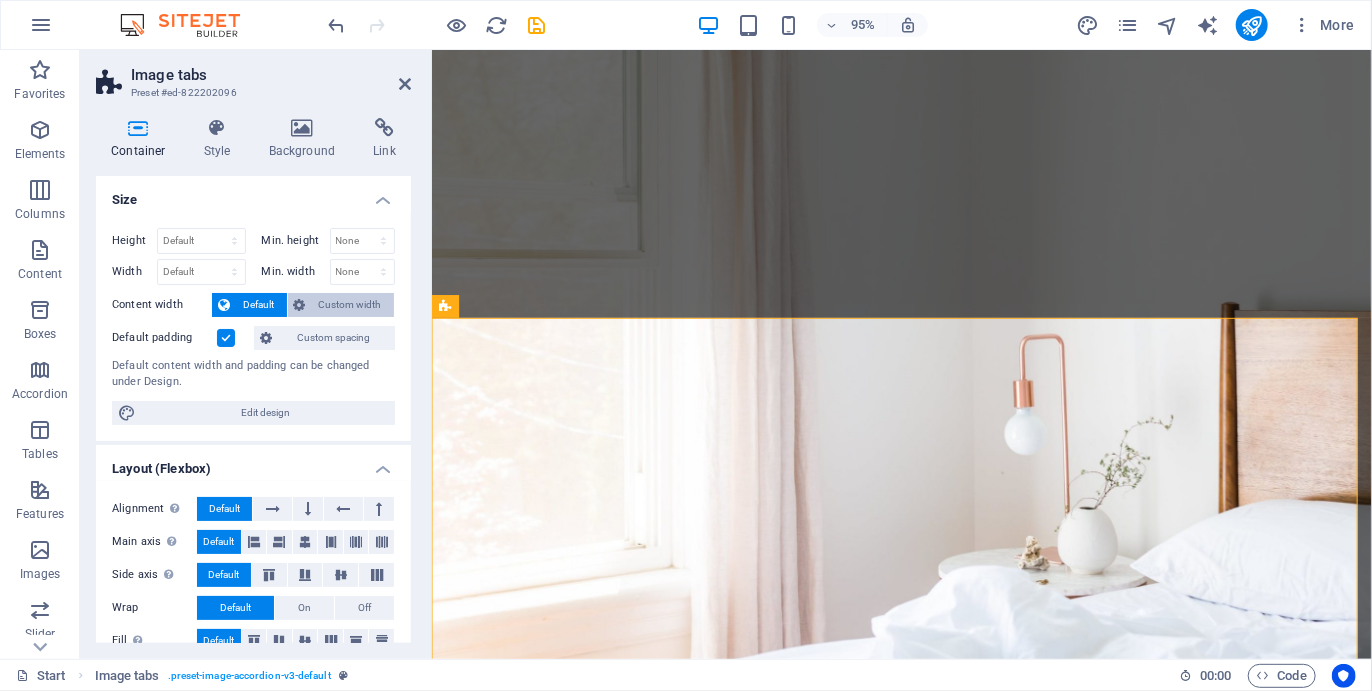 scroll, scrollTop: 2855, scrollLeft: 0, axis: vertical 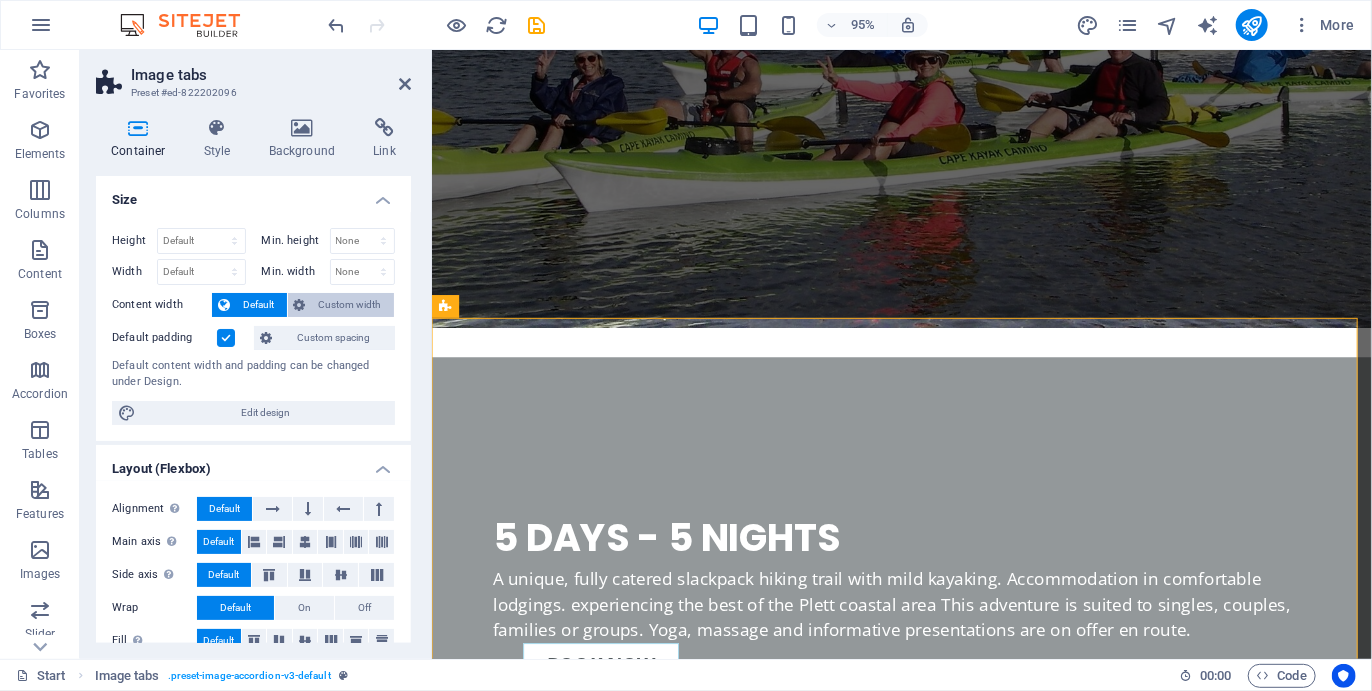click on "Custom width" at bounding box center [350, 305] 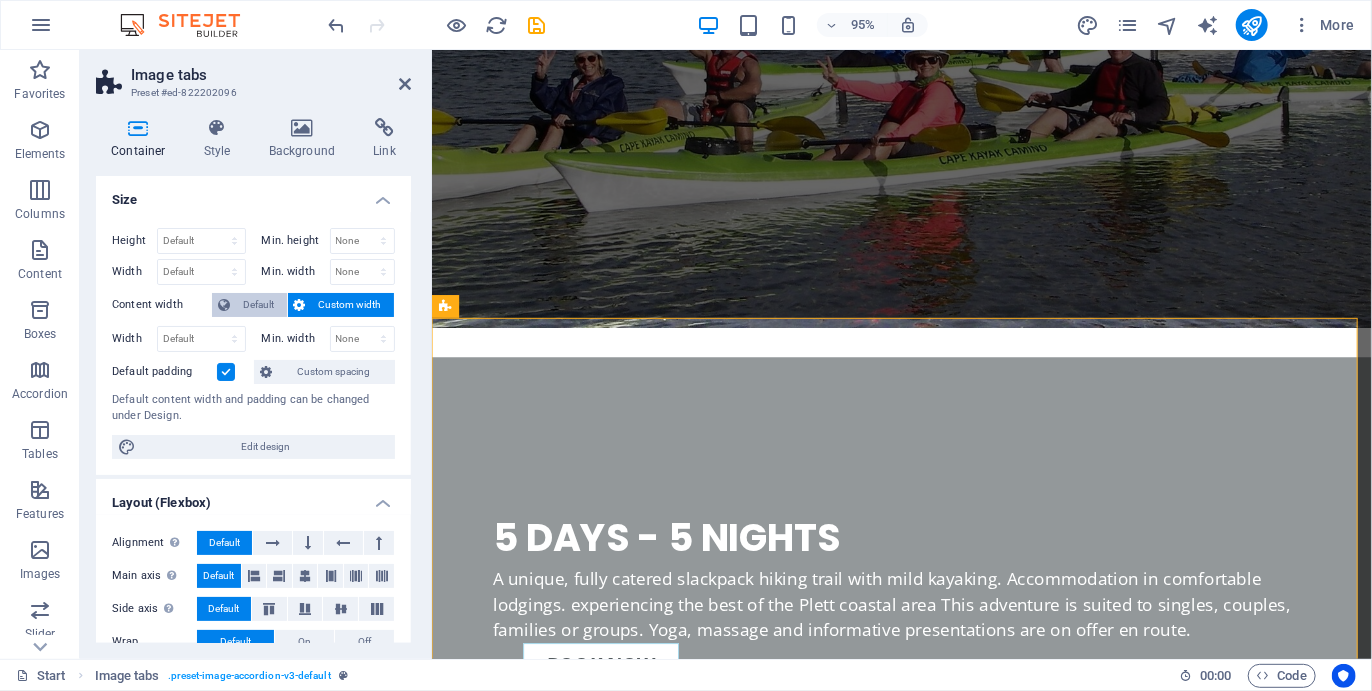 click on "Default" at bounding box center (258, 305) 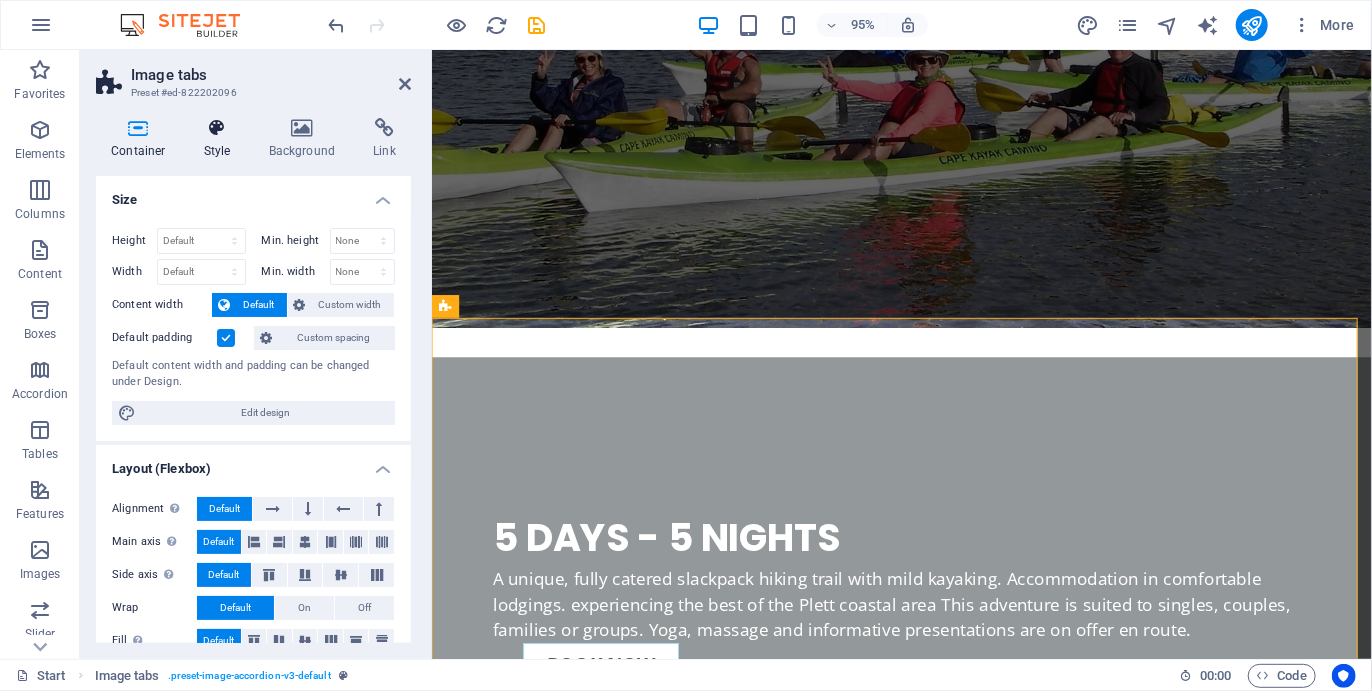 click on "Style" at bounding box center [221, 139] 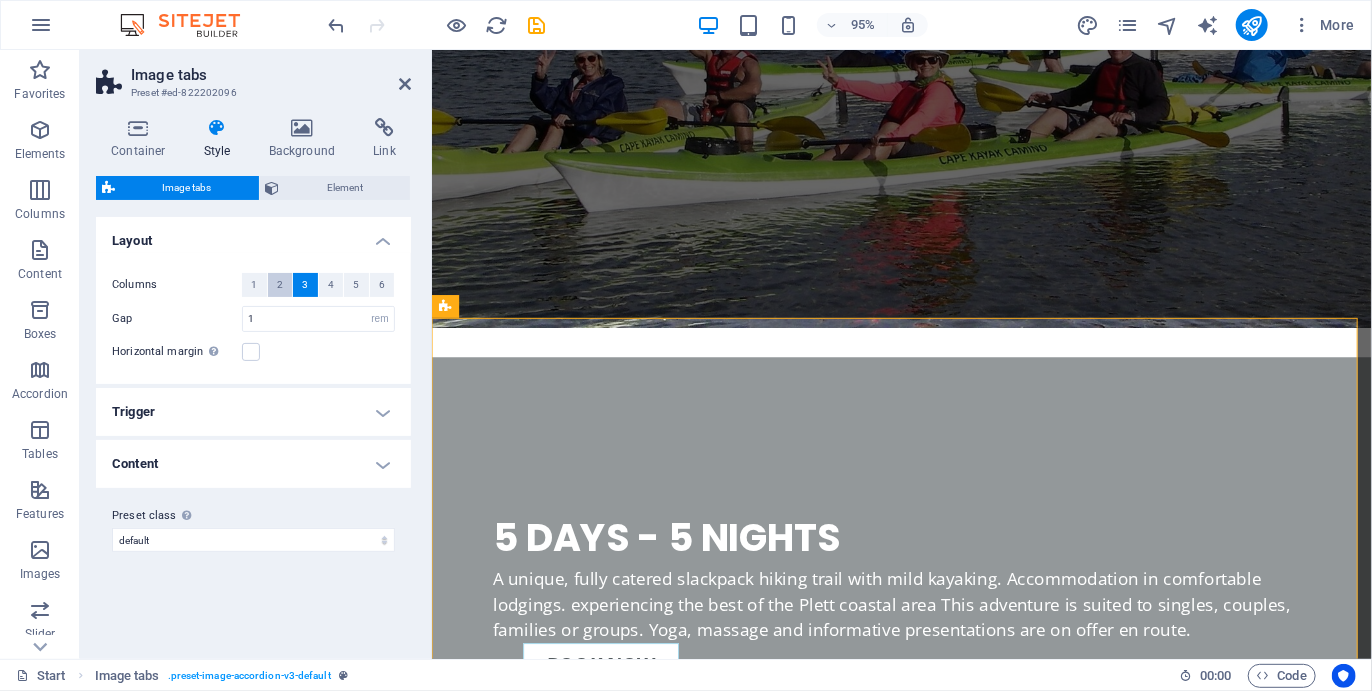 click on "2" at bounding box center (280, 285) 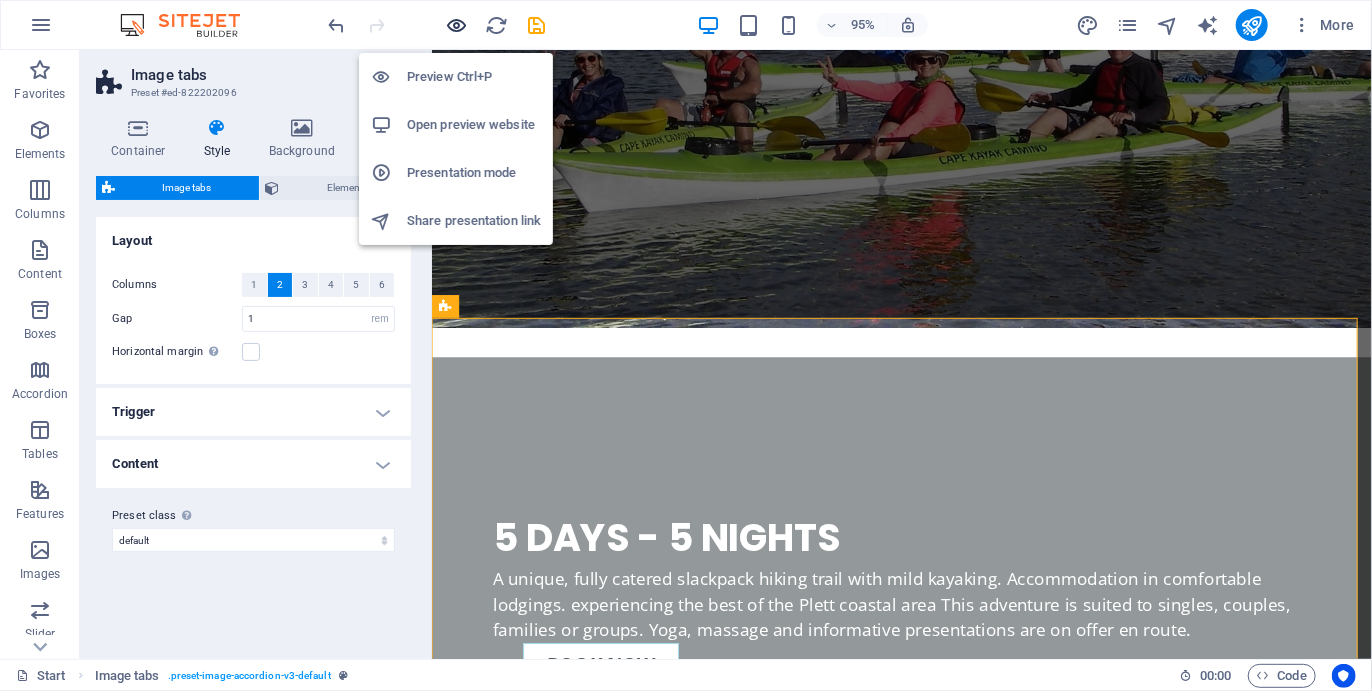 click at bounding box center (457, 25) 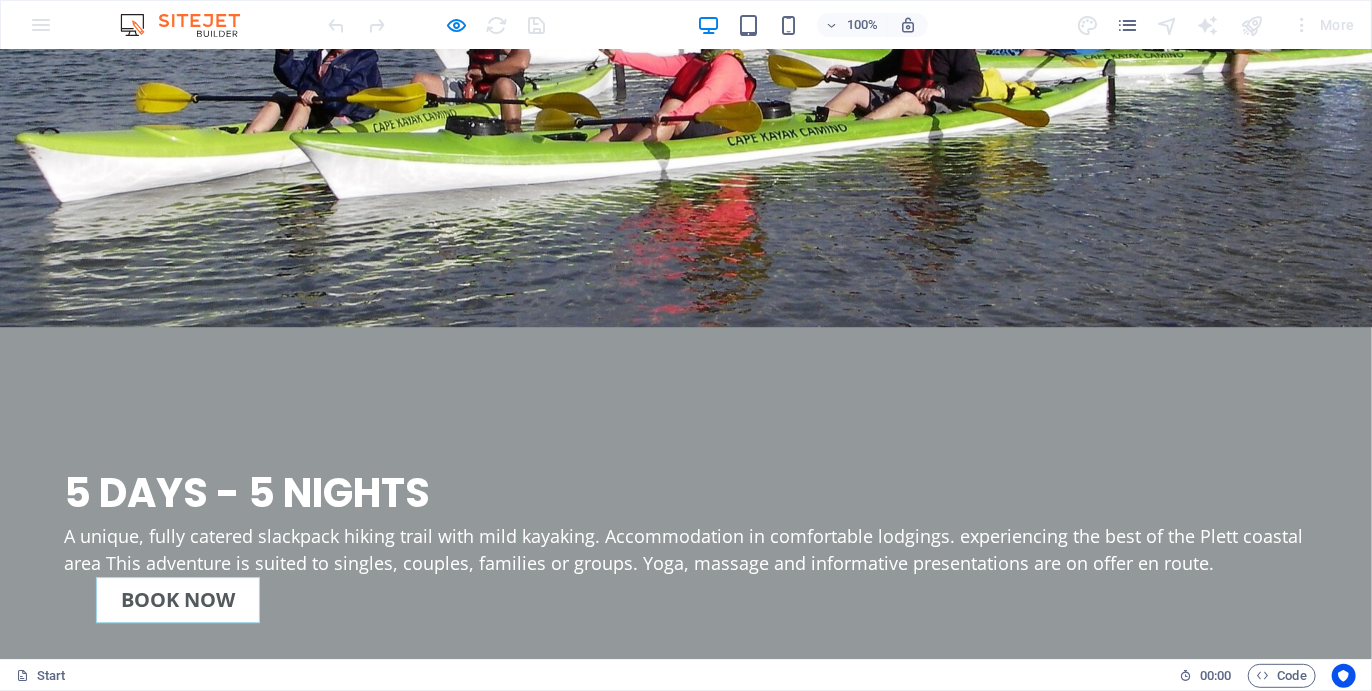 scroll, scrollTop: 2745, scrollLeft: 0, axis: vertical 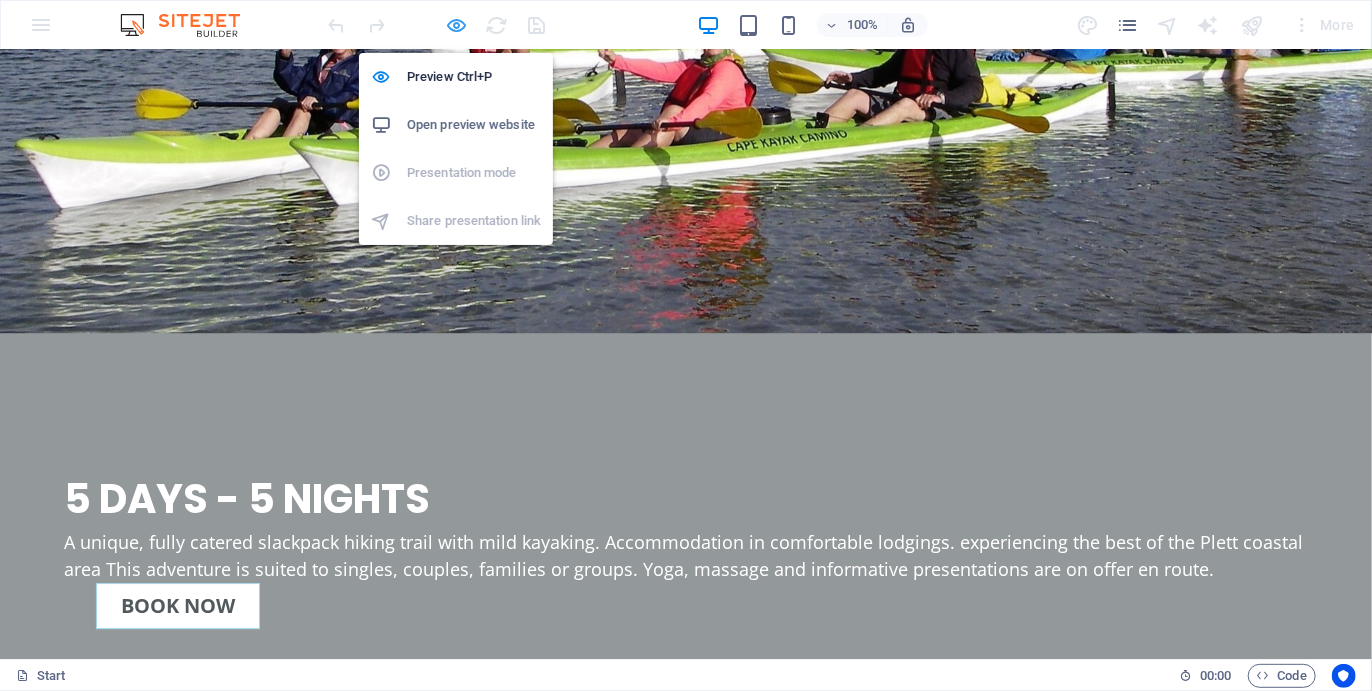 click at bounding box center (457, 25) 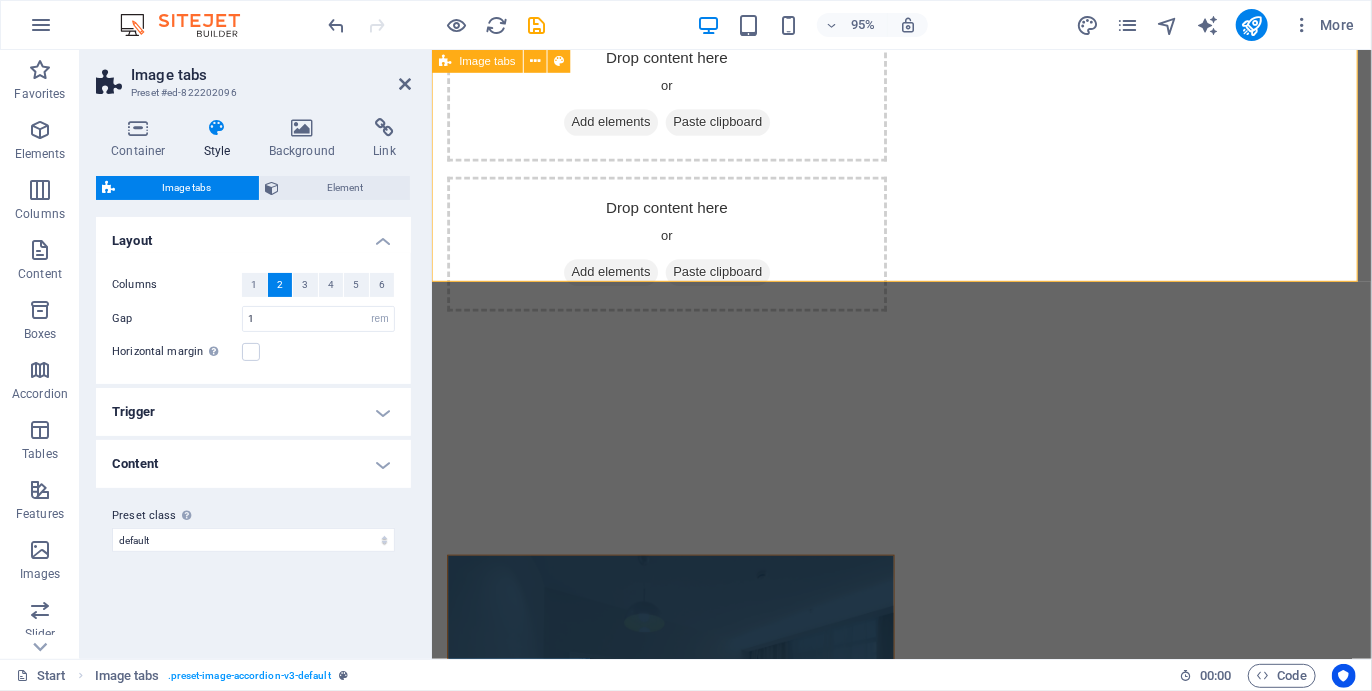scroll, scrollTop: 5922, scrollLeft: 0, axis: vertical 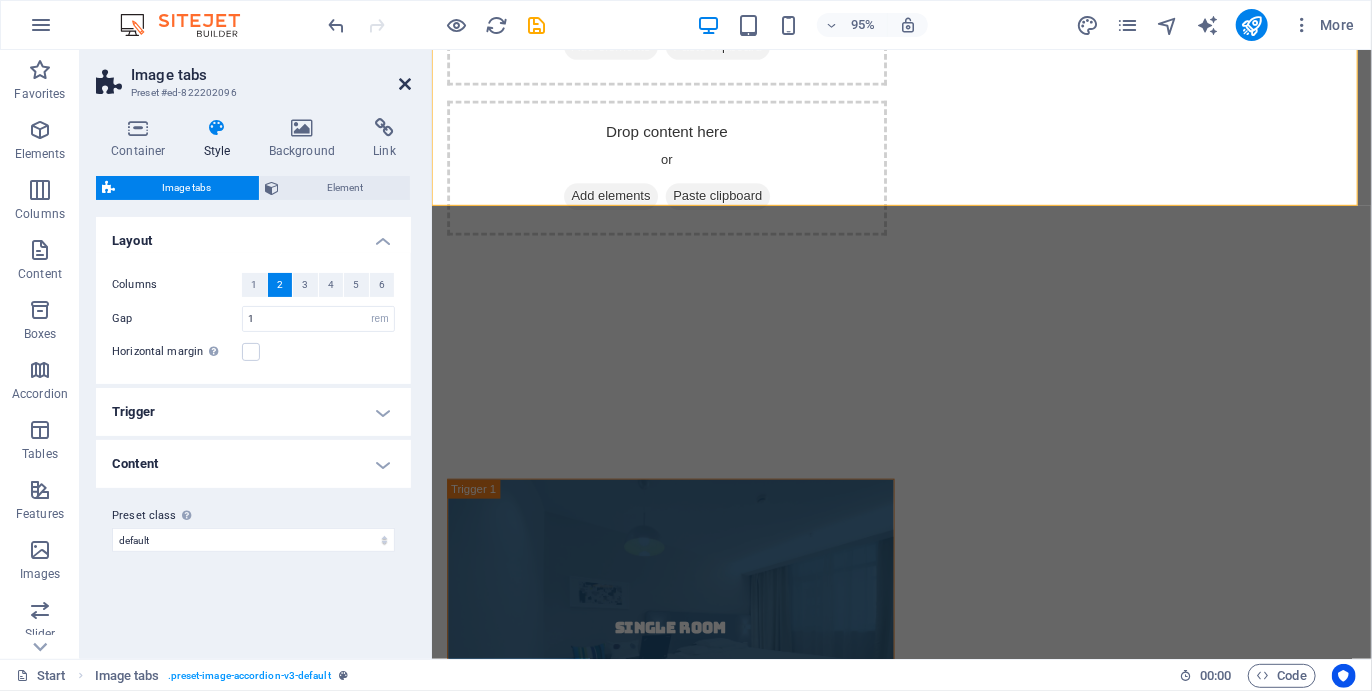 click at bounding box center [405, 84] 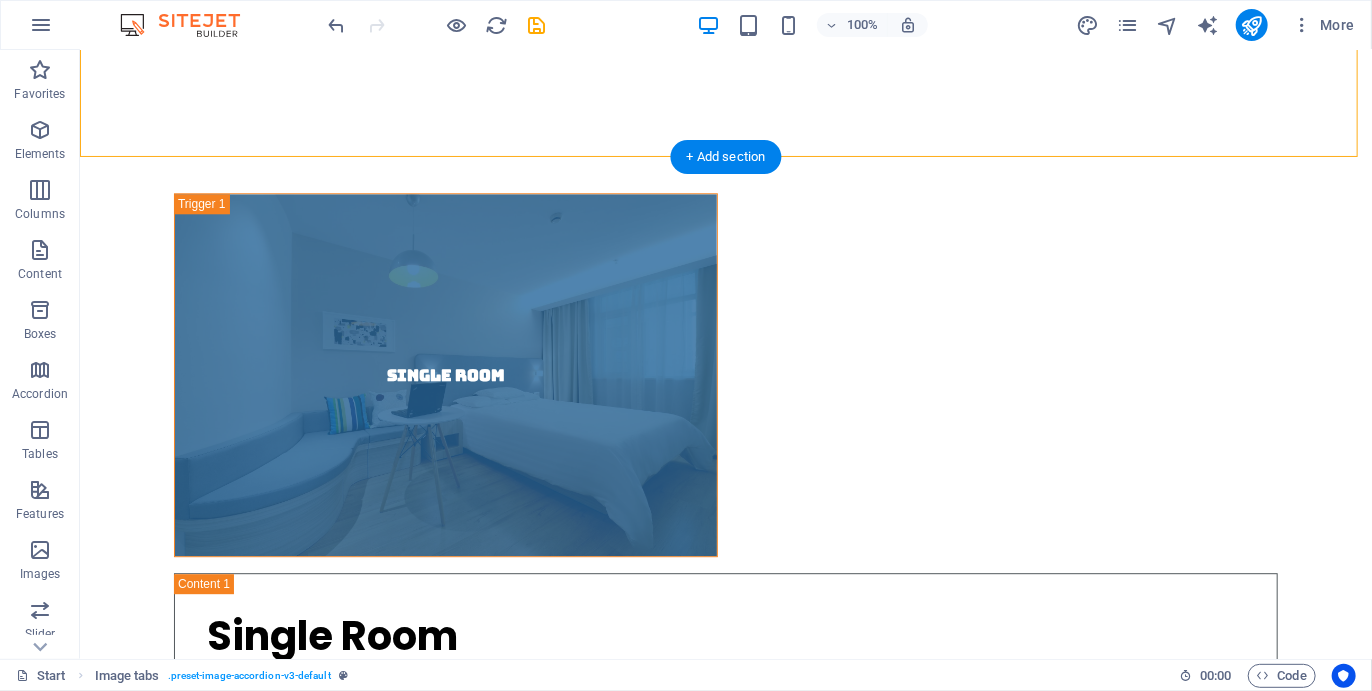 scroll, scrollTop: 5990, scrollLeft: 0, axis: vertical 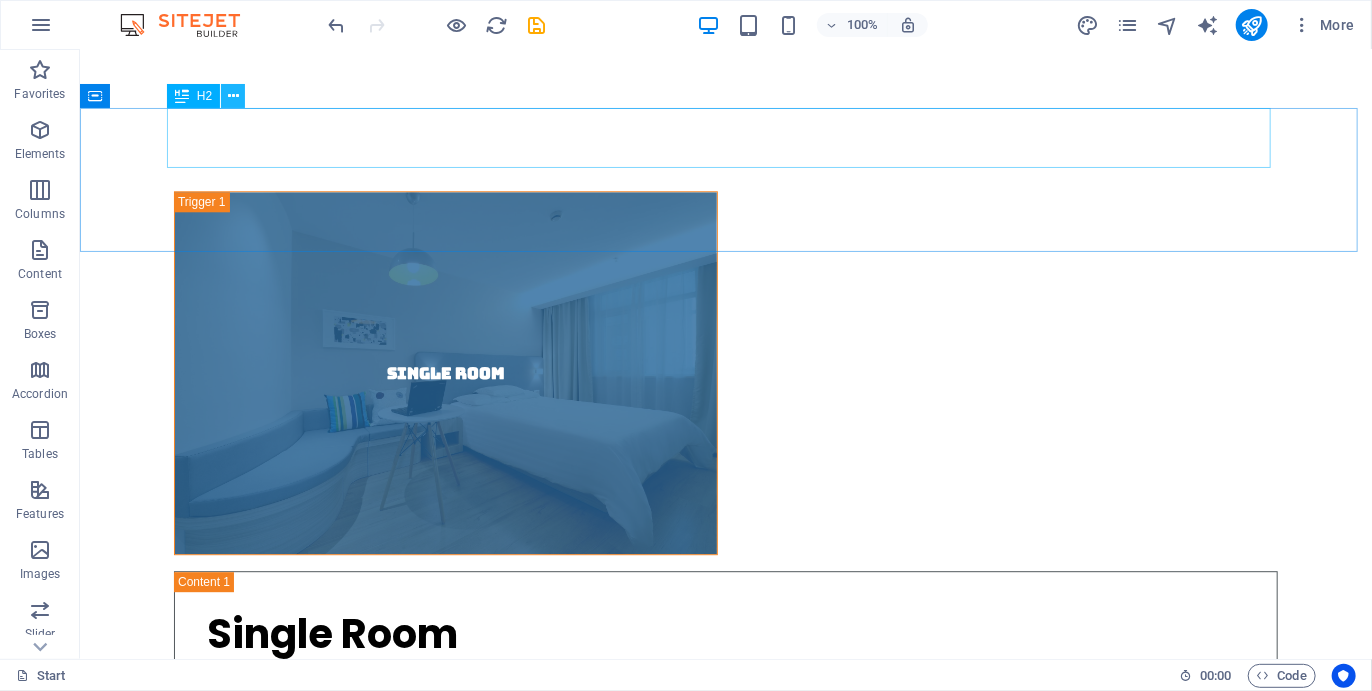 click at bounding box center [233, 96] 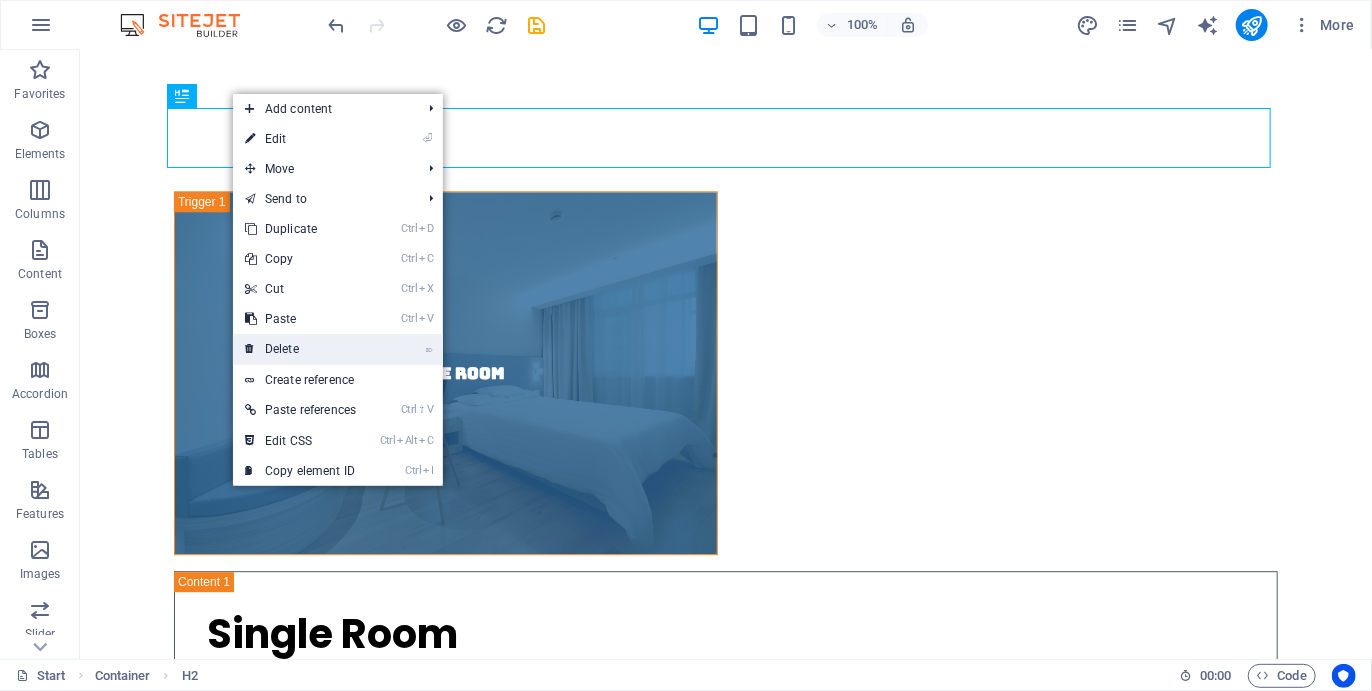 click on "⌦  Delete" at bounding box center [300, 349] 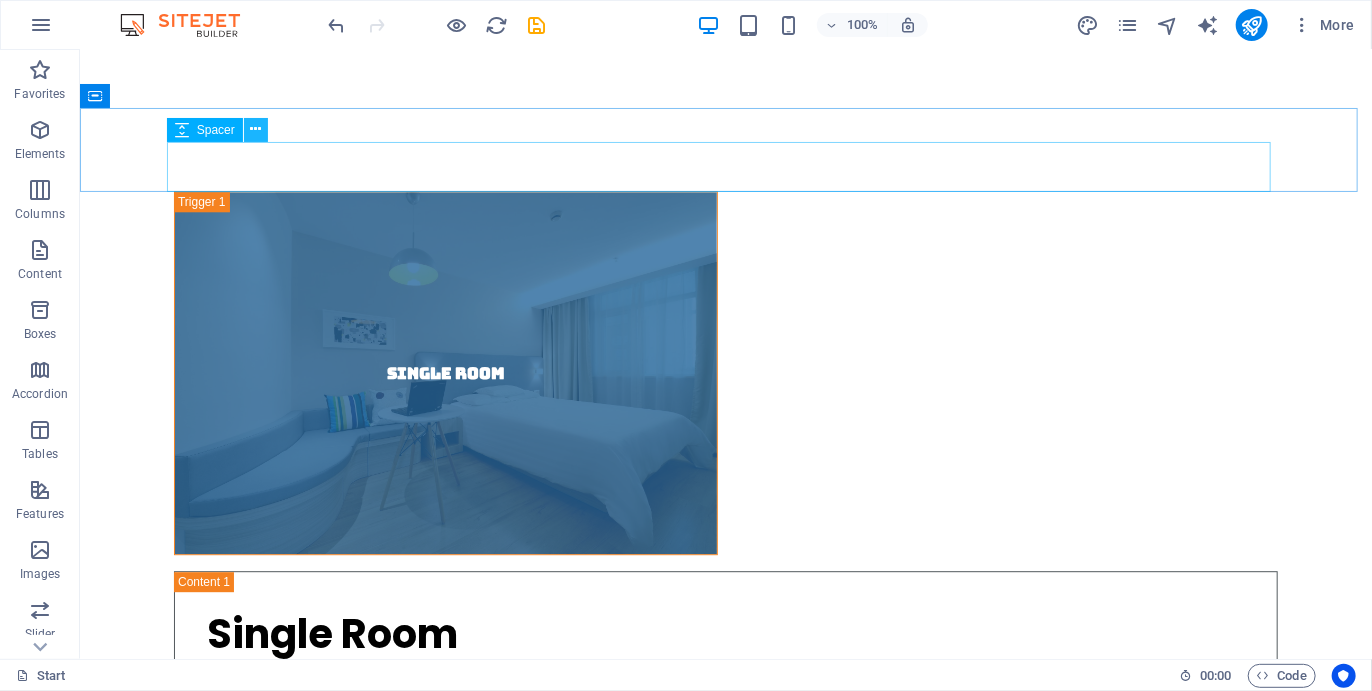 click at bounding box center [255, 129] 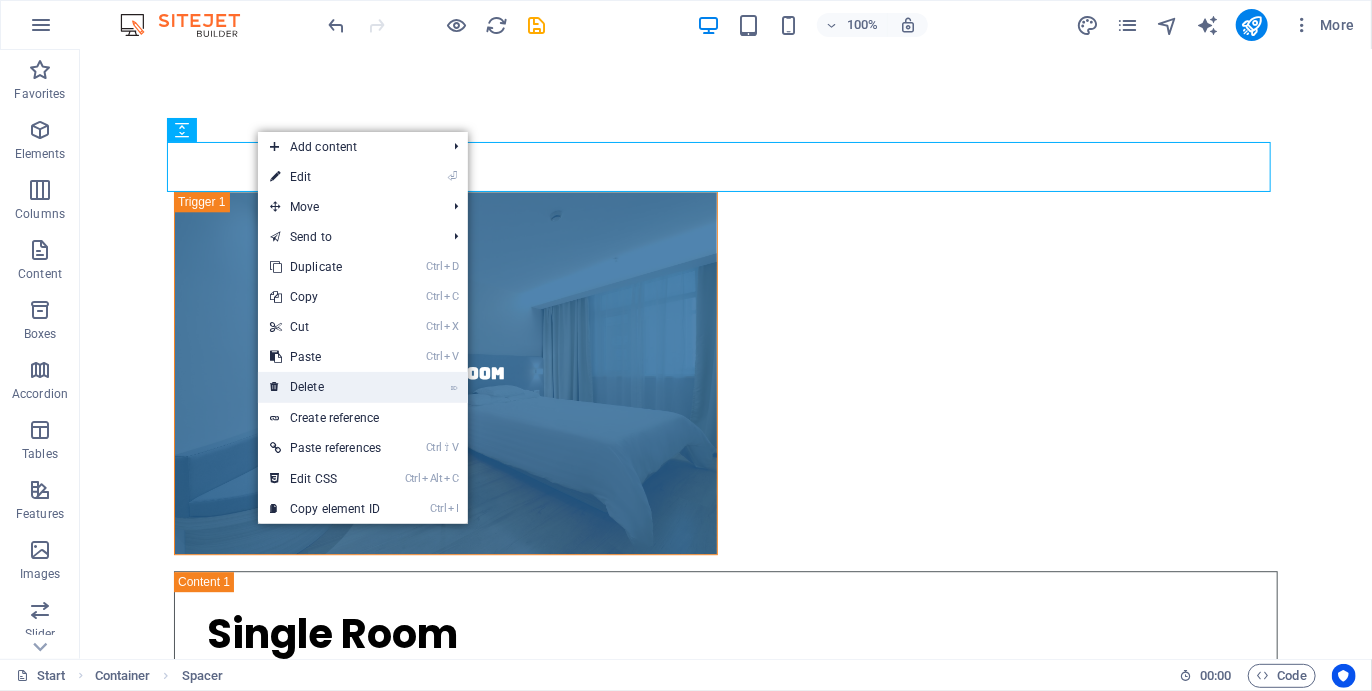 click on "⌦  Delete" at bounding box center (325, 387) 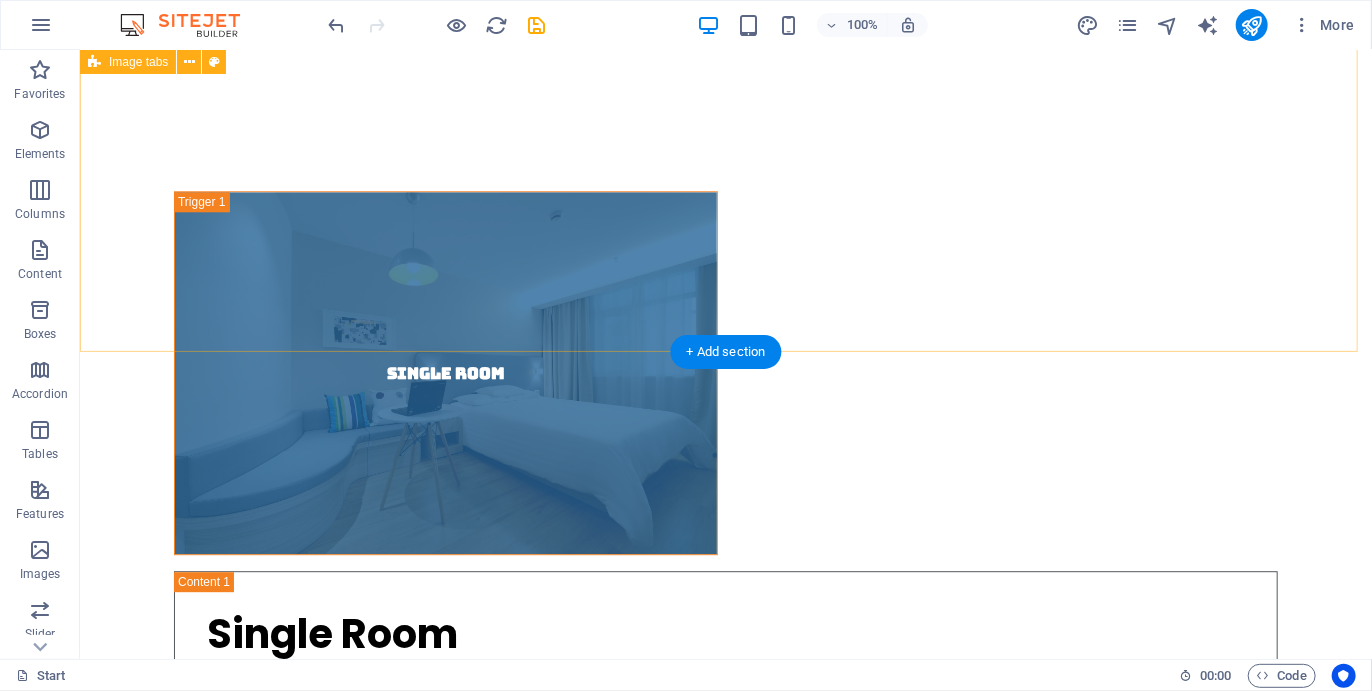 scroll, scrollTop: 5746, scrollLeft: 0, axis: vertical 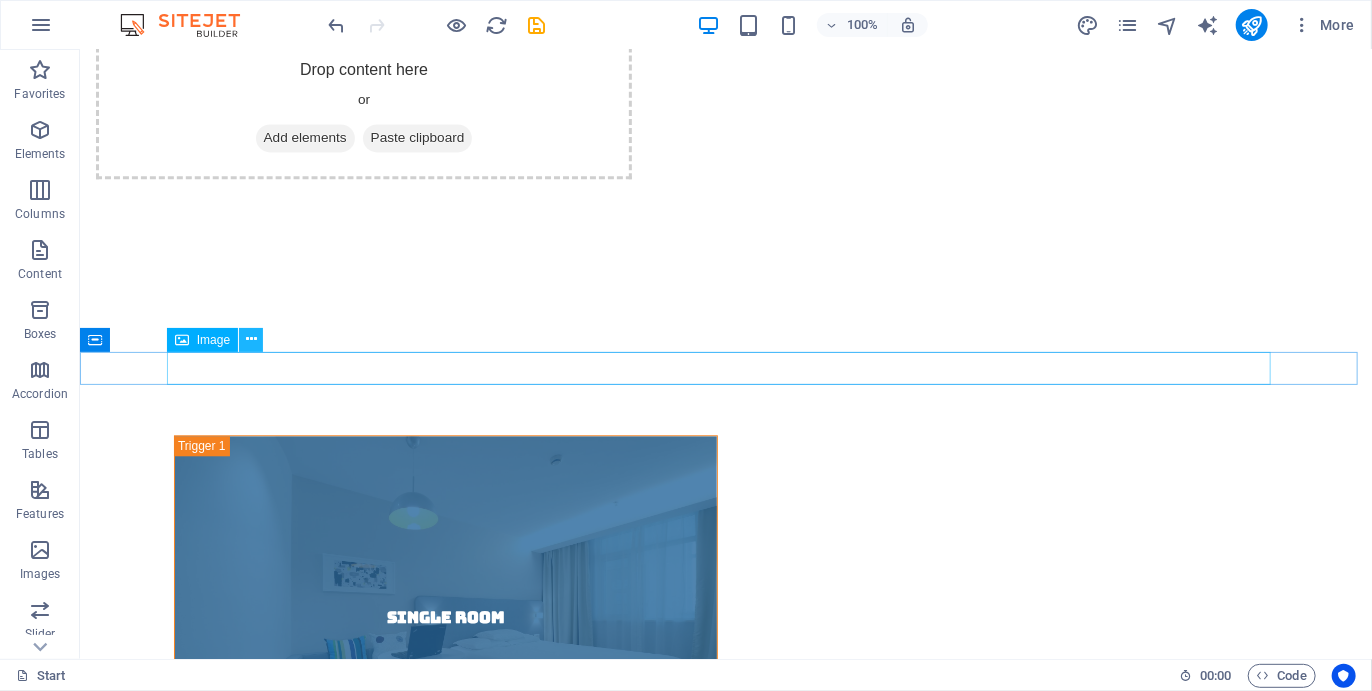 click at bounding box center (251, 339) 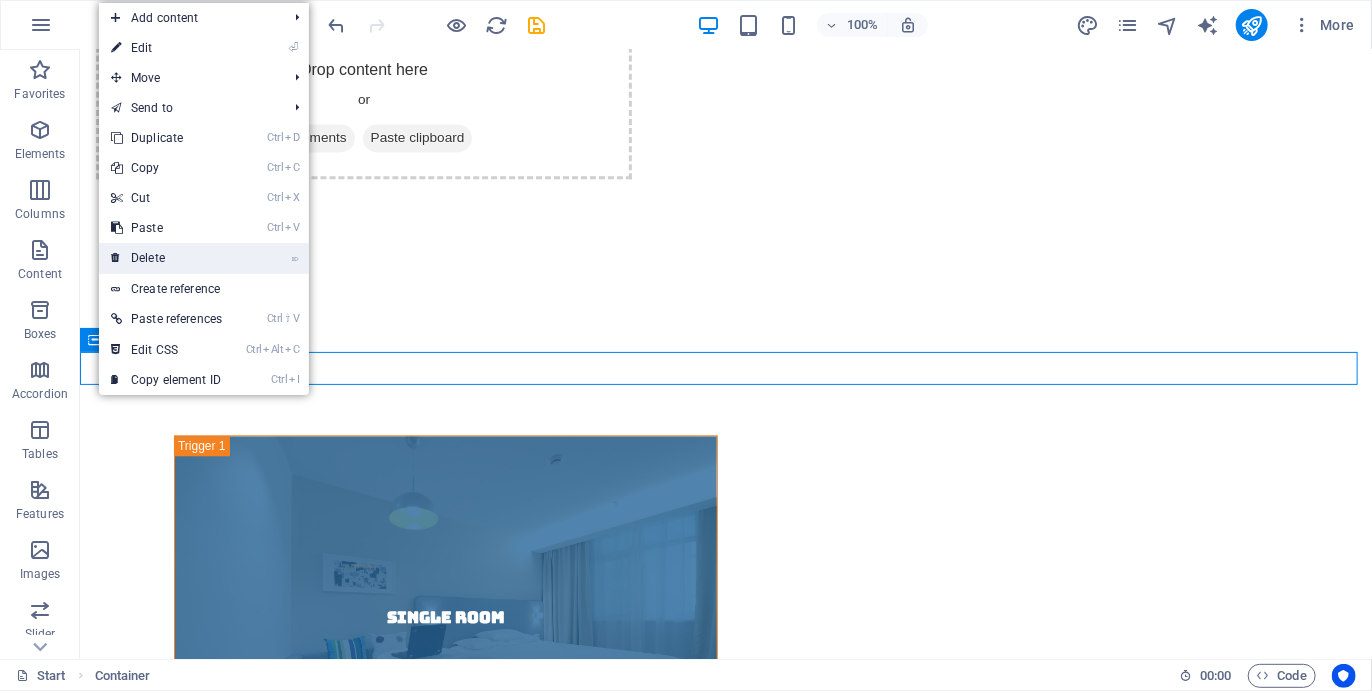 click on "⌦  Delete" at bounding box center (166, 258) 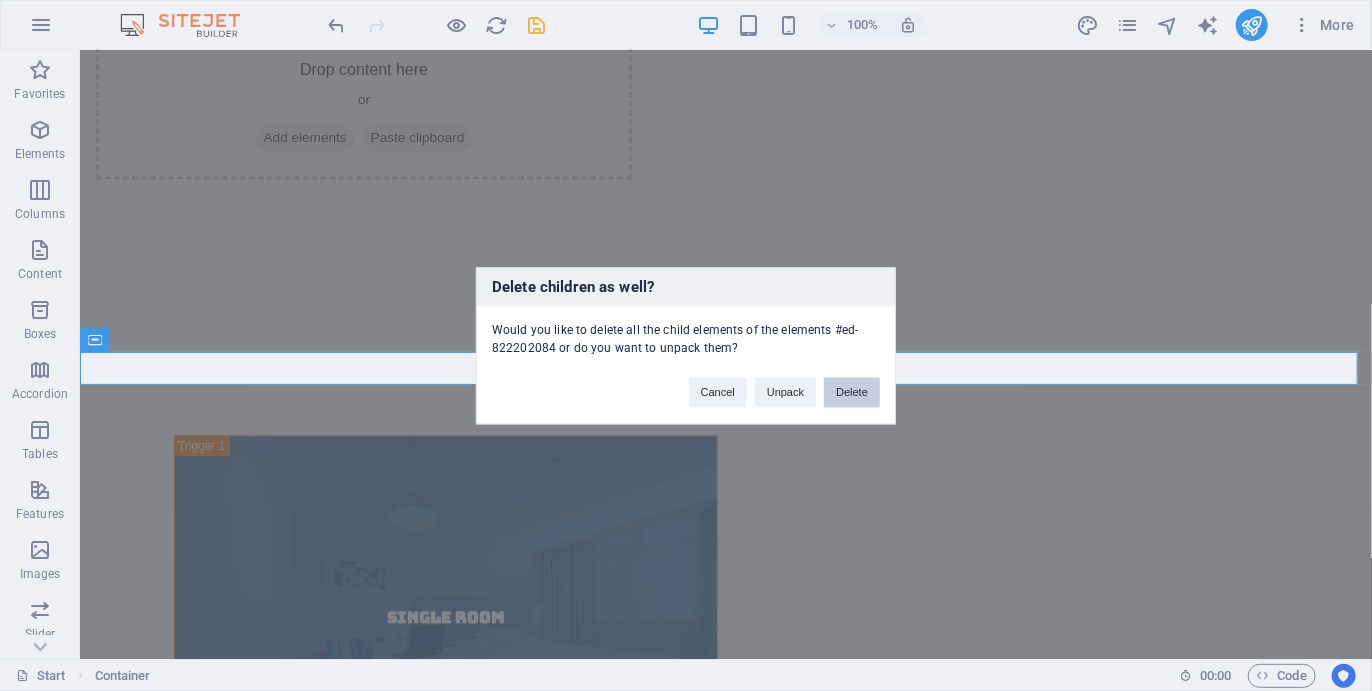 click on "Delete" at bounding box center [852, 392] 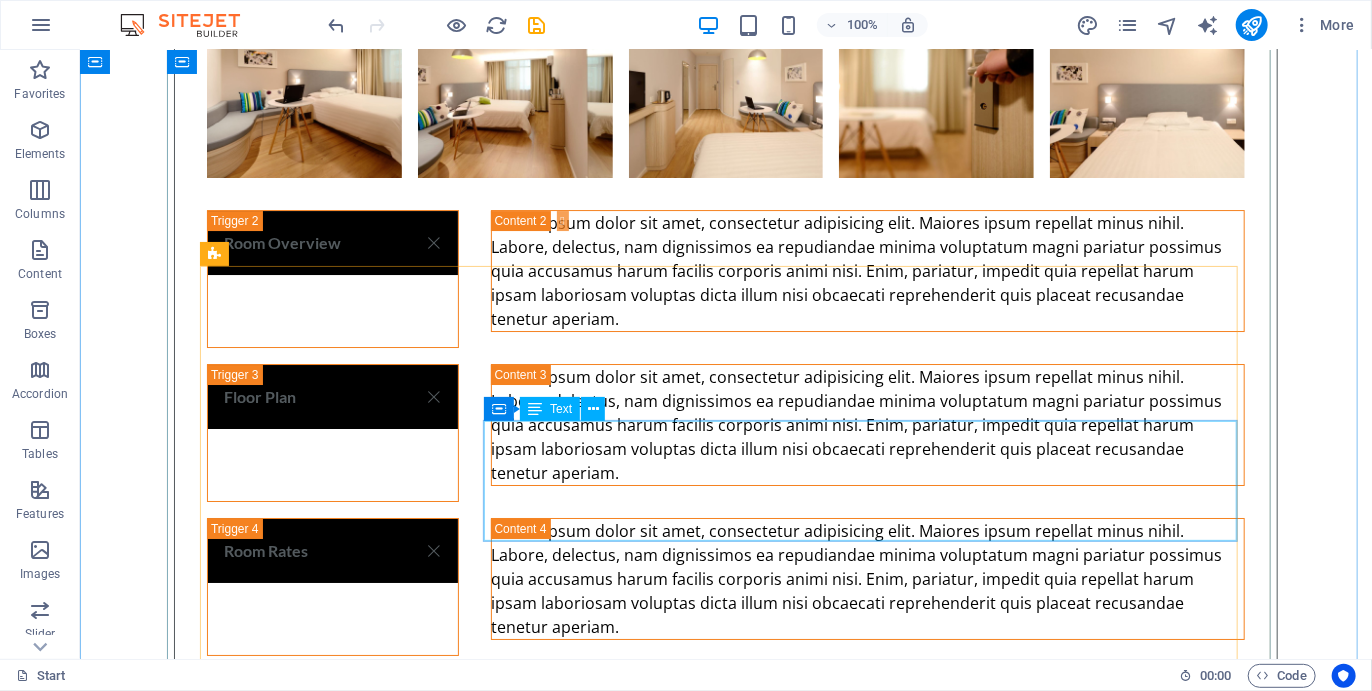 scroll, scrollTop: 6818, scrollLeft: 0, axis: vertical 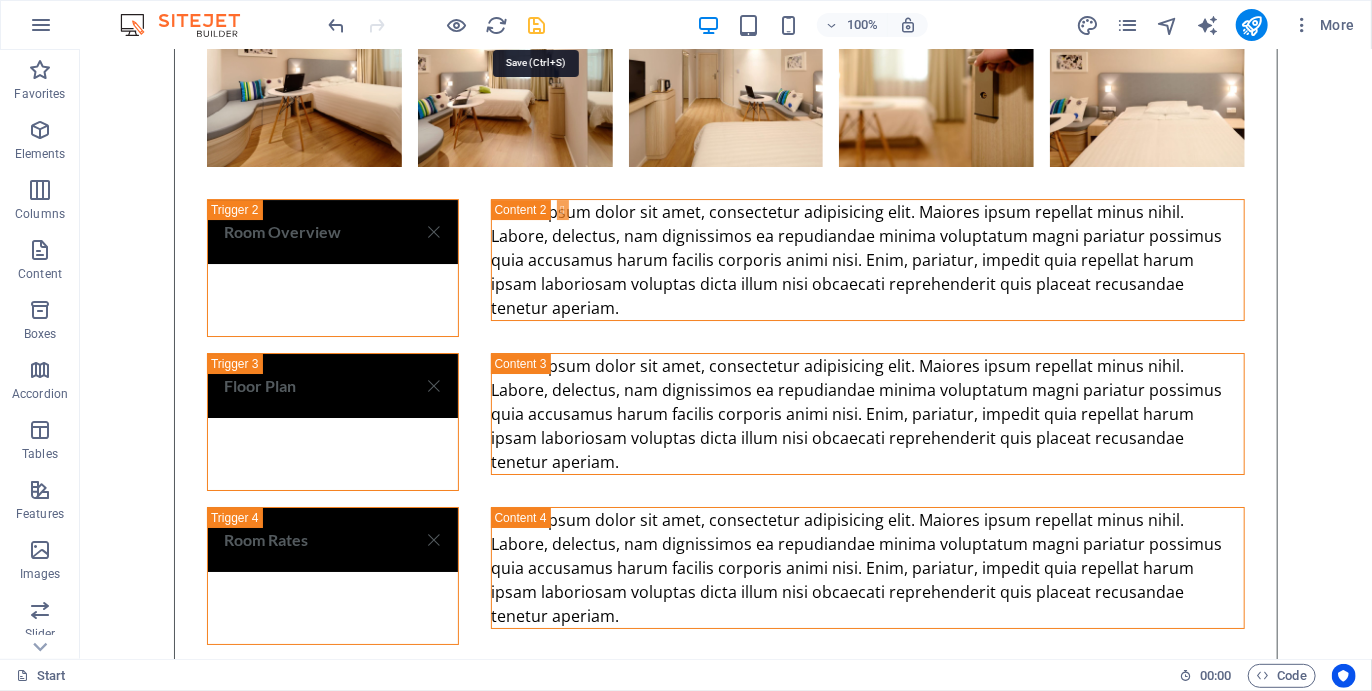 click at bounding box center (537, 25) 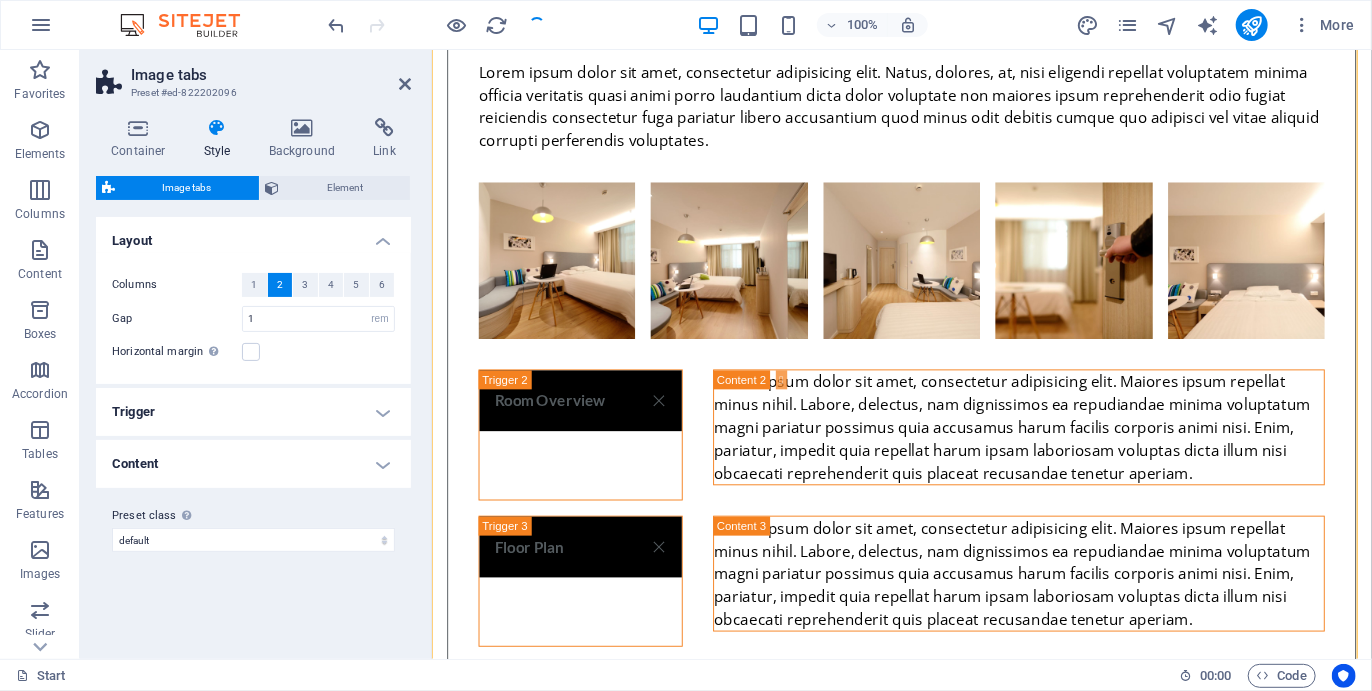 scroll, scrollTop: 4291, scrollLeft: 0, axis: vertical 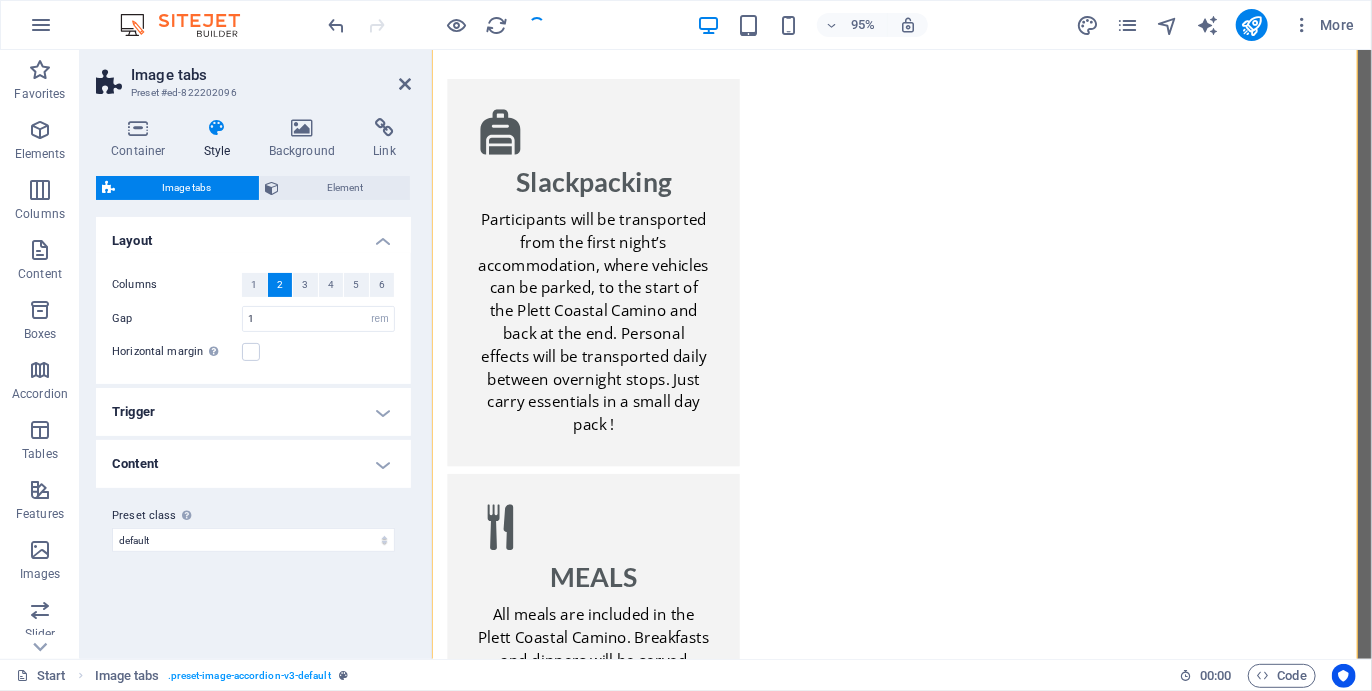 select on "rem" 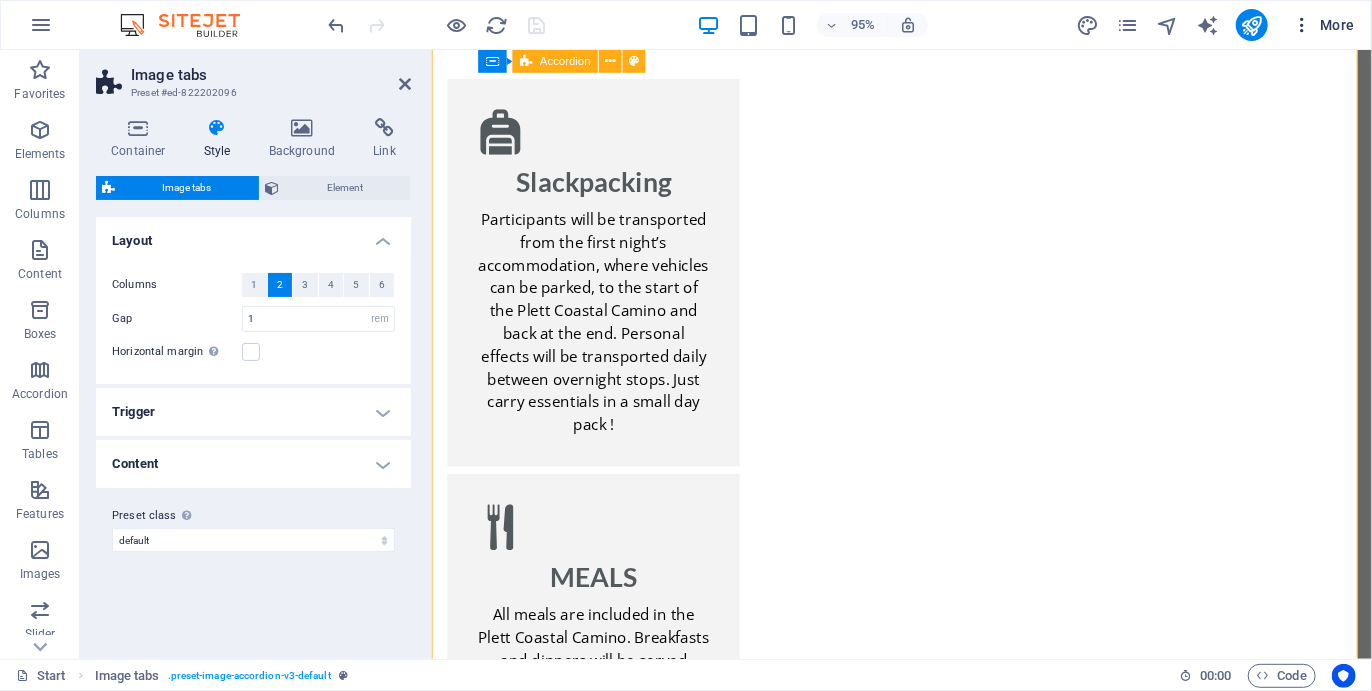 click on "More" at bounding box center [1323, 25] 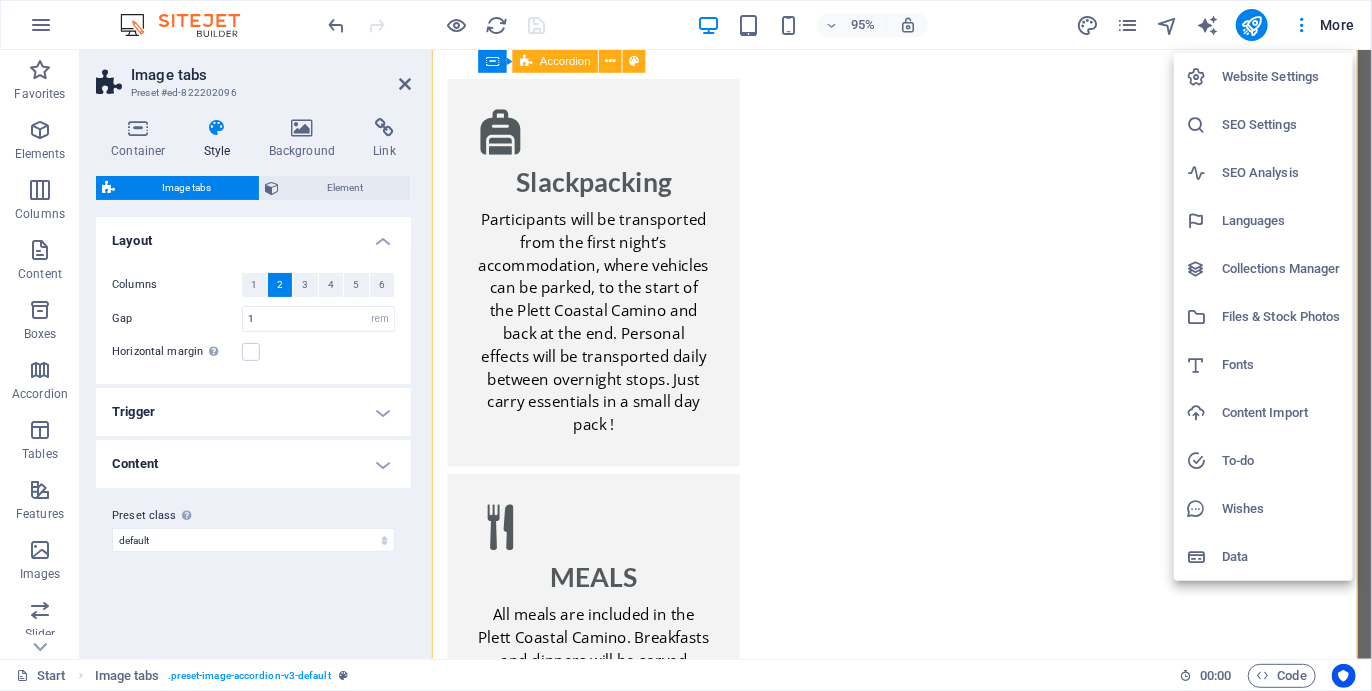 click at bounding box center (686, 345) 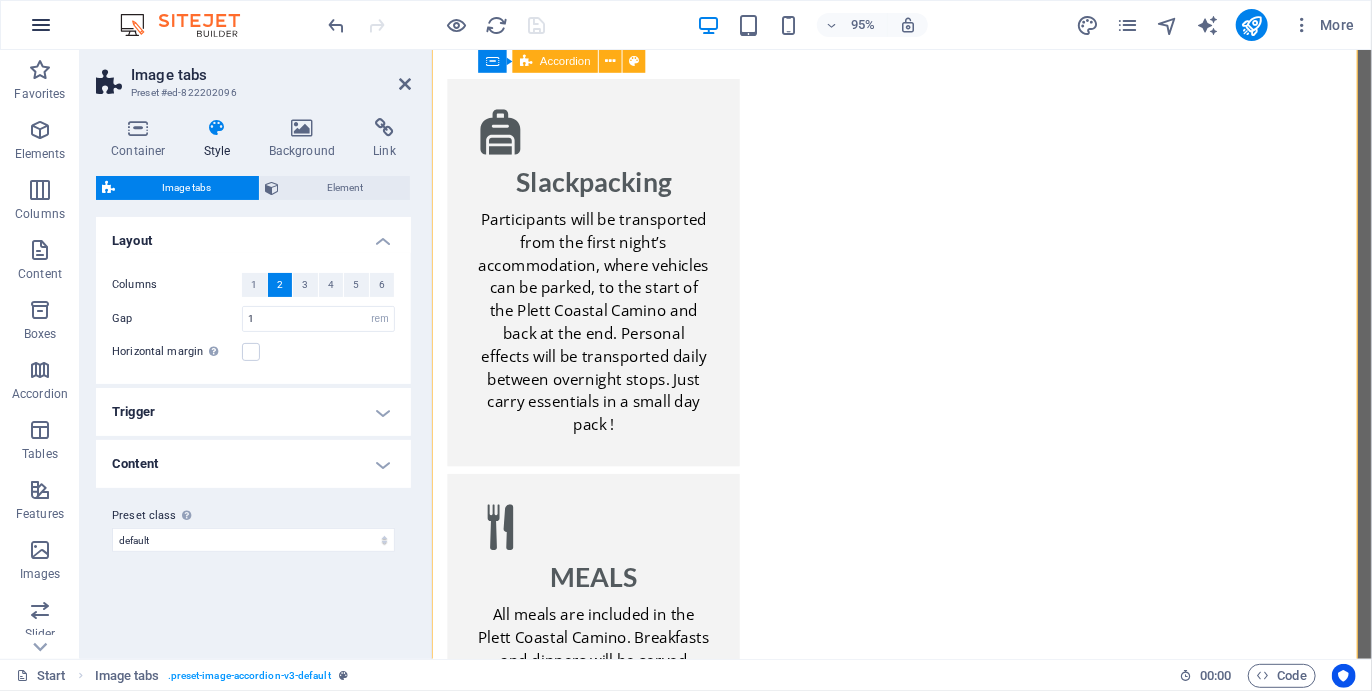 click at bounding box center [41, 25] 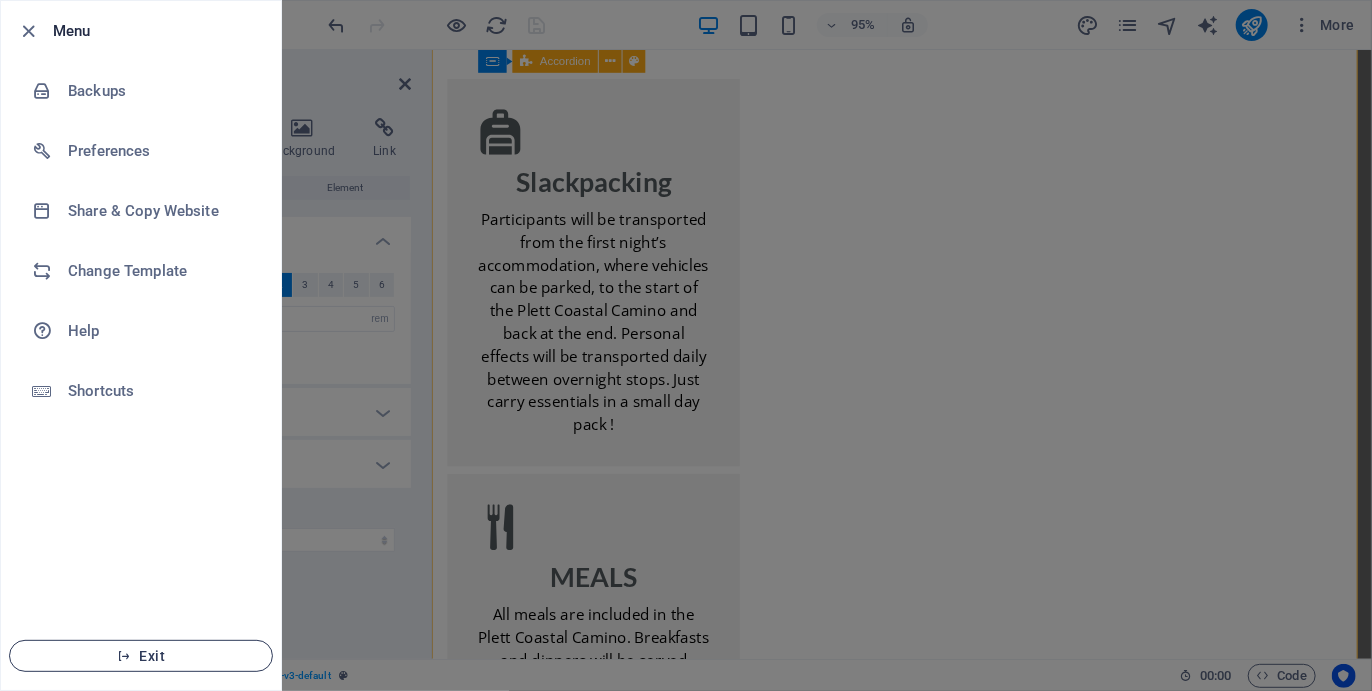 click on "Exit" at bounding box center [141, 656] 